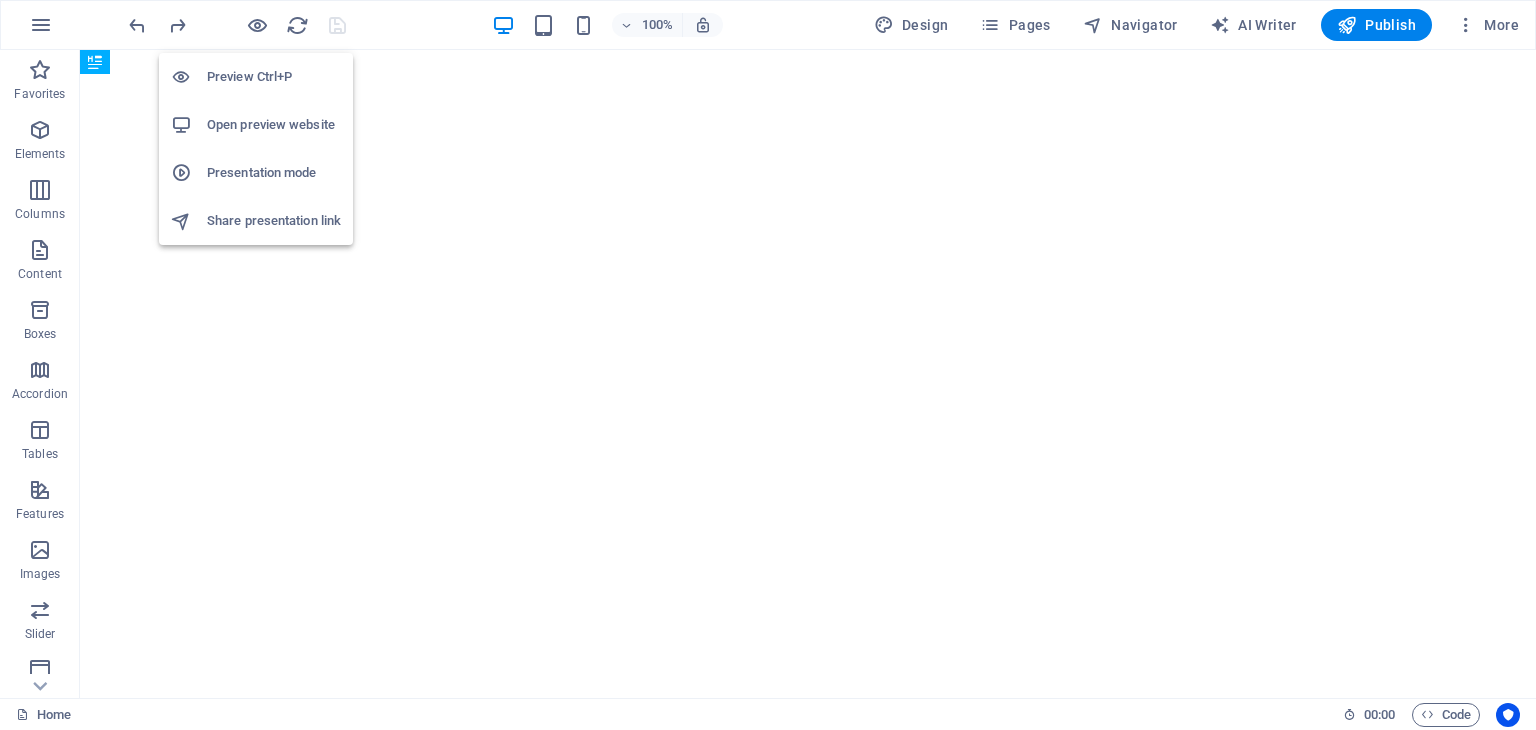 click at bounding box center (257, 25) 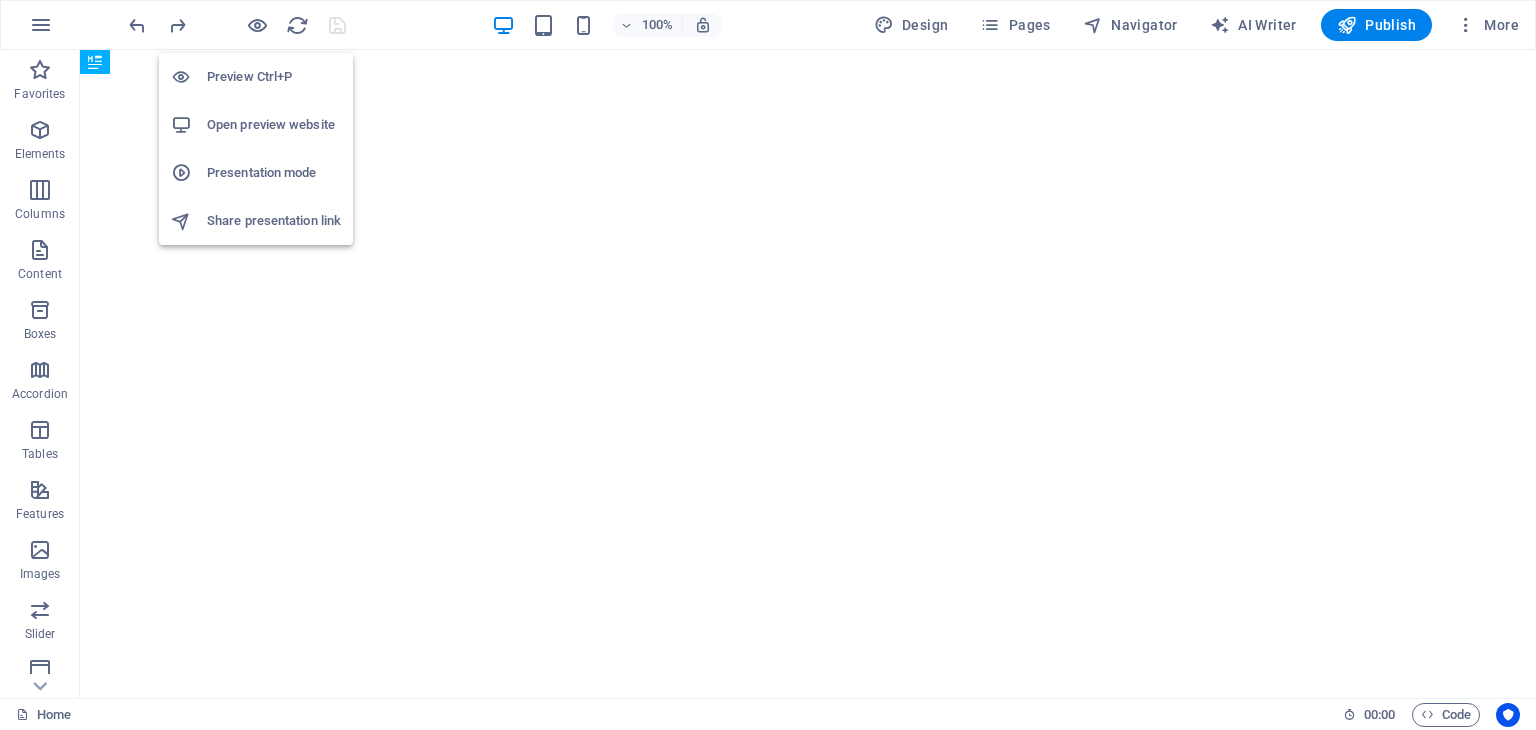 scroll, scrollTop: 0, scrollLeft: 0, axis: both 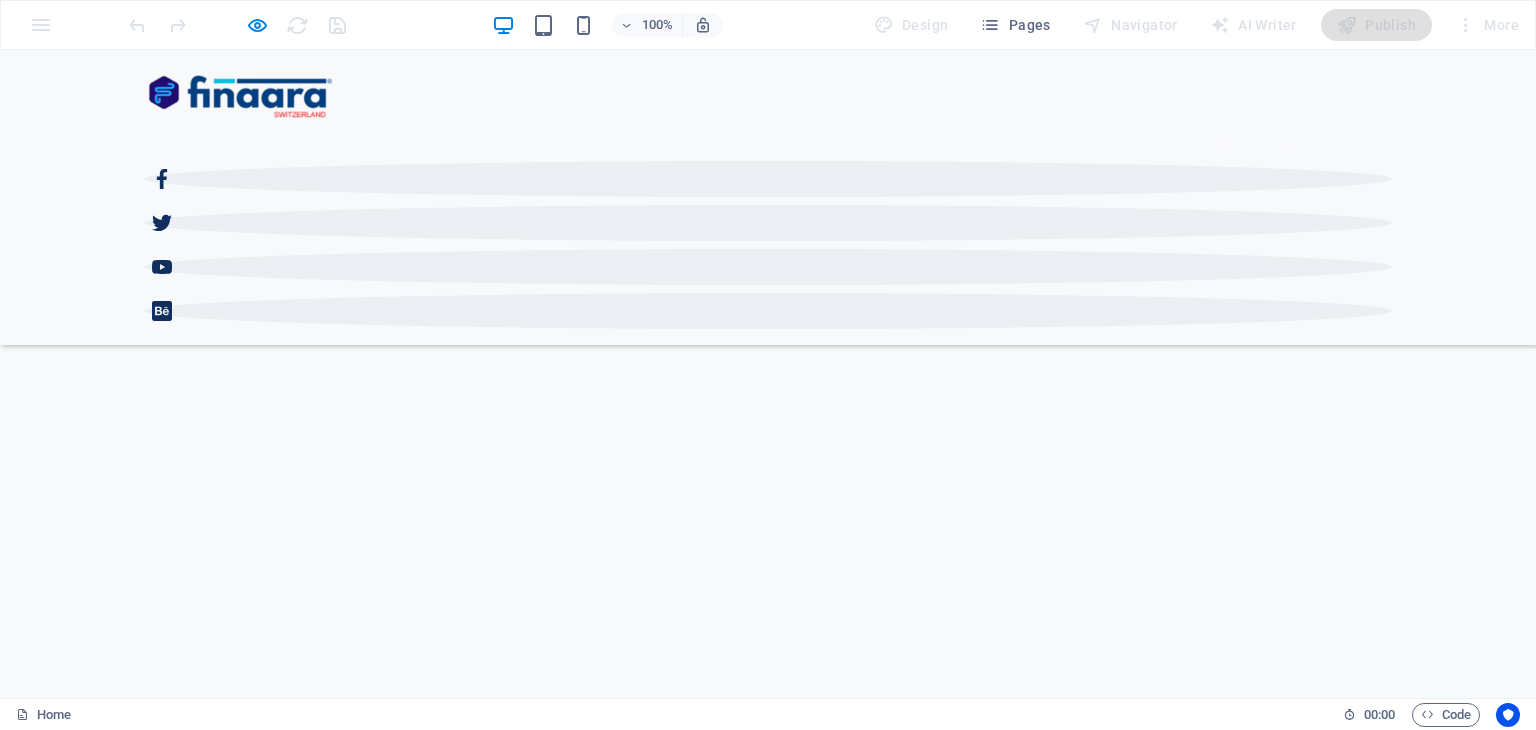 click on "Digital Money" at bounding box center (245, 1435) 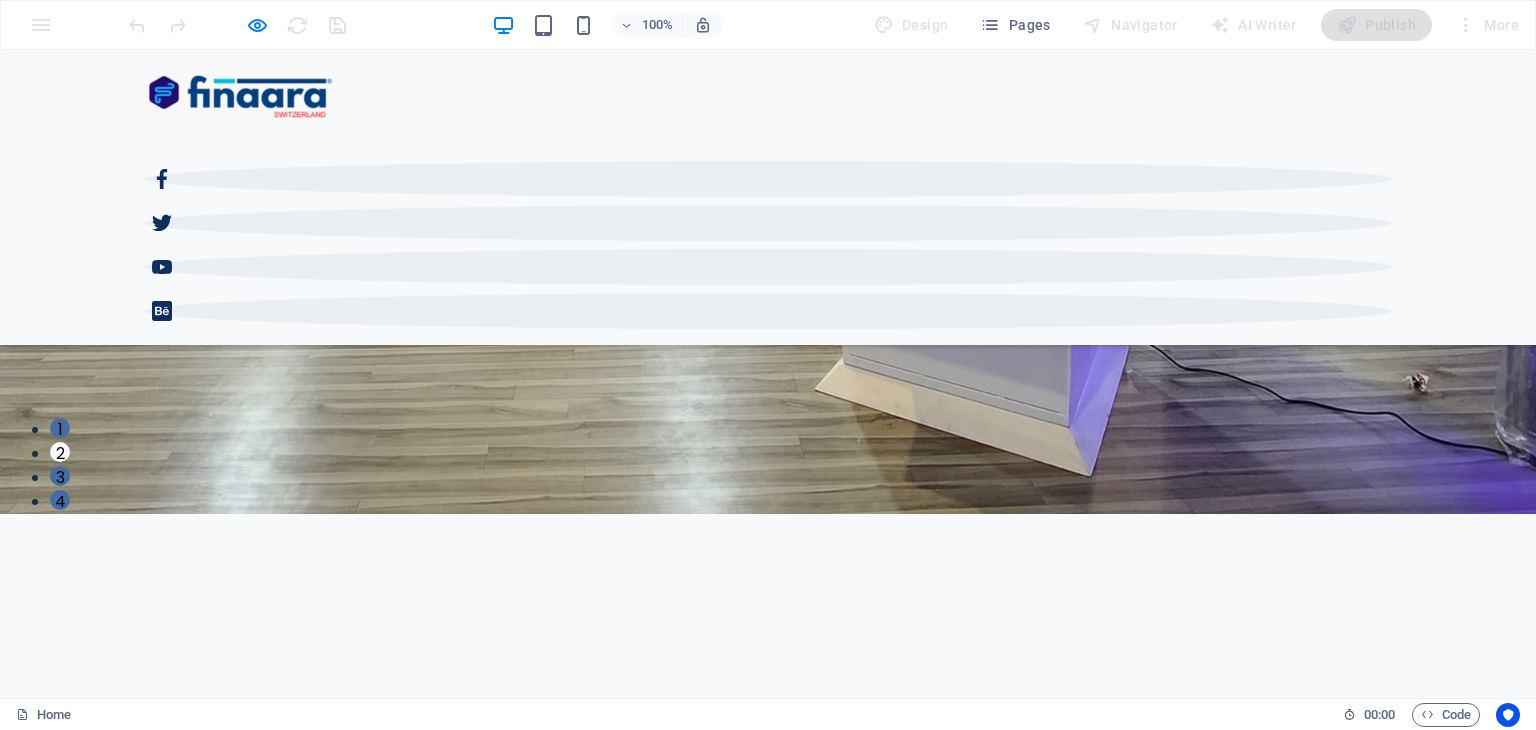scroll, scrollTop: 0, scrollLeft: 0, axis: both 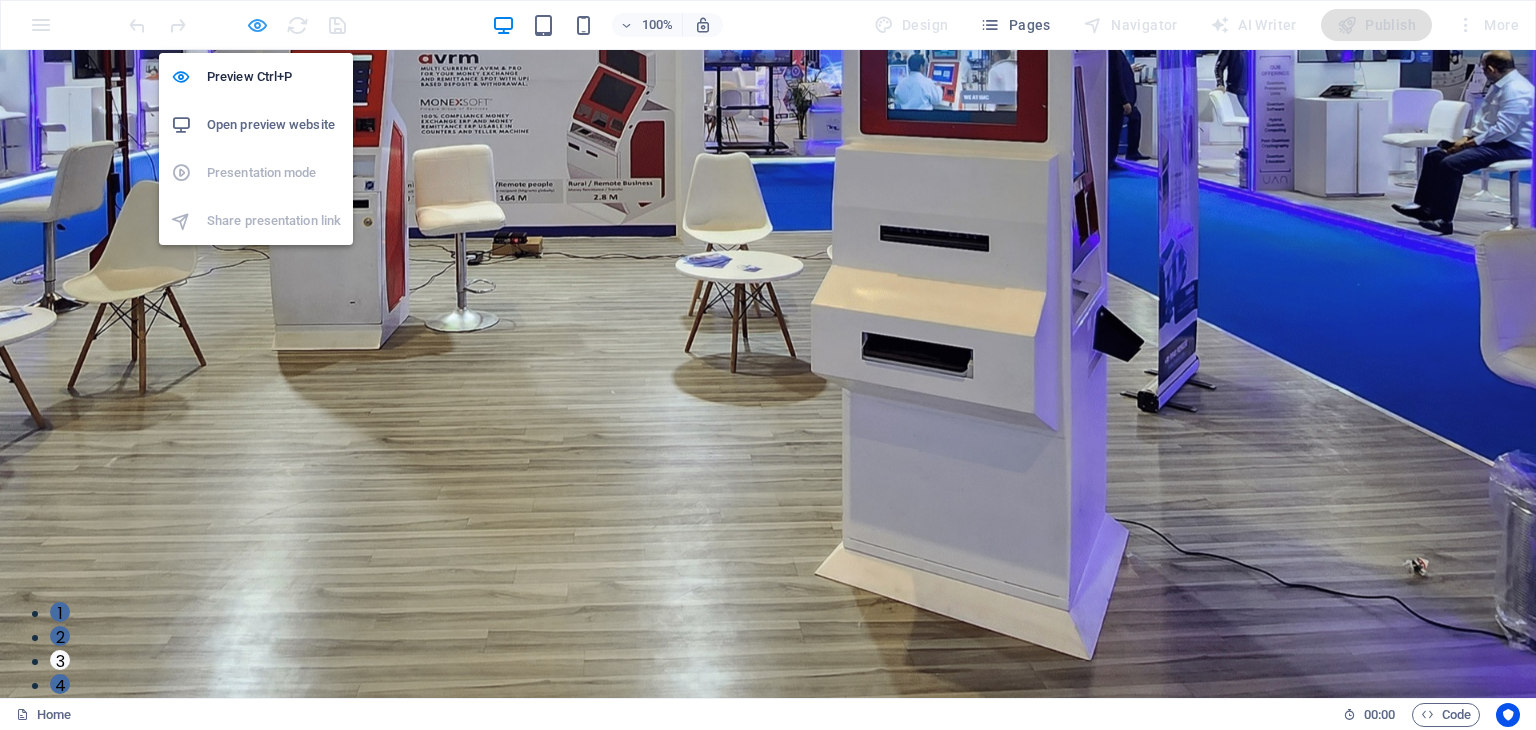 click at bounding box center [257, 25] 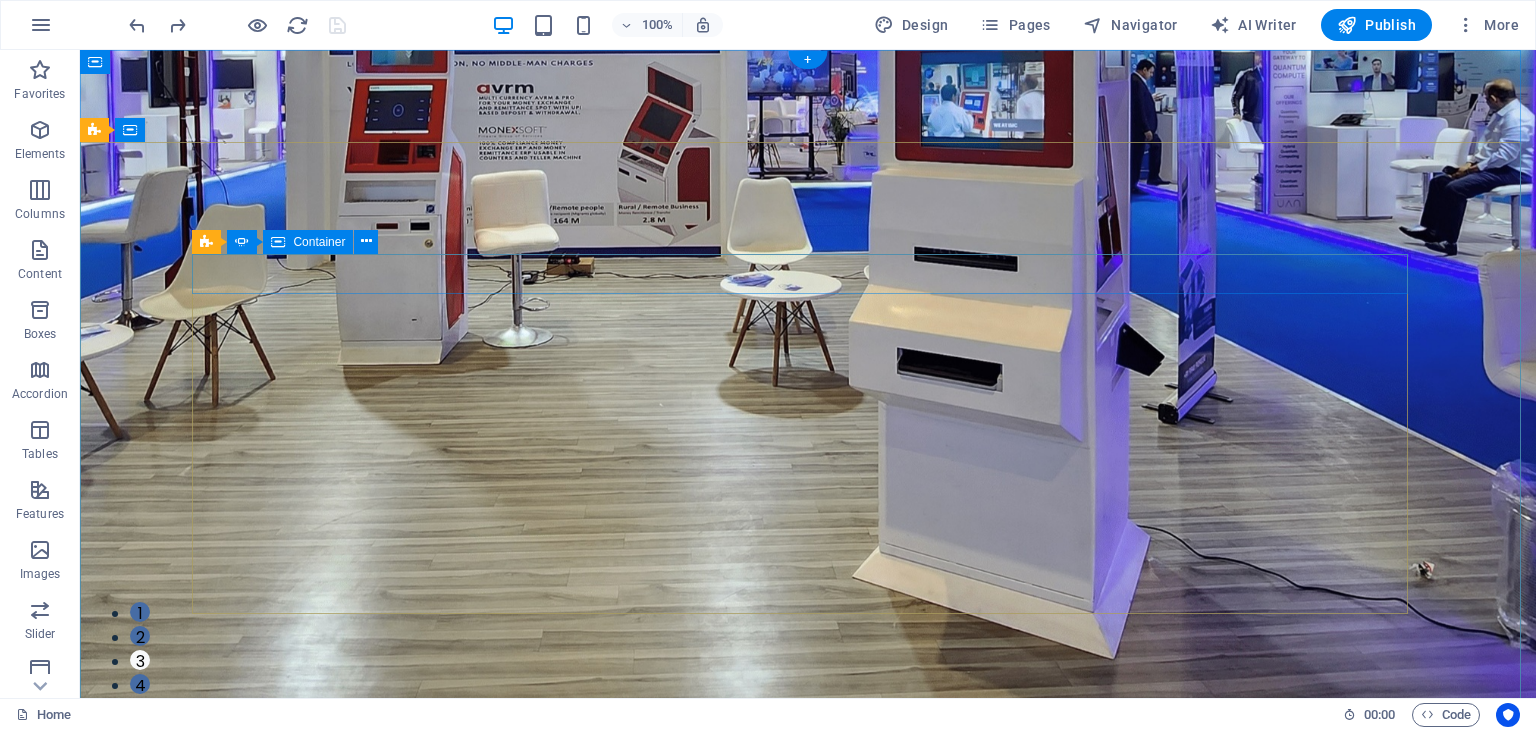 click on "MONEY CHANGING" at bounding box center (-2840, 2184) 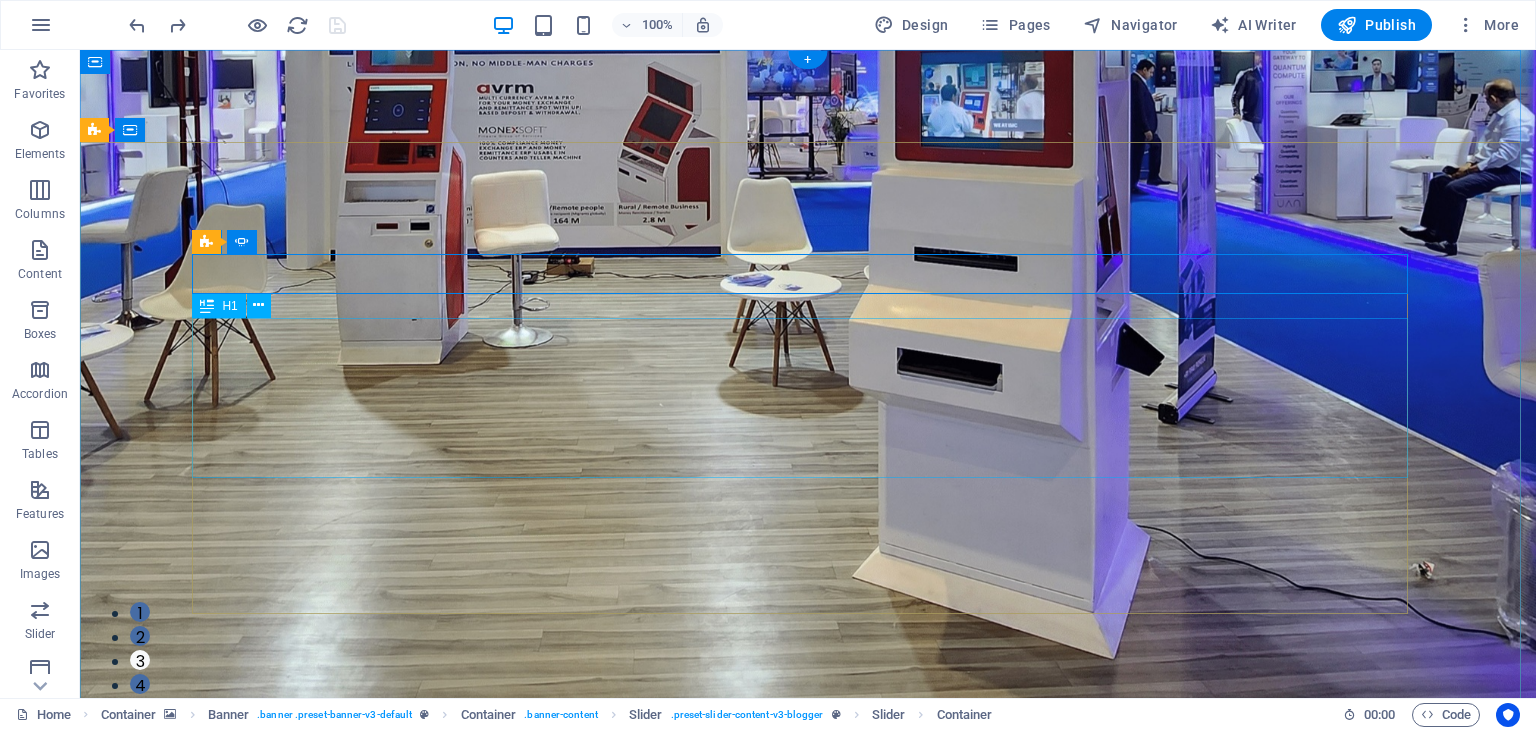 click on "Money Changing & Multi-Currency App" at bounding box center (-2840, 2308) 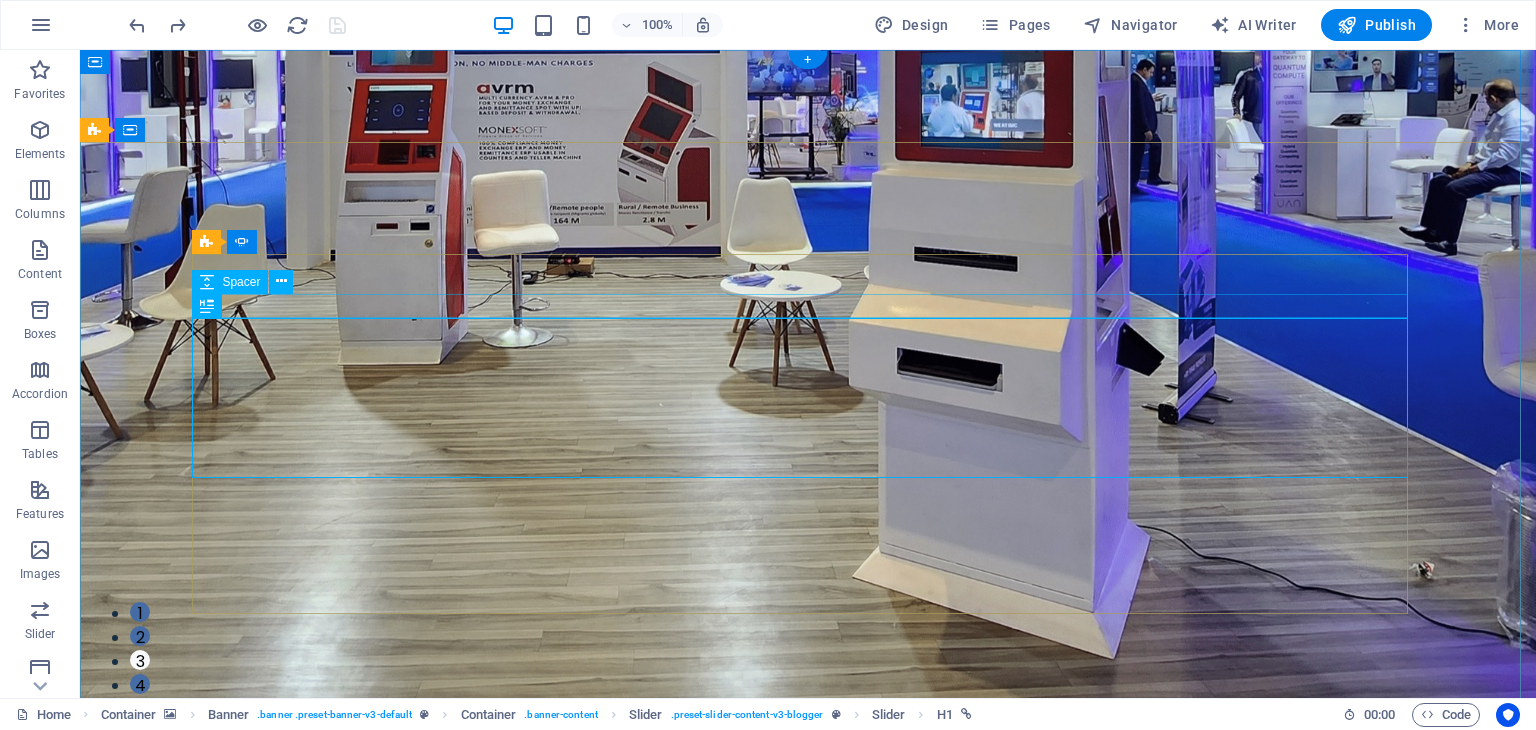 click at bounding box center (-2840, 2216) 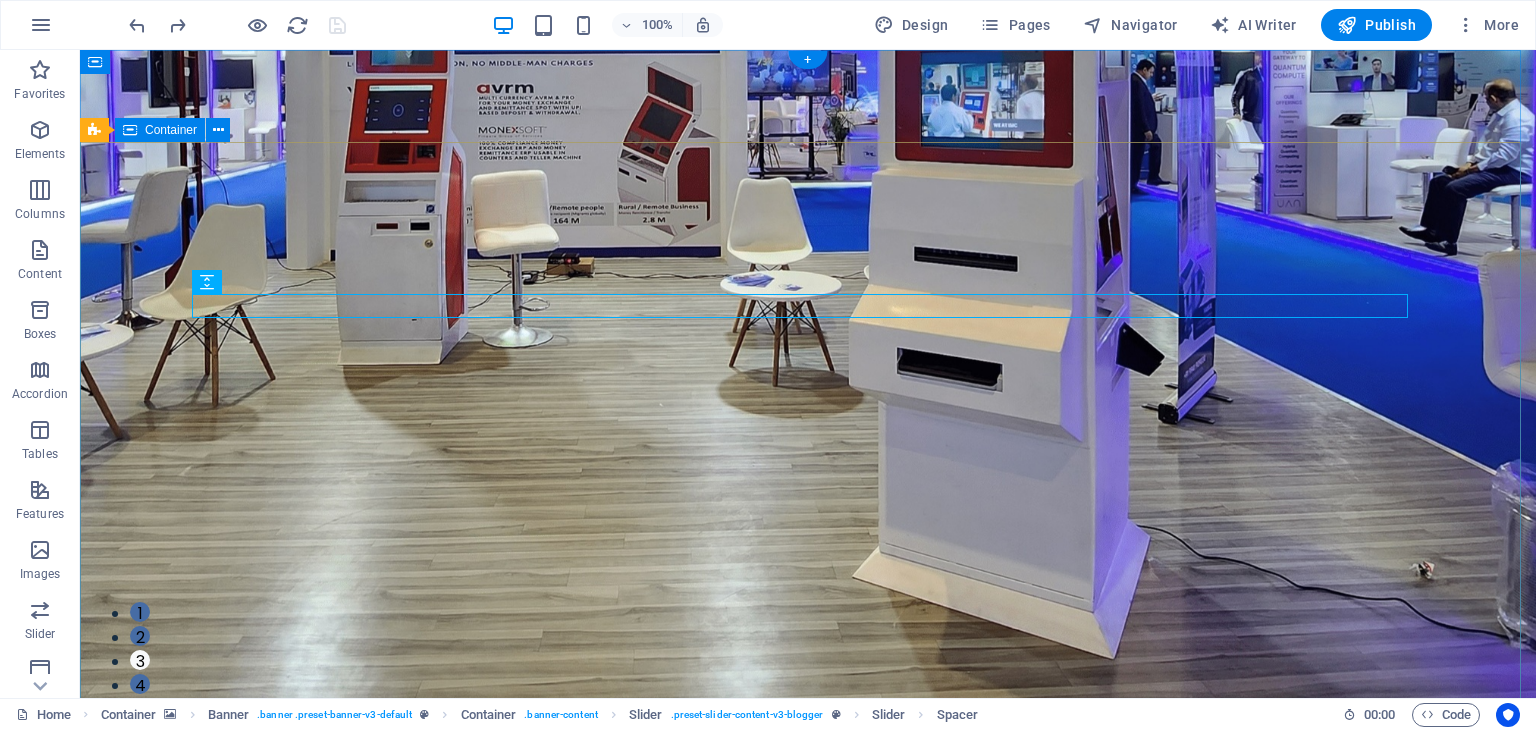 click on "BUSINESS ACCOUNTS Business Multi-Currency Accounts Business made borderless with multi-currency accounts. Transact globally — easily, securely, and smartly. DIGITAL MONEY Digital Money and eMoney wallet All-in-One Wallet: Mobile, Multi-Currency & Bitcoin. Your Digital Finance Hub — Anytime, Anywhere. REMITTANCE Fastest Money Transfer Without Middle Man Instant money transfers — personal or business, without middle man. No middlemen. No hidden fees. No delays.   MONEY CHANGING Money Changing & Multi-Currency App Exchange currencies instantly—no middlemen, no hidden fees. One powerful app for all your global money needs. BUSINESS ACCOUNTS Business Multi-Currency Accounts Business made borderless with multi-currency accounts. Transact globally — easily, securely, and smartly. DIGITAL MONEY Digital Money and eMoney wallet All-in-One Wallet: Mobile, Multi-Currency & Bitcoin. Your Digital Finance Hub — Anytime, Anywhere. 1 2 3 4" at bounding box center [808, 1264] 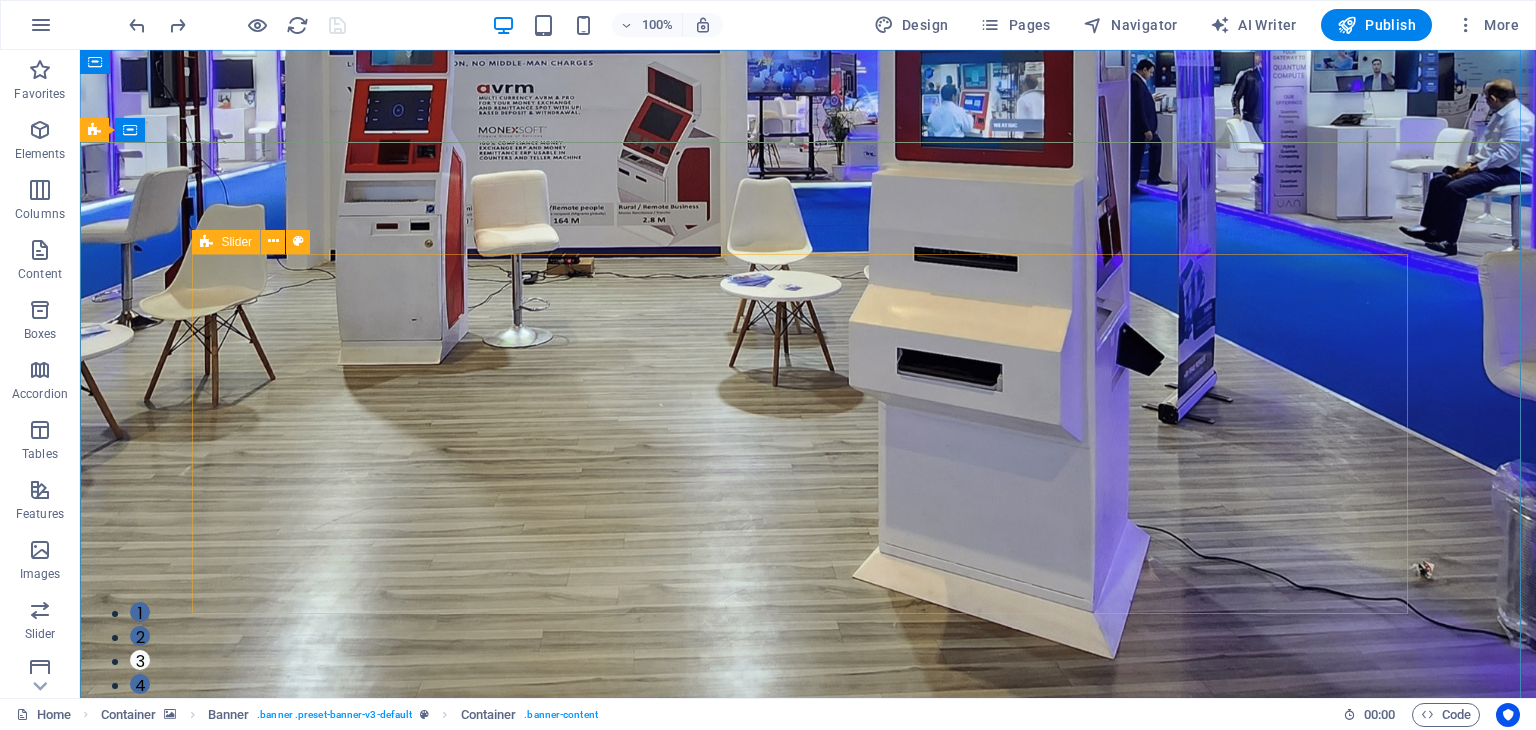click at bounding box center [206, 242] 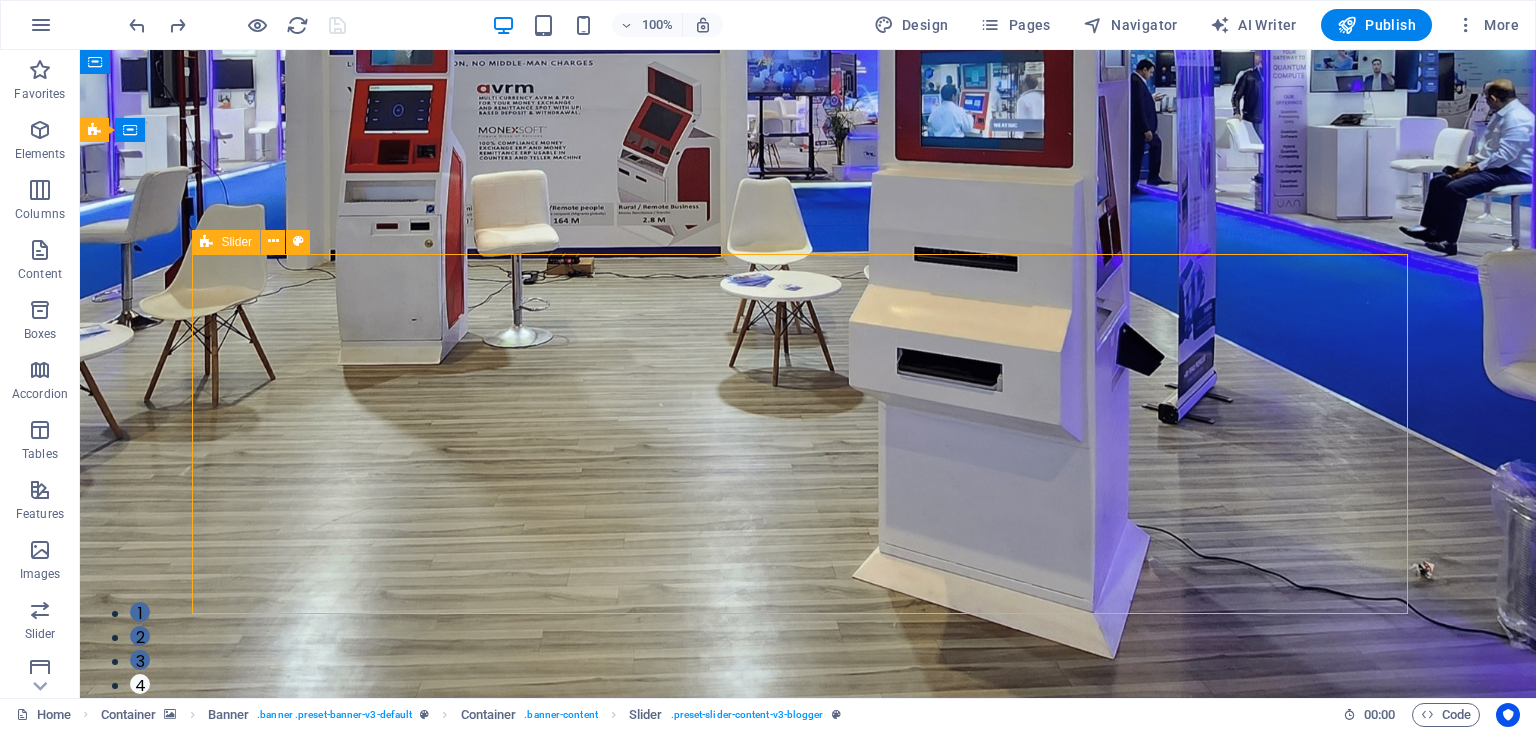 click on "Slider" at bounding box center (236, 242) 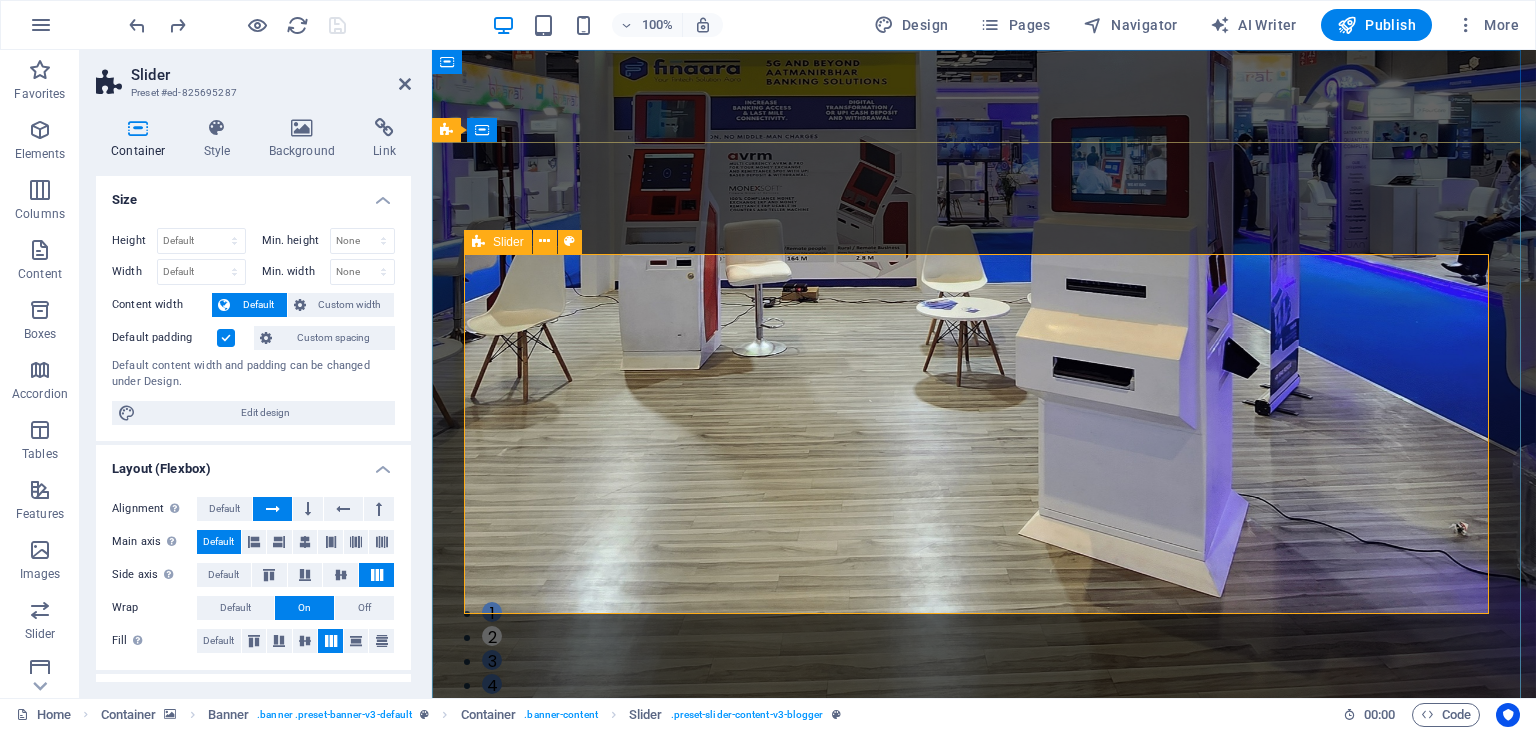 click on "REMITTANCE" at bounding box center (-1074, 1824) 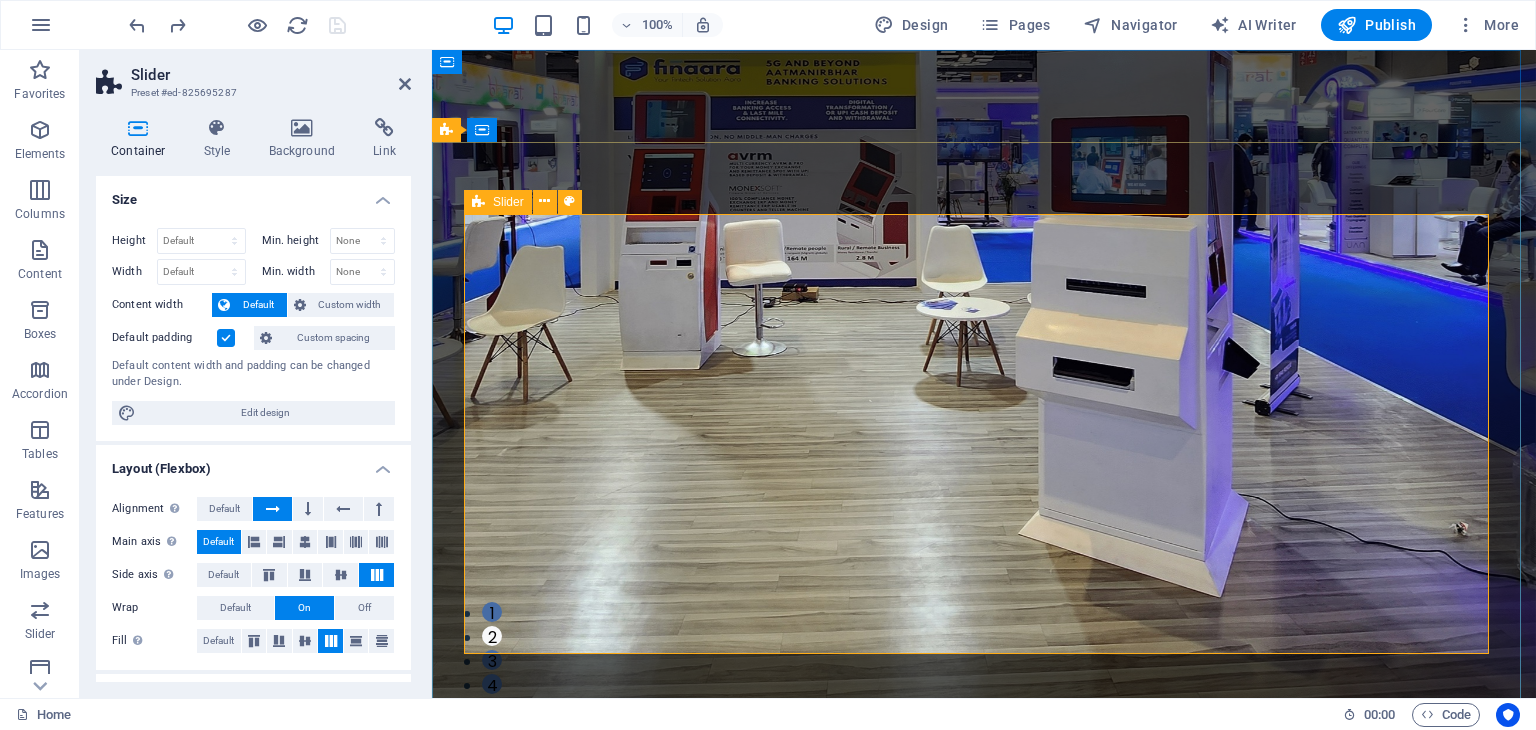 click at bounding box center (478, 202) 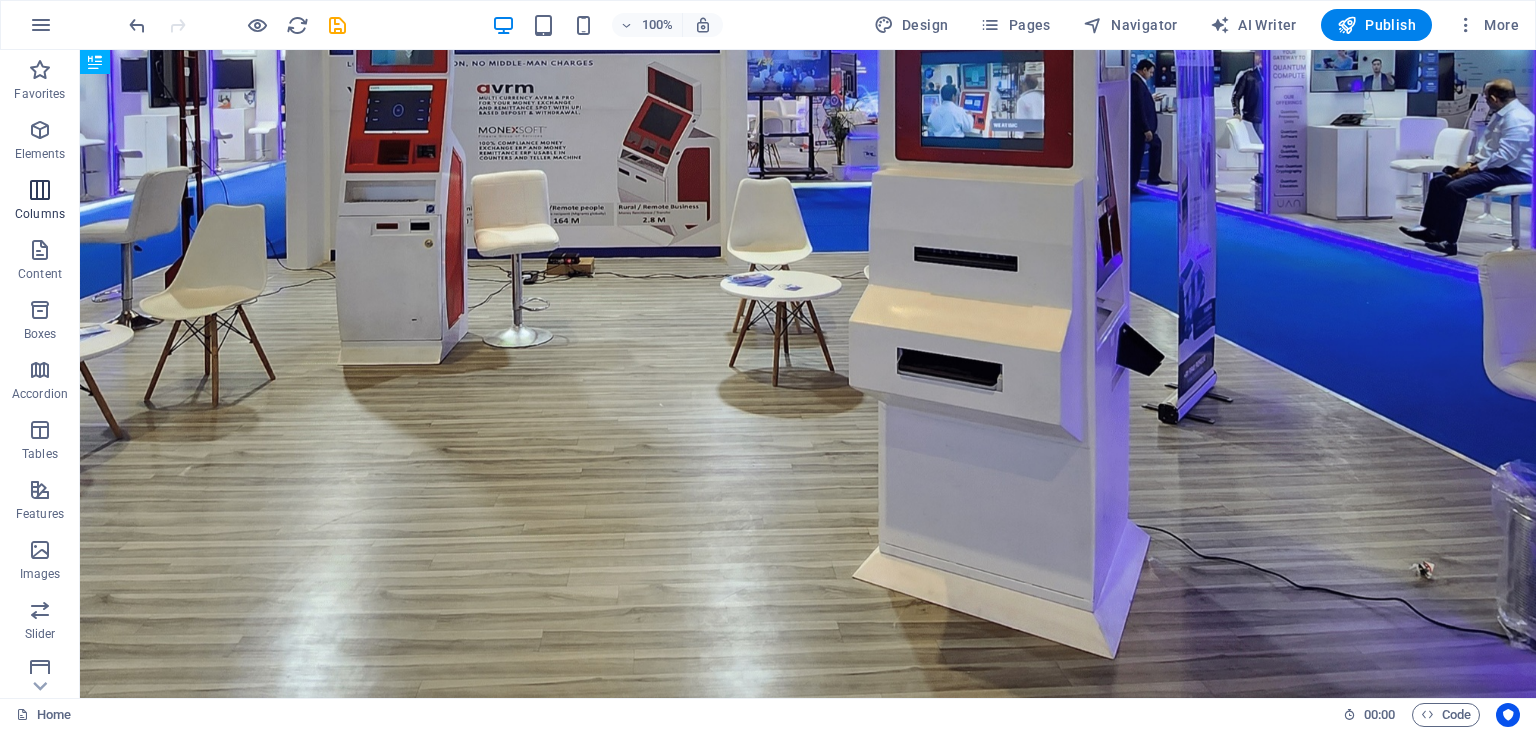 click at bounding box center (40, 190) 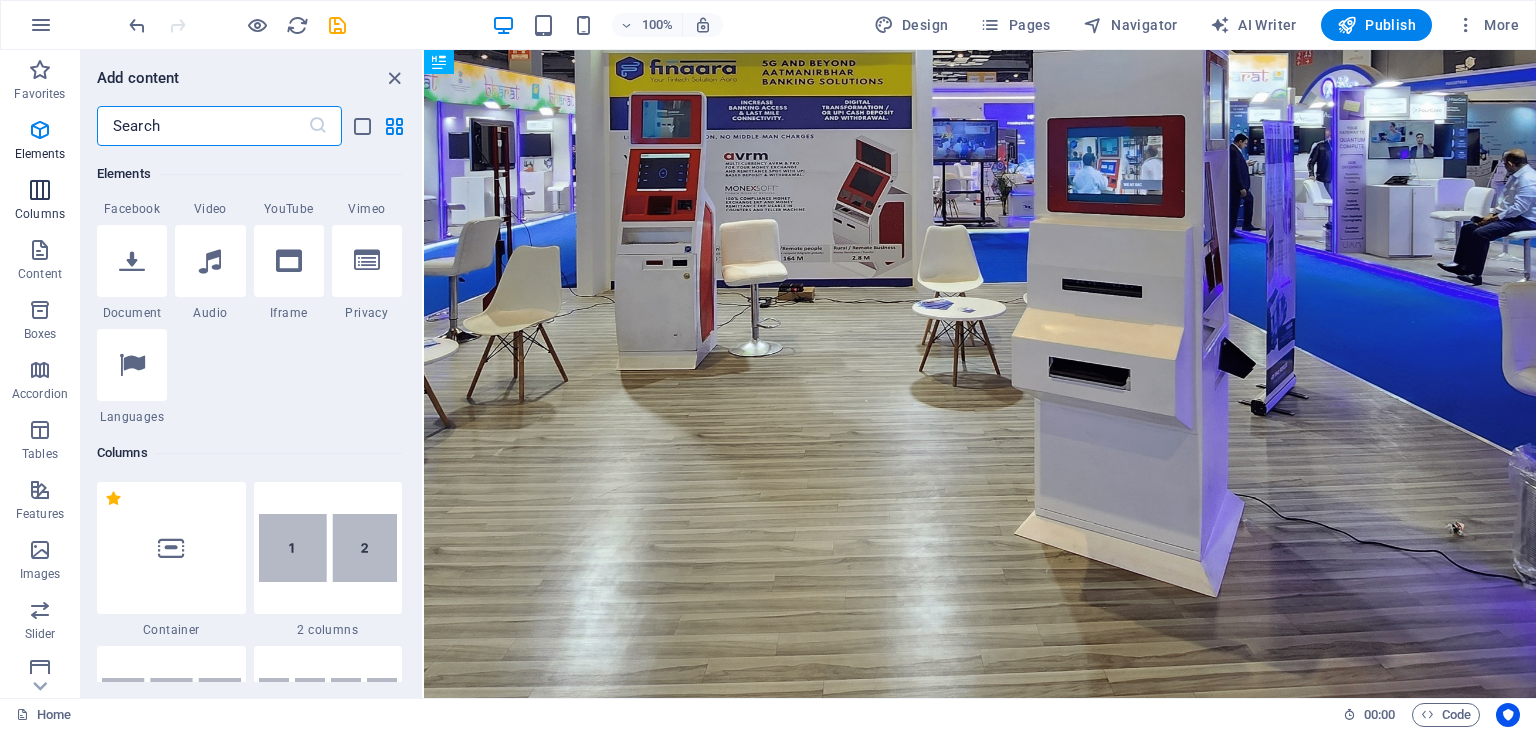 scroll, scrollTop: 990, scrollLeft: 0, axis: vertical 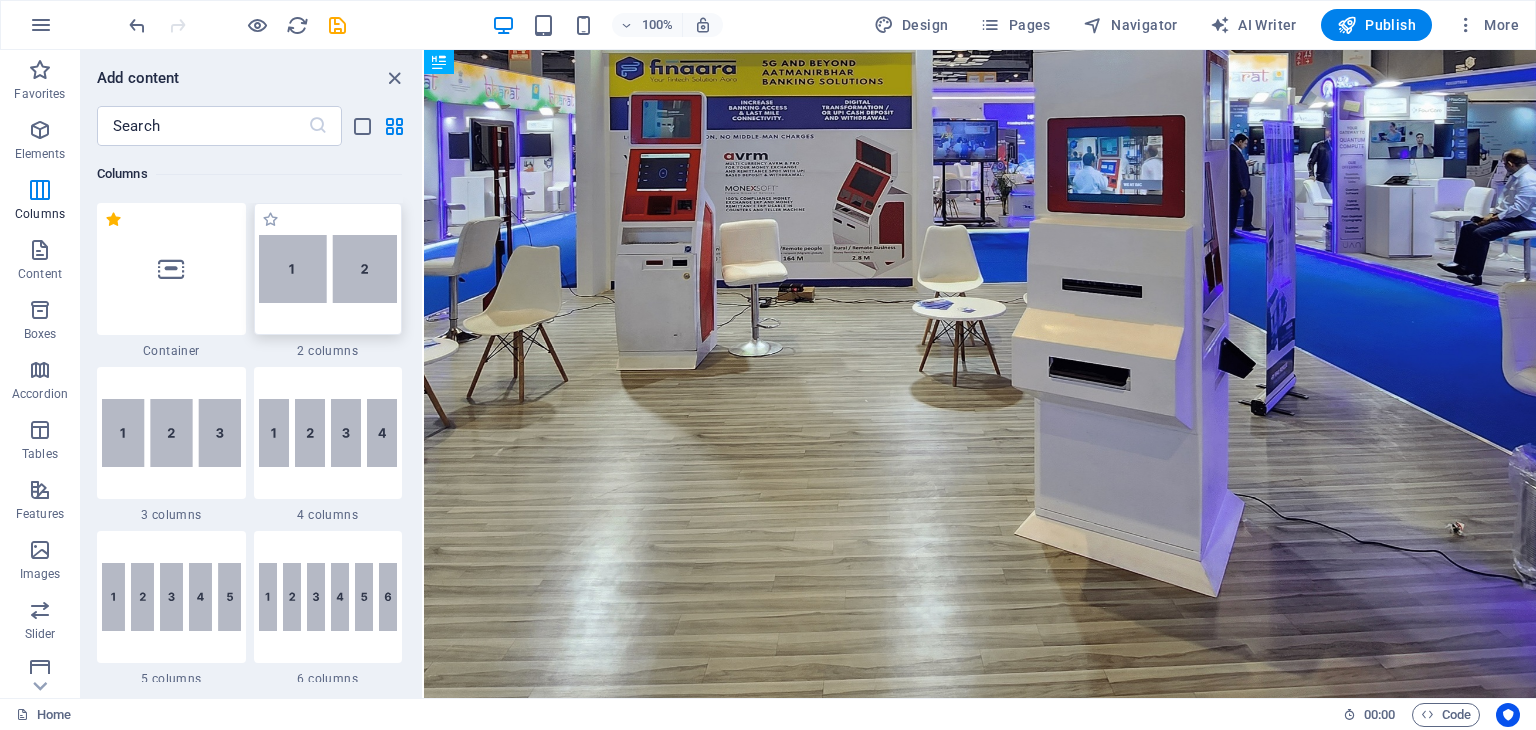 click at bounding box center (328, 269) 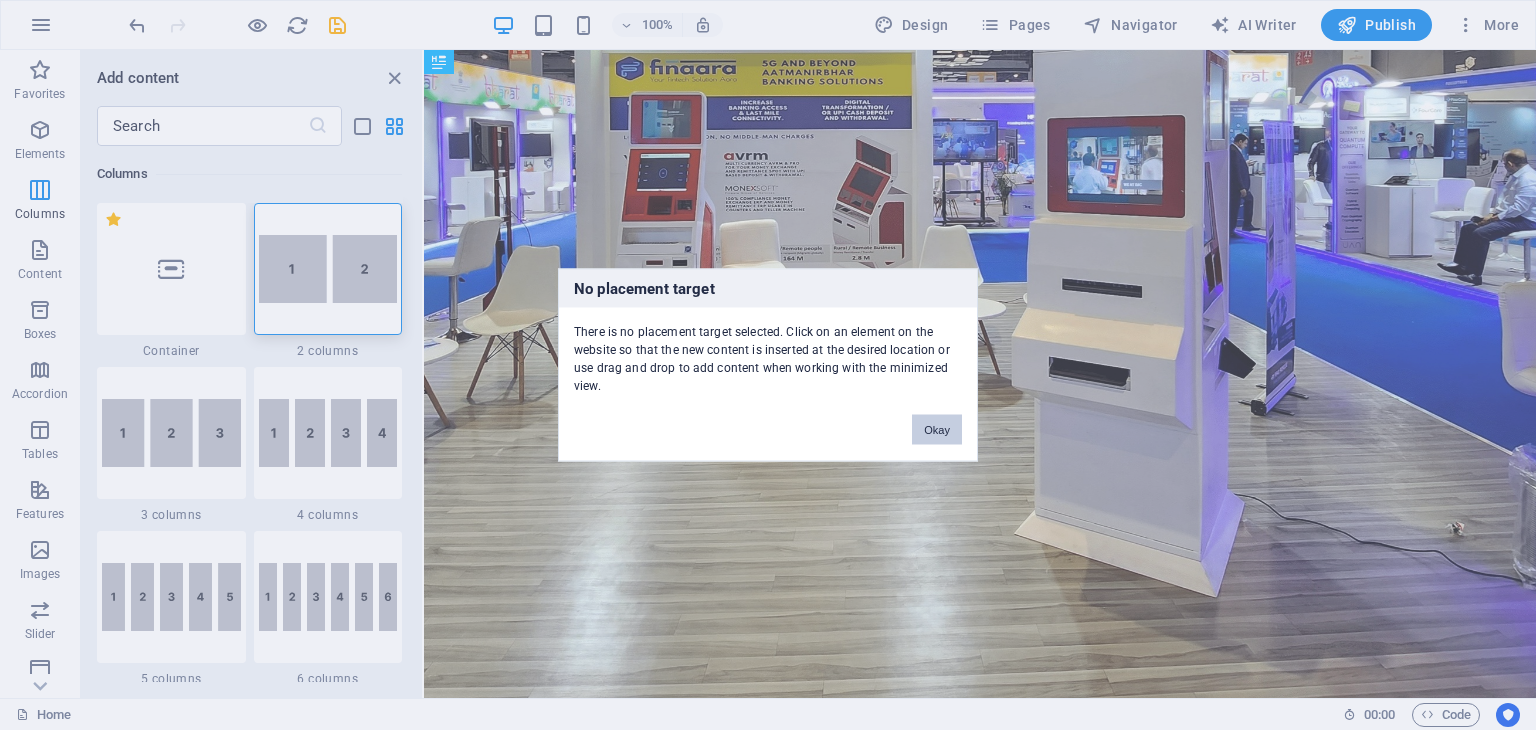 click on "Okay" at bounding box center (937, 430) 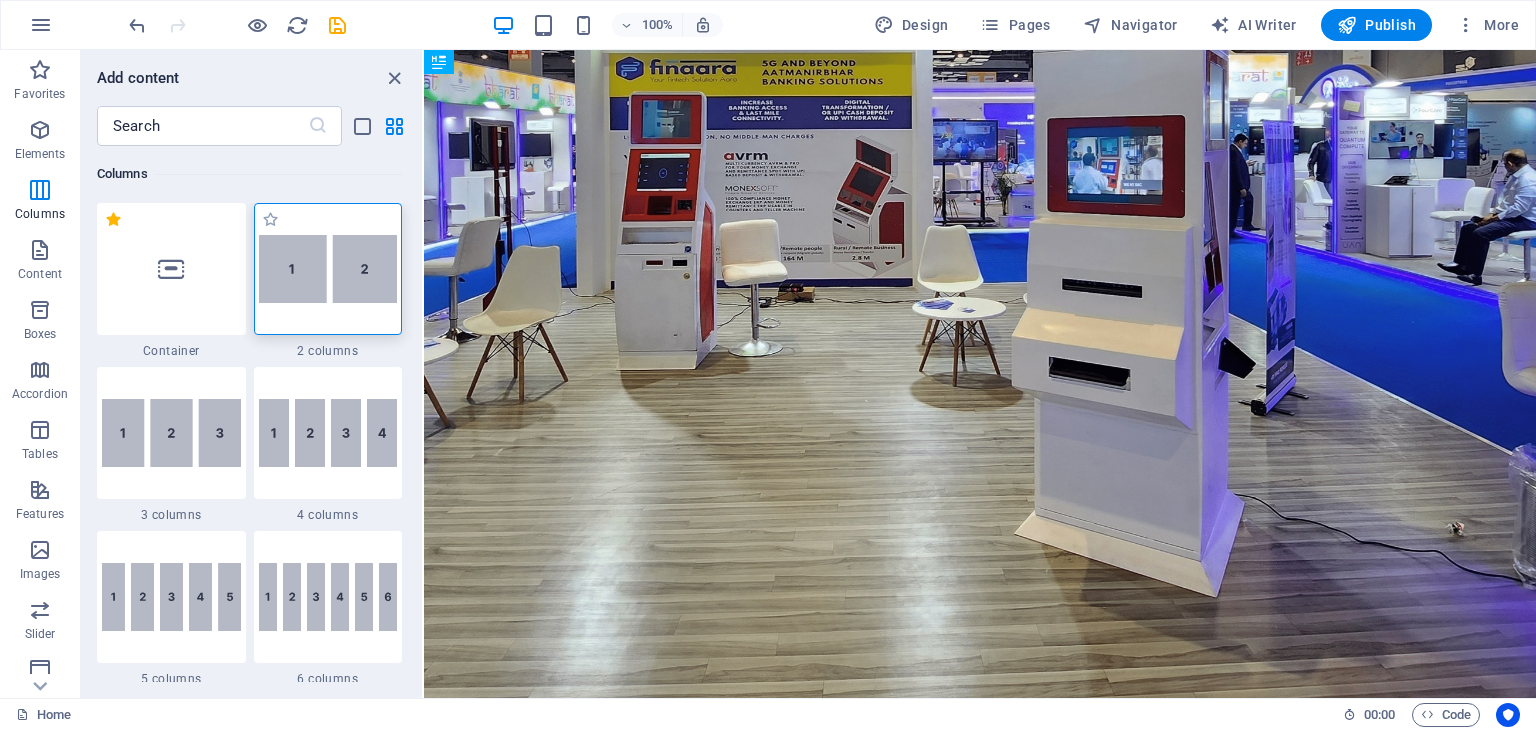 click at bounding box center [328, 269] 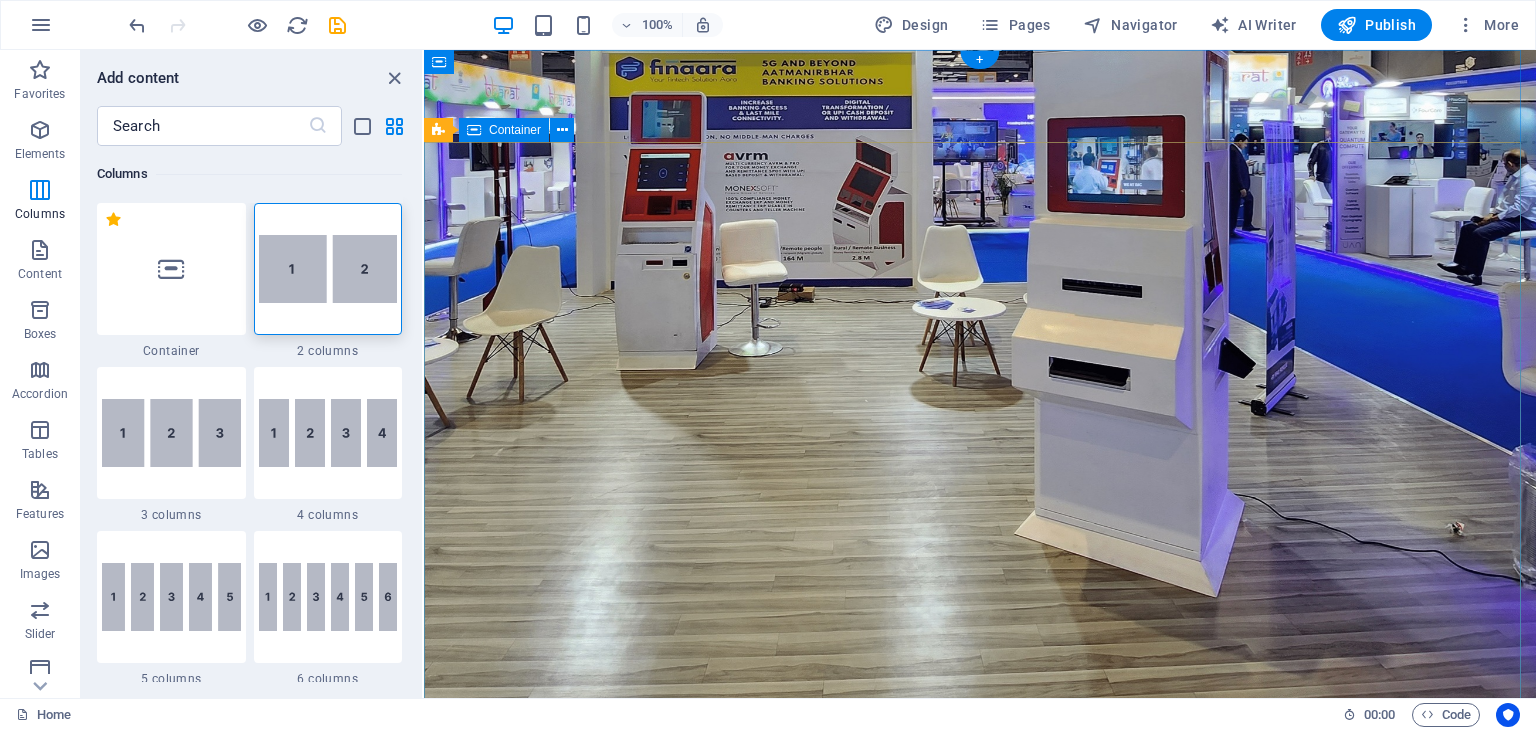 click on "Add elements" at bounding box center [921, 1185] 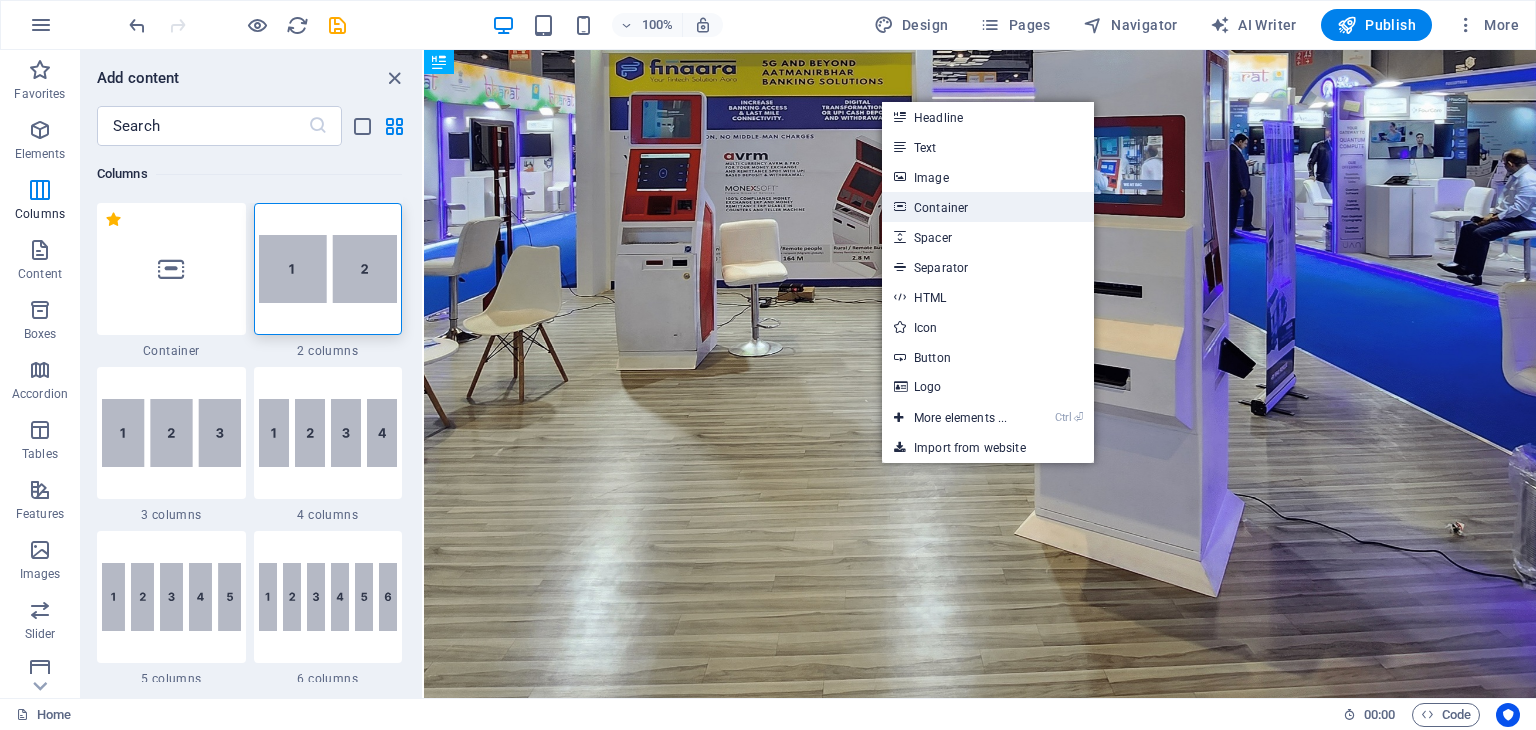 click on "Container" at bounding box center [988, 207] 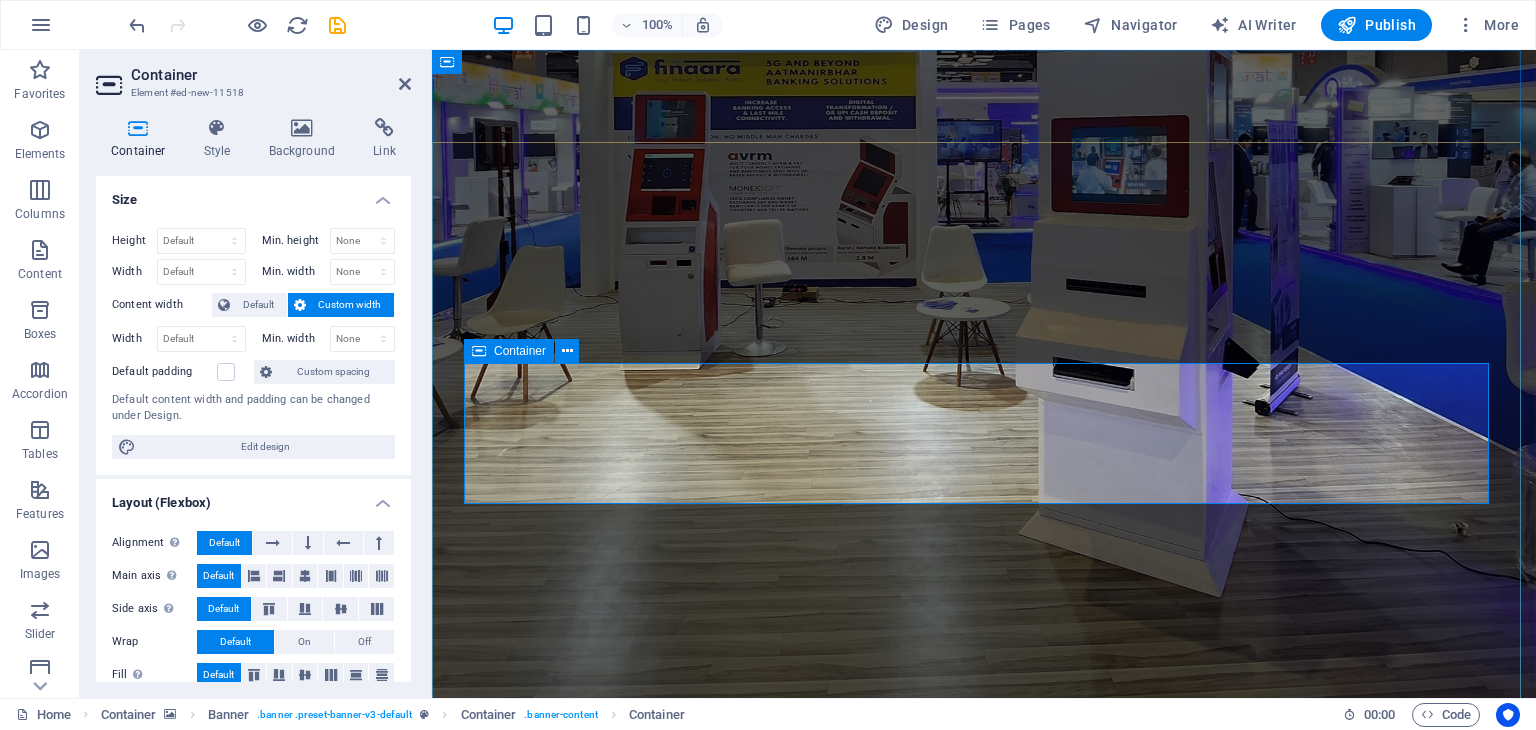 click on "Add elements" at bounding box center [925, 1185] 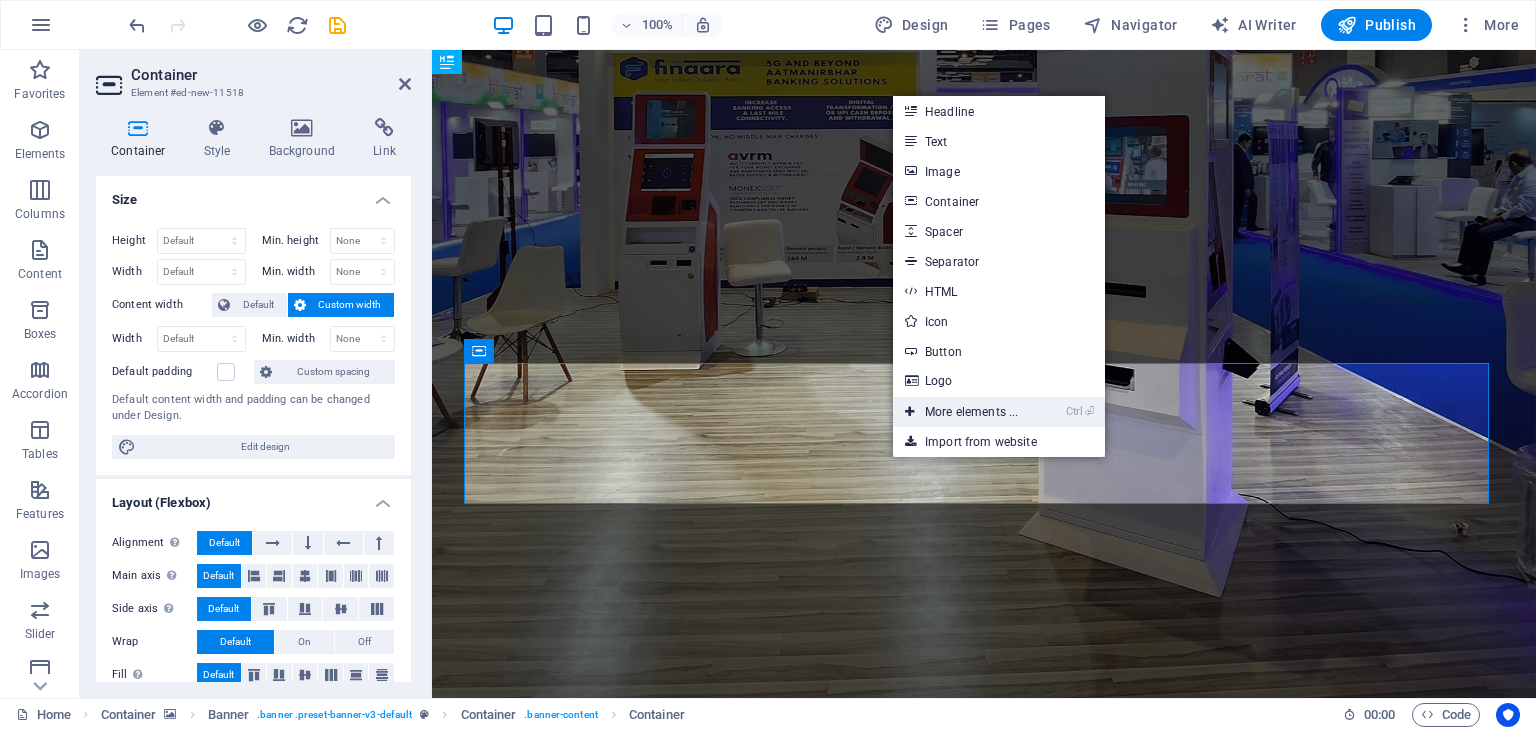click on "Ctrl ⏎  More elements ..." at bounding box center [961, 412] 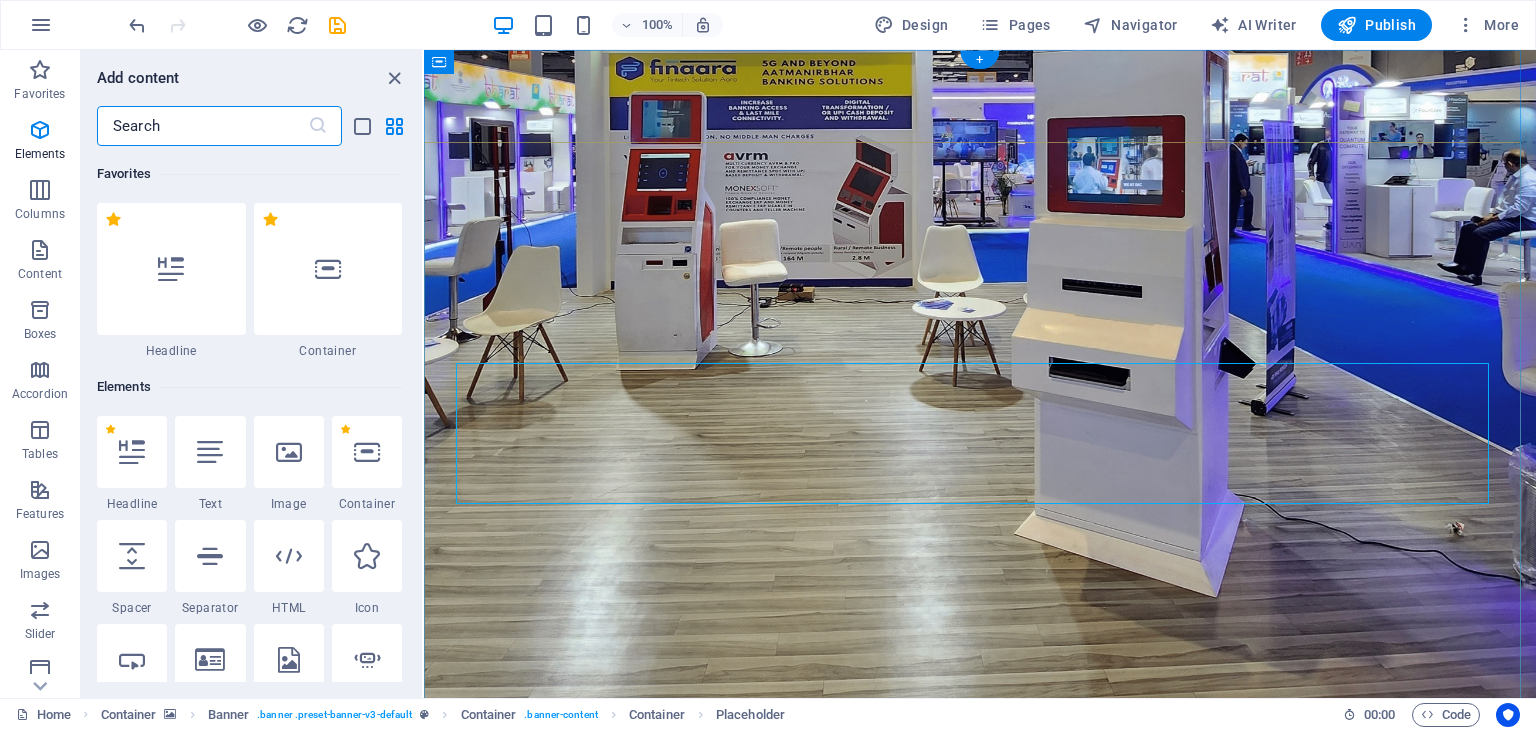 scroll, scrollTop: 212, scrollLeft: 0, axis: vertical 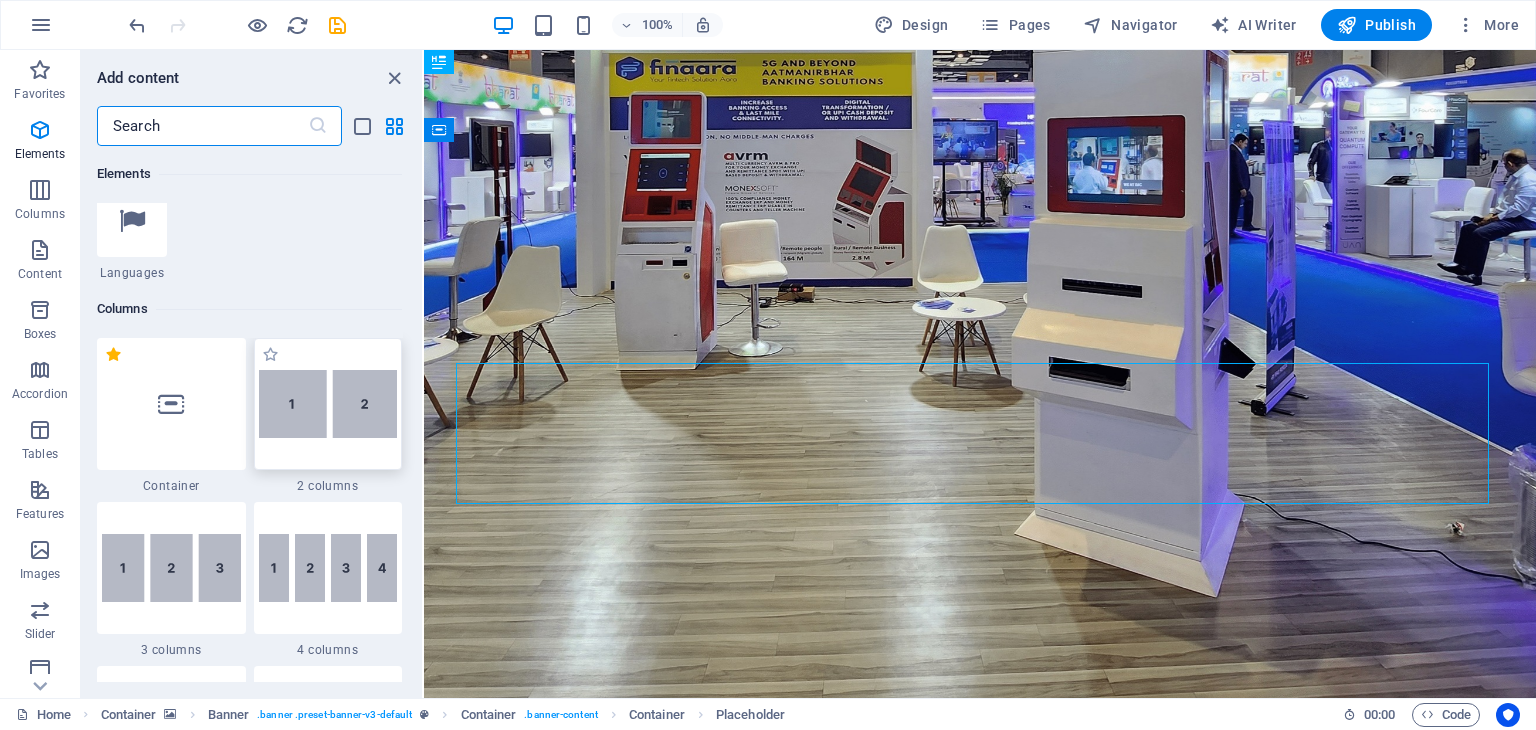 click at bounding box center (328, 404) 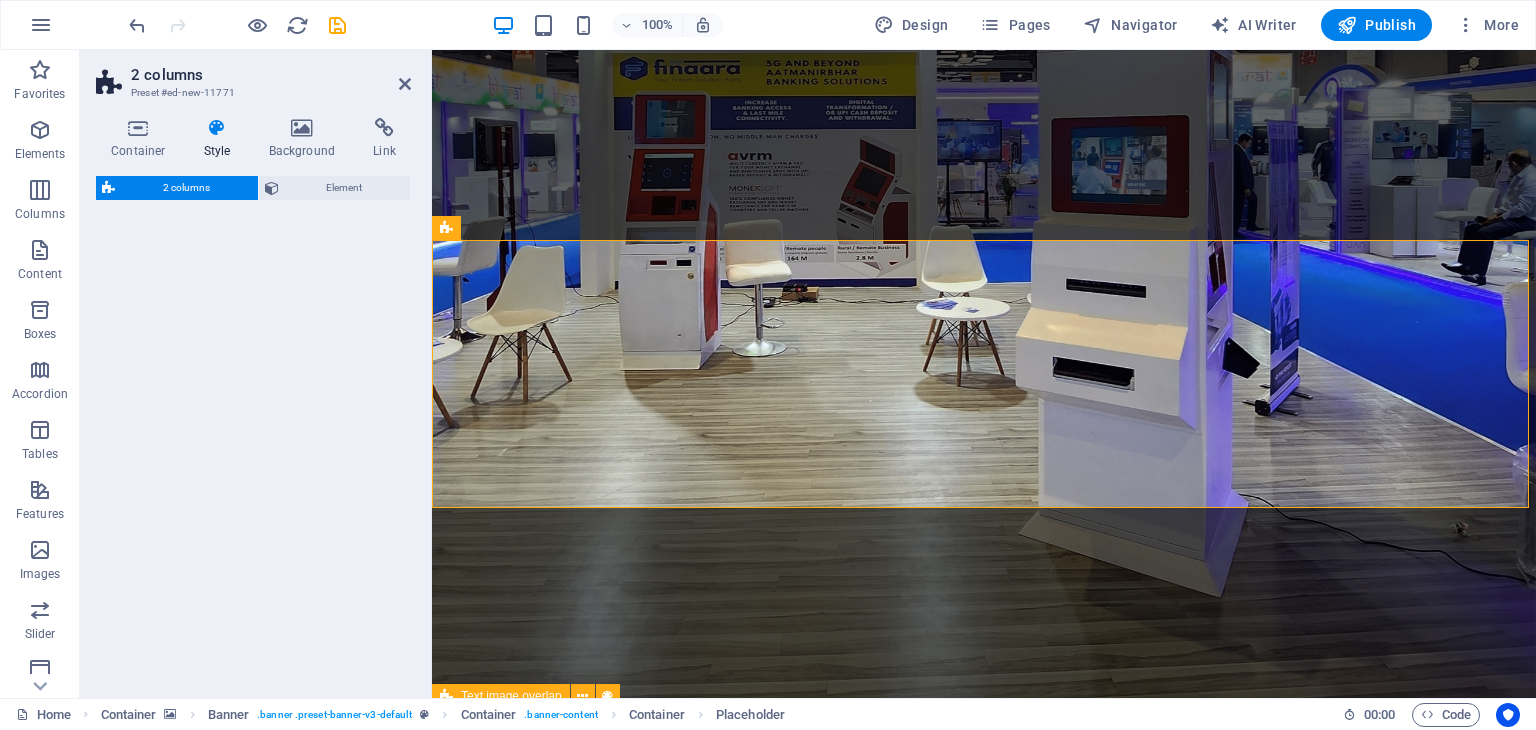 scroll, scrollTop: 485, scrollLeft: 0, axis: vertical 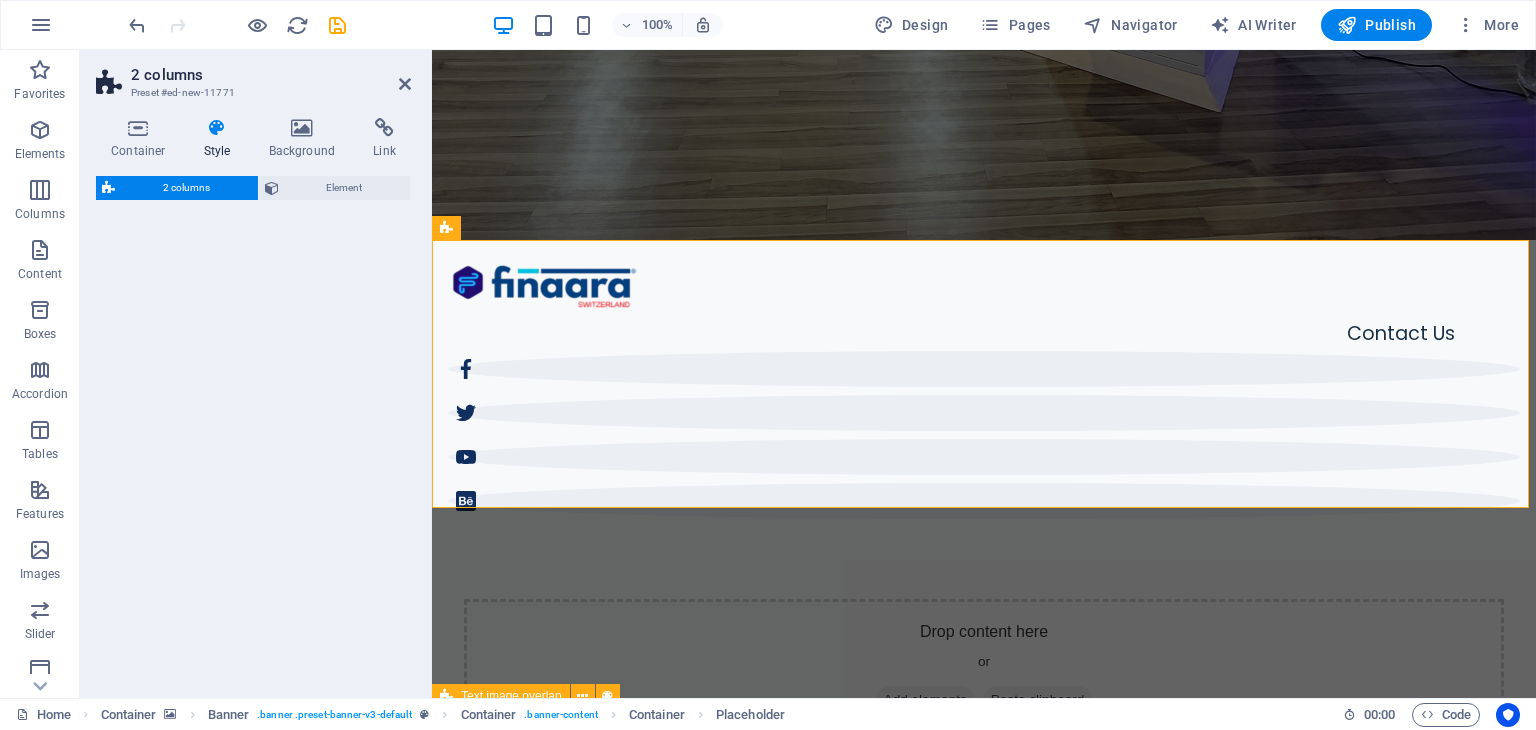 select on "rem" 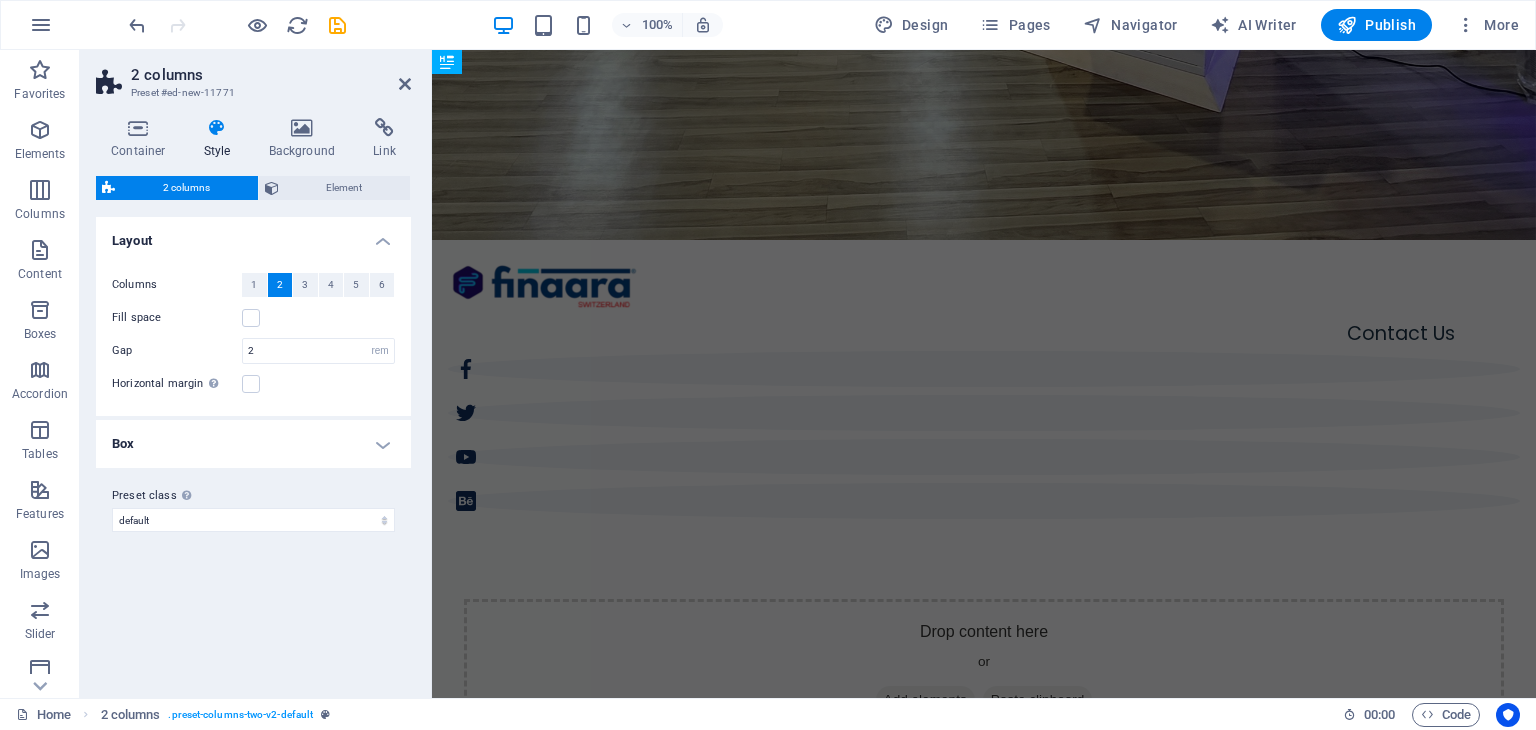 scroll, scrollTop: 0, scrollLeft: 0, axis: both 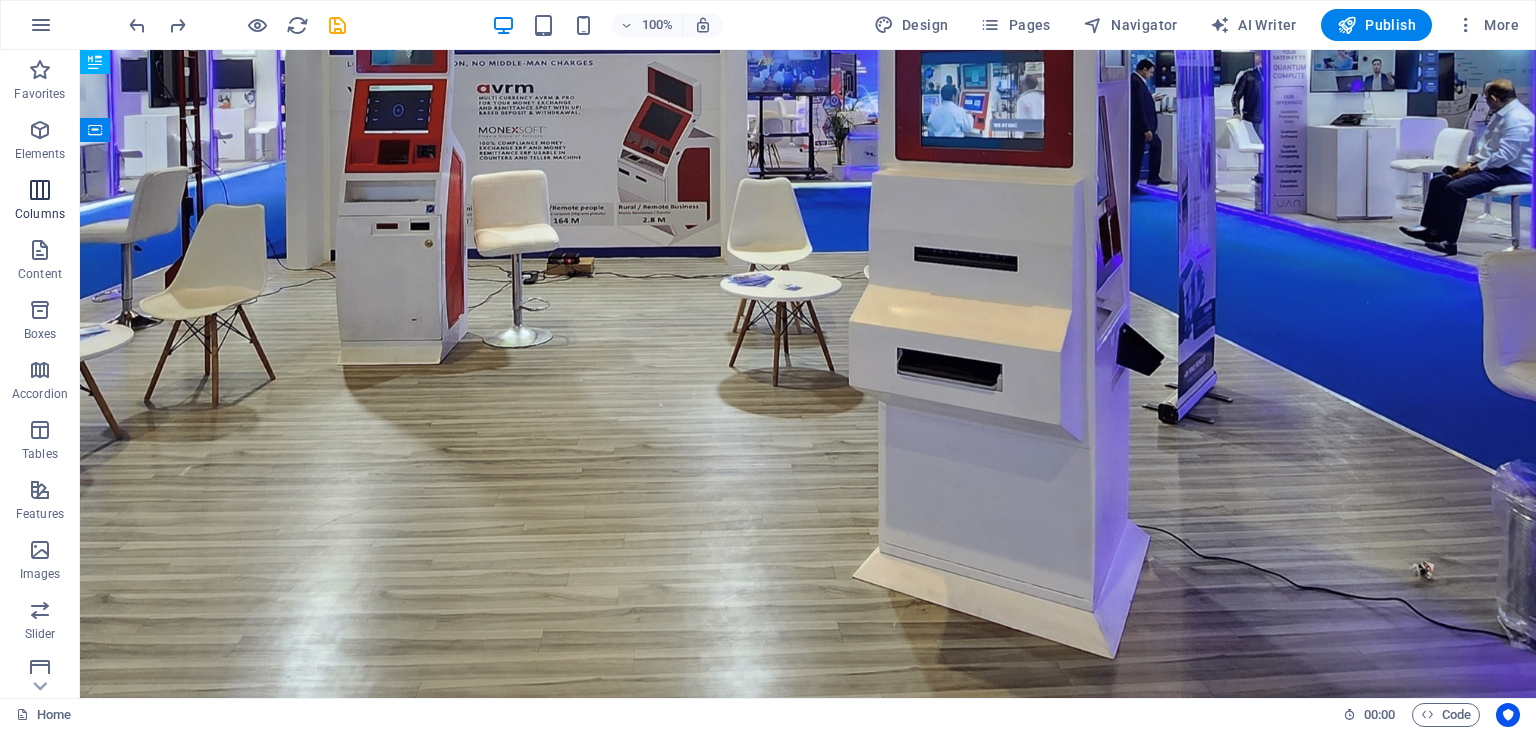 click on "Columns" at bounding box center (40, 202) 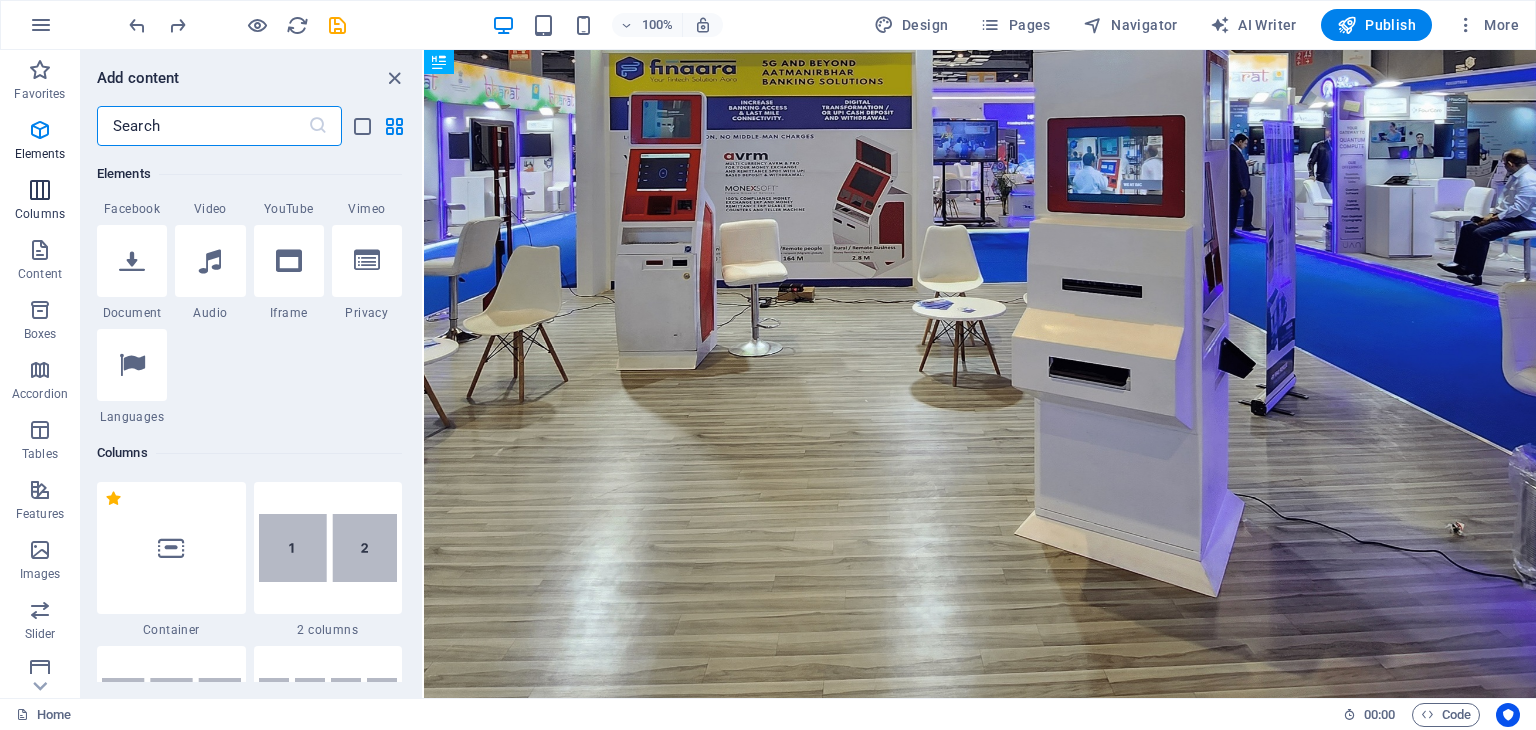 scroll, scrollTop: 990, scrollLeft: 0, axis: vertical 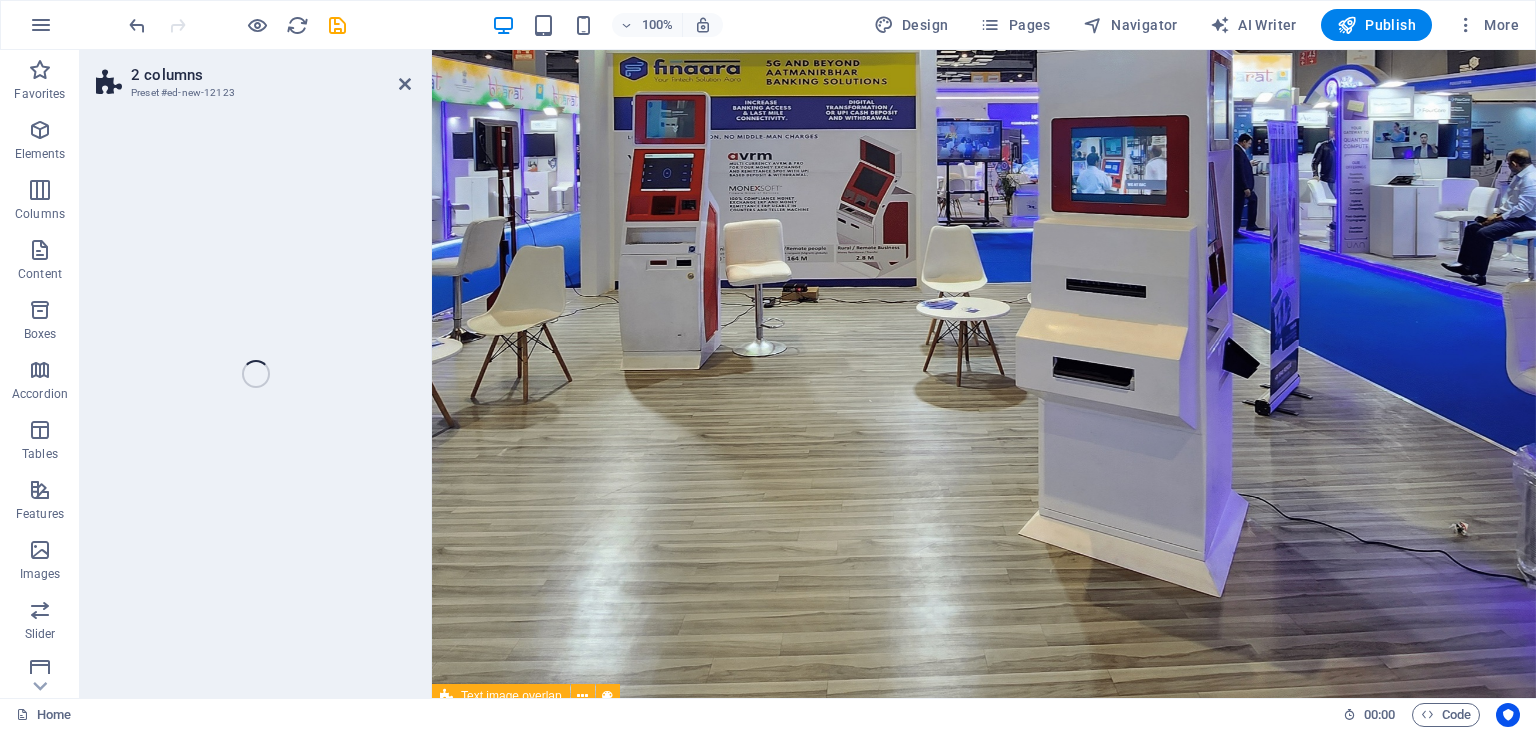 select on "rem" 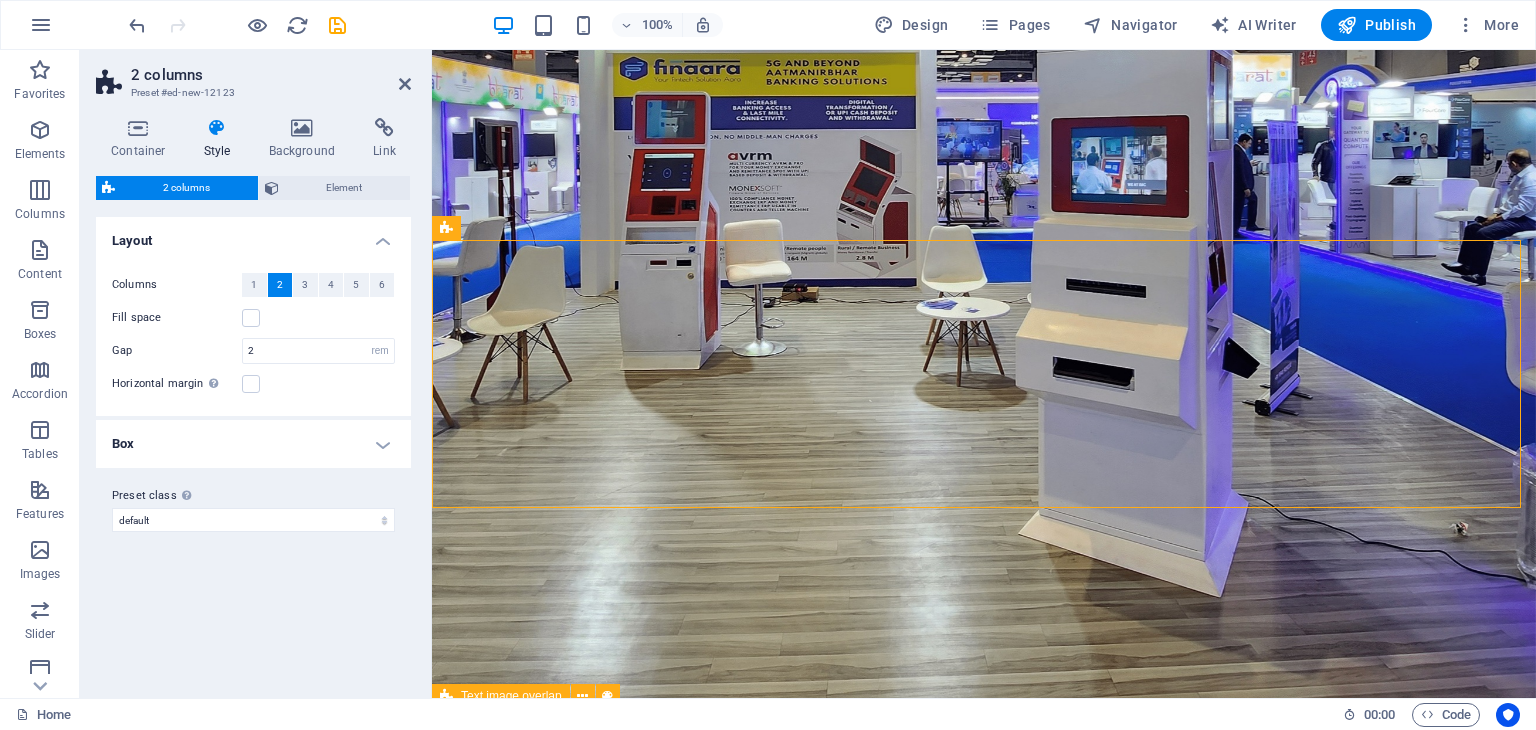 scroll, scrollTop: 485, scrollLeft: 0, axis: vertical 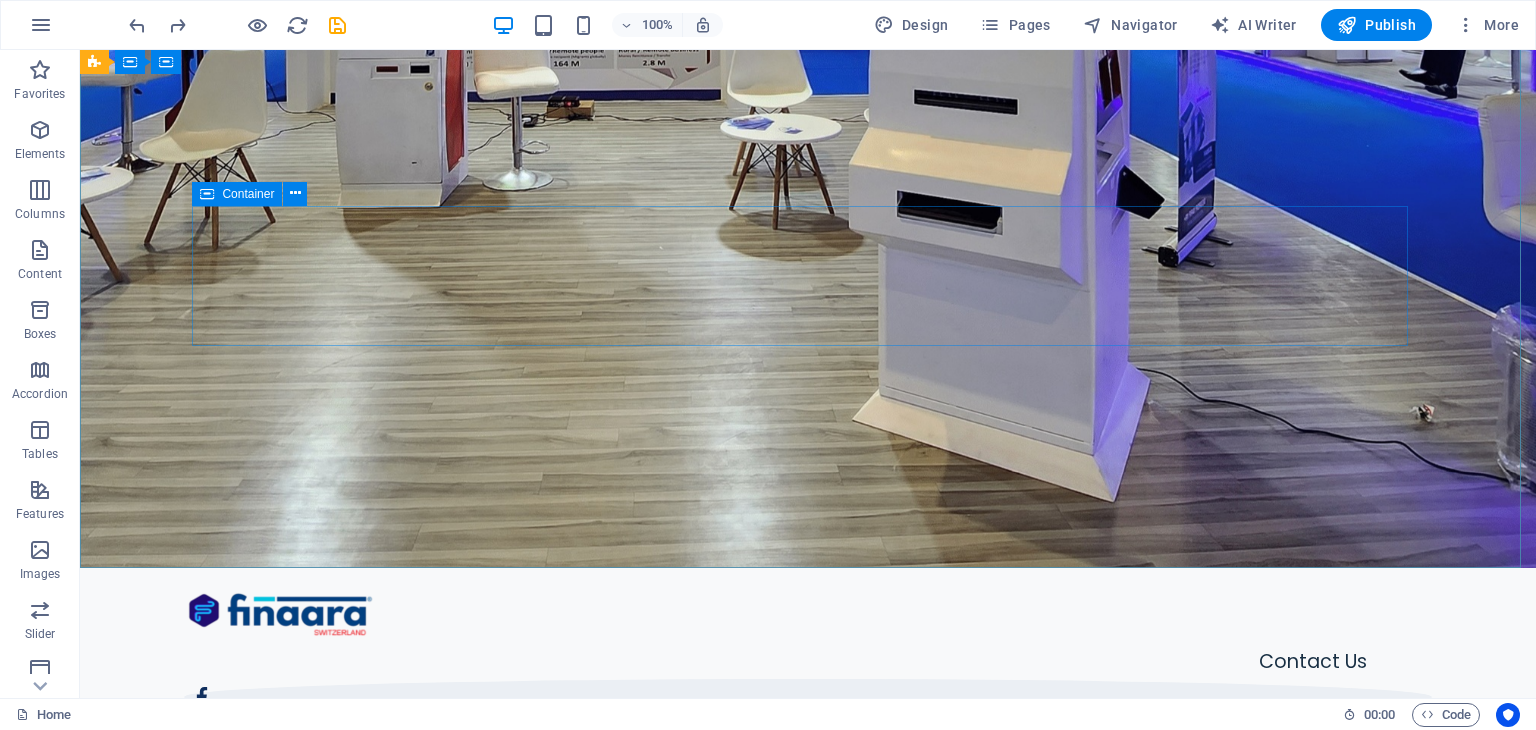 click on "Container" at bounding box center [248, 194] 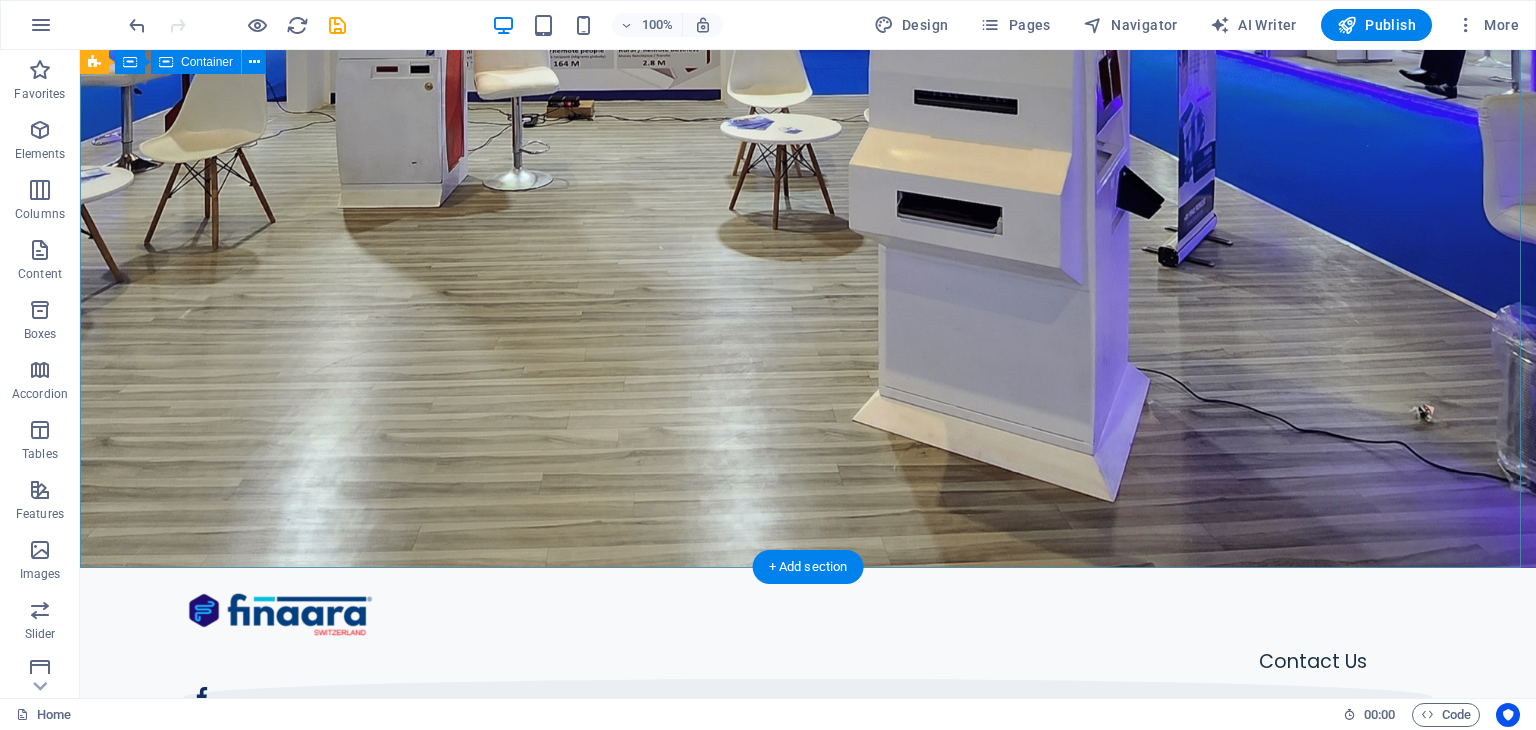 click on "Drop content here or  Add elements  Paste clipboard" at bounding box center (808, 998) 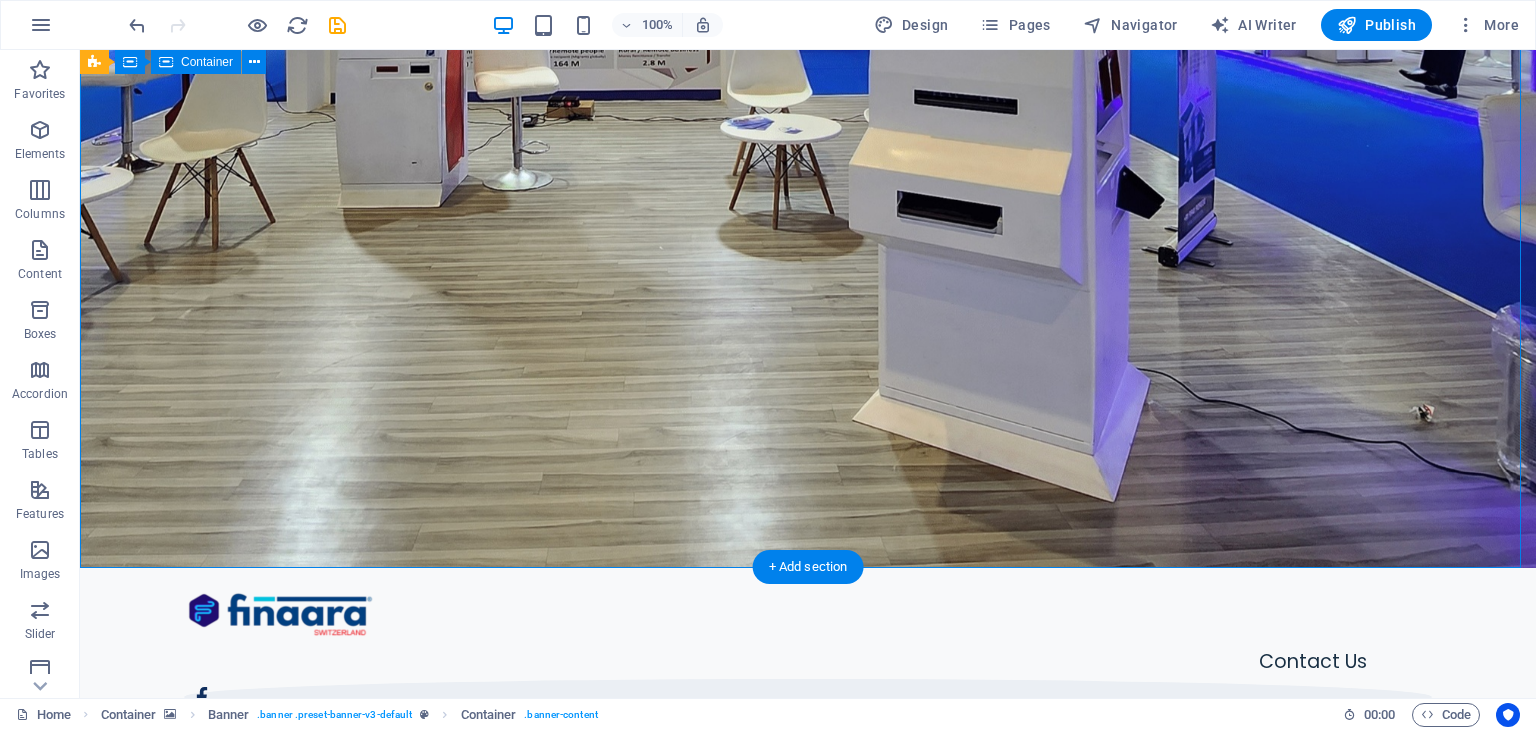 click on "Drop content here or  Add elements  Paste clipboard" at bounding box center [808, 998] 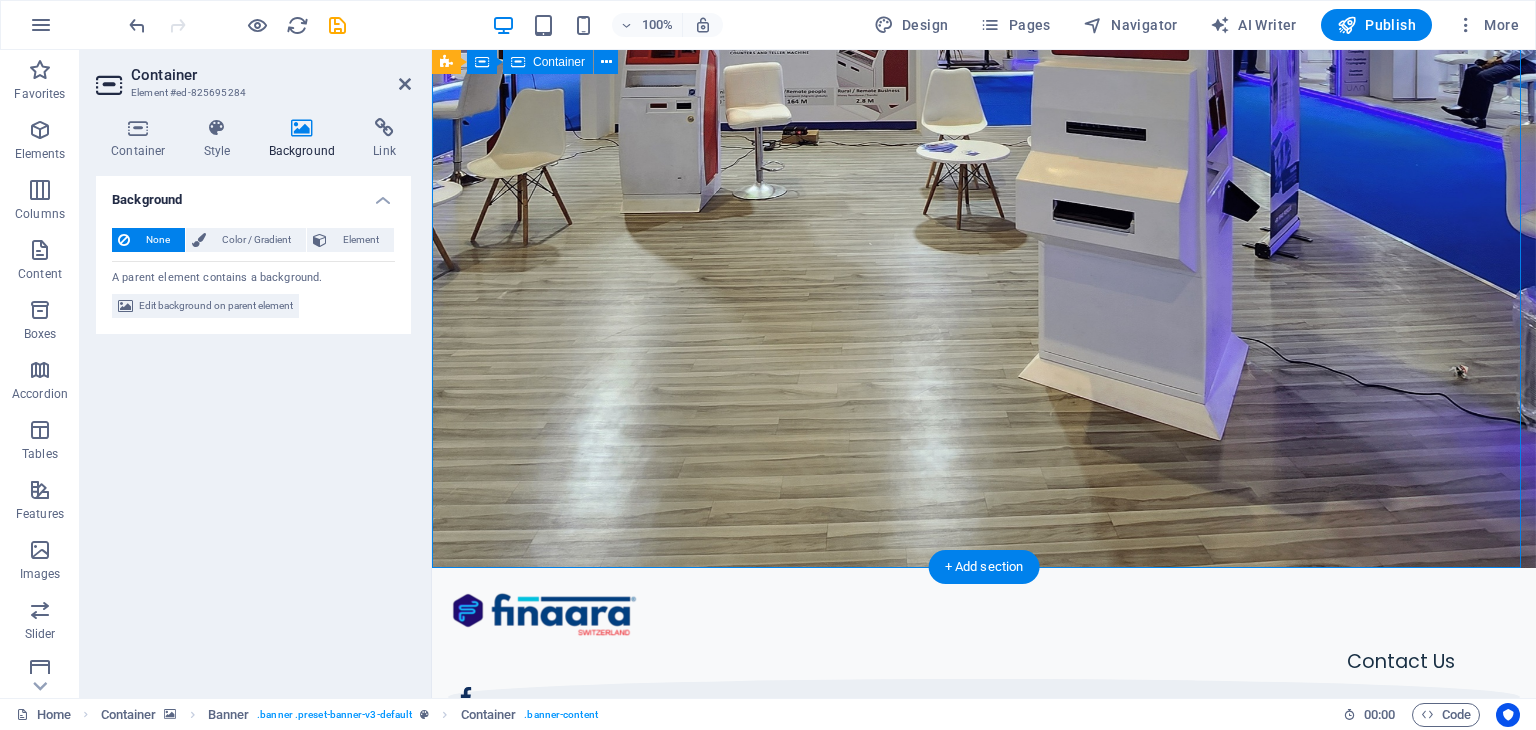 click on "Drop content here or  Add elements  Paste clipboard" at bounding box center [984, 998] 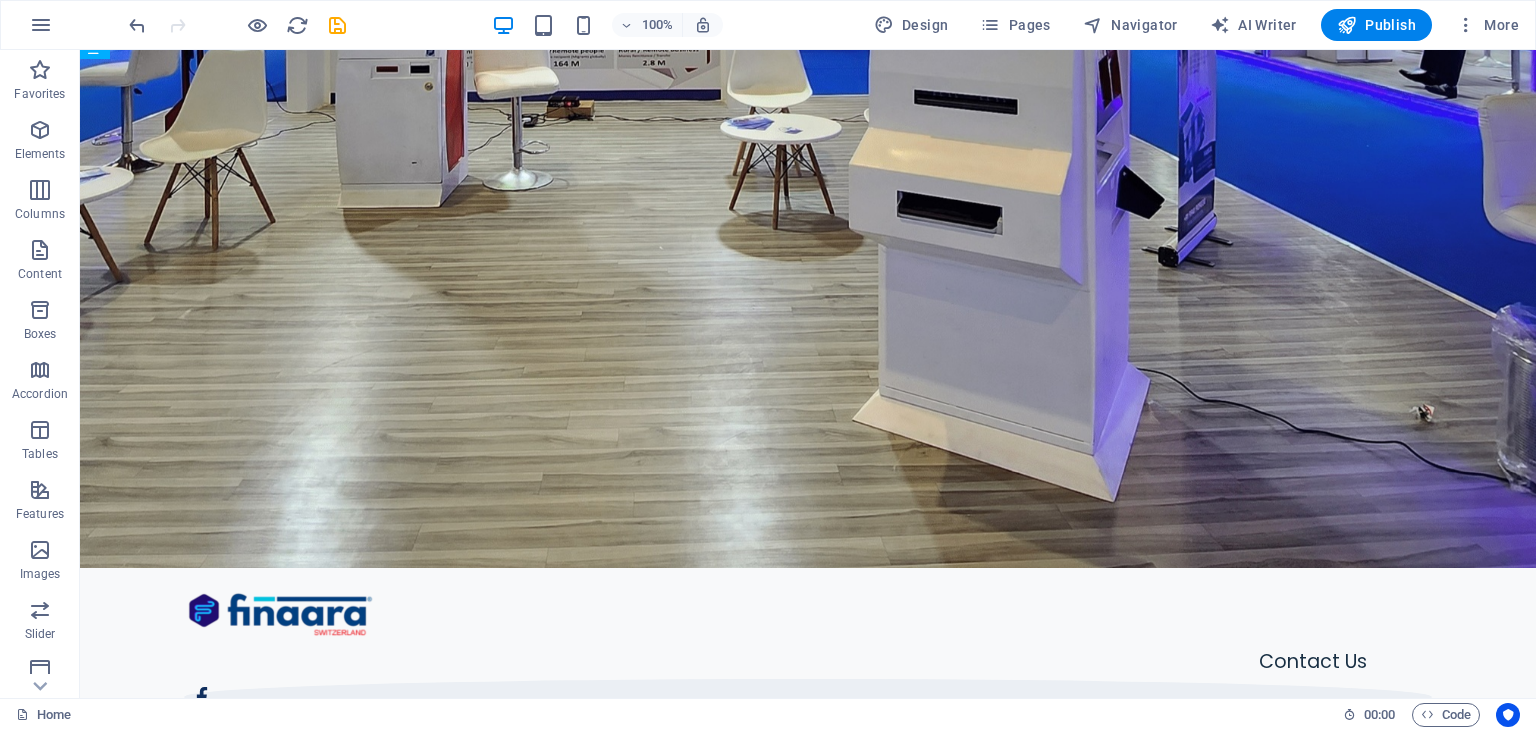 scroll, scrollTop: 0, scrollLeft: 0, axis: both 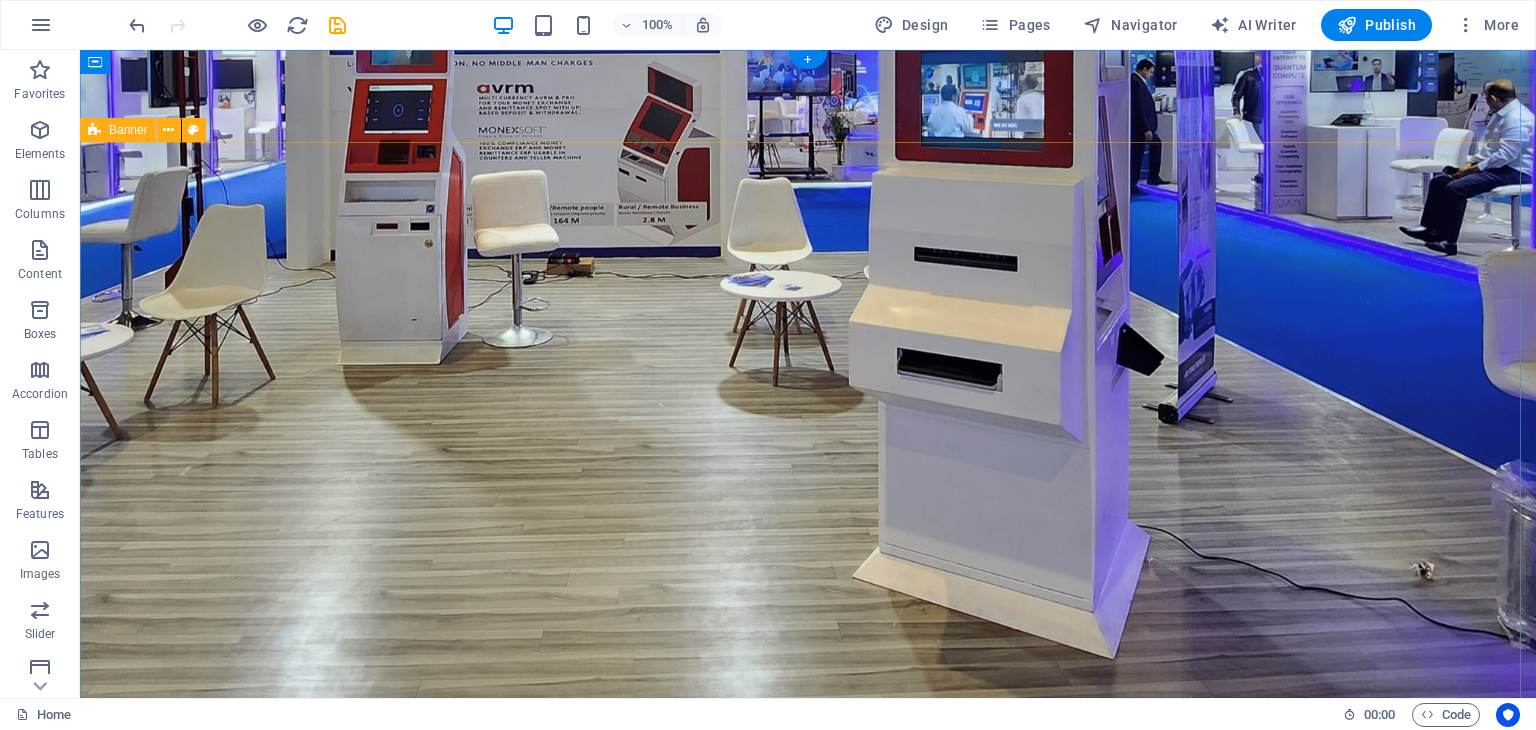 click on "Drop content here or  Add elements  Paste clipboard" at bounding box center (808, 1091) 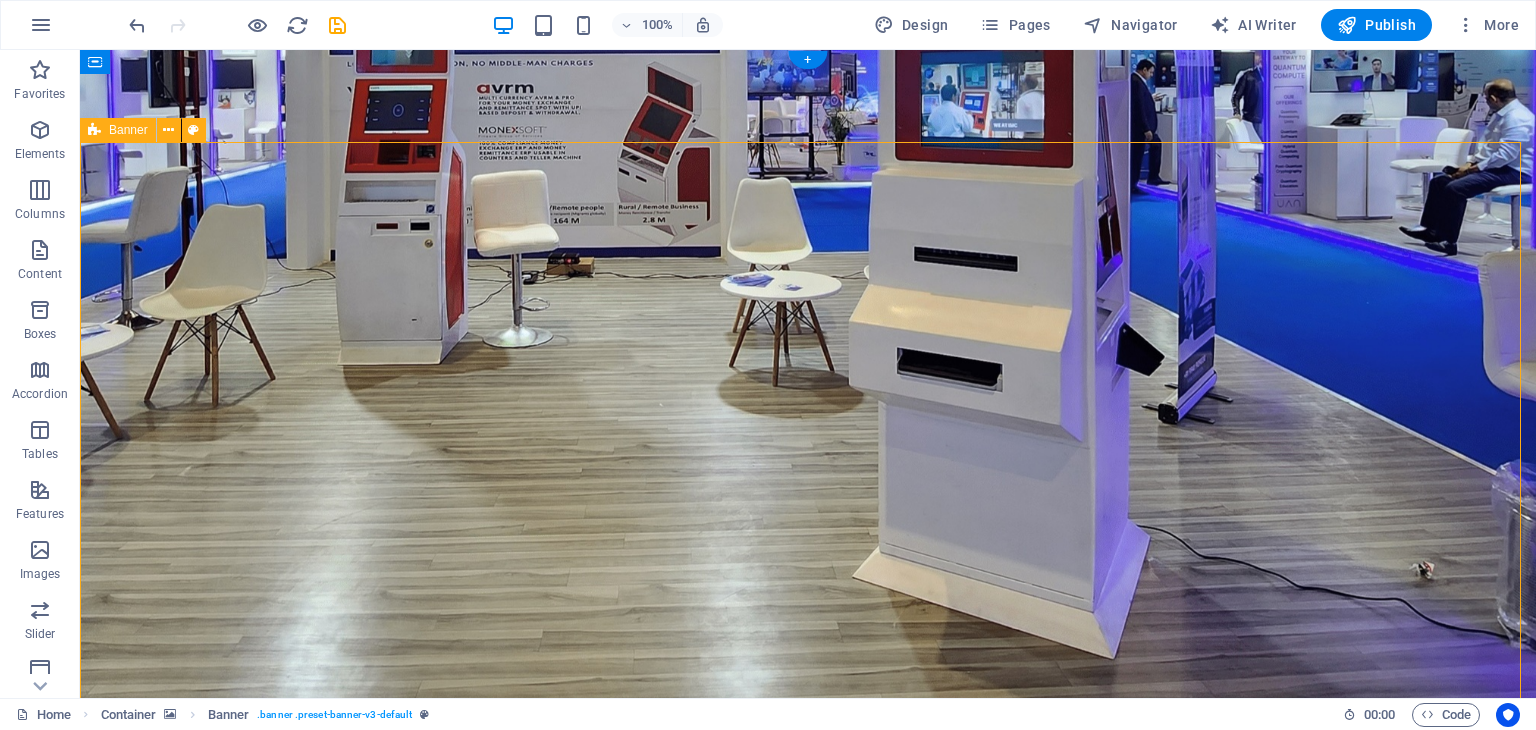 click on "Add elements" at bounding box center [749, 1121] 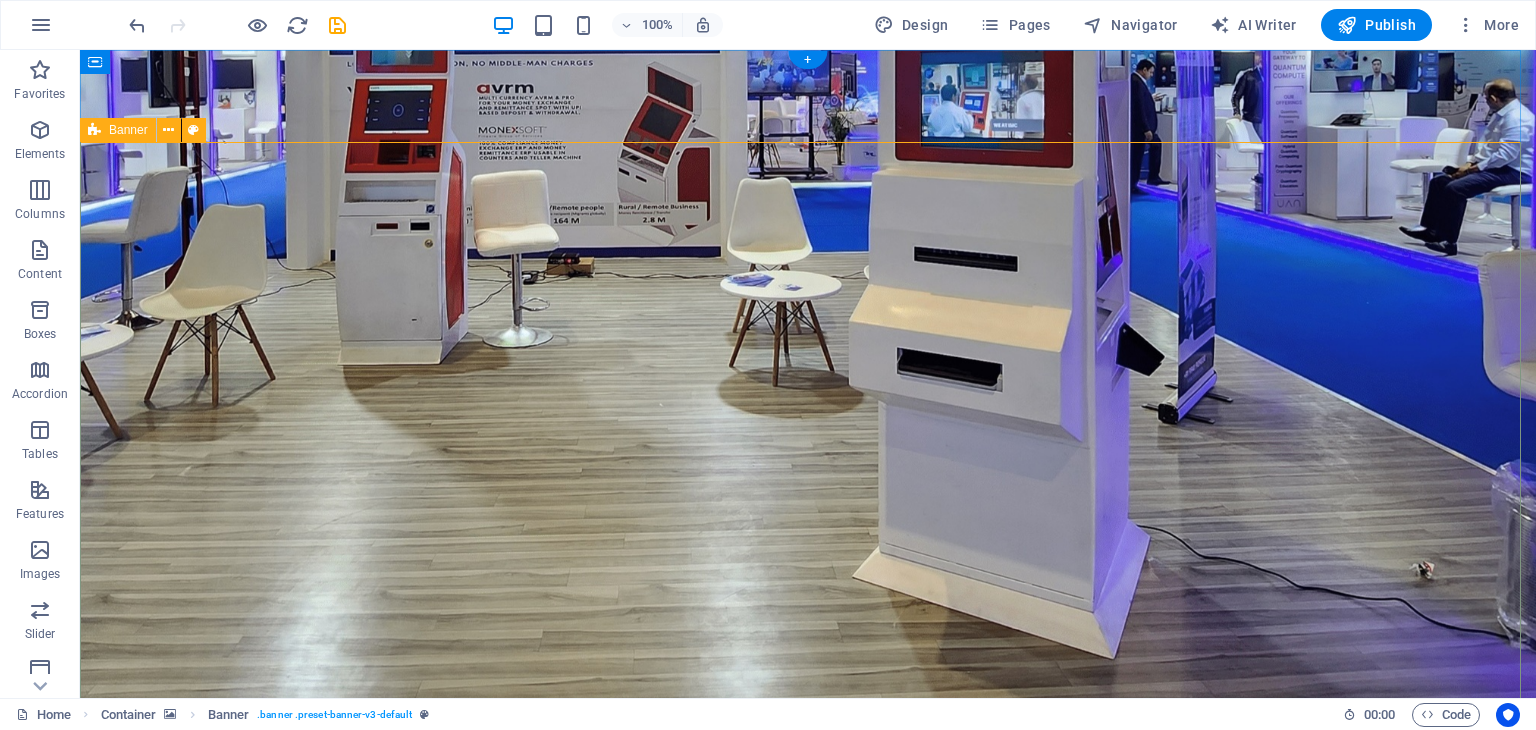 click on "Drop content here or  Add elements  Paste clipboard" at bounding box center (808, 1091) 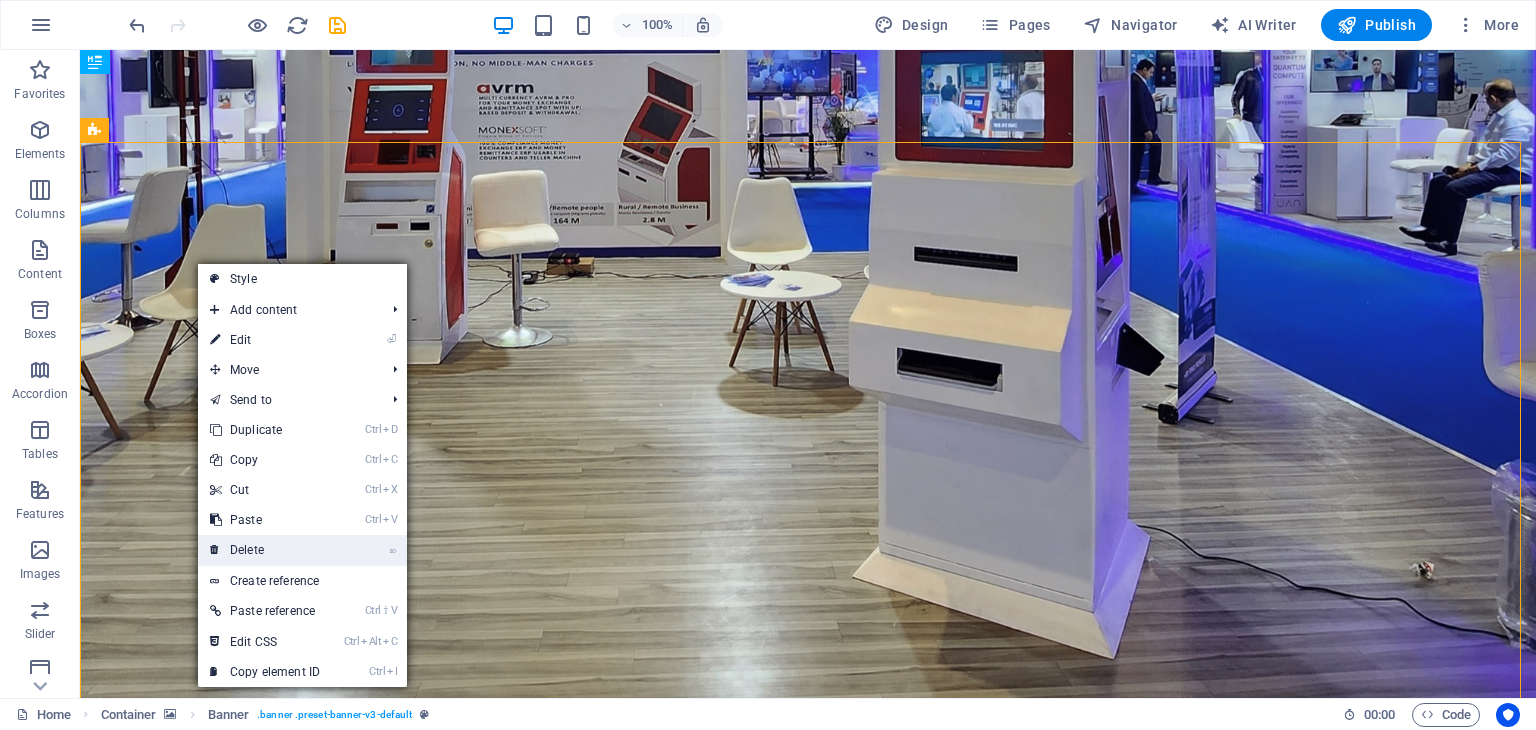 click on "⌦  Delete" at bounding box center (265, 550) 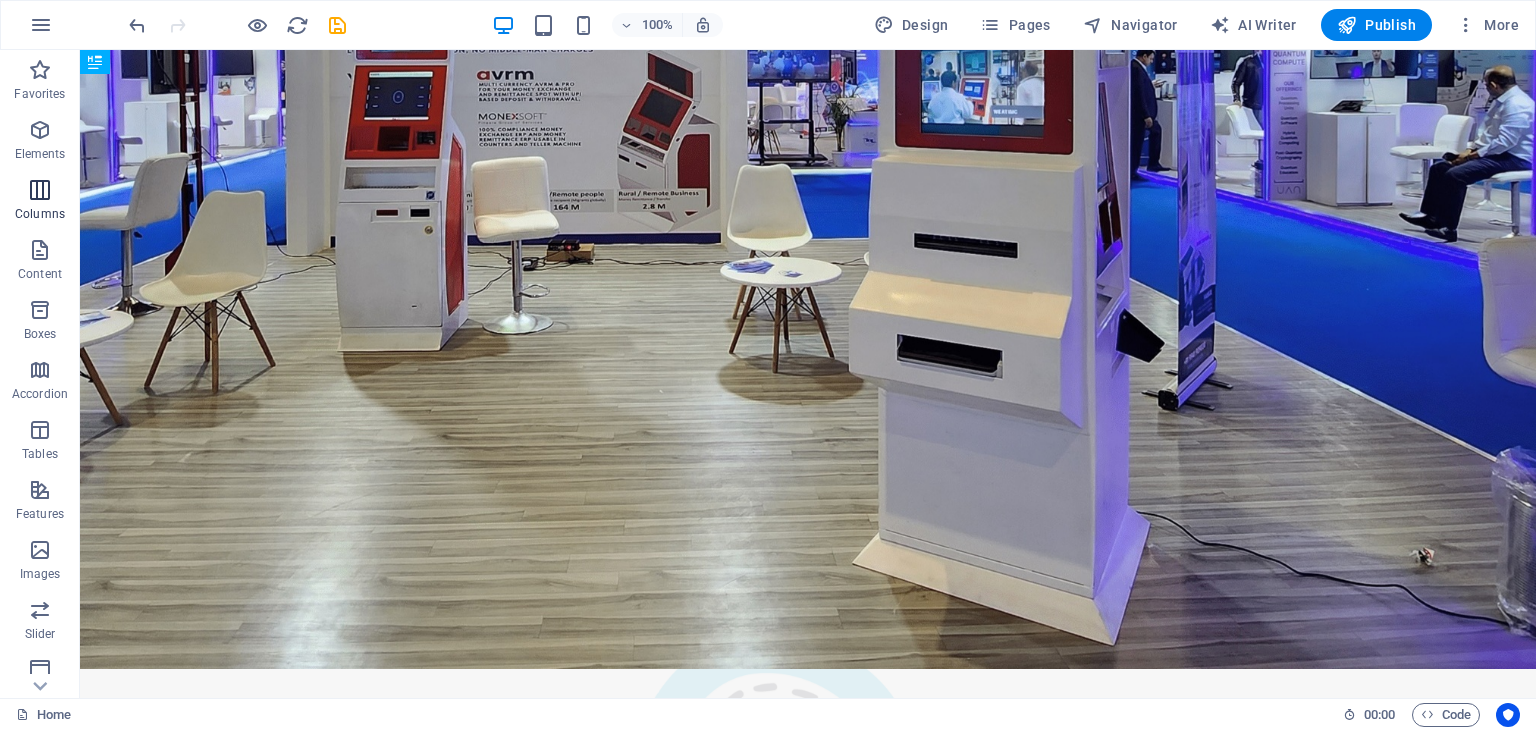 click at bounding box center (40, 190) 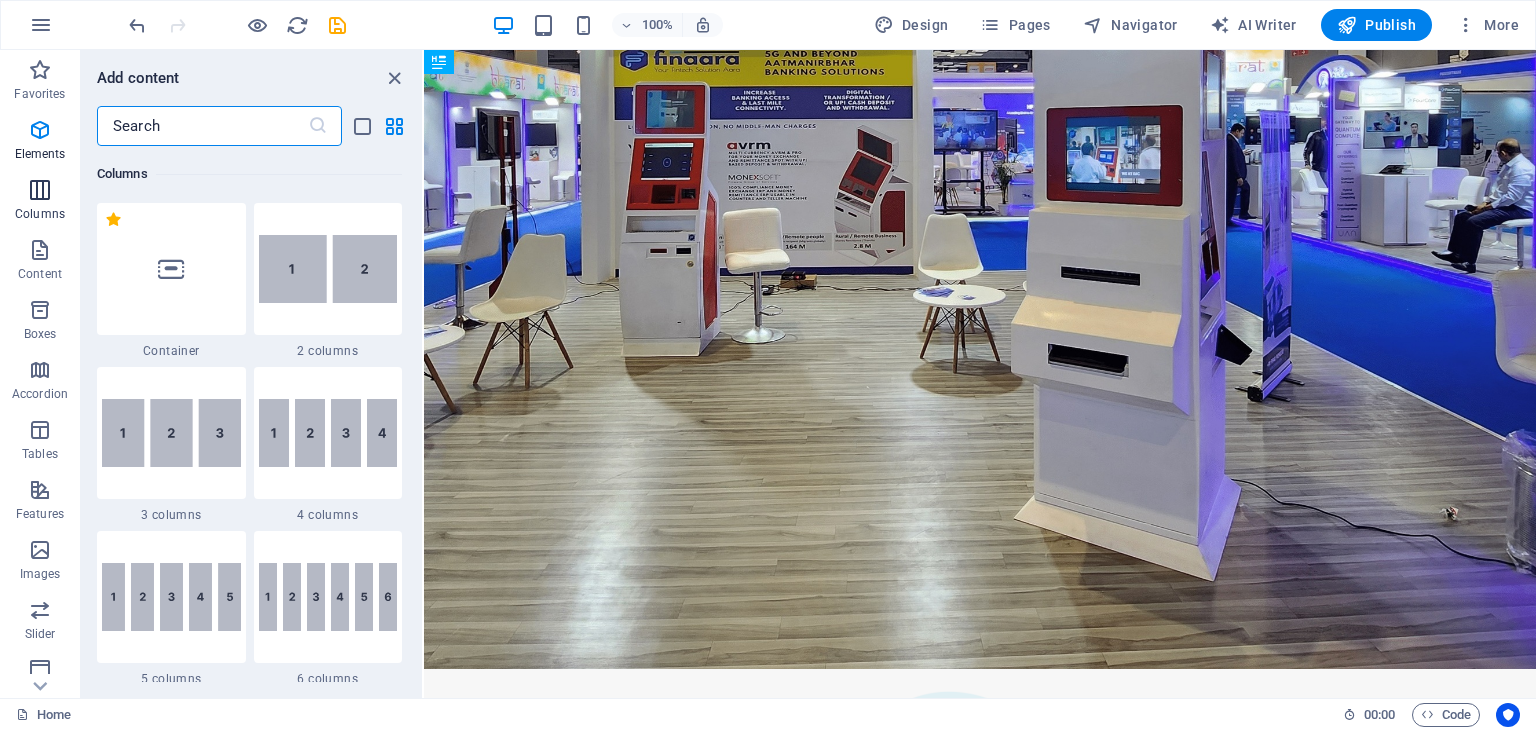 scroll, scrollTop: 990, scrollLeft: 0, axis: vertical 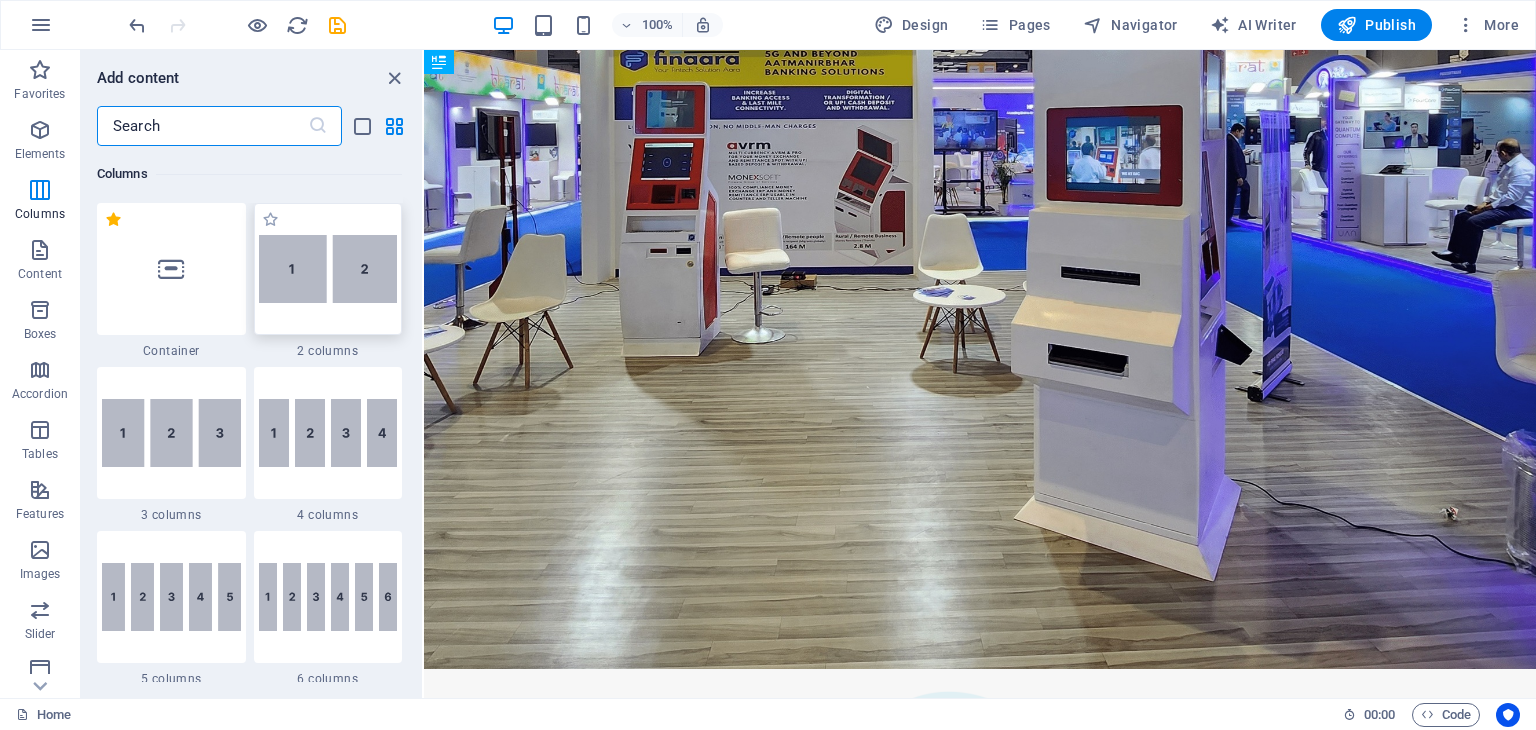 click at bounding box center [328, 269] 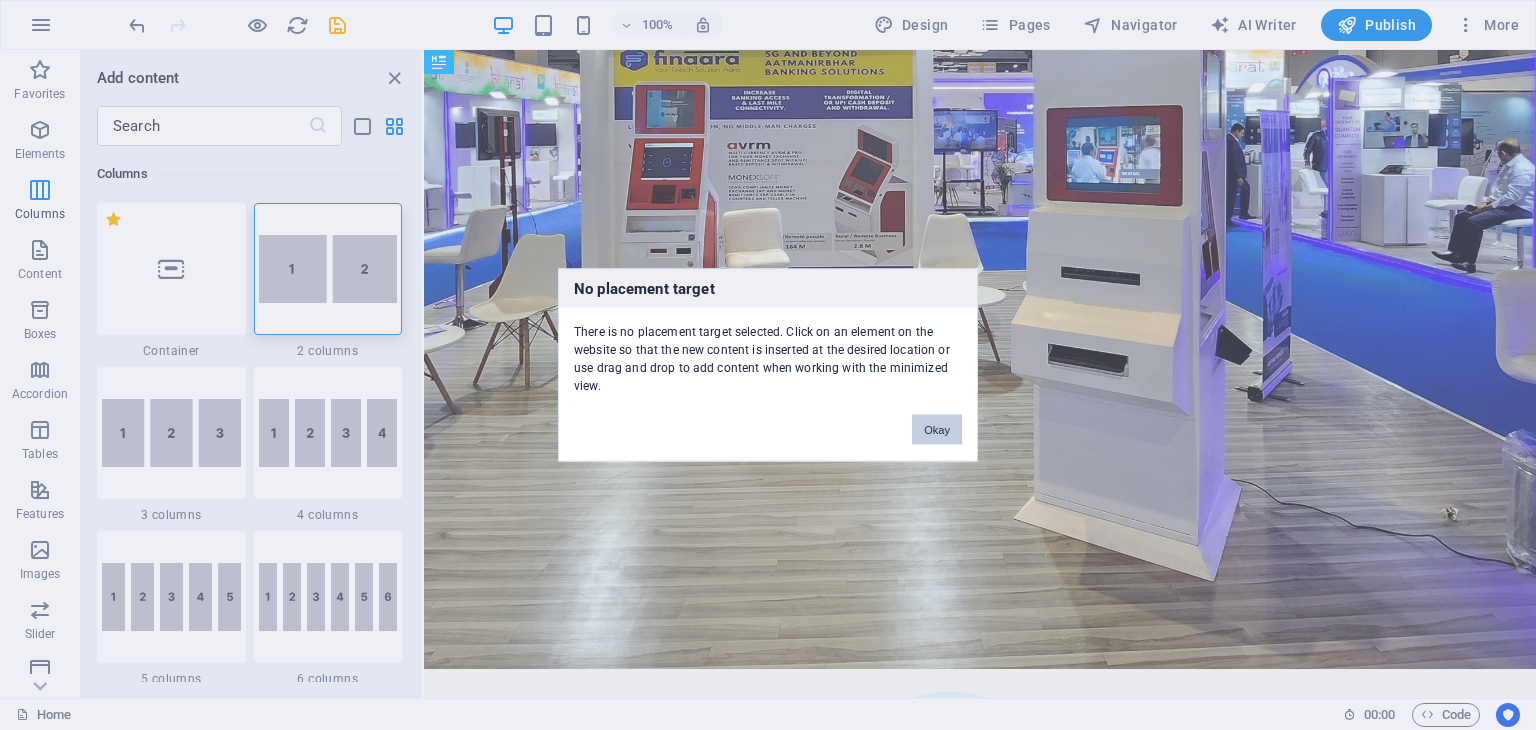 click on "Okay" at bounding box center (937, 430) 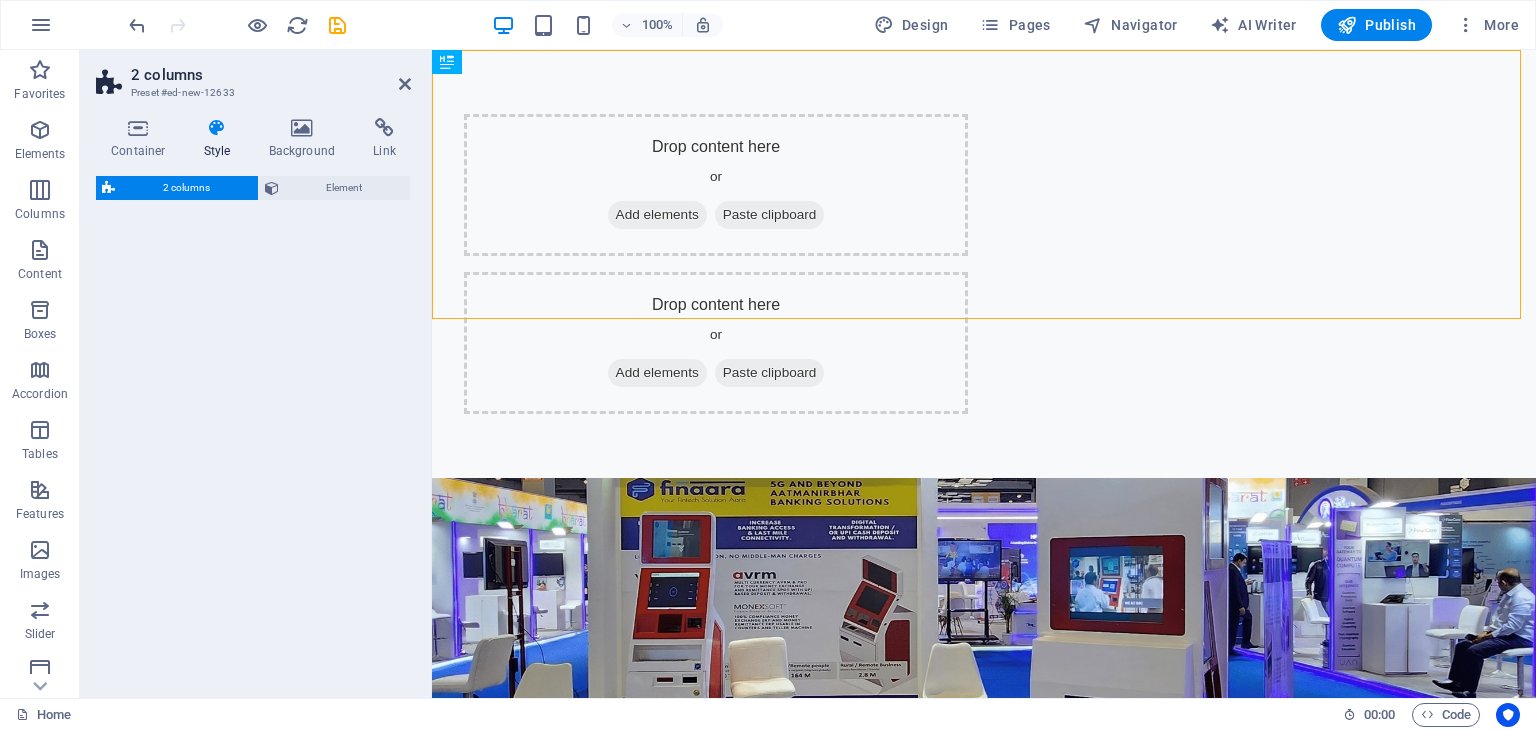select on "rem" 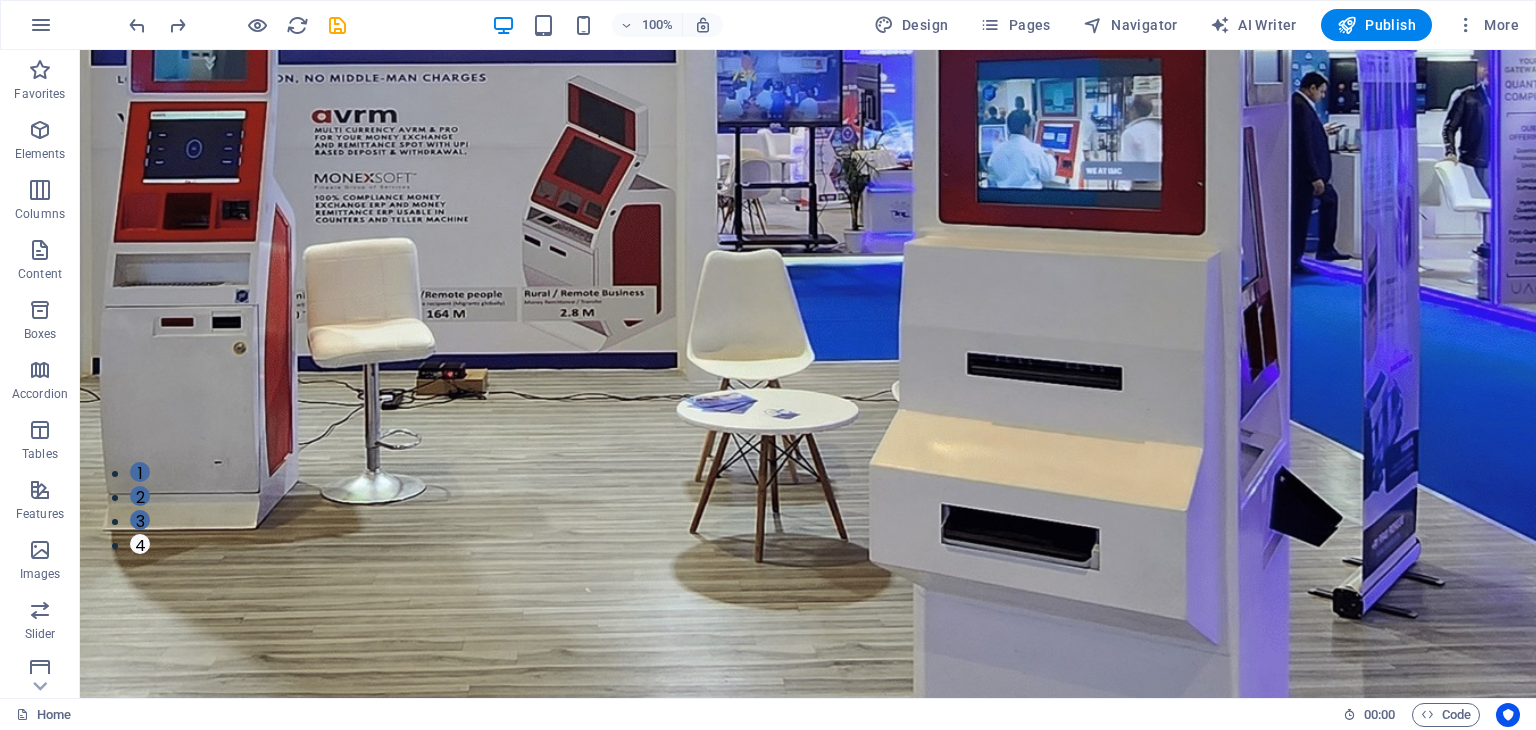 scroll, scrollTop: 0, scrollLeft: 0, axis: both 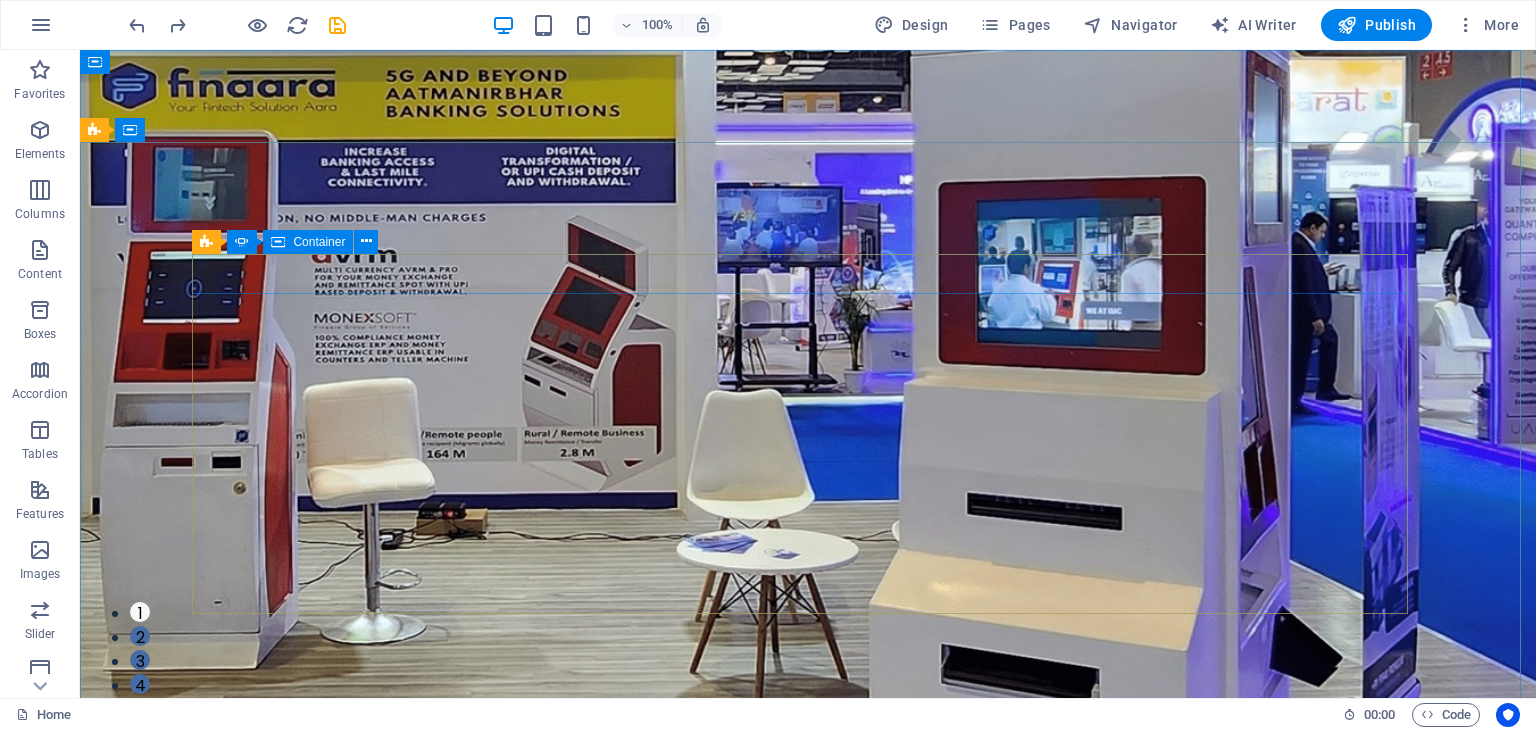 click on "Container" at bounding box center [319, 242] 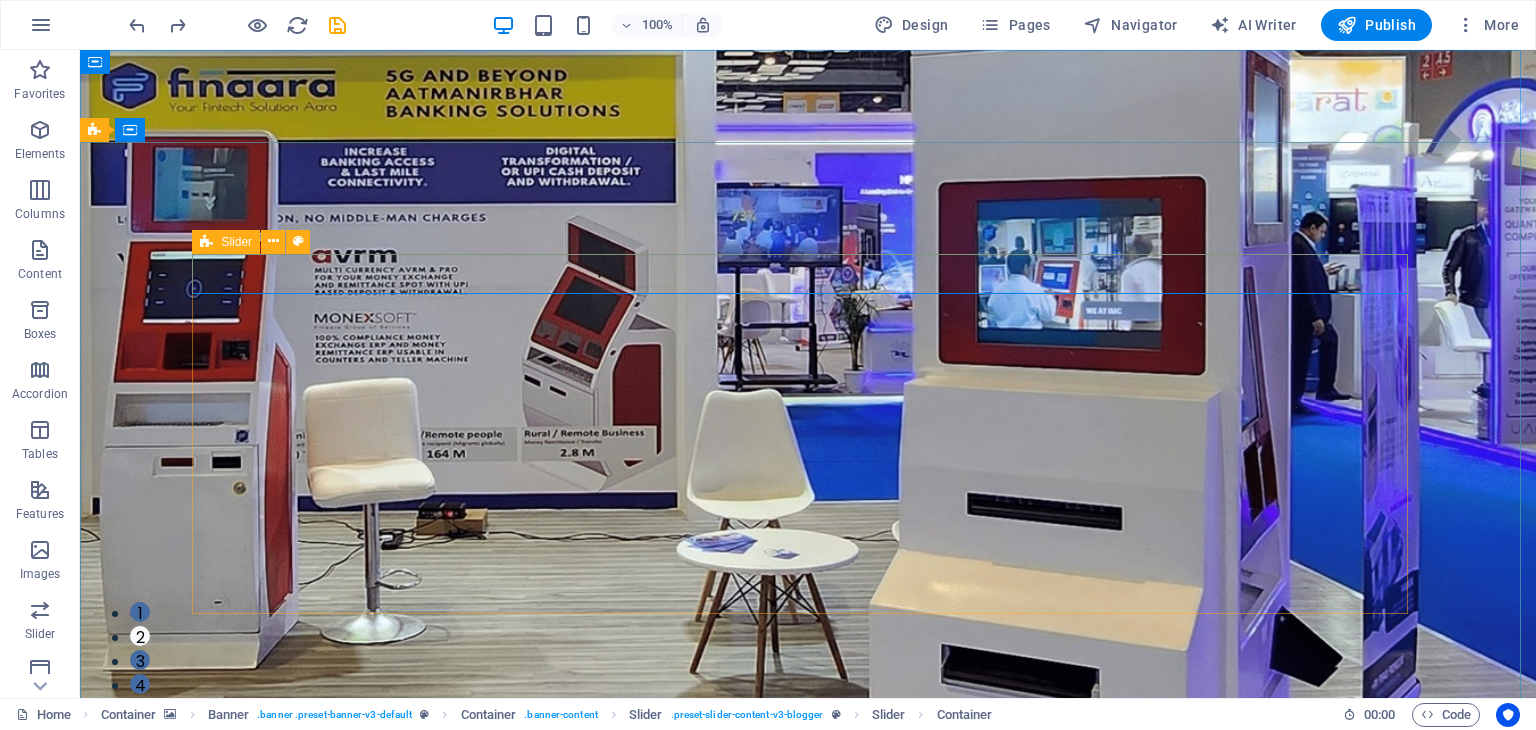click at bounding box center [206, 242] 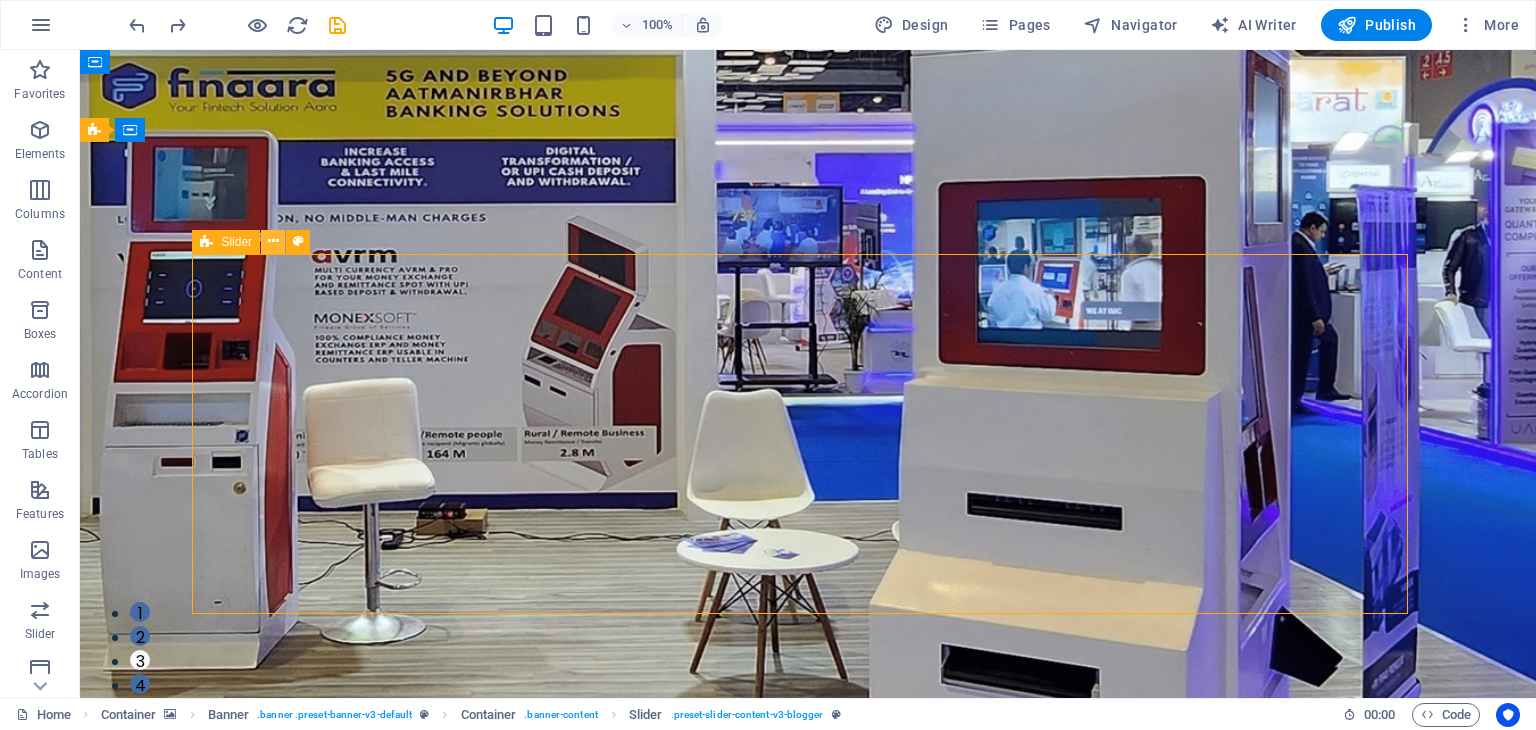 click at bounding box center [273, 241] 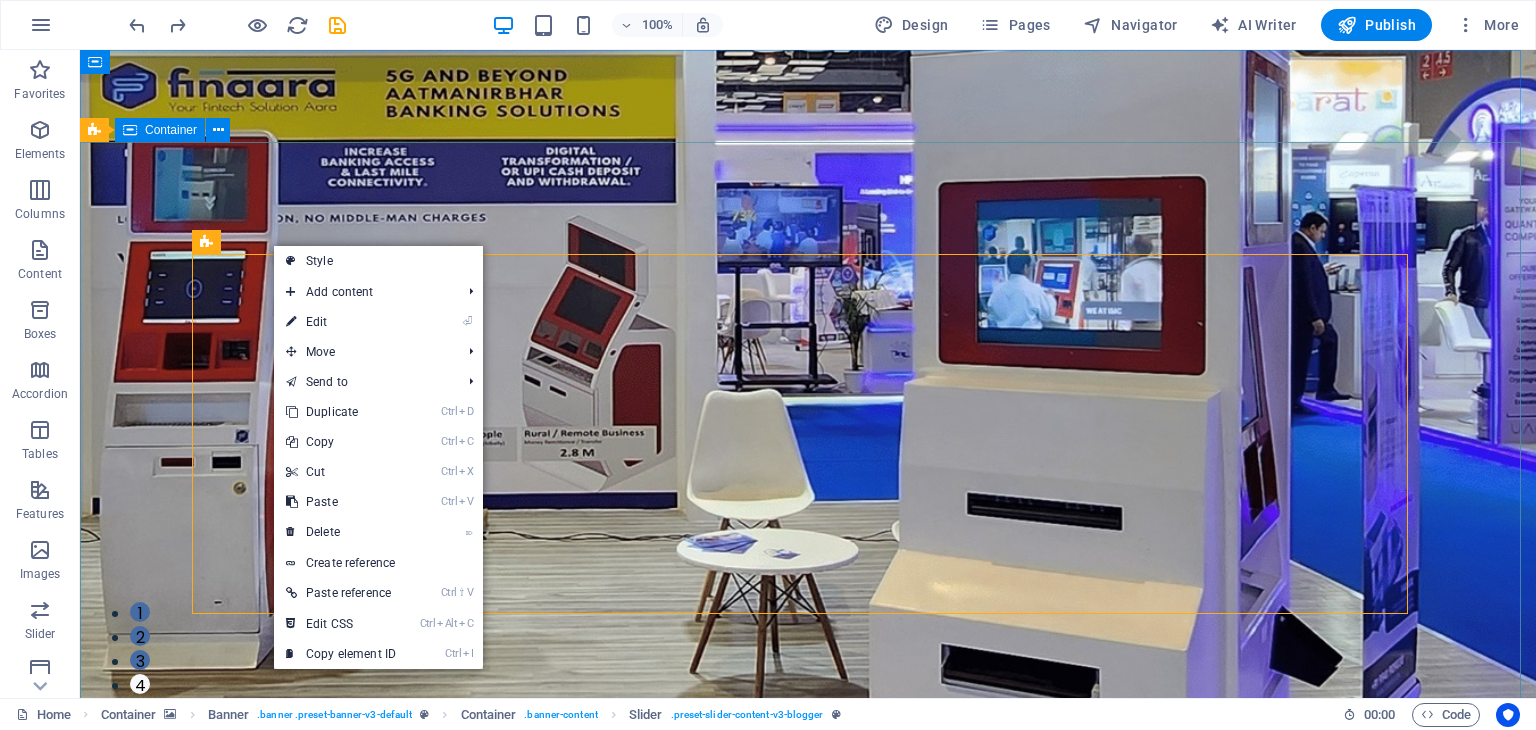 click on "Container" at bounding box center [171, 130] 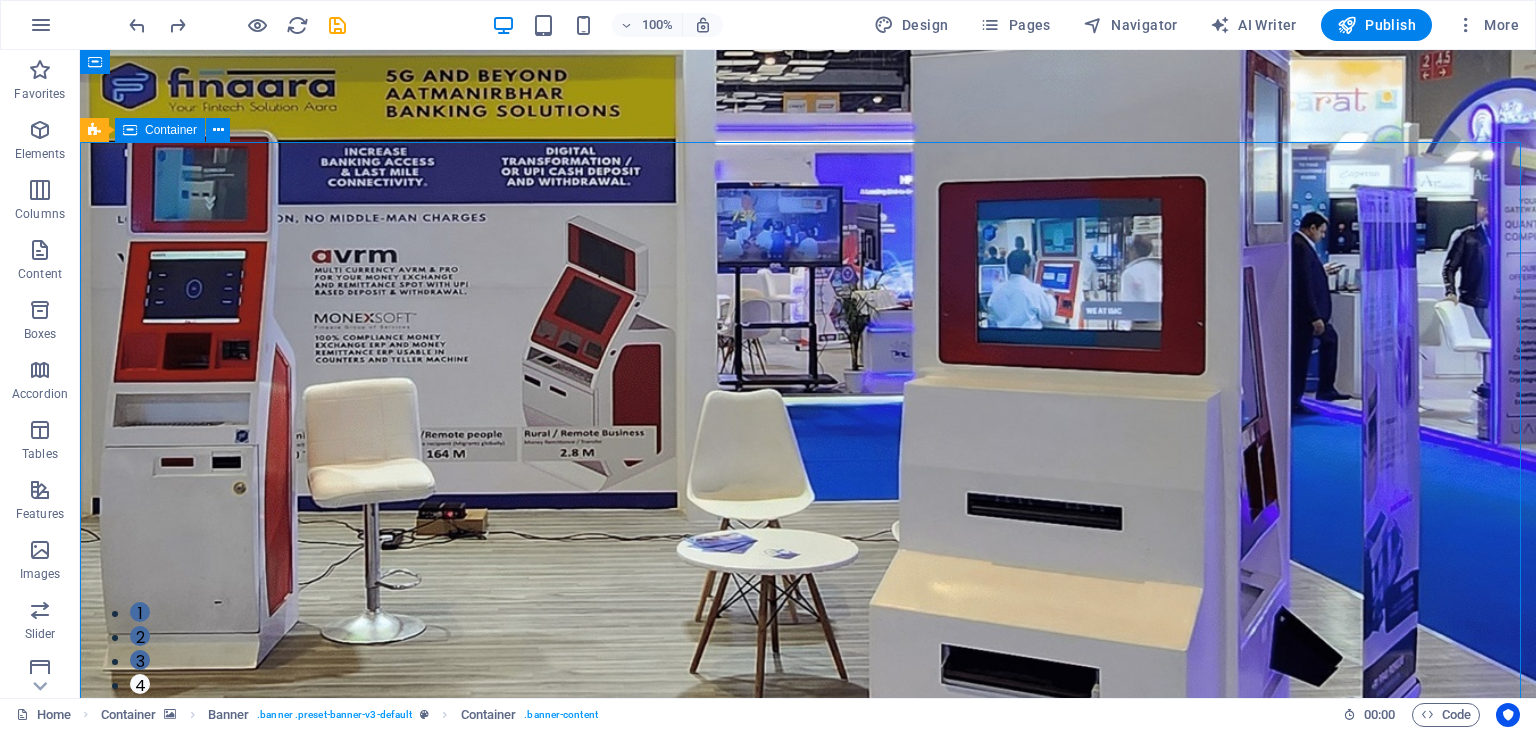 click on "Container" at bounding box center [171, 130] 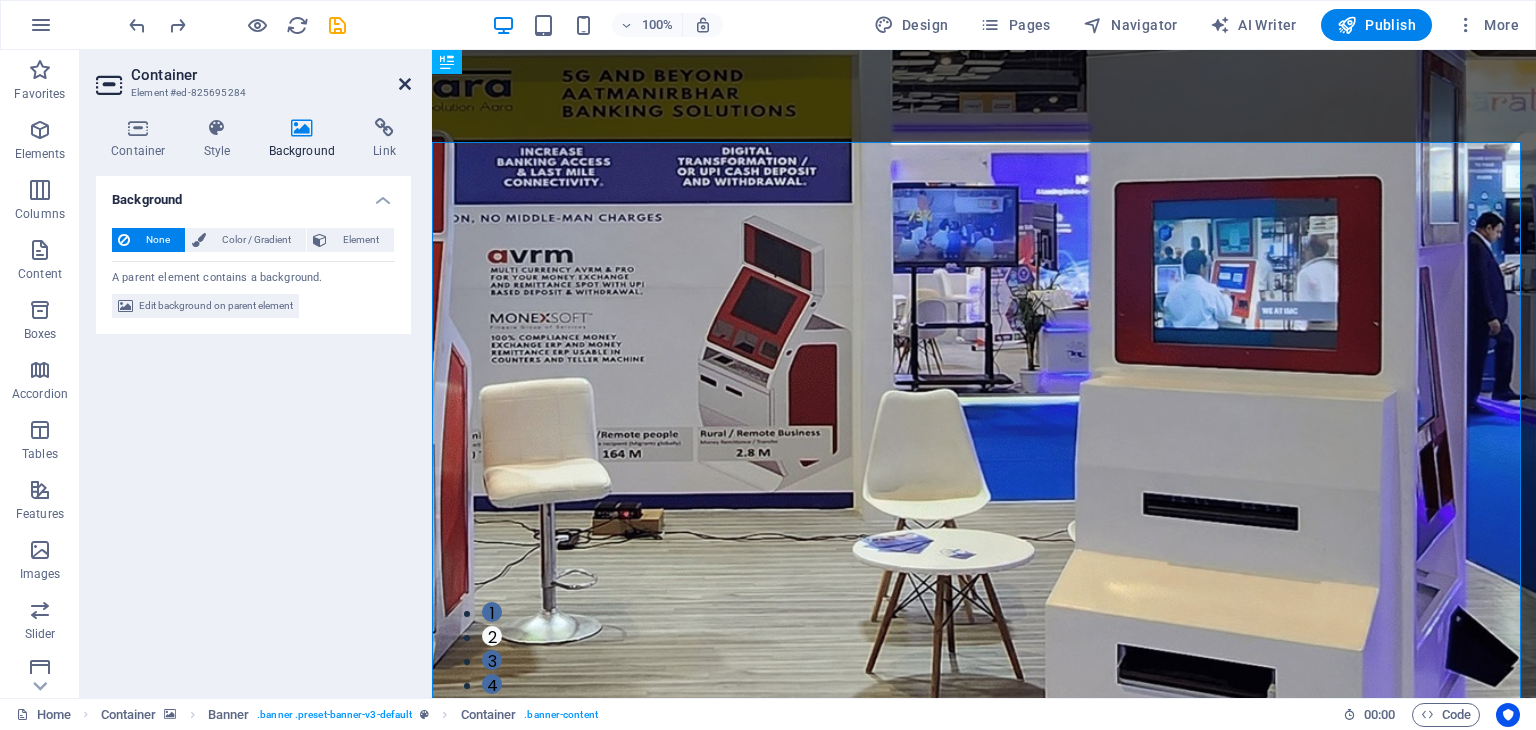 click at bounding box center (405, 84) 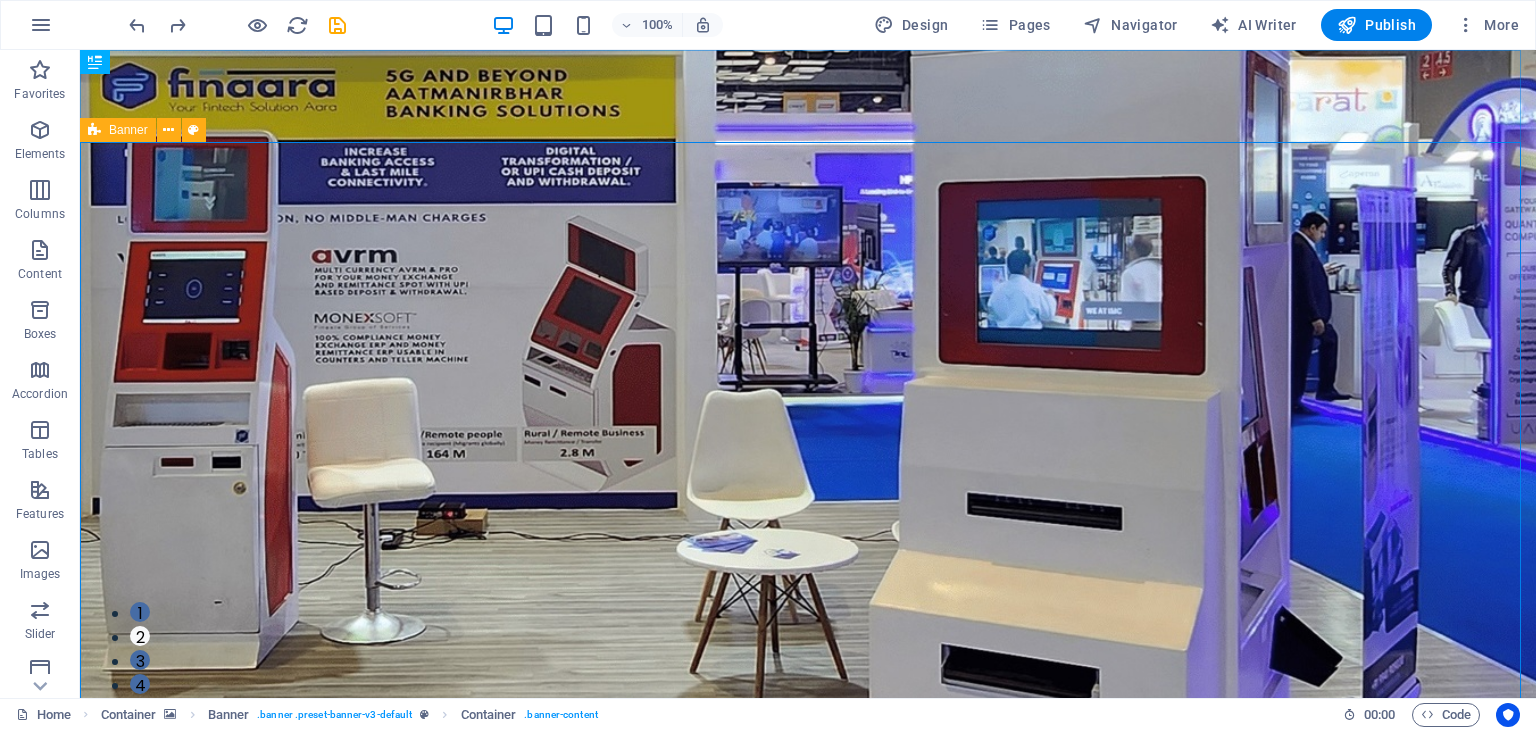 click on "Banner" at bounding box center (118, 130) 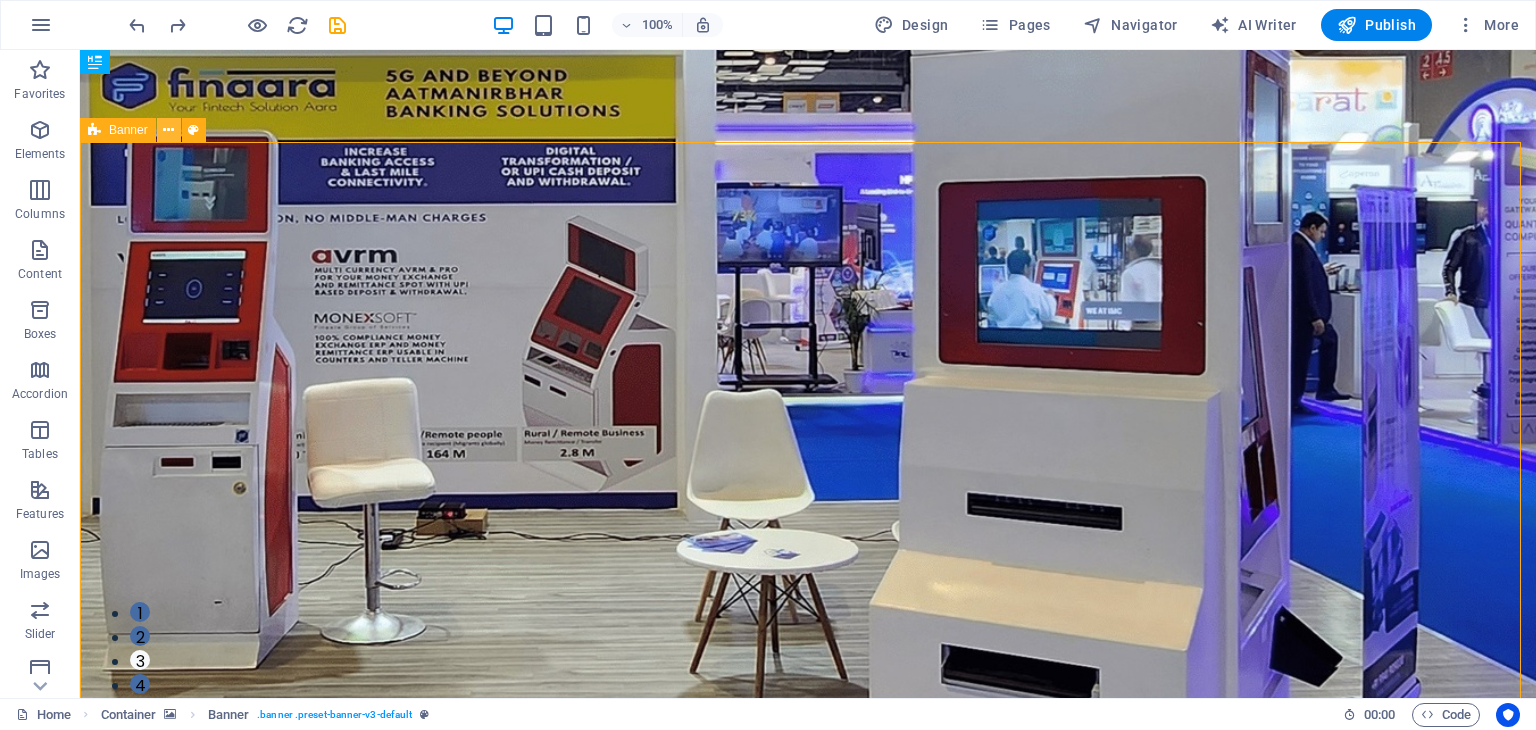 click at bounding box center [168, 130] 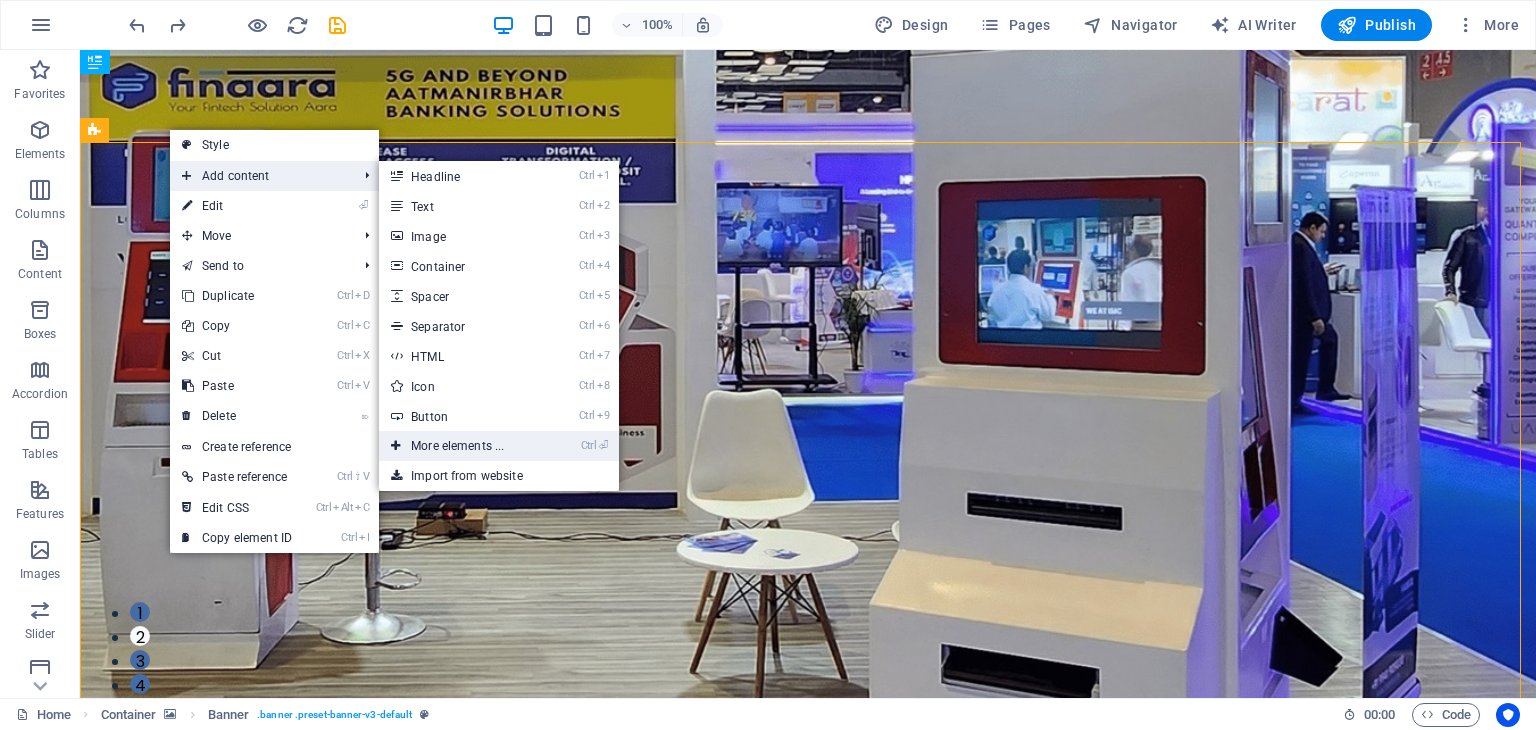 click on "Ctrl ⏎  More elements ..." at bounding box center (461, 446) 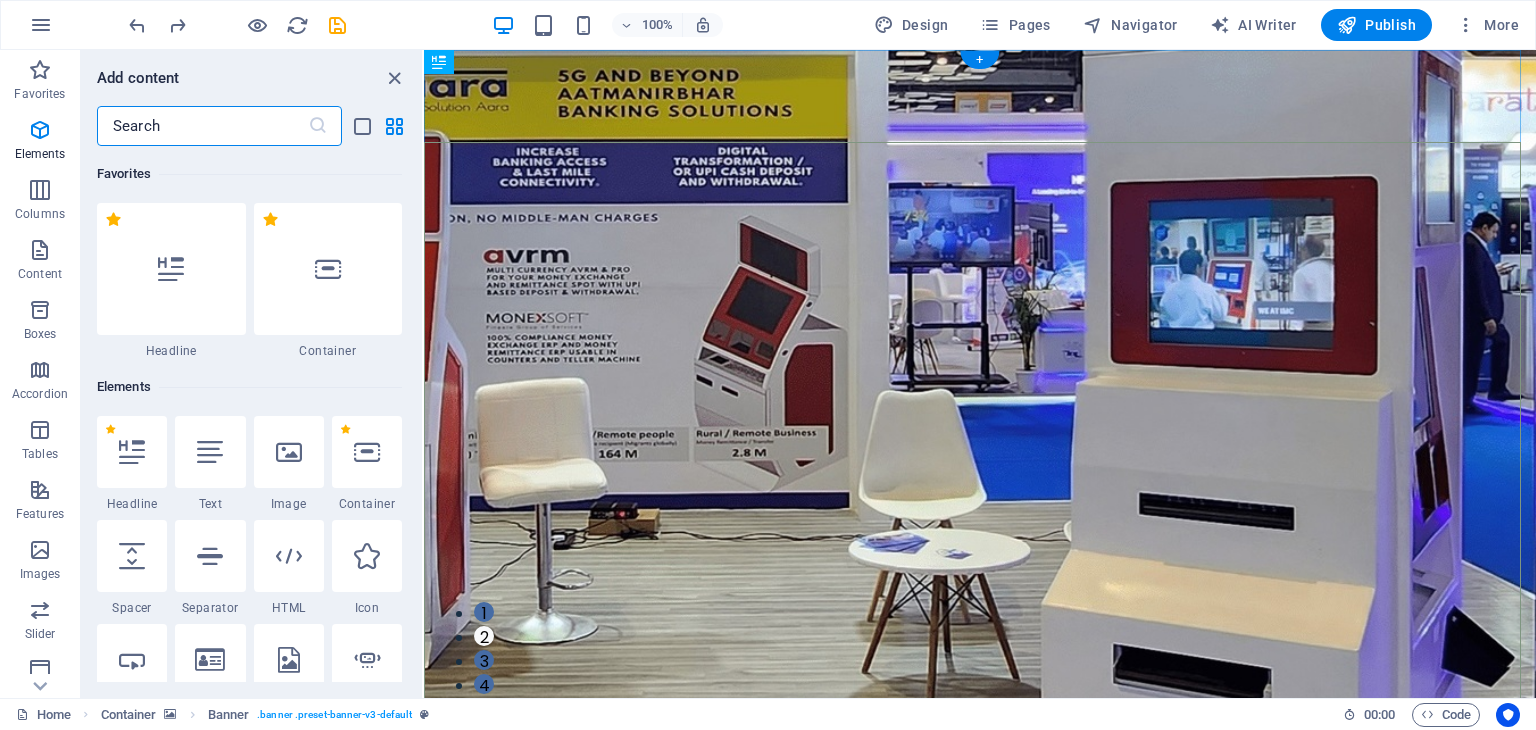 scroll, scrollTop: 212, scrollLeft: 0, axis: vertical 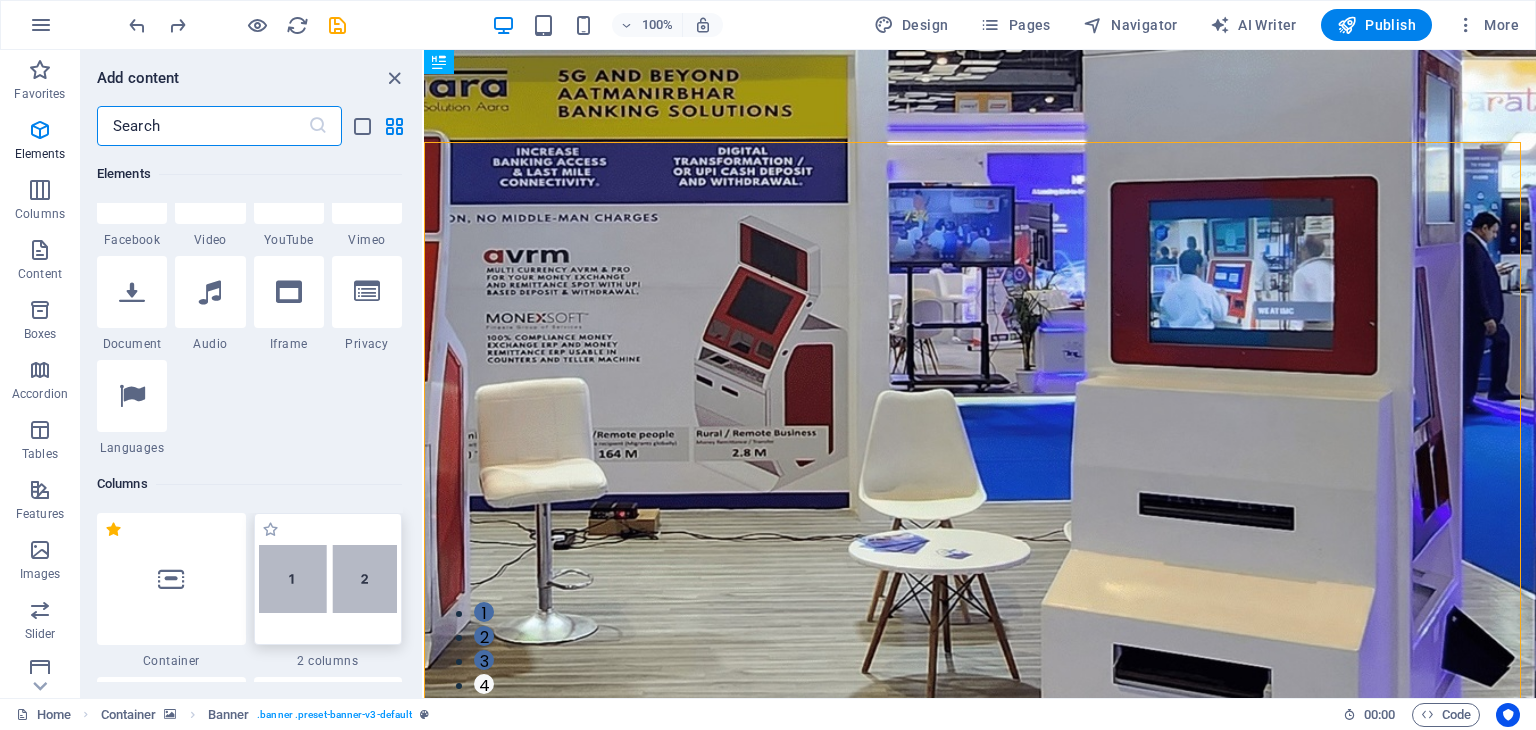 click at bounding box center [328, 579] 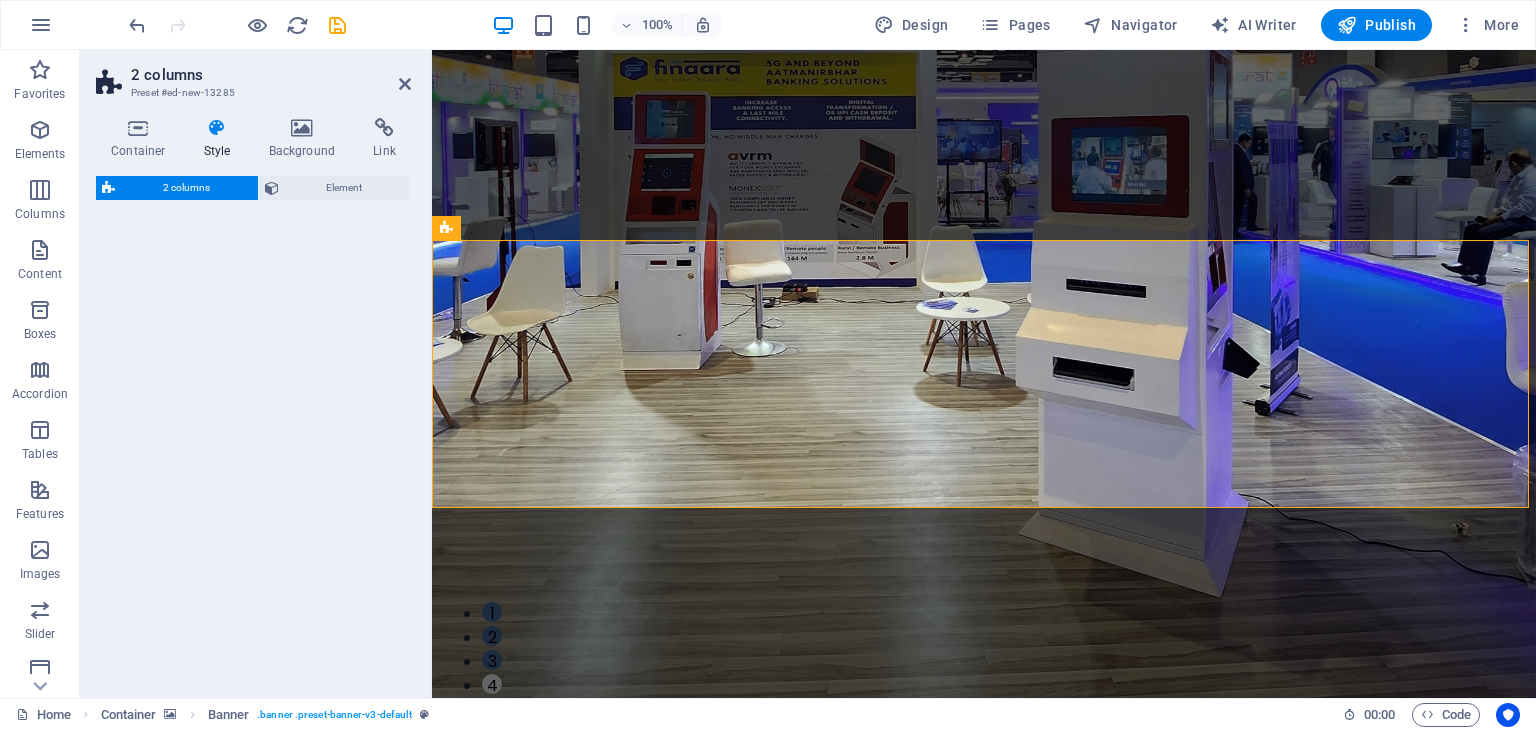 select on "rem" 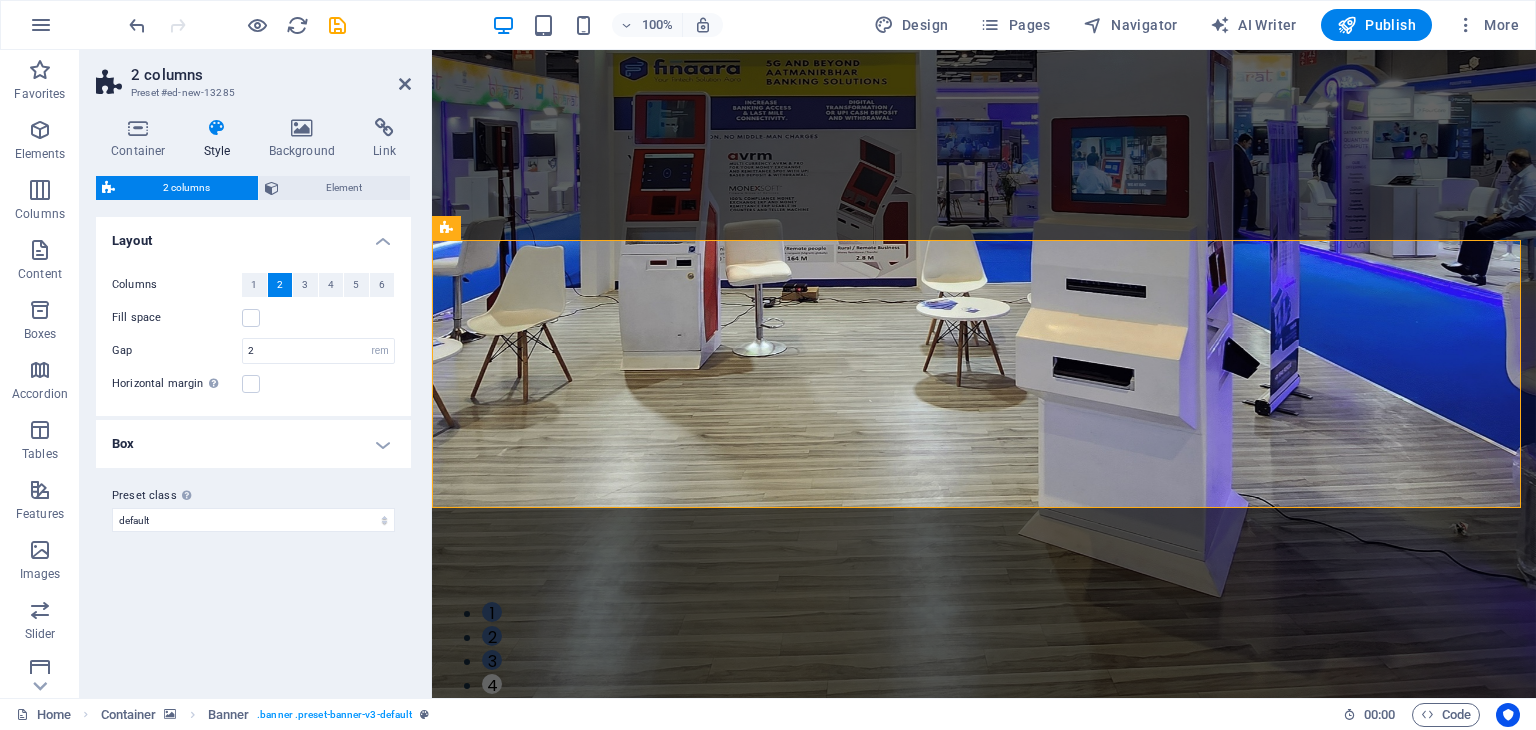scroll, scrollTop: 485, scrollLeft: 0, axis: vertical 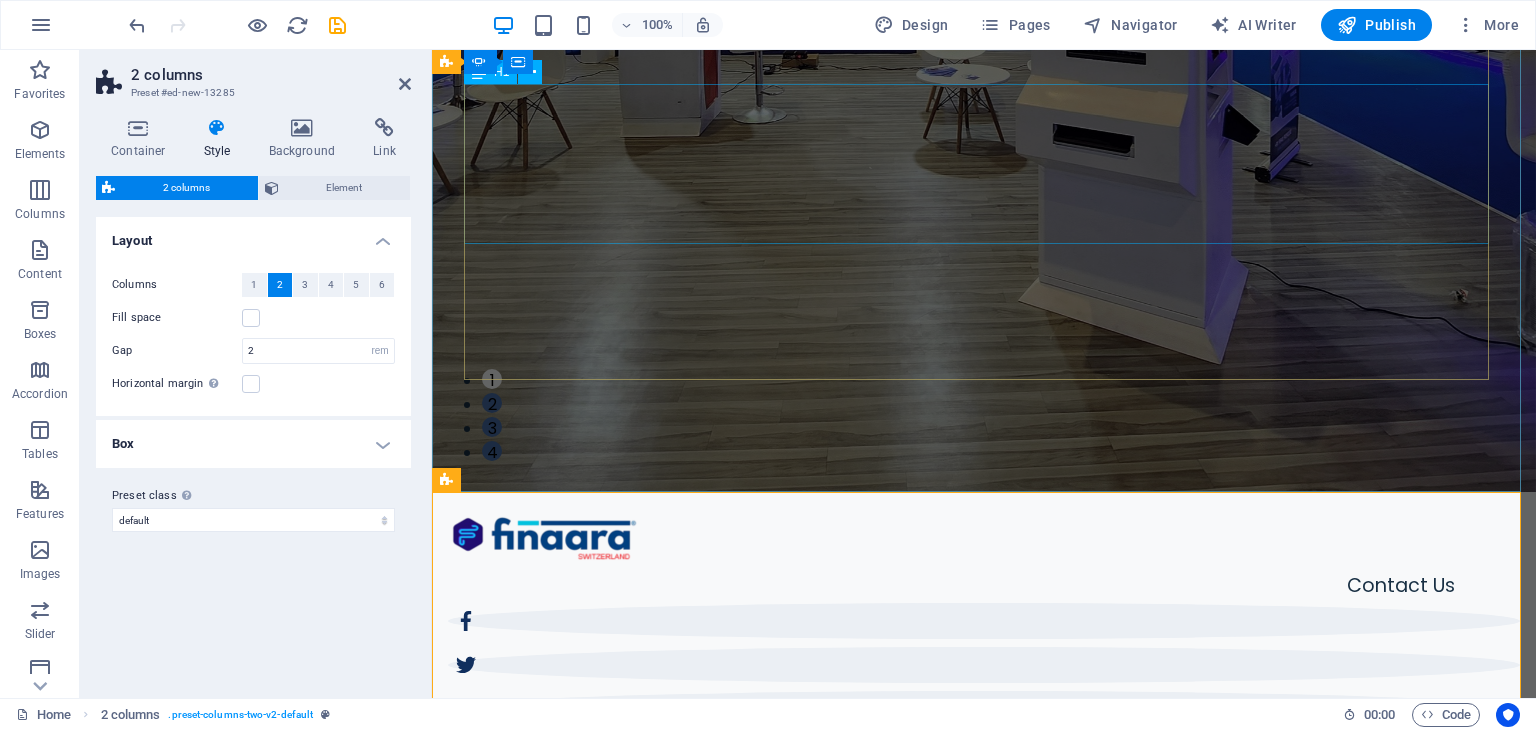 click on "Digital Money and eMoney wallet" at bounding box center (-49, 1355) 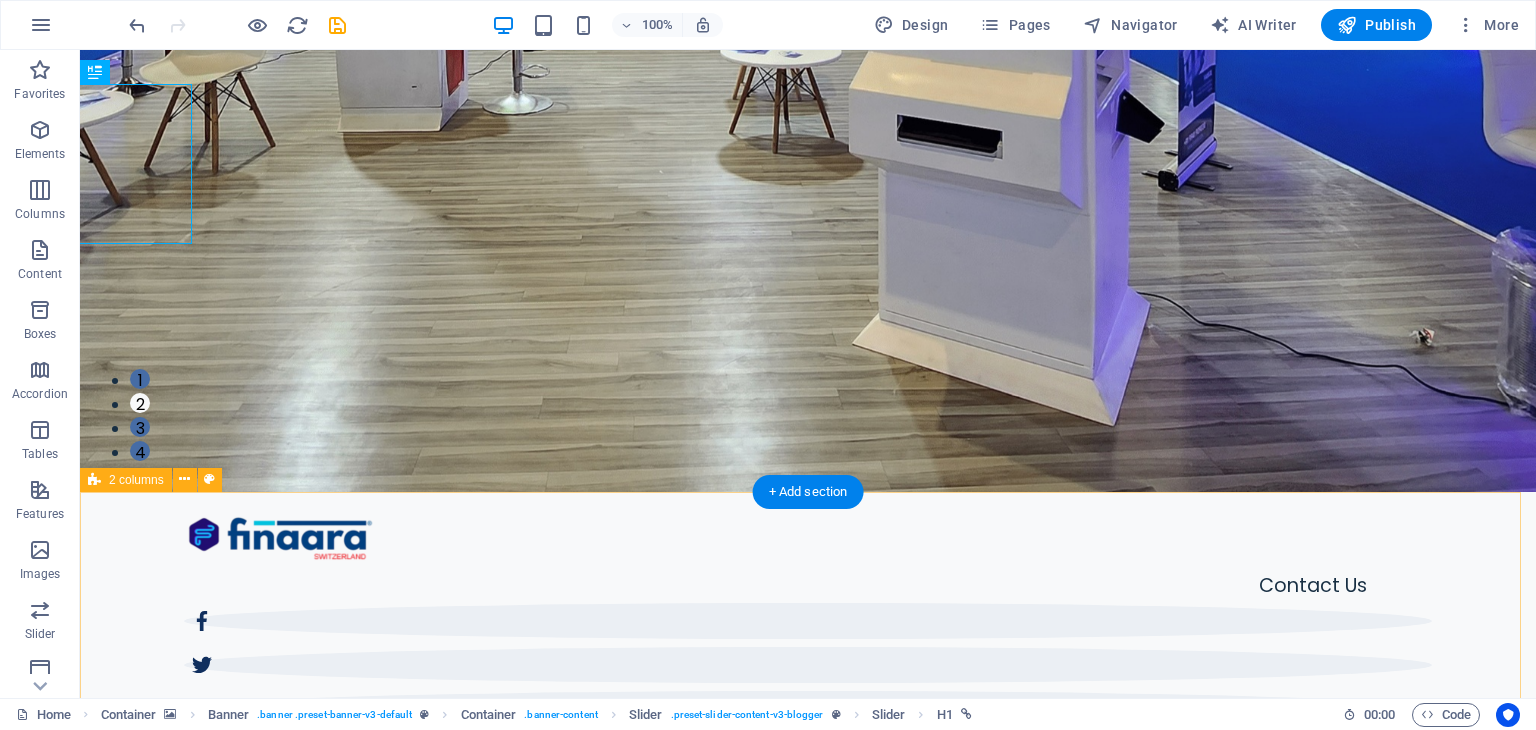 click on "Drop content here or  Add elements  Paste clipboard Drop content here or  Add elements  Paste clipboard" at bounding box center [808, 1584] 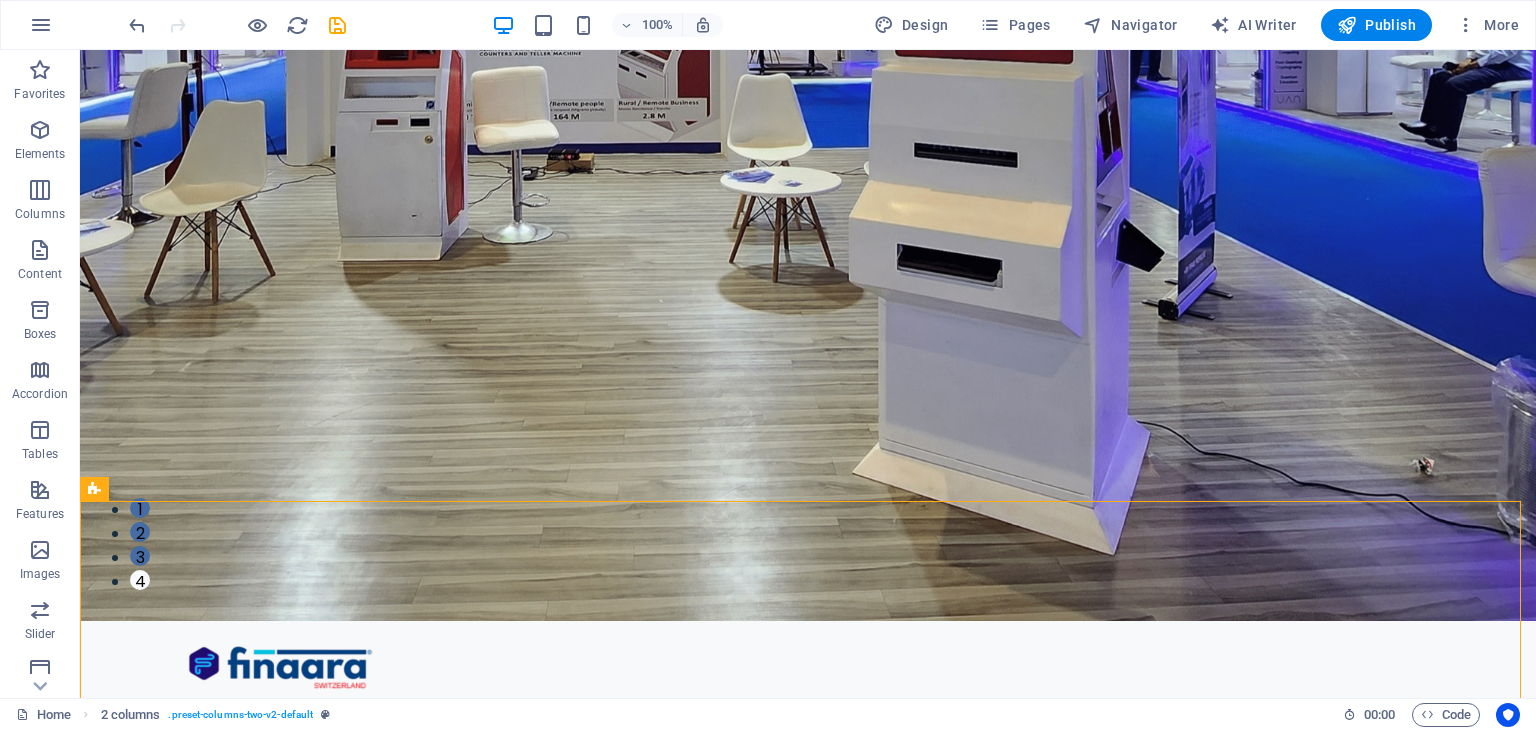 scroll, scrollTop: 65, scrollLeft: 0, axis: vertical 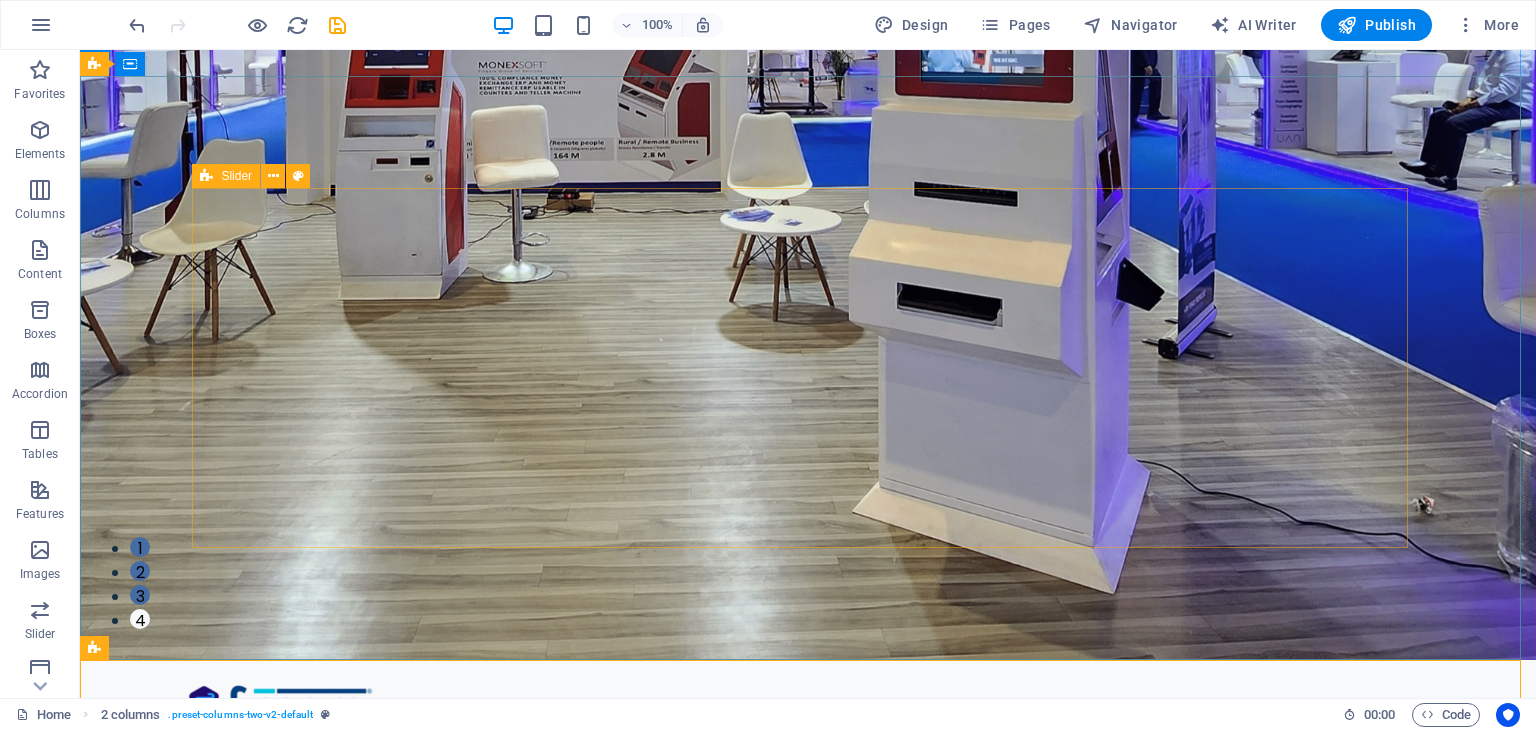 click at bounding box center [206, 176] 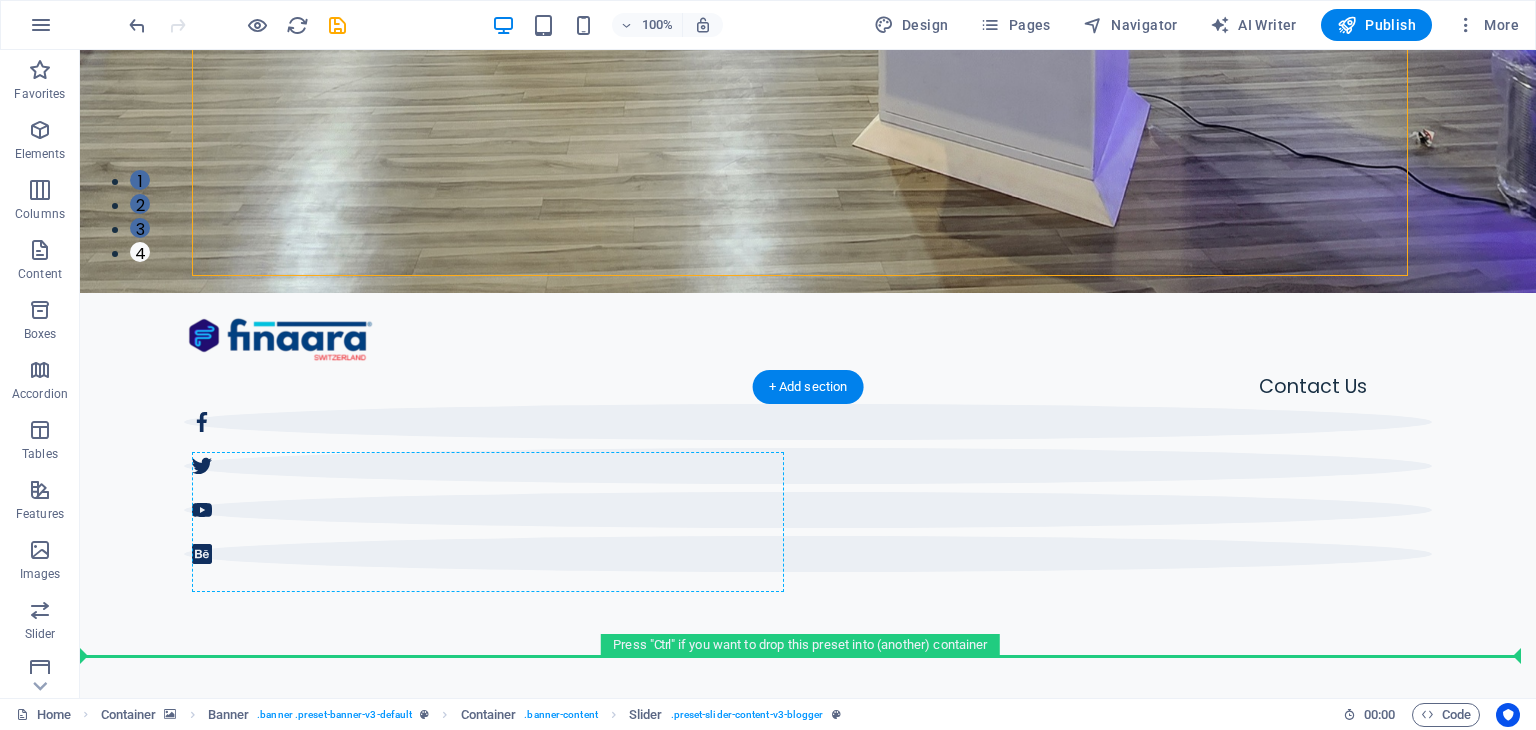 scroll, scrollTop: 446, scrollLeft: 0, axis: vertical 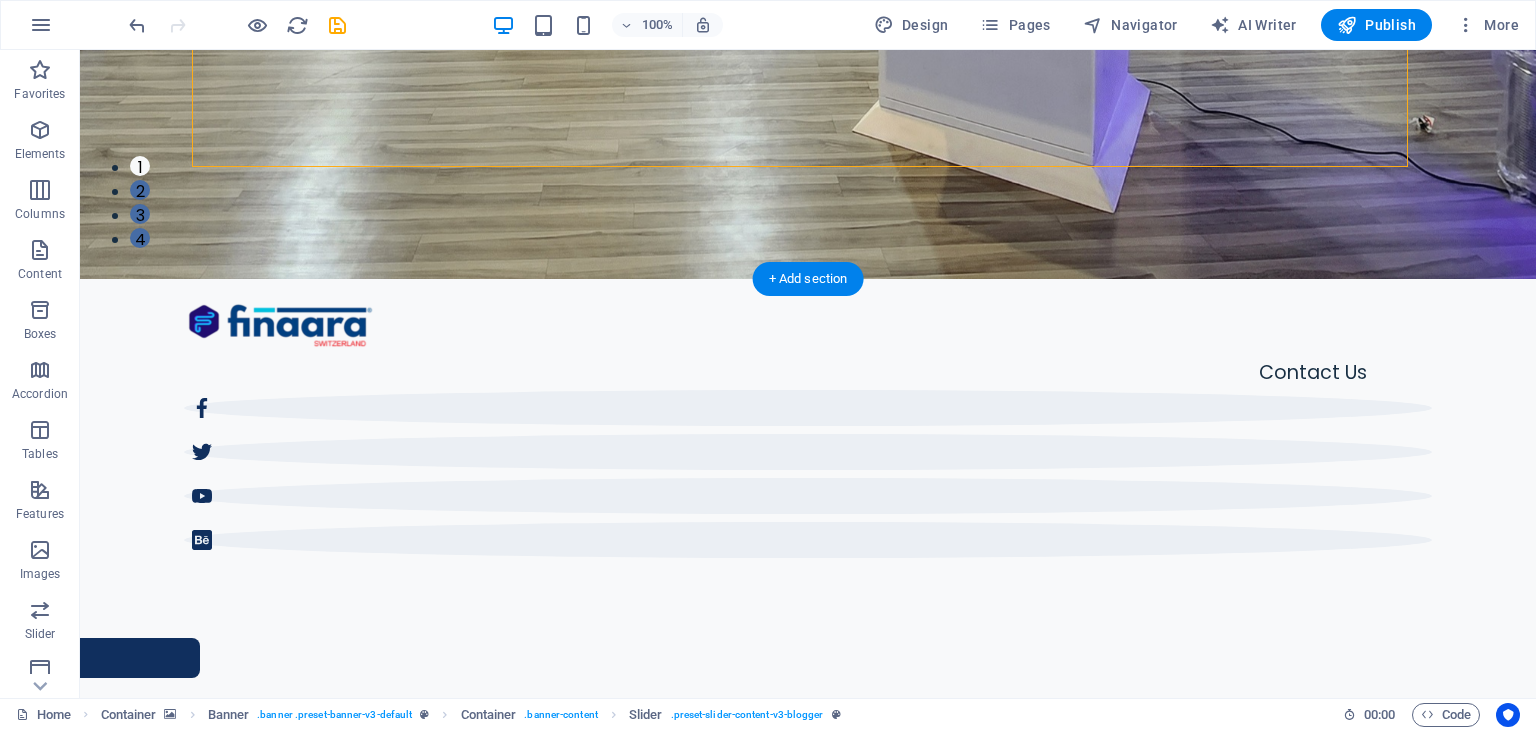 drag, startPoint x: 292, startPoint y: 227, endPoint x: 457, endPoint y: 160, distance: 178.08424 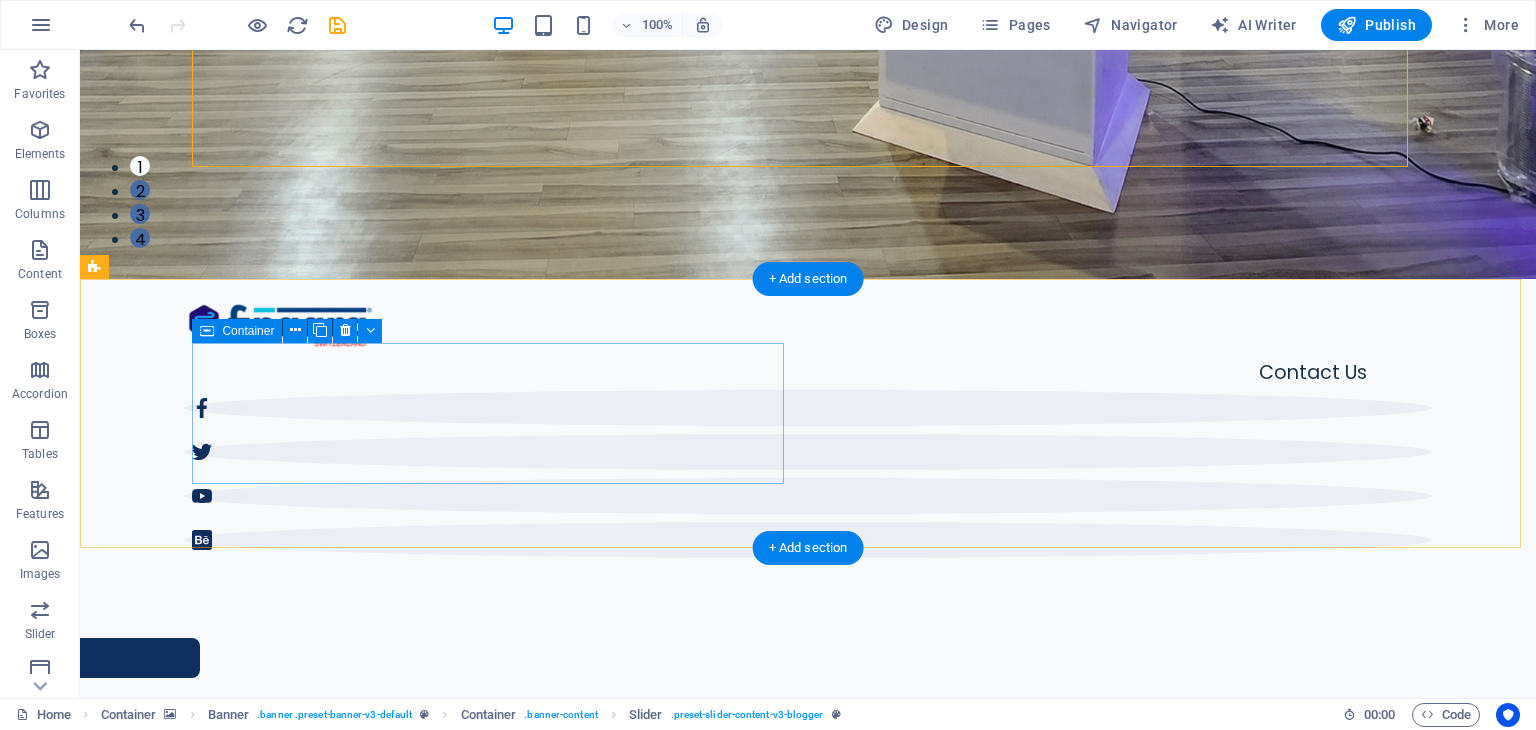 click on "Drop content here or  Add elements  Paste clipboard" at bounding box center [408, 1292] 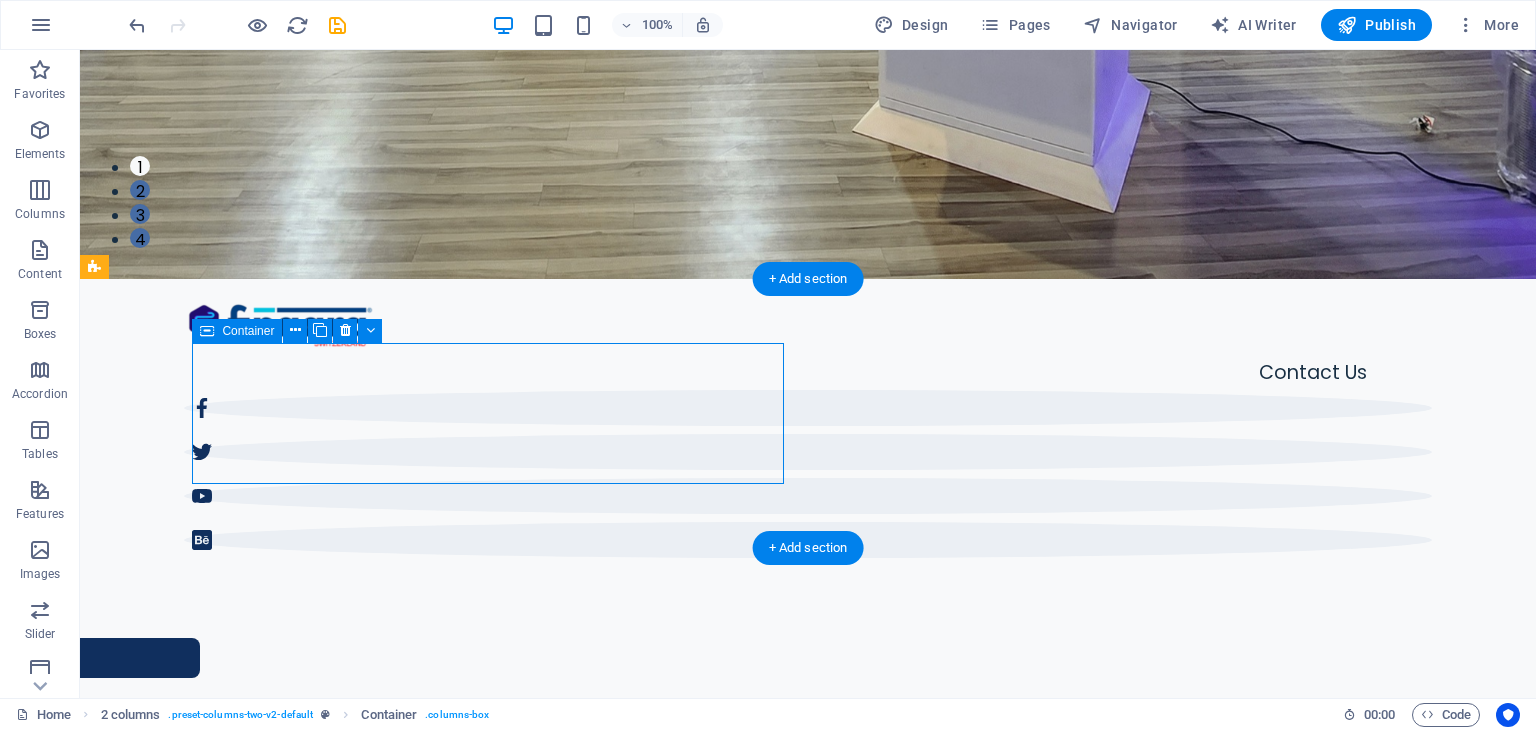 click on "Drop content here or  Add elements  Paste clipboard" at bounding box center [408, 1292] 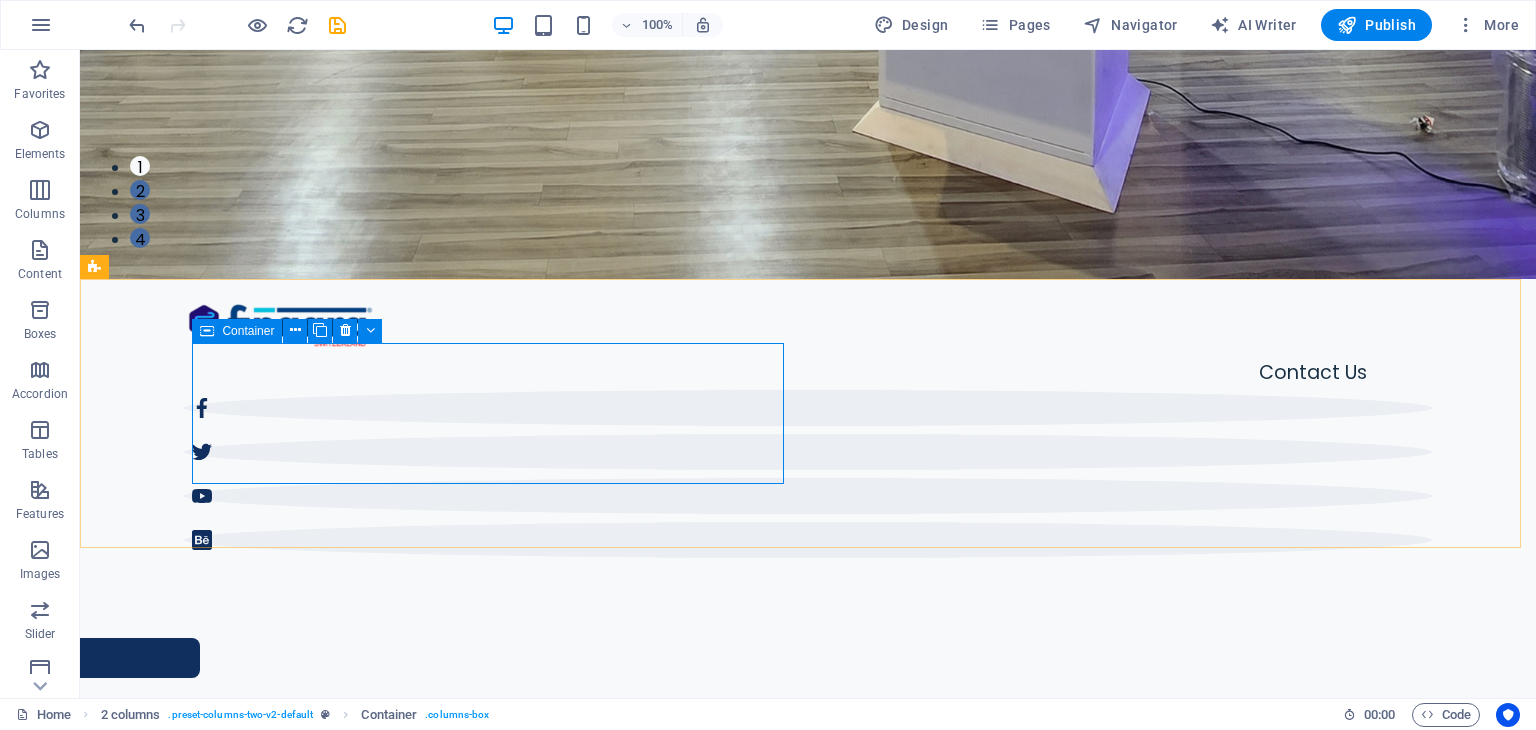 click on "Container" at bounding box center (248, 331) 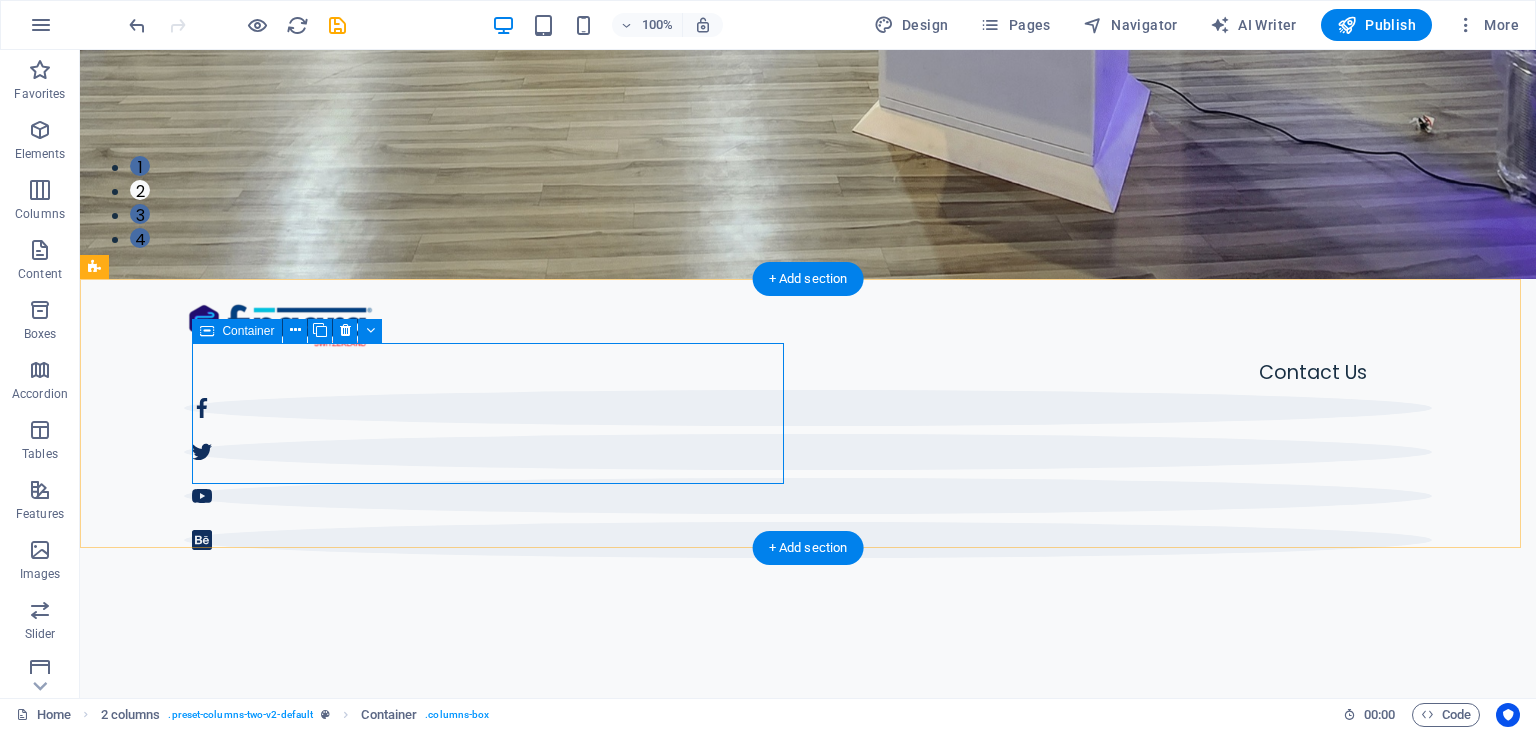 click on "Drop content here or  Add elements  Paste clipboard" at bounding box center [408, 1292] 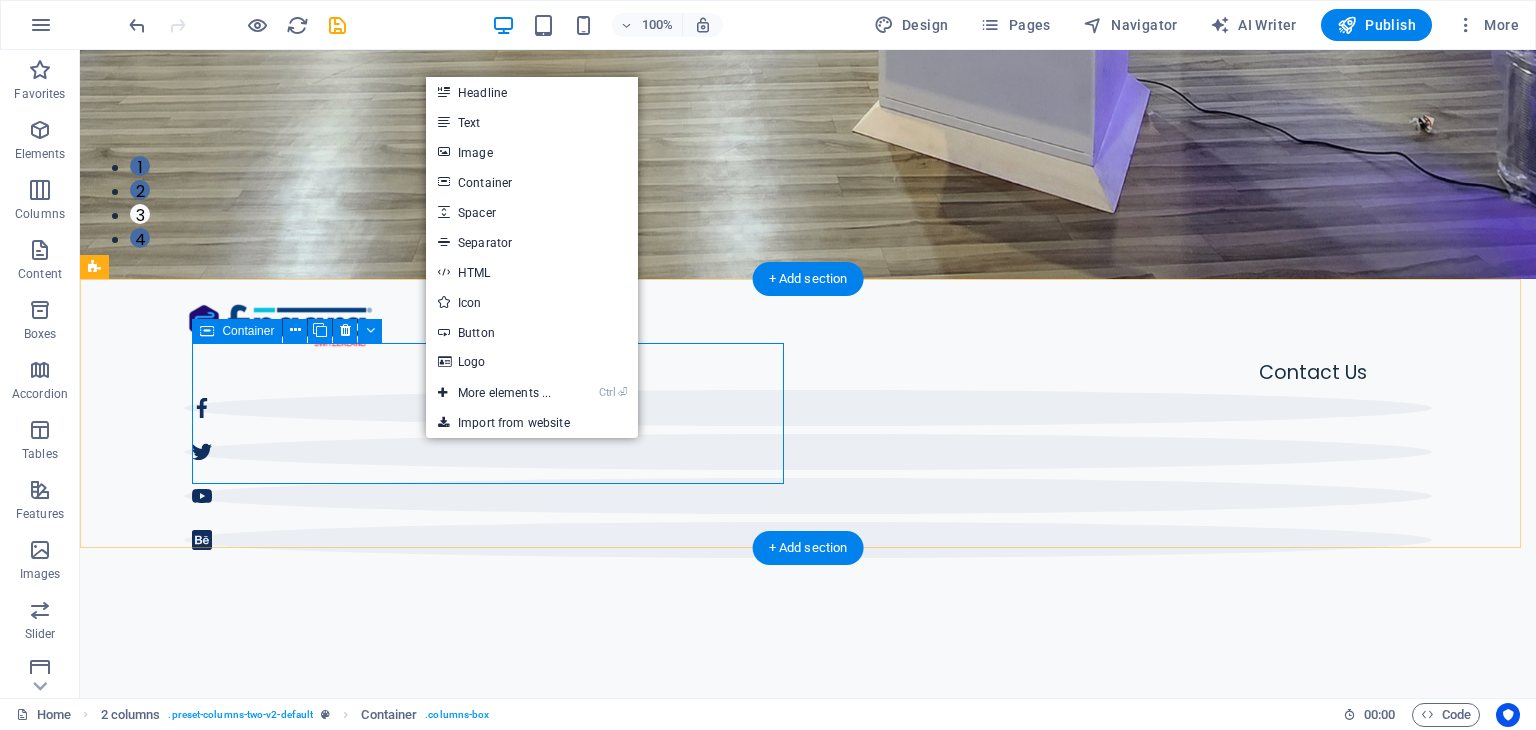 click on "Drop content here or  Add elements  Paste clipboard" at bounding box center [408, 1292] 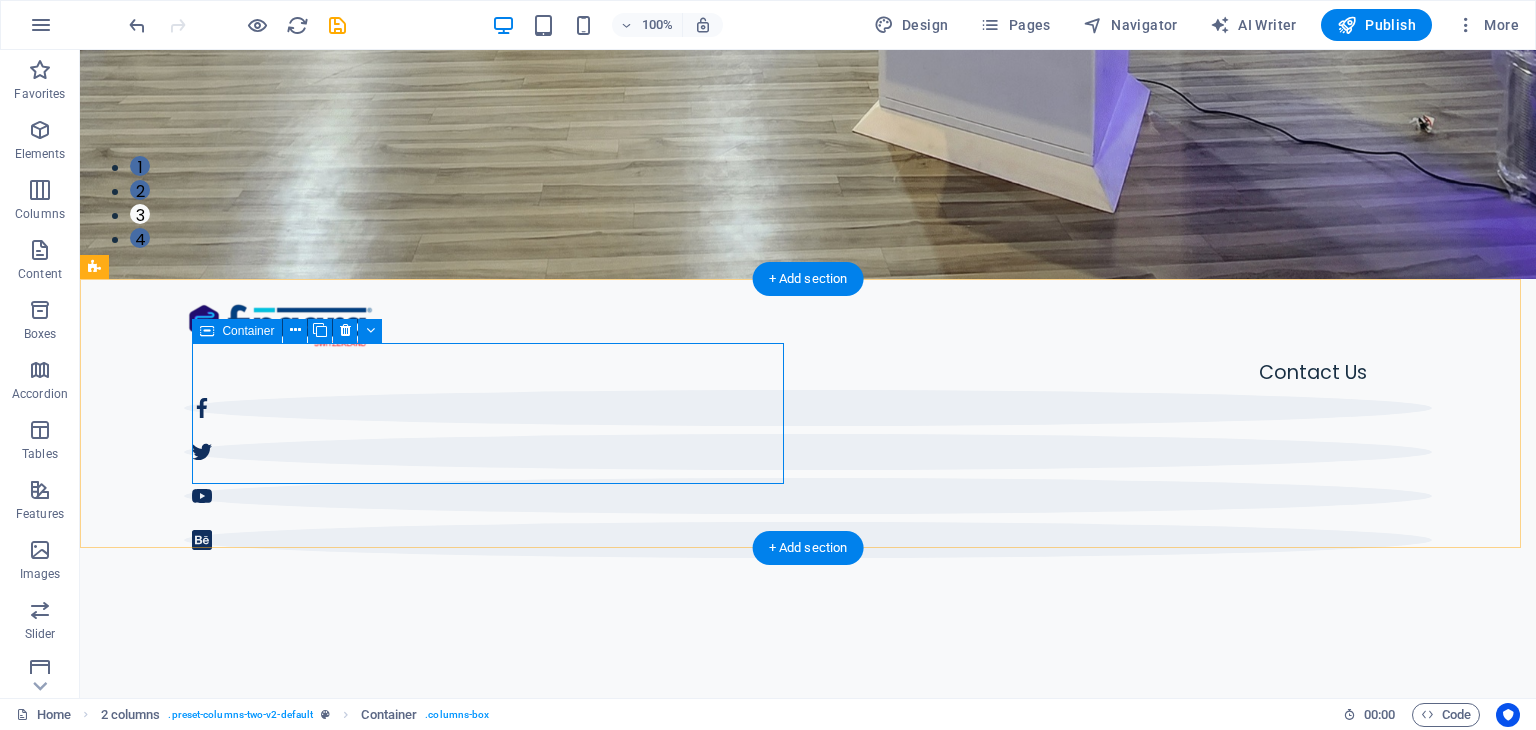 click on "Drop content here or  Add elements  Paste clipboard" at bounding box center [408, 1292] 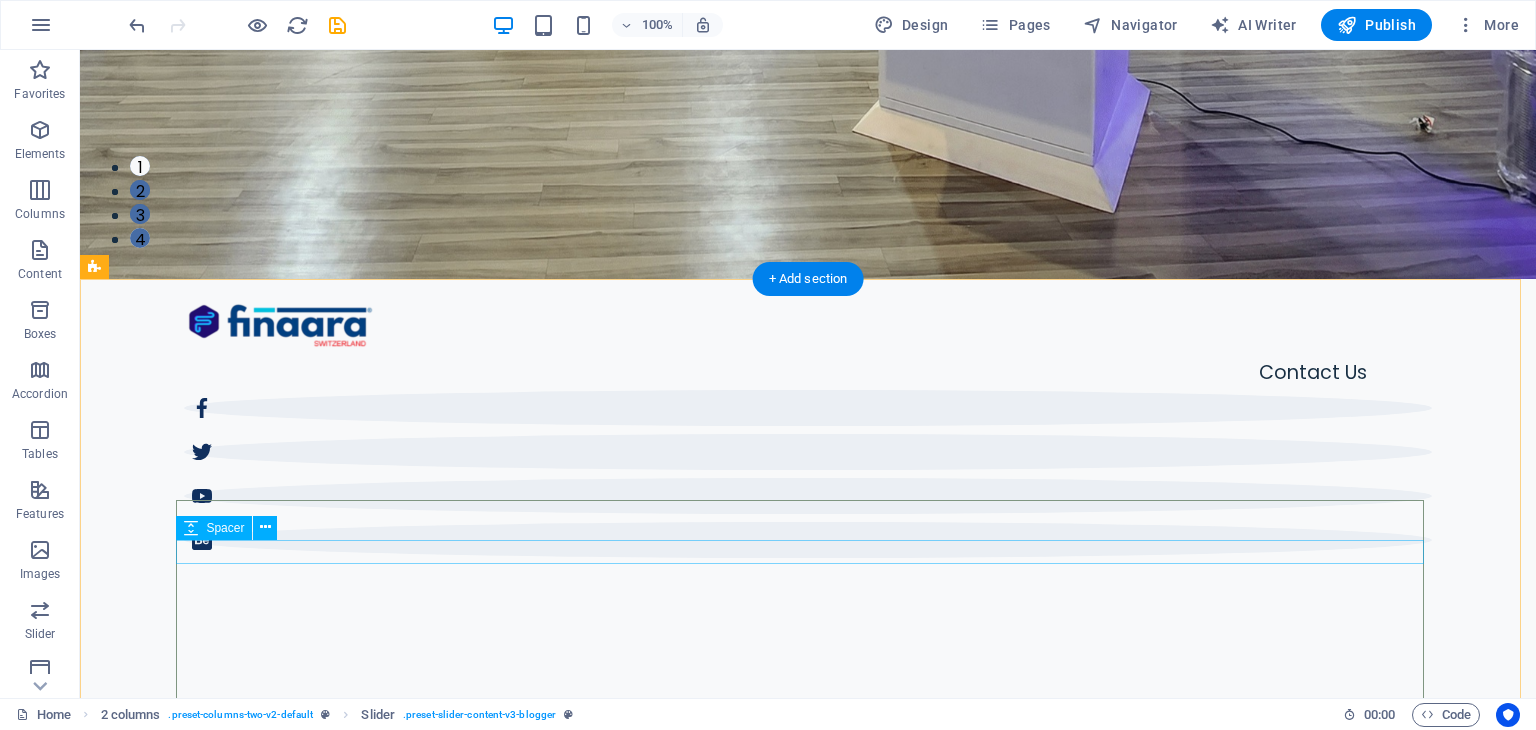 click at bounding box center (-528, 1591) 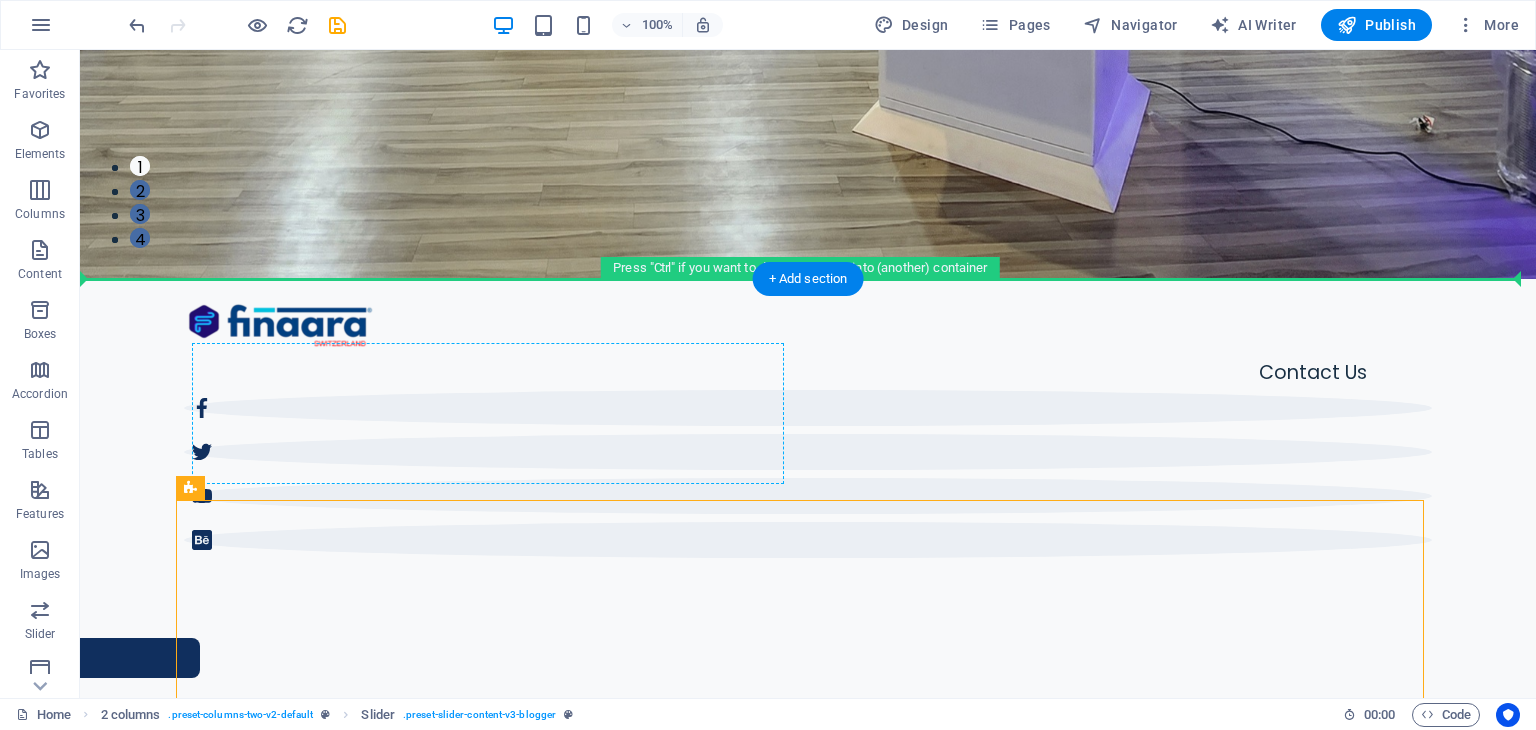drag, startPoint x: 267, startPoint y: 542, endPoint x: 333, endPoint y: 399, distance: 157.49603 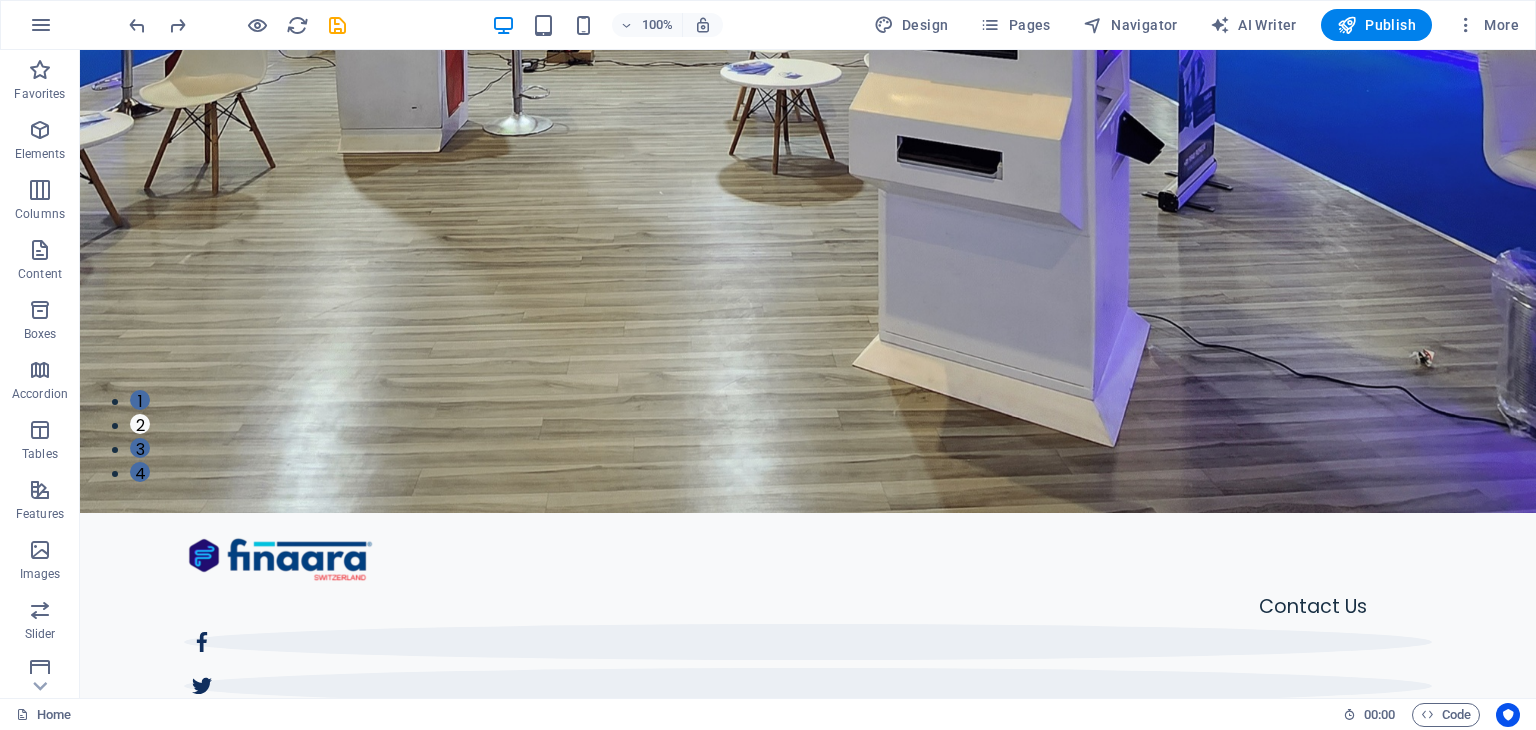 scroll, scrollTop: 216, scrollLeft: 0, axis: vertical 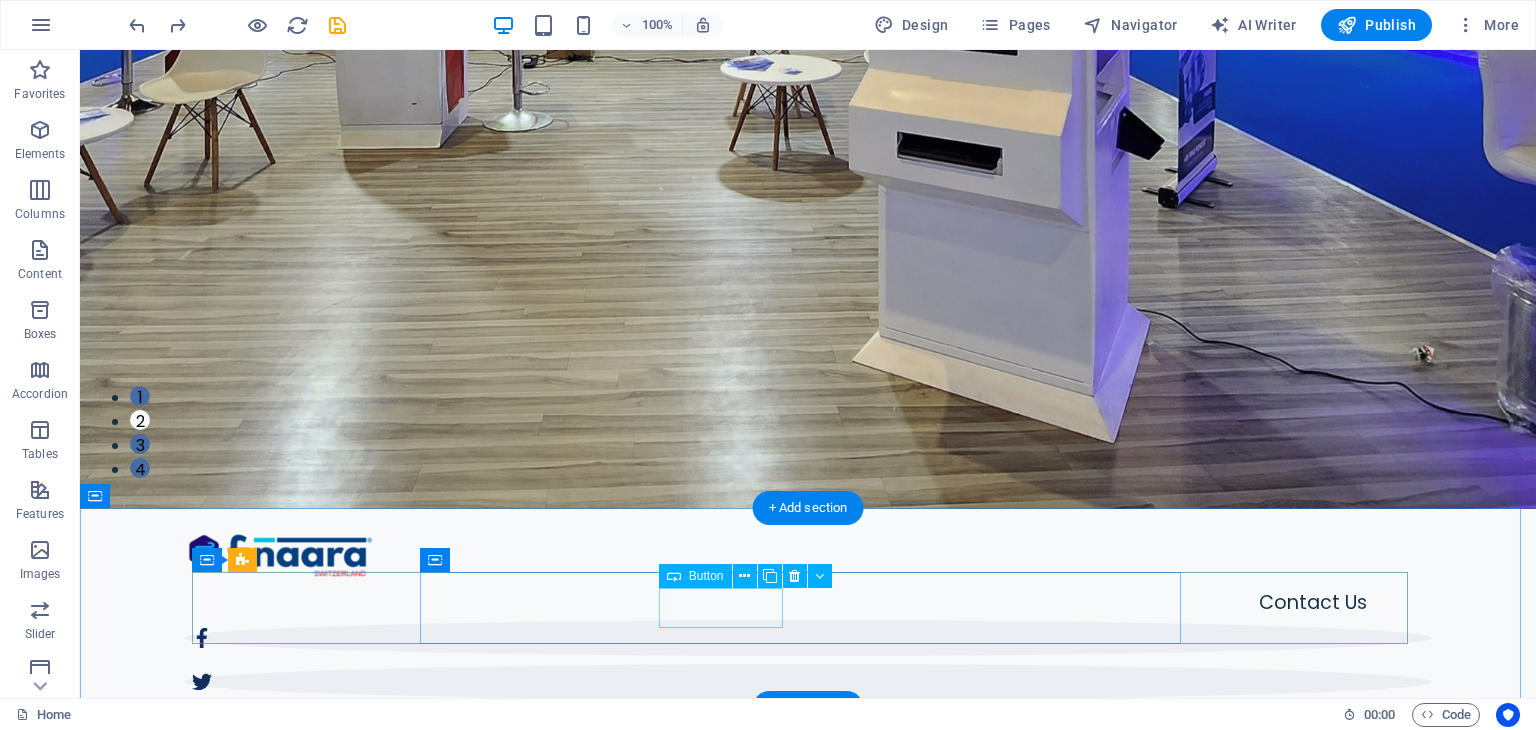 click on "Remittance" at bounding box center [808, 2007] 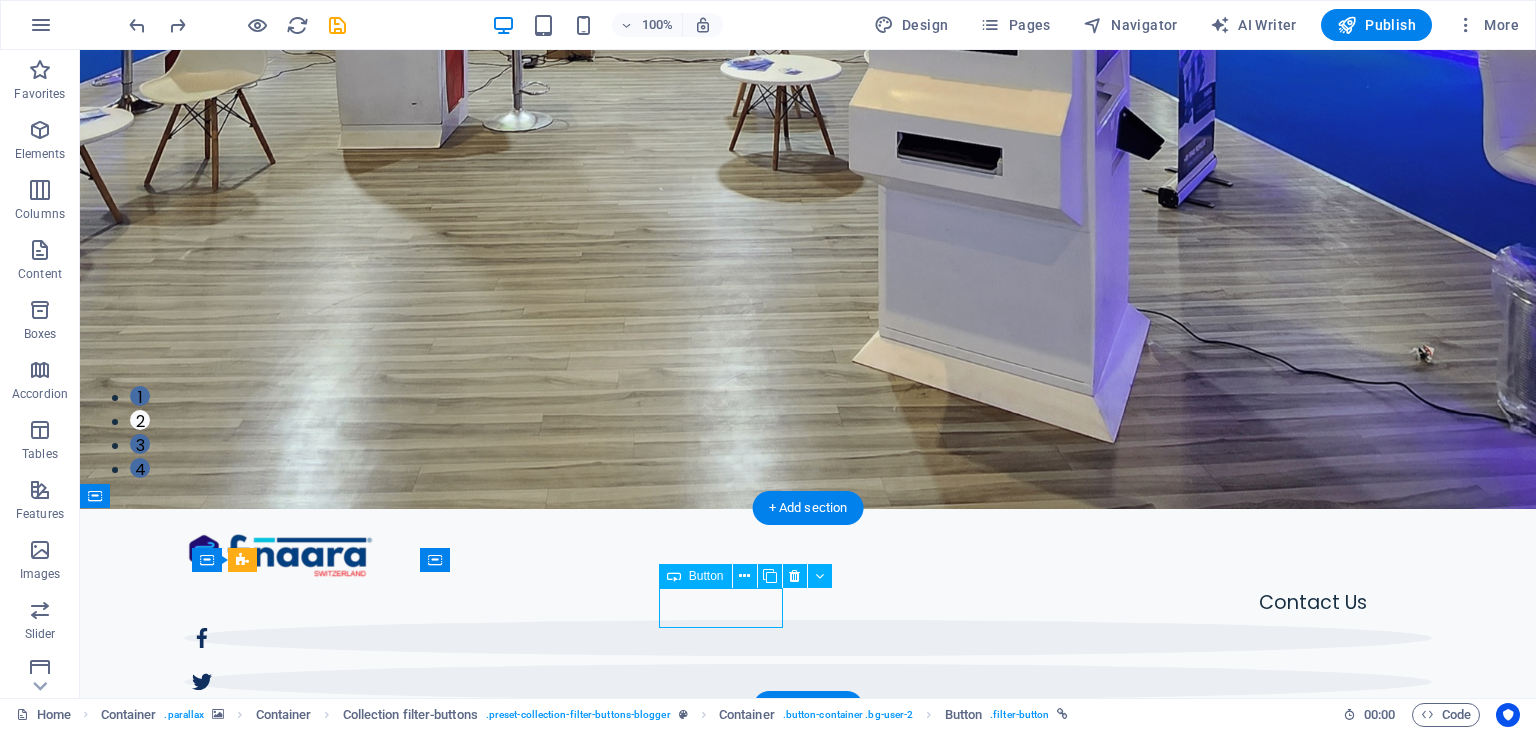 click on "Remittance" at bounding box center [808, 2007] 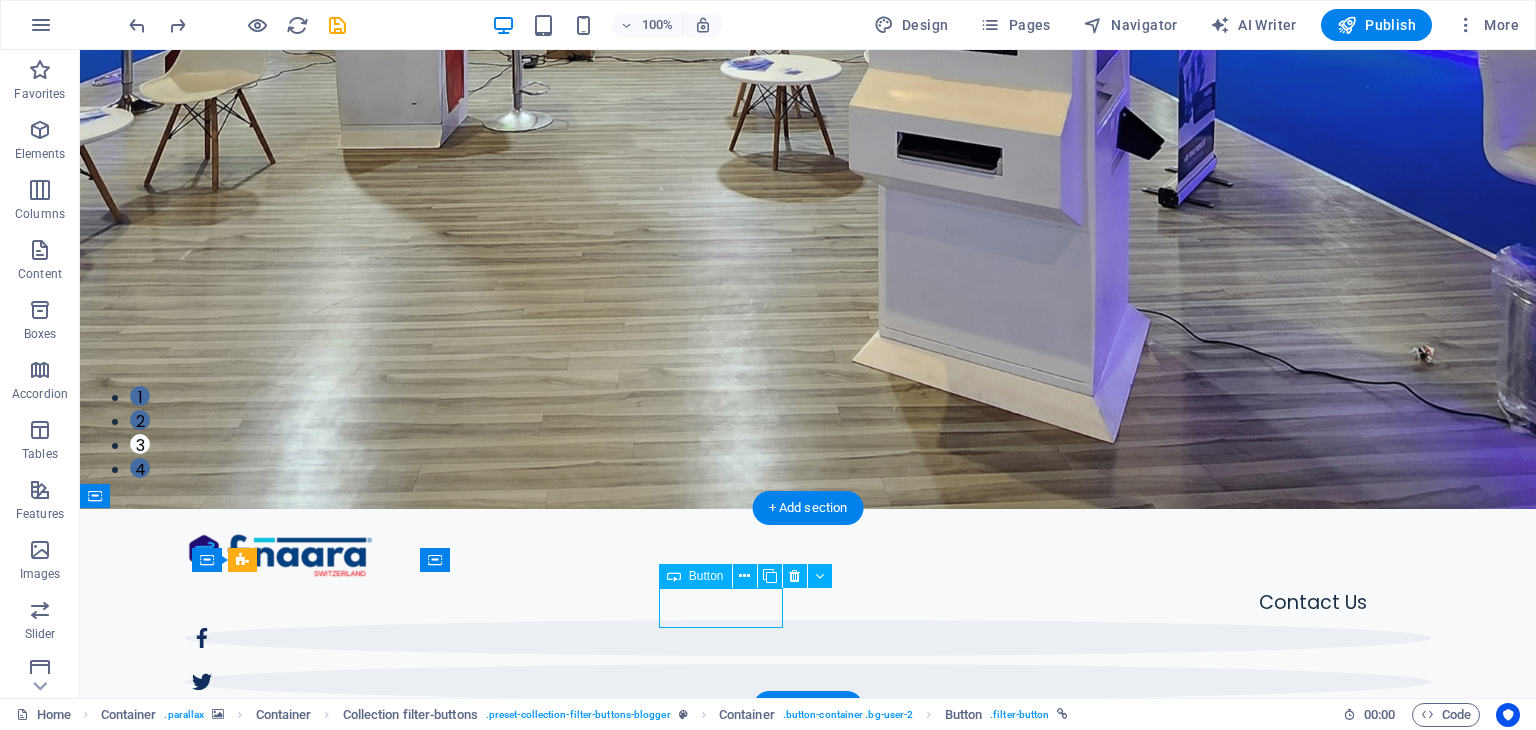 click on "Remittance" at bounding box center [808, 2007] 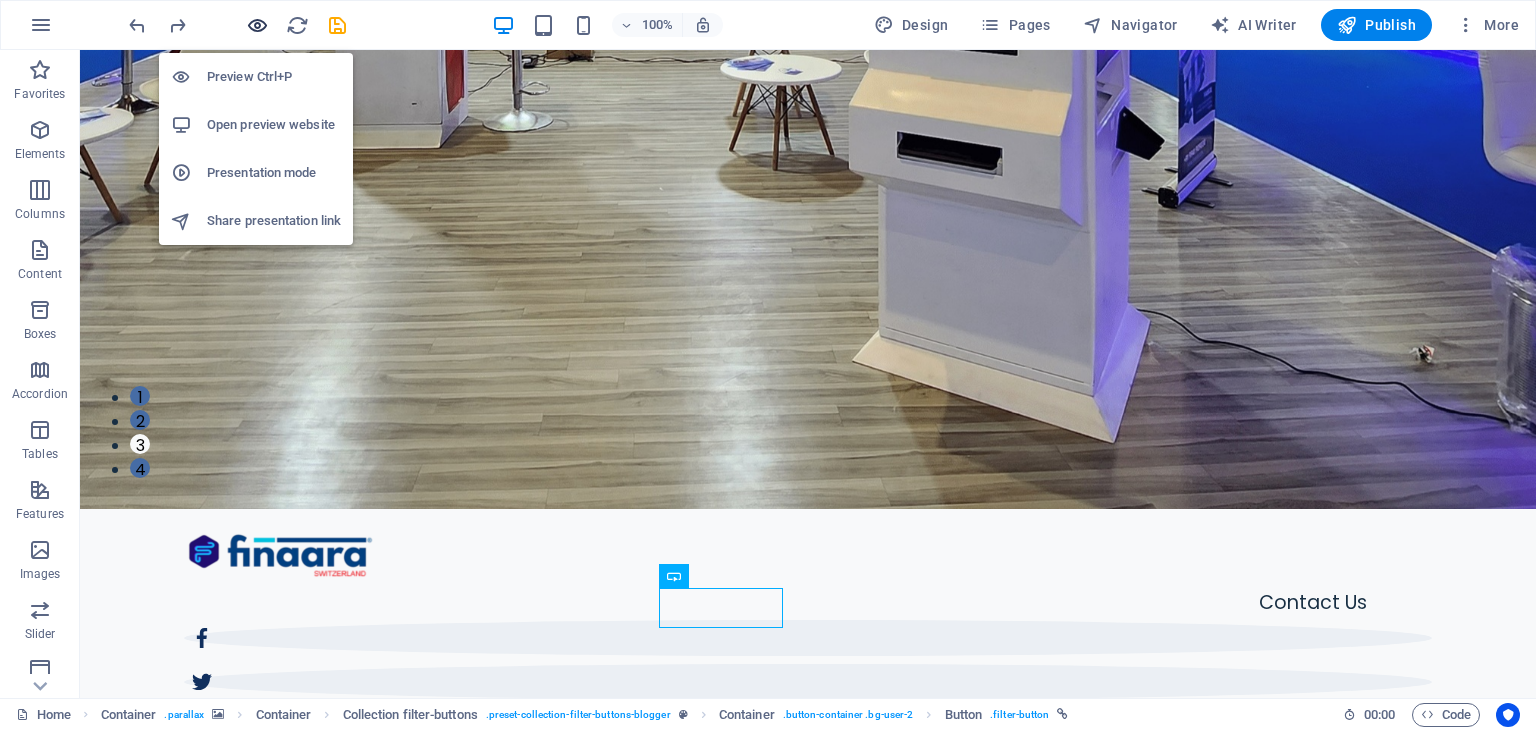 click at bounding box center (257, 25) 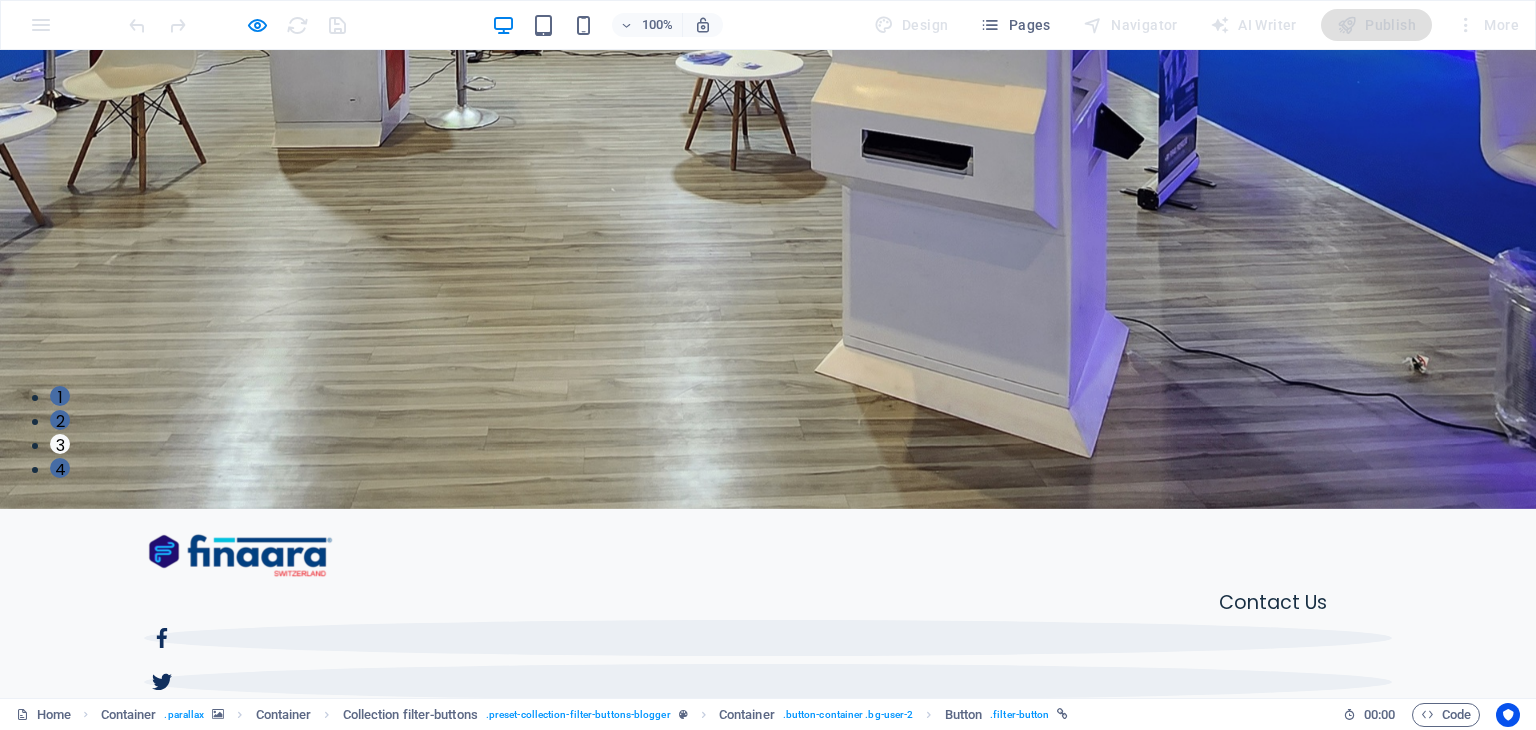 click on "Remittance" at bounding box center [238, 2007] 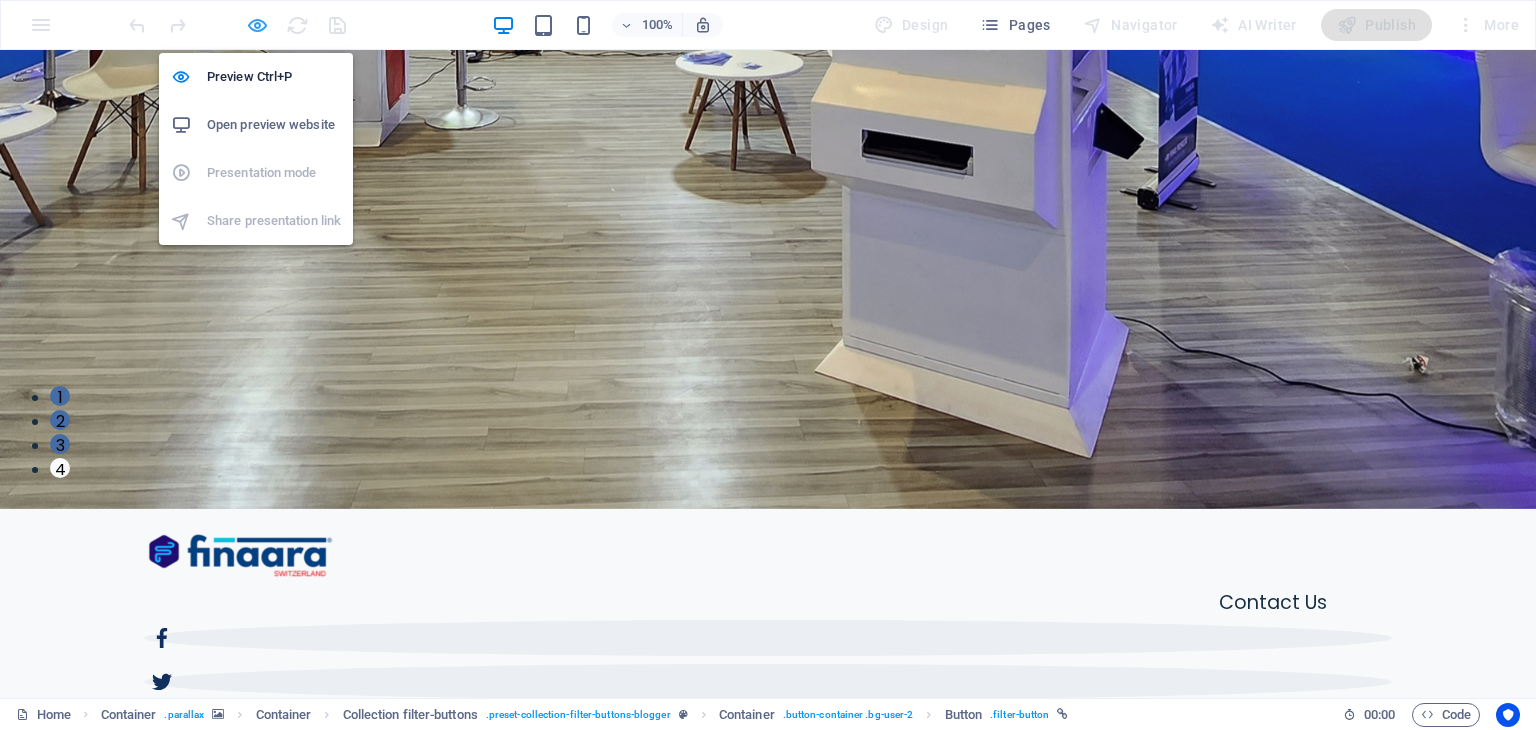 click at bounding box center (257, 25) 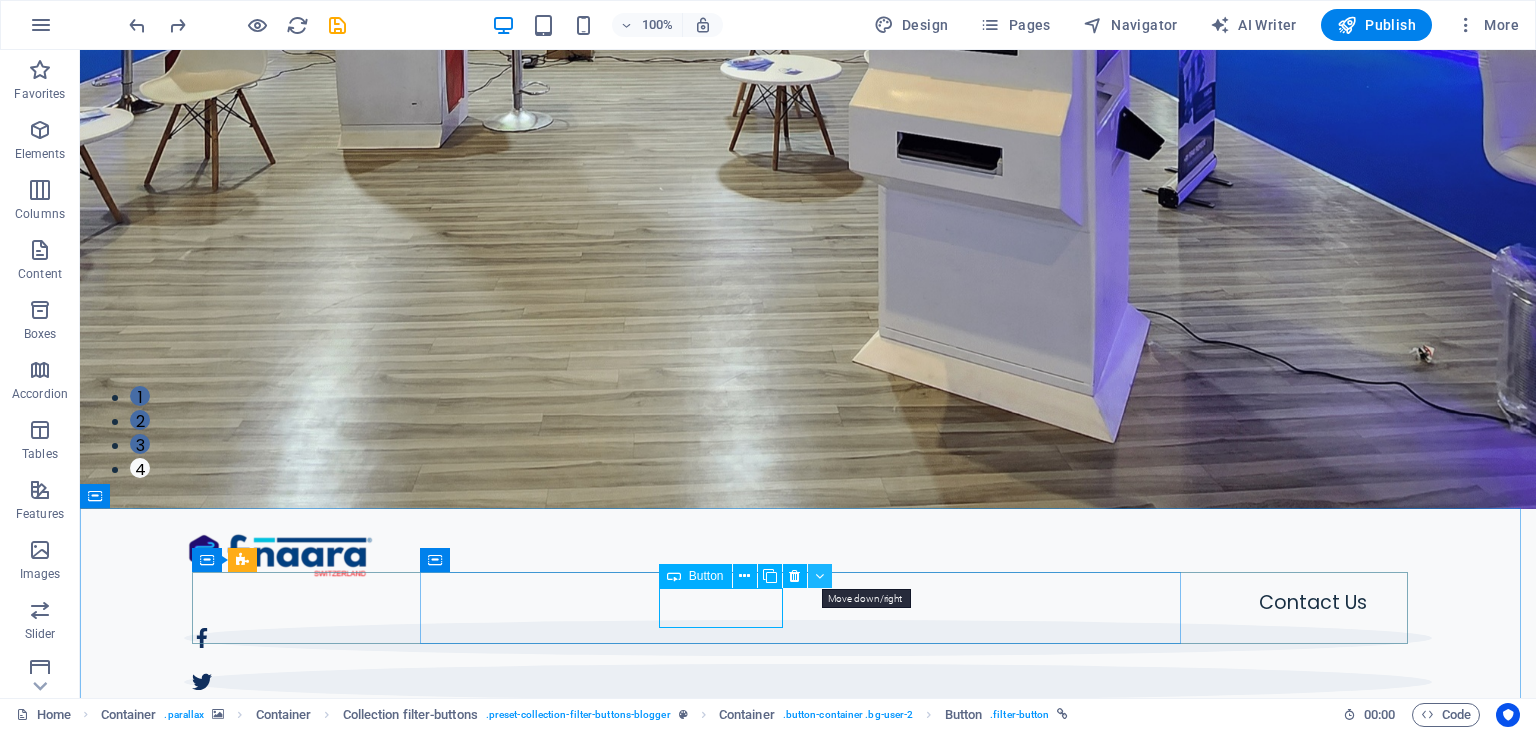 click at bounding box center (819, 576) 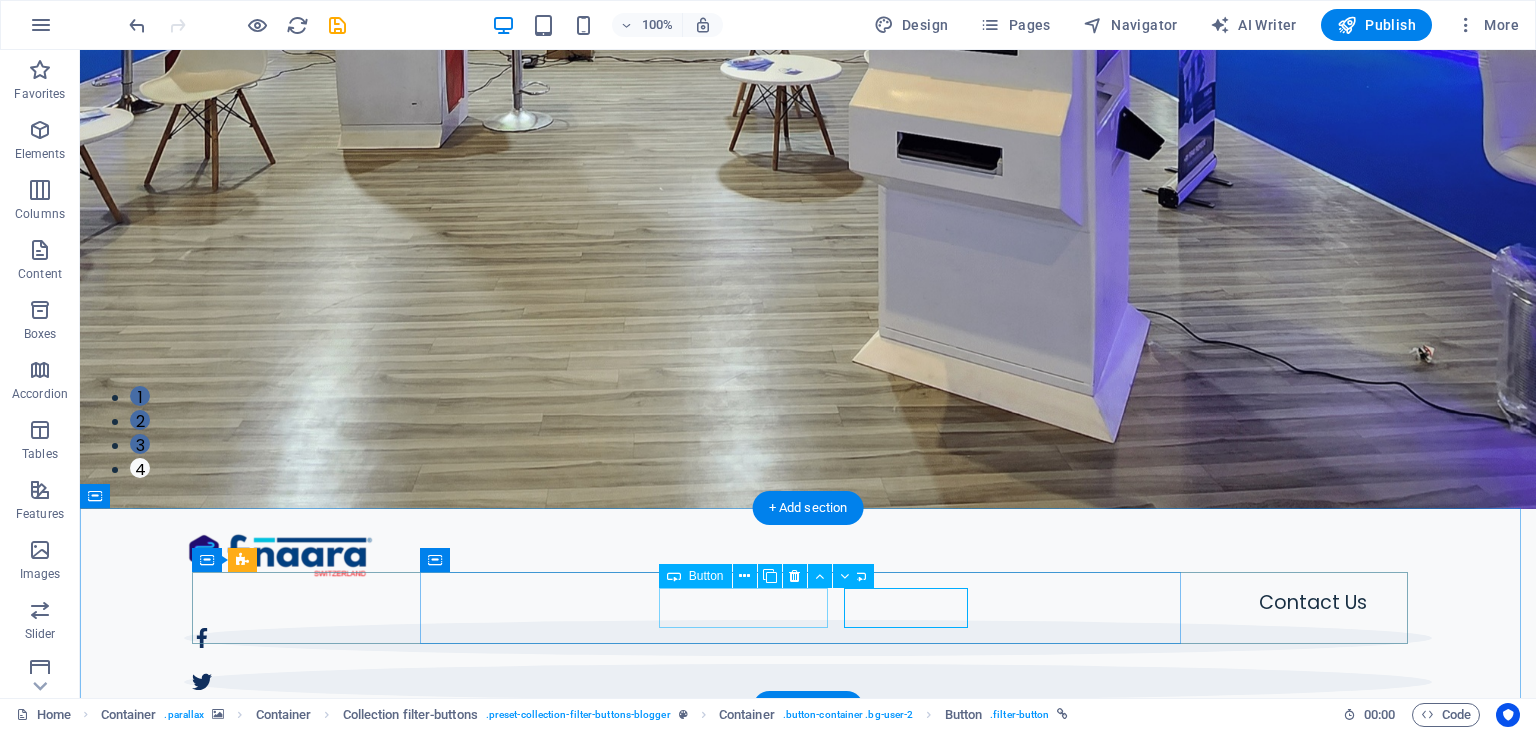 click on "Money Changing" at bounding box center [808, 2007] 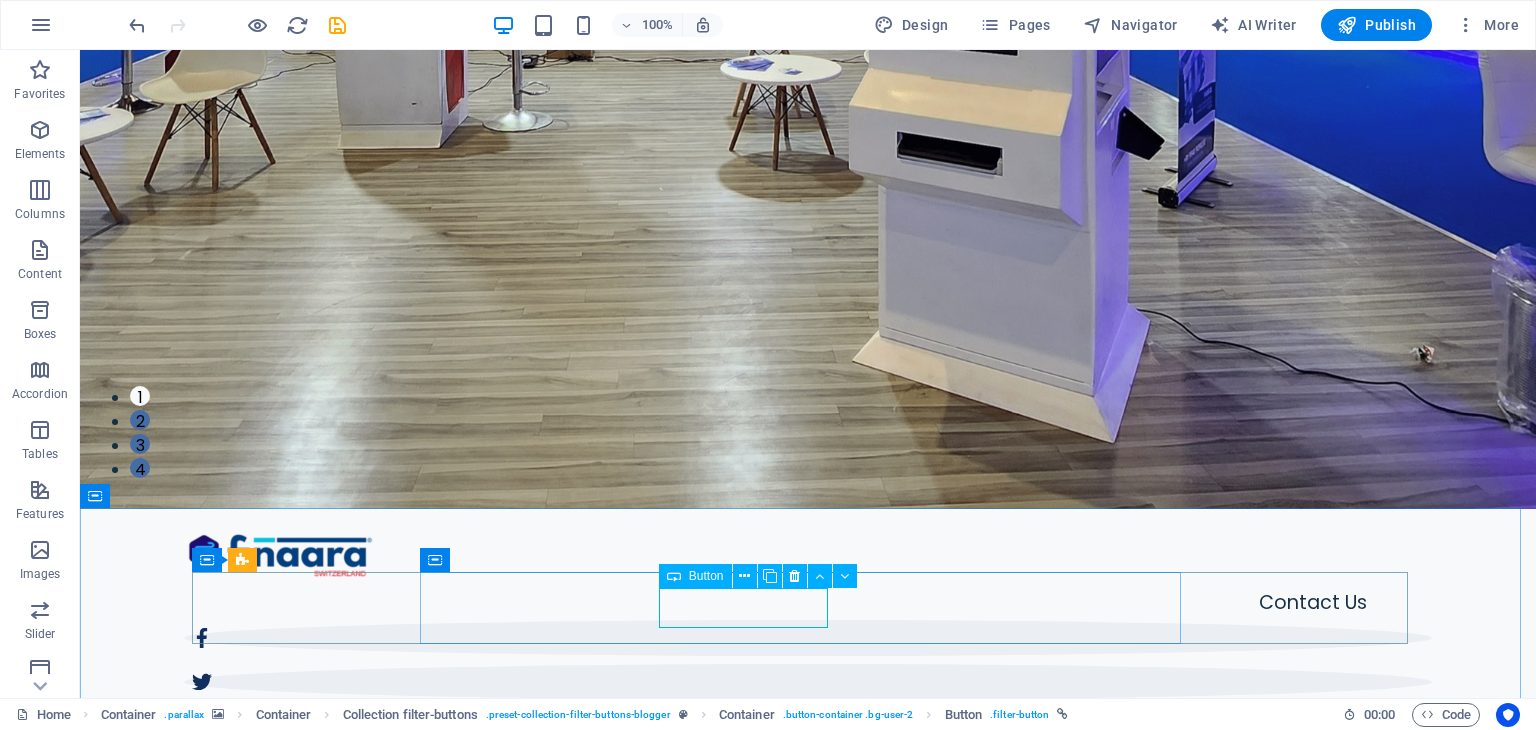click on "Button" at bounding box center [706, 576] 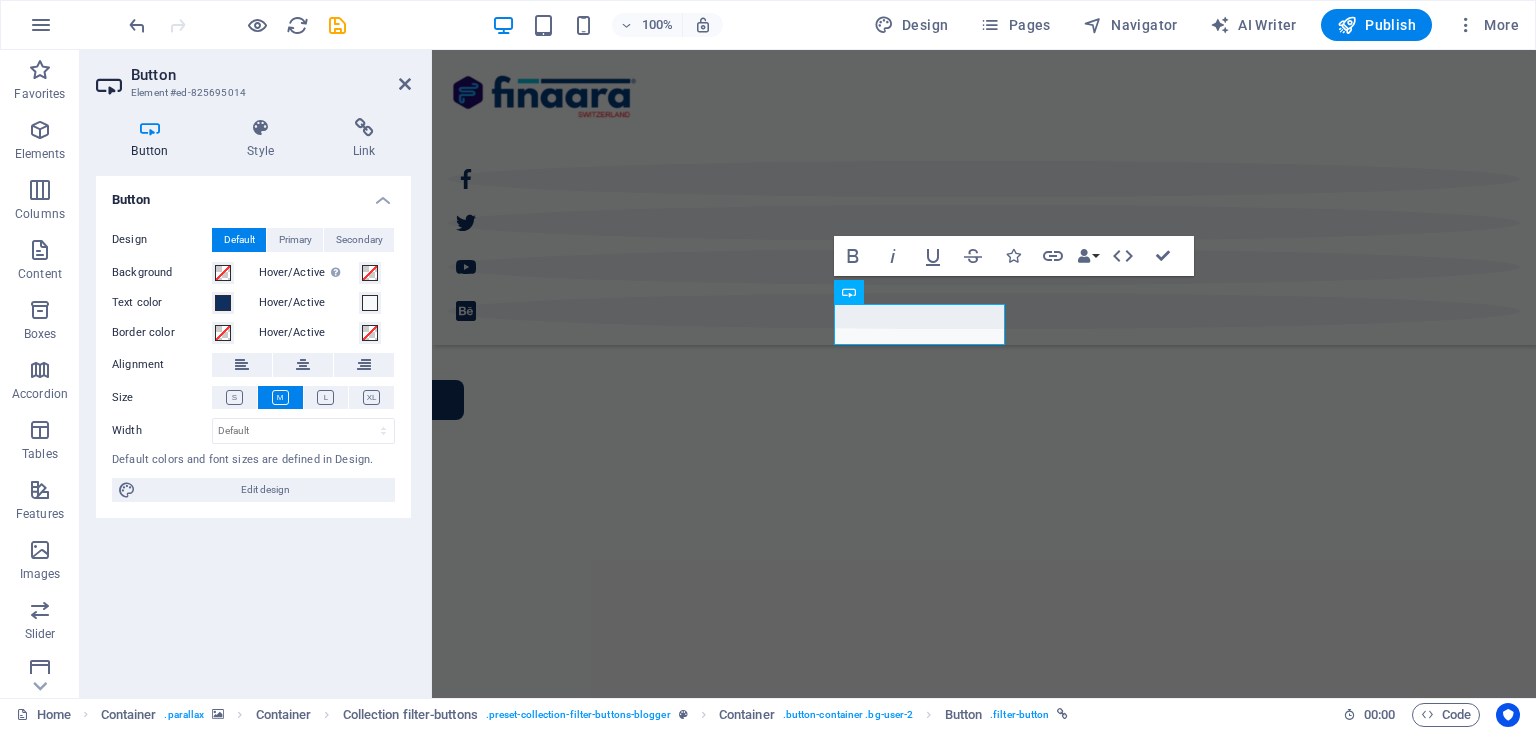 scroll, scrollTop: 491, scrollLeft: 0, axis: vertical 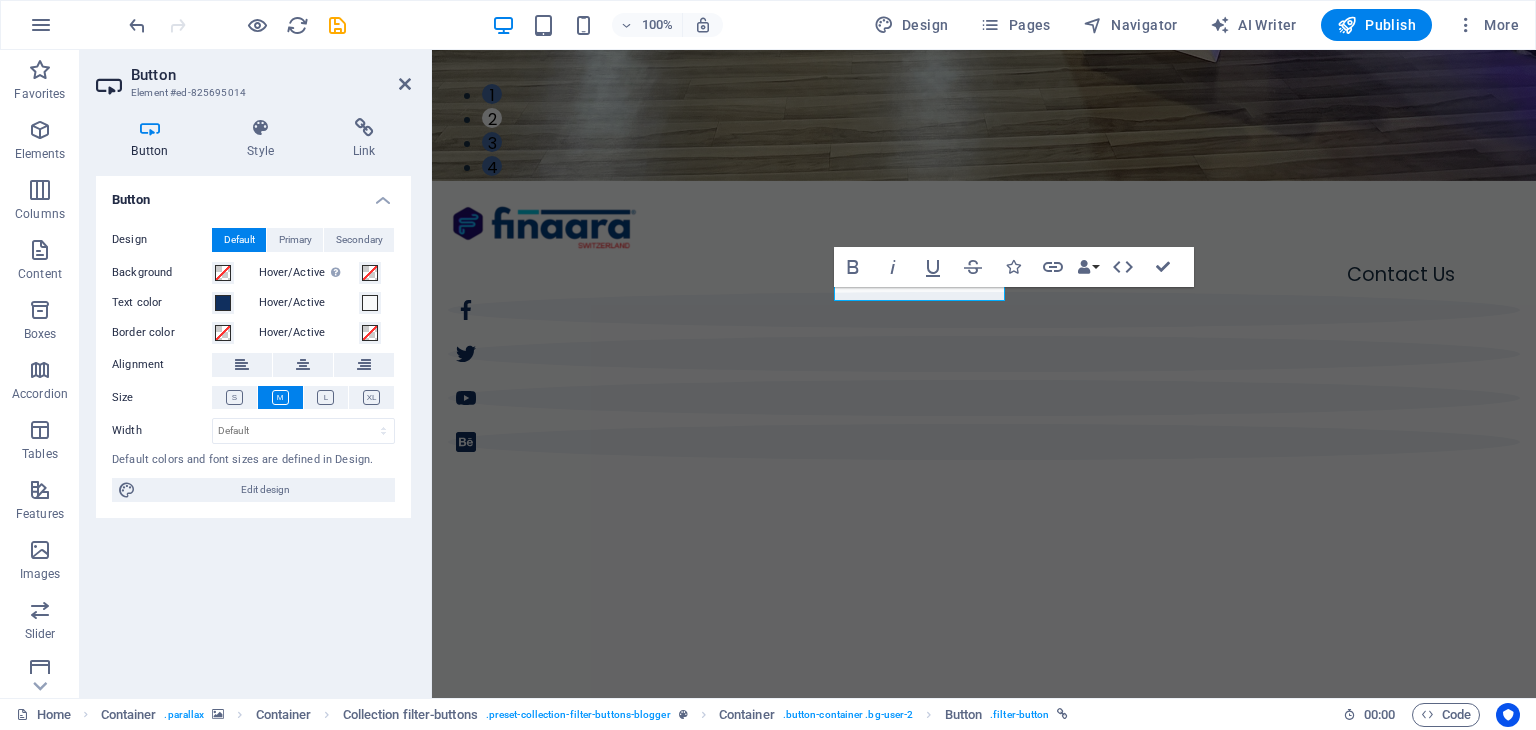 click at bounding box center [984, 1206] 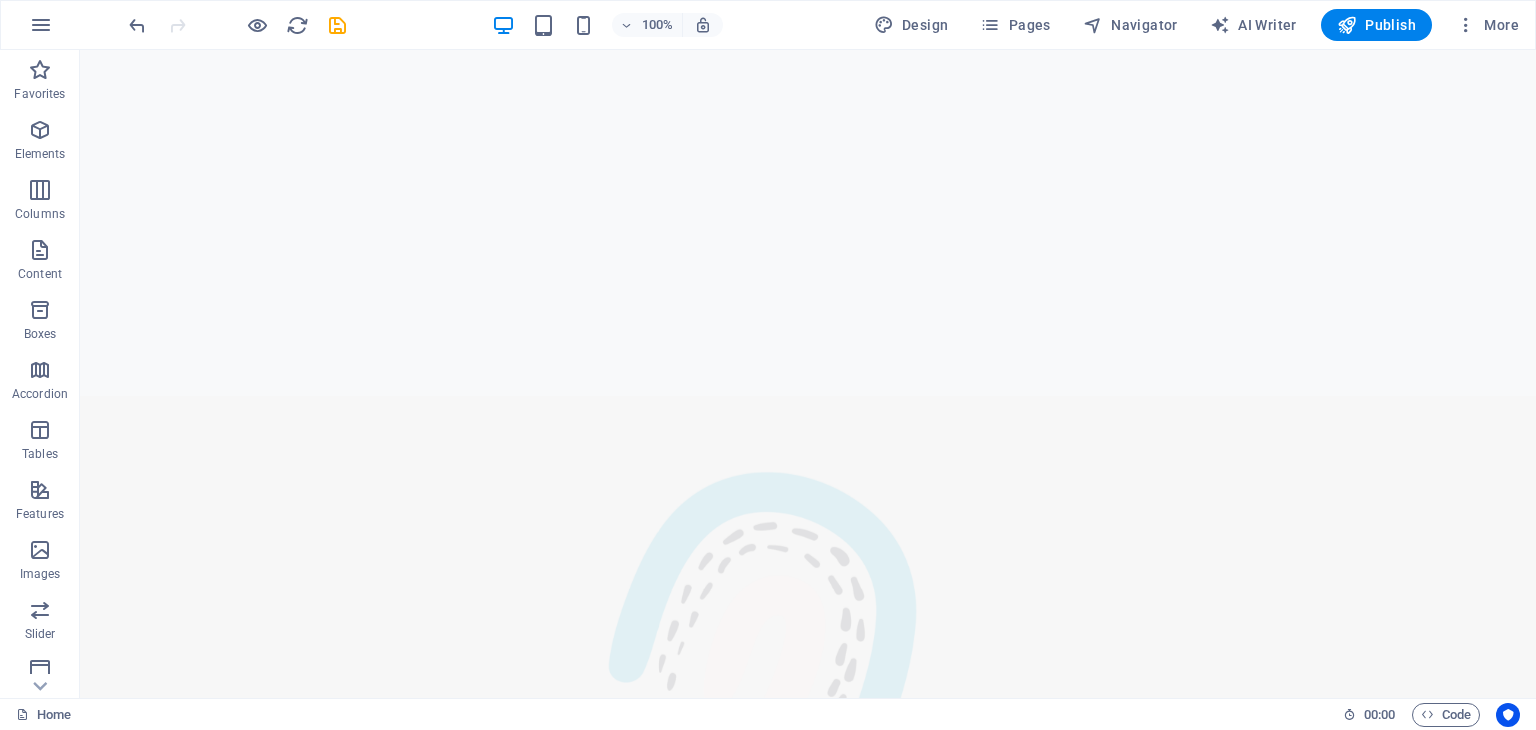 scroll, scrollTop: 1282, scrollLeft: 0, axis: vertical 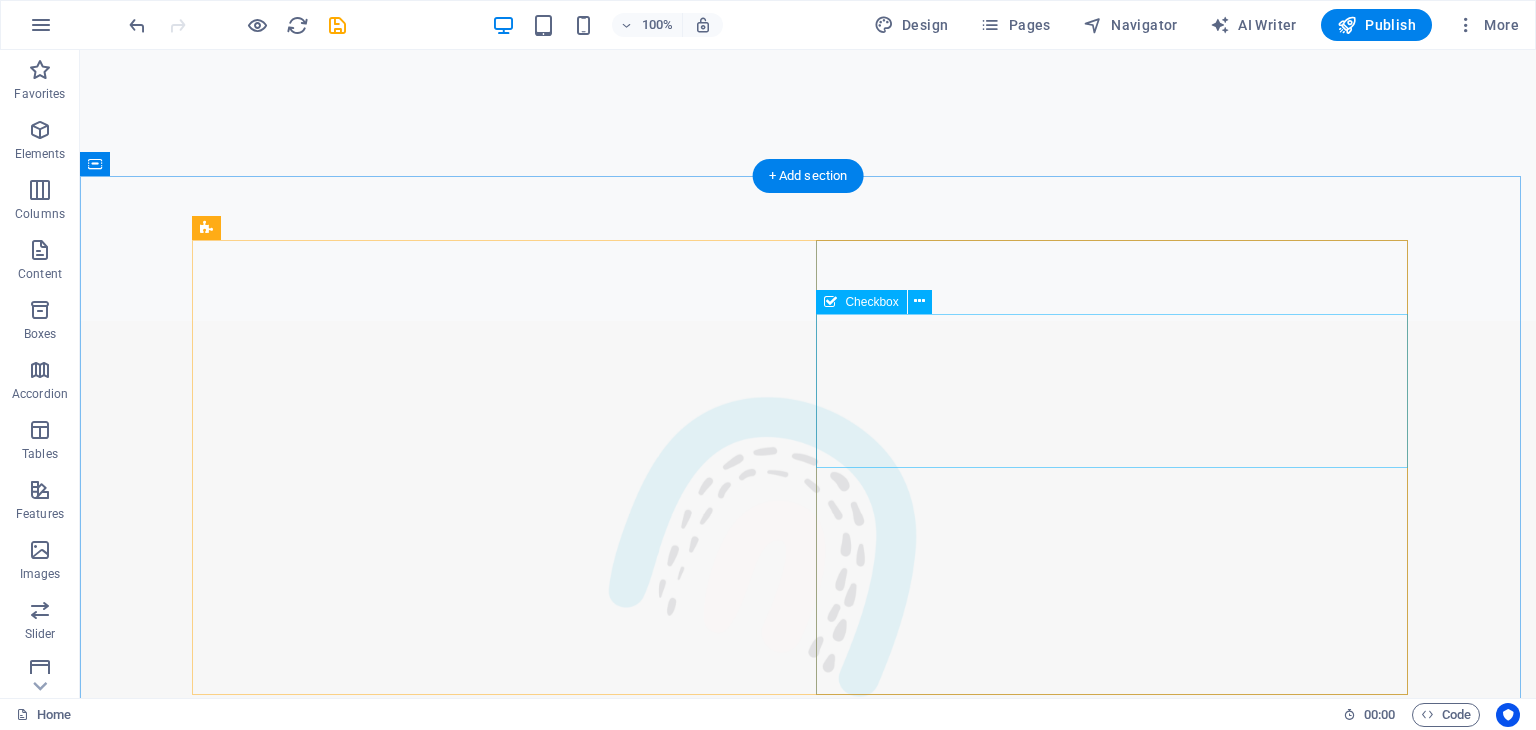 click on "I have read and understand the privacy policy." at bounding box center [496, 3320] 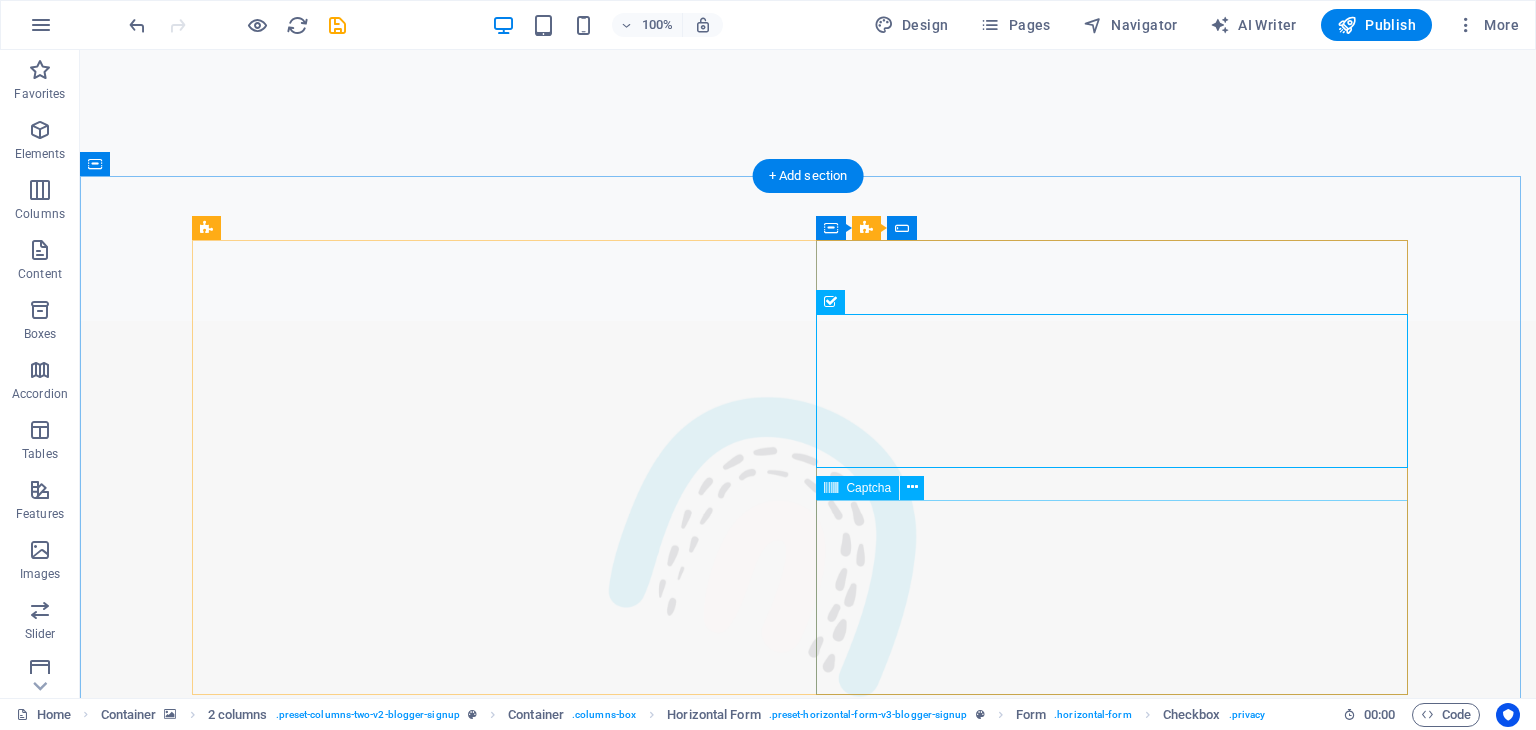 click on "Unreadable? Load new" at bounding box center [496, 3548] 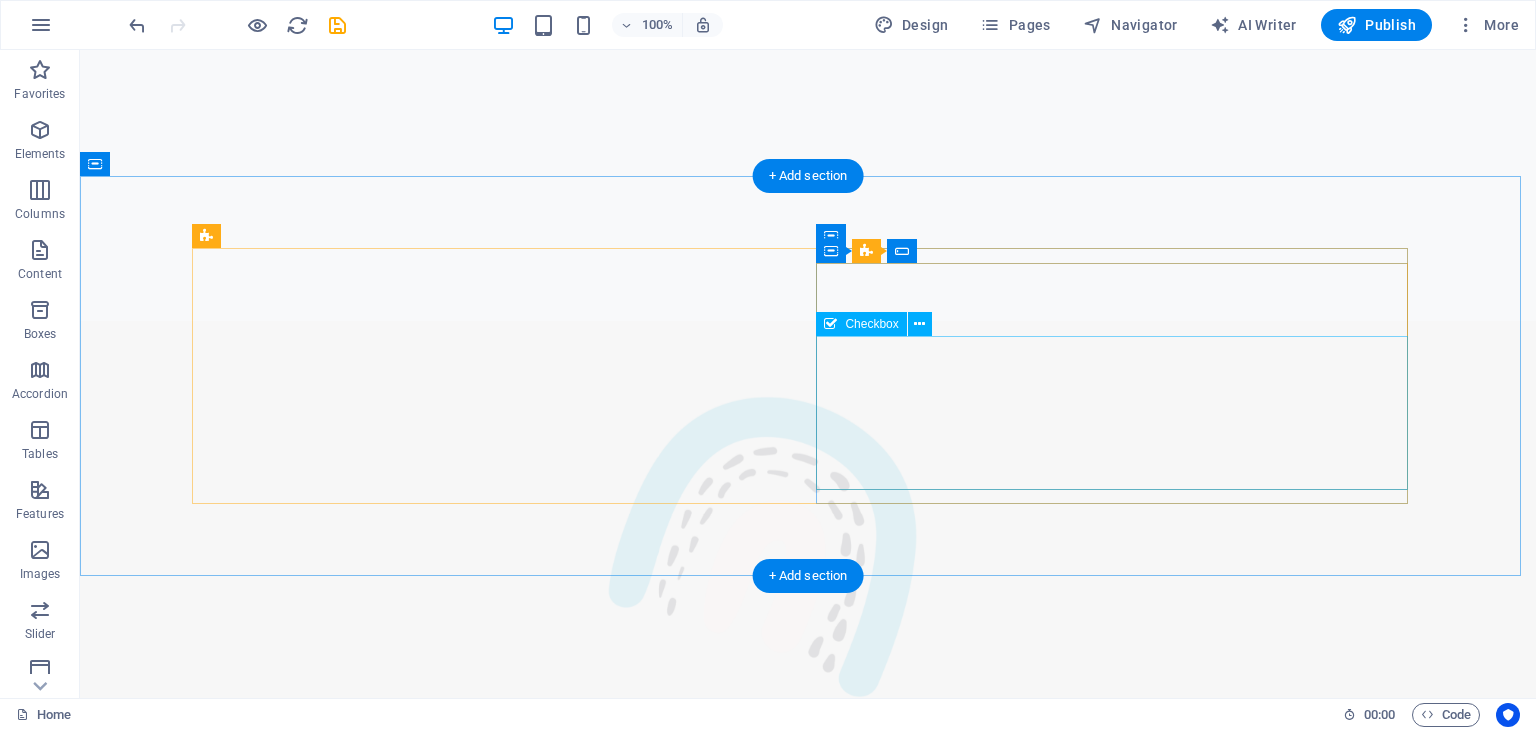 click on "I have read and understand the privacy policy." at bounding box center [496, 3138] 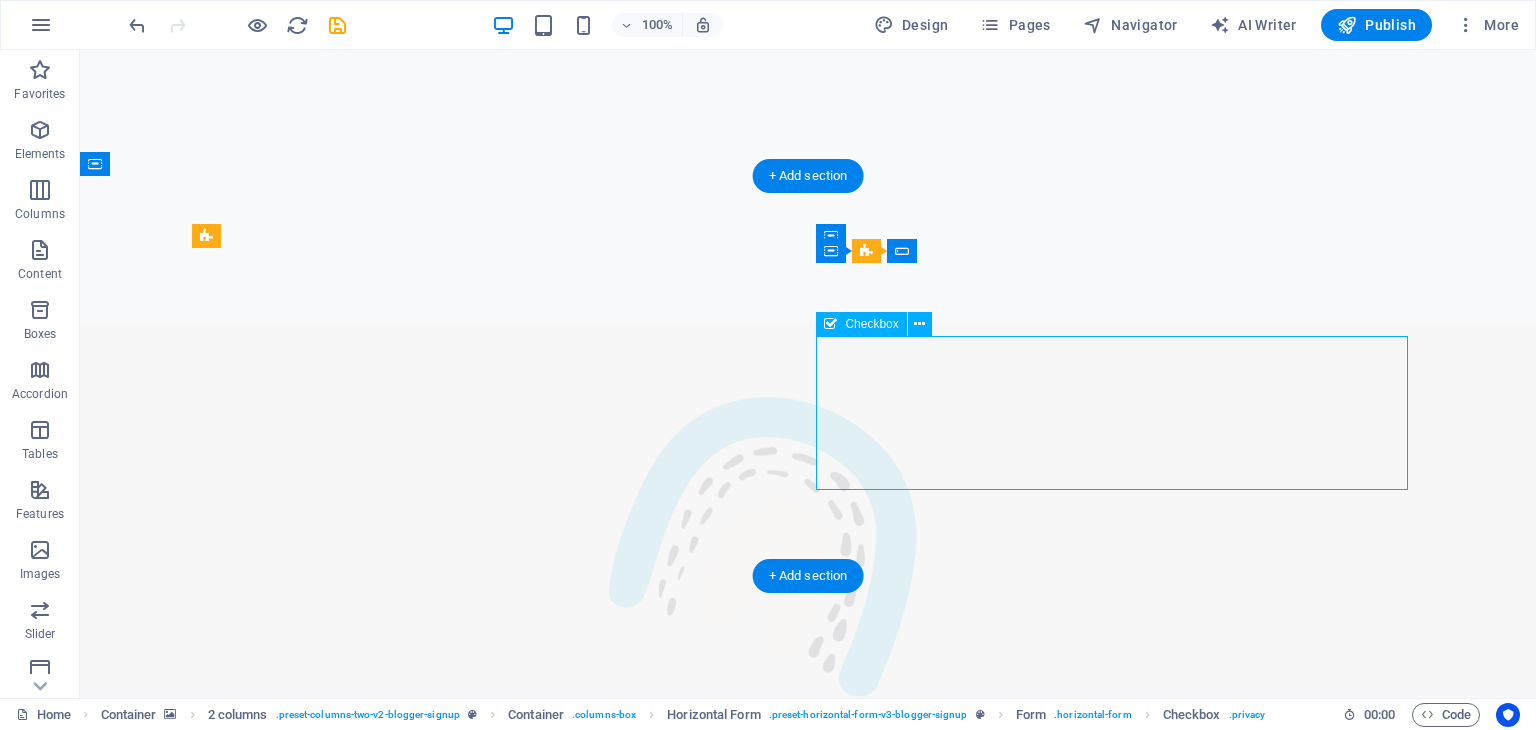 click on "I have read and understand the privacy policy." at bounding box center [496, 3138] 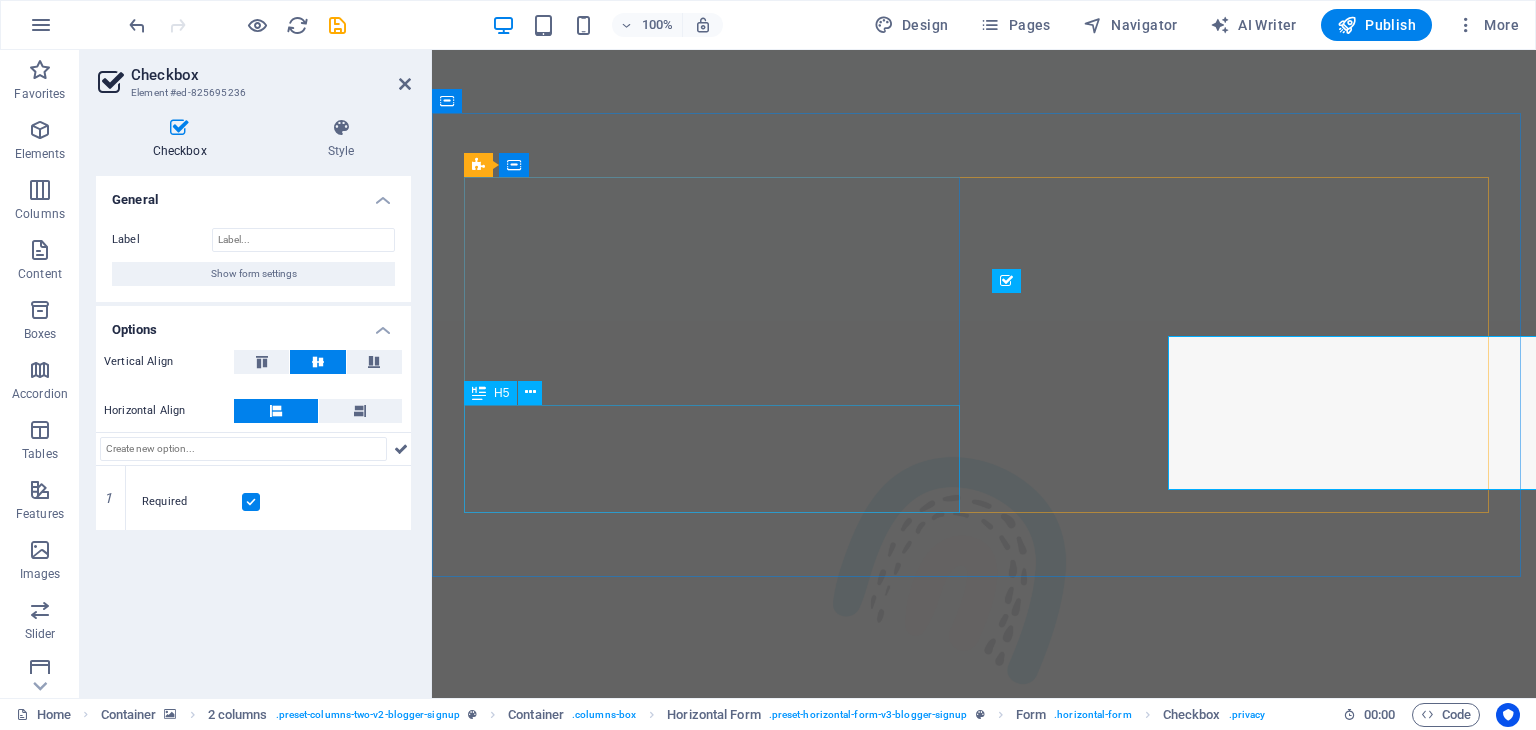 click on "Find your nearest money transfer machine, money changing machine or Bank on wheels to remit, exchange, topup  or withdraw from your wallet app." at bounding box center (716, 2876) 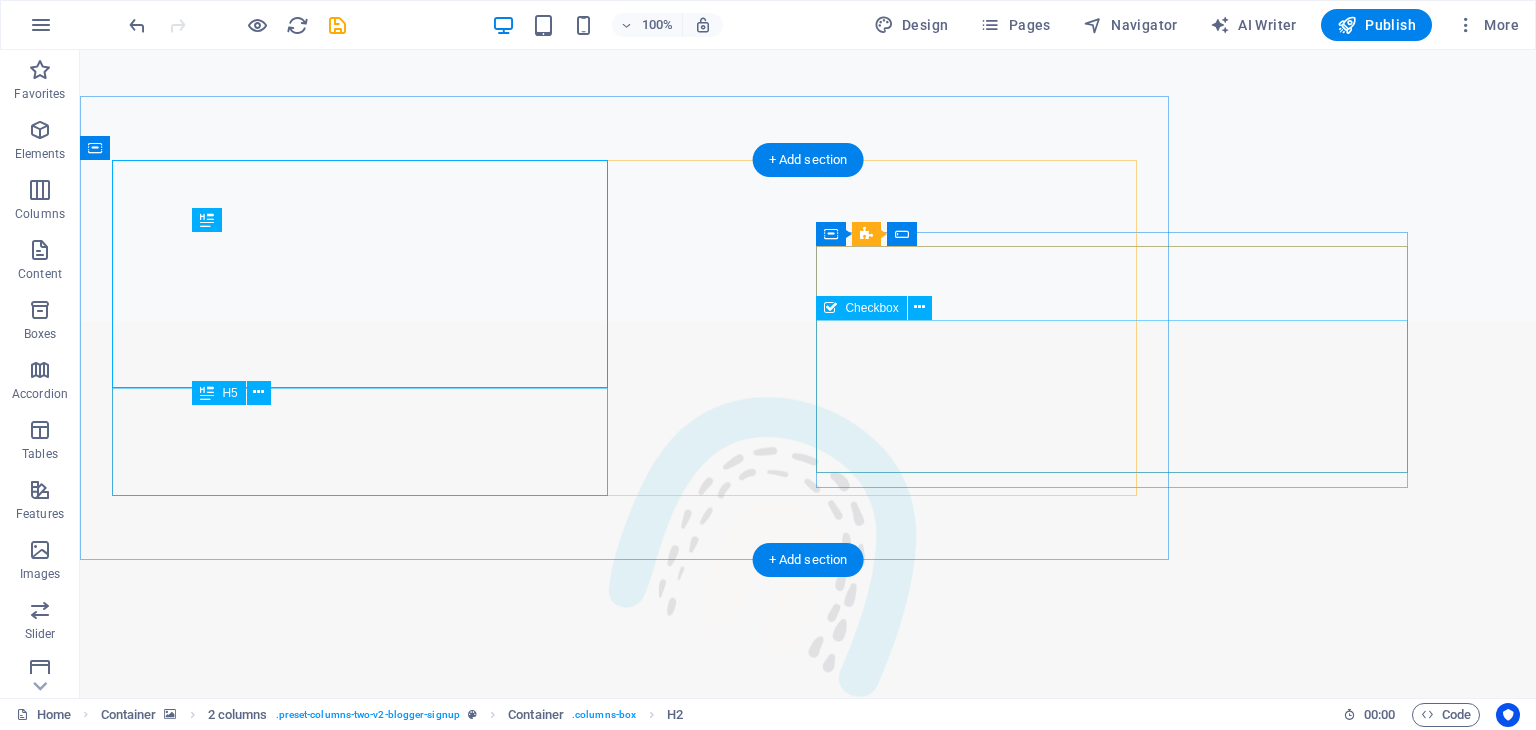 scroll, scrollTop: 1299, scrollLeft: 0, axis: vertical 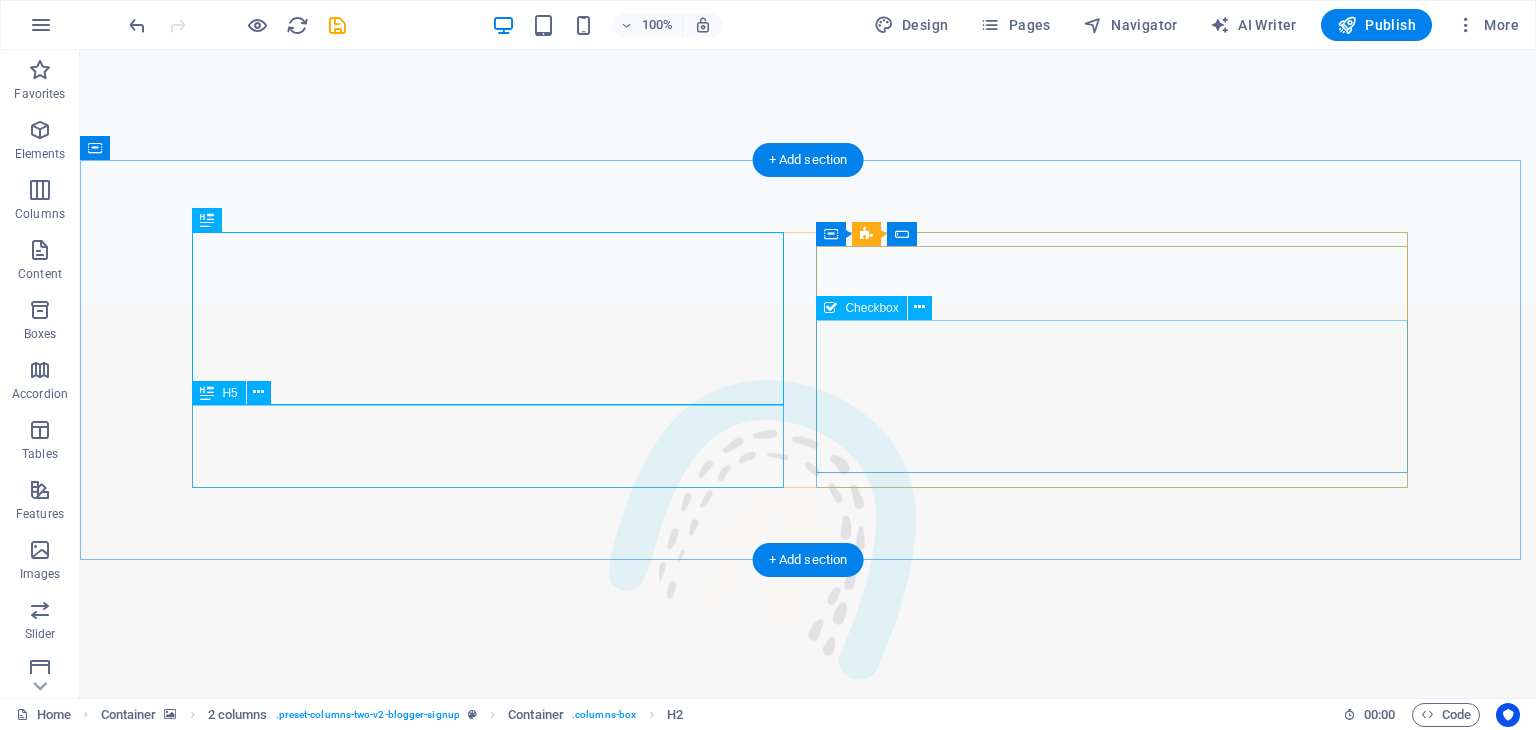 click on "I have read and understand the privacy policy." at bounding box center (496, 3121) 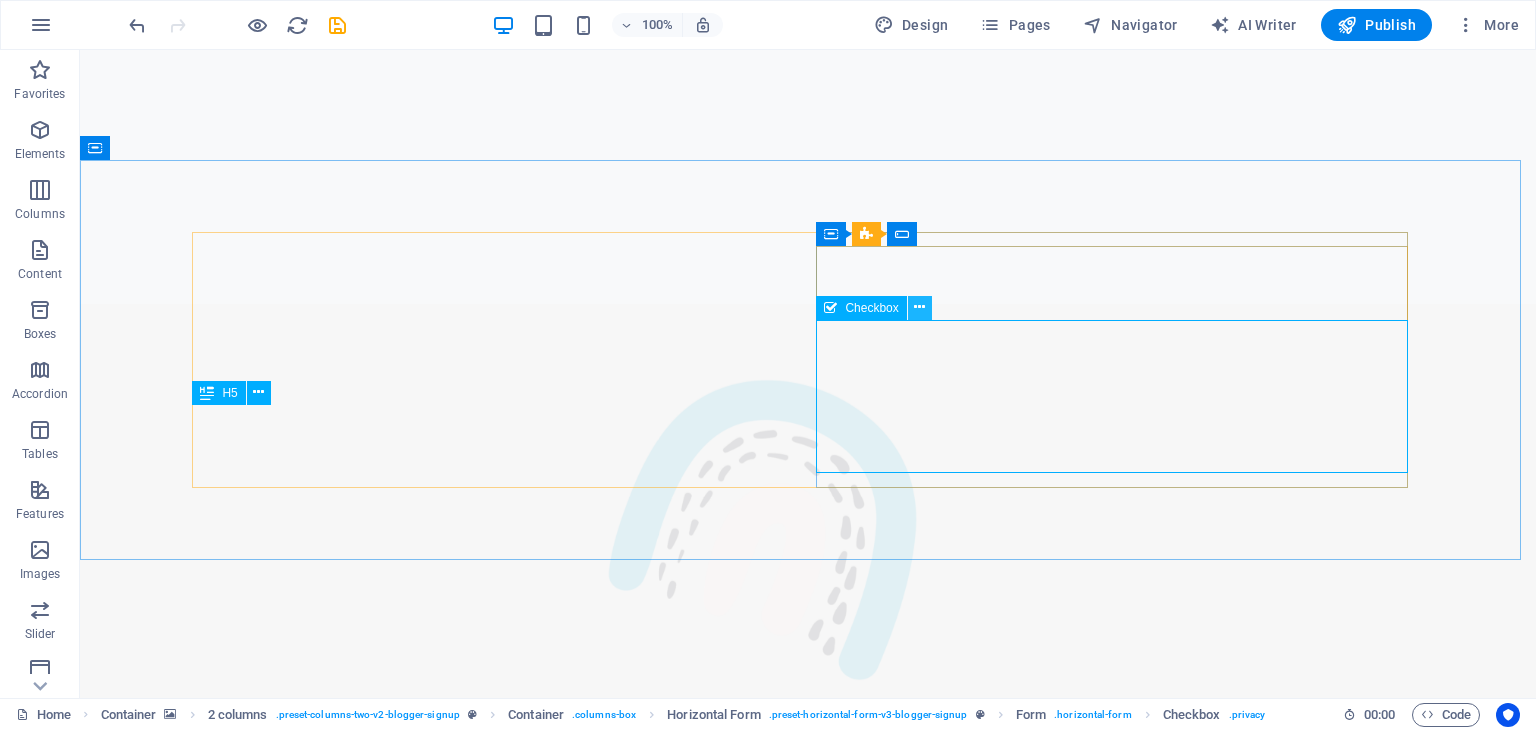 click at bounding box center (919, 307) 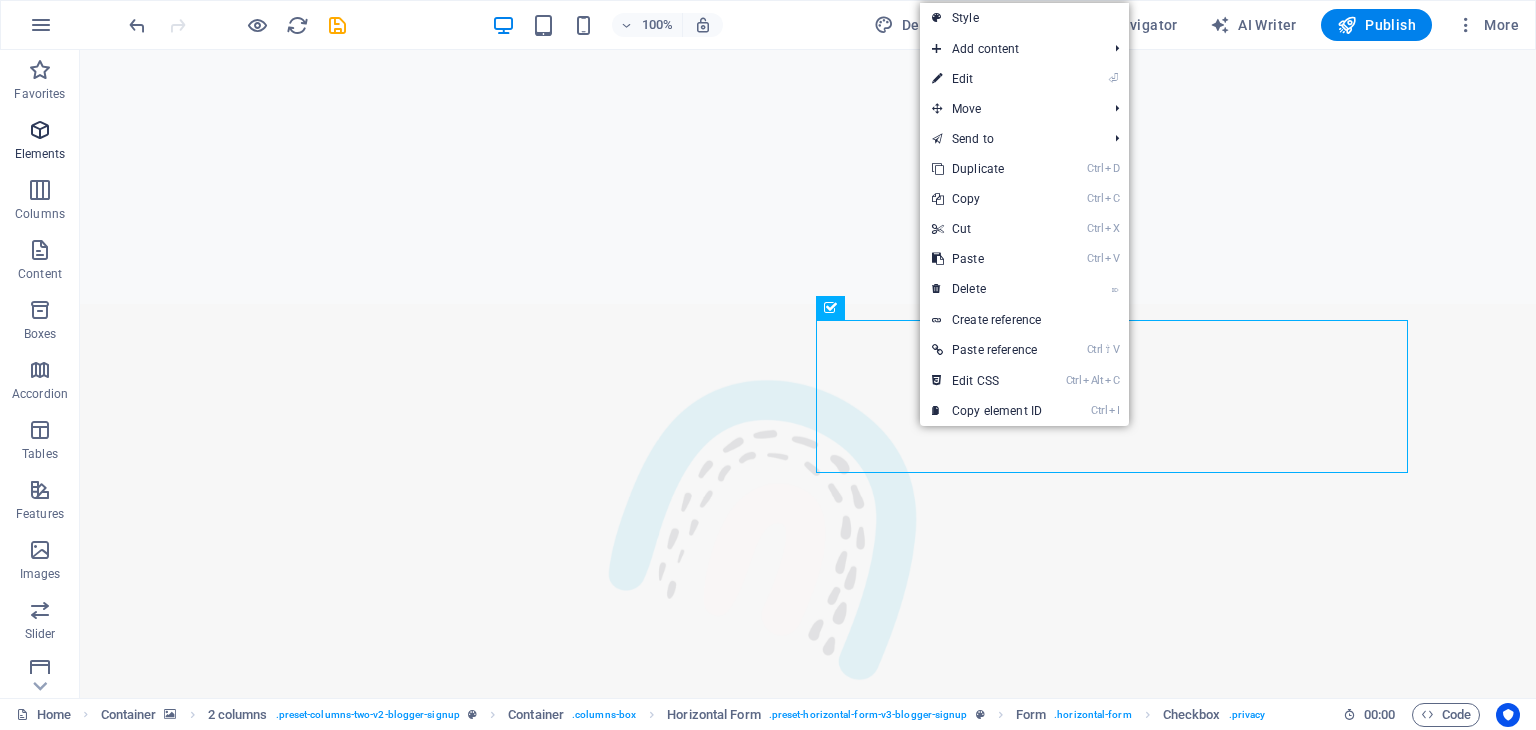 click at bounding box center (40, 130) 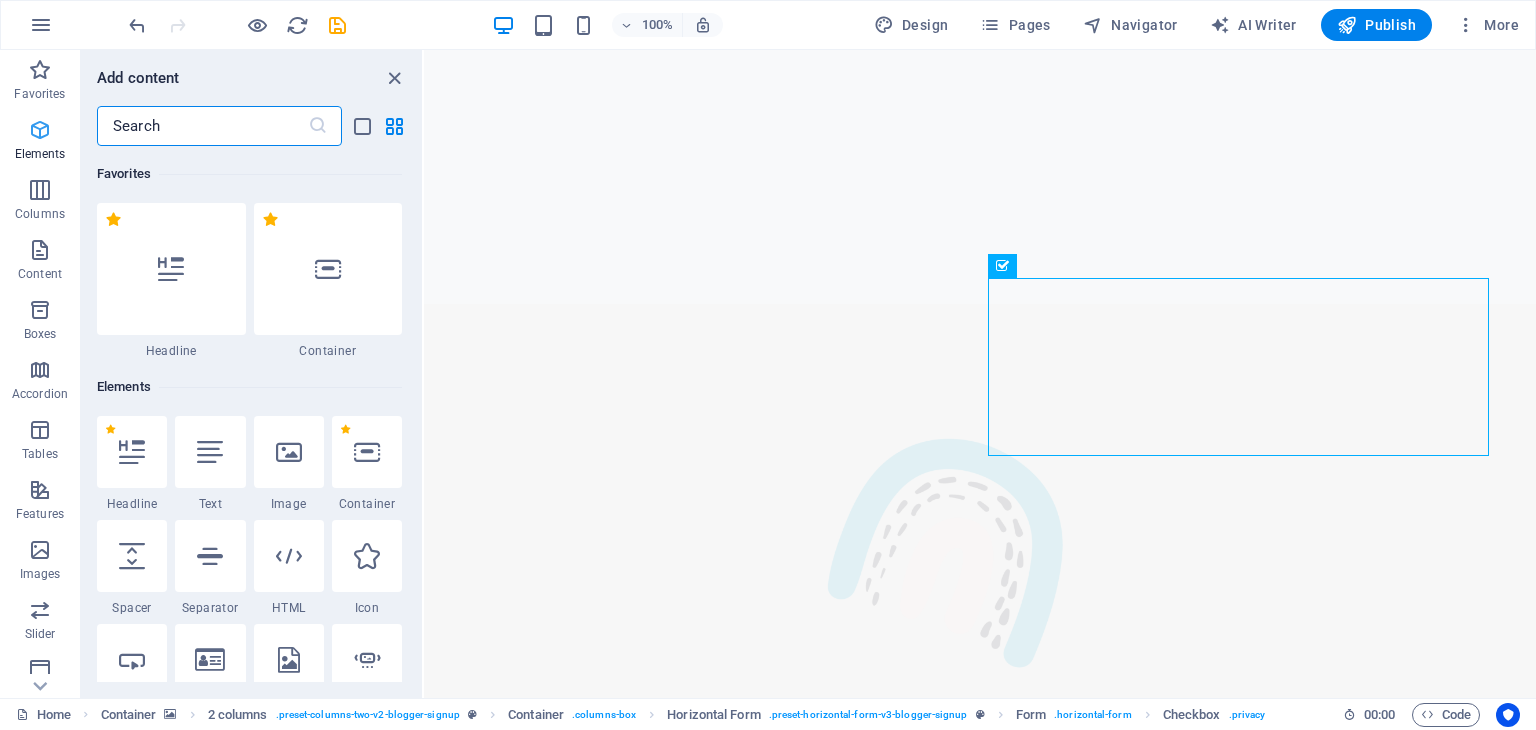 scroll, scrollTop: 212, scrollLeft: 0, axis: vertical 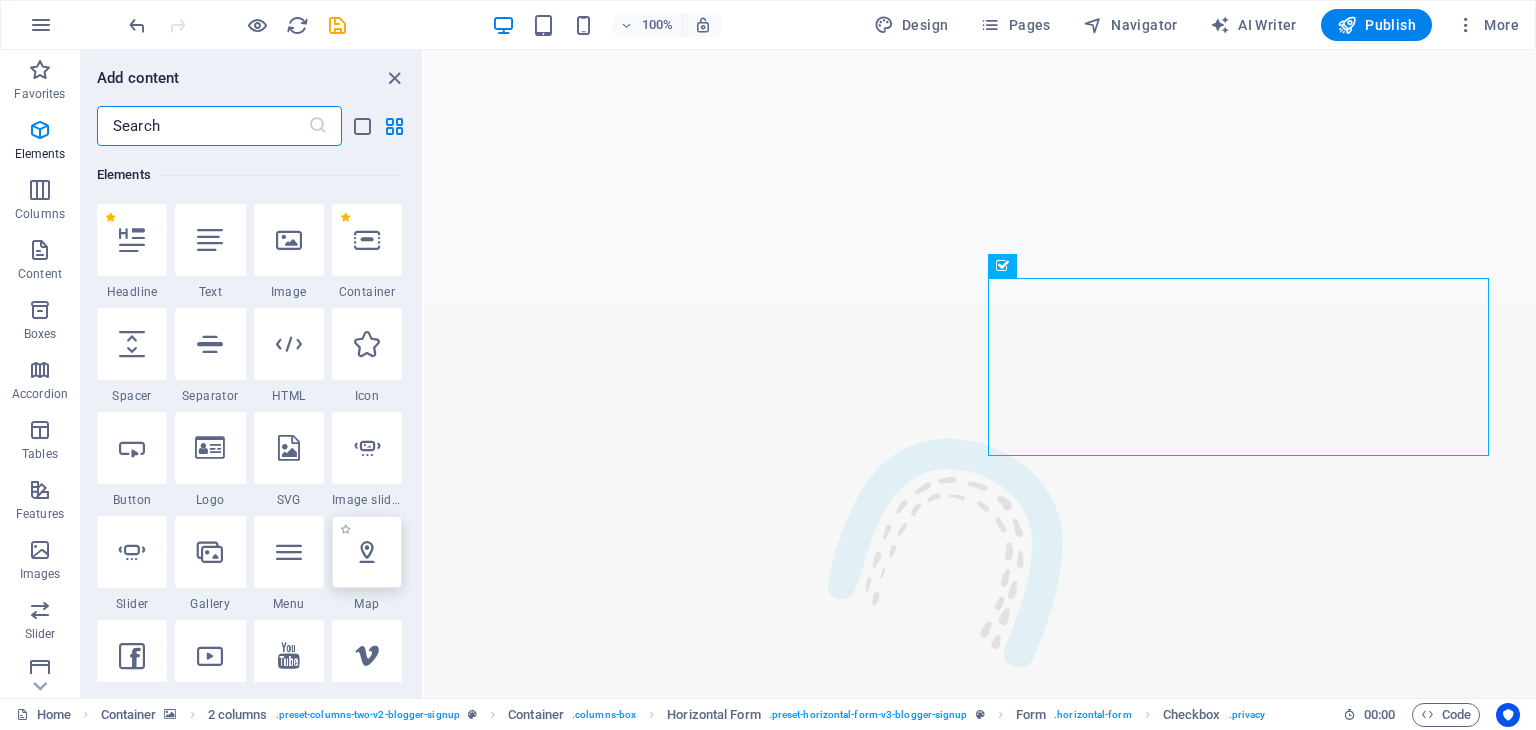 click at bounding box center [367, 552] 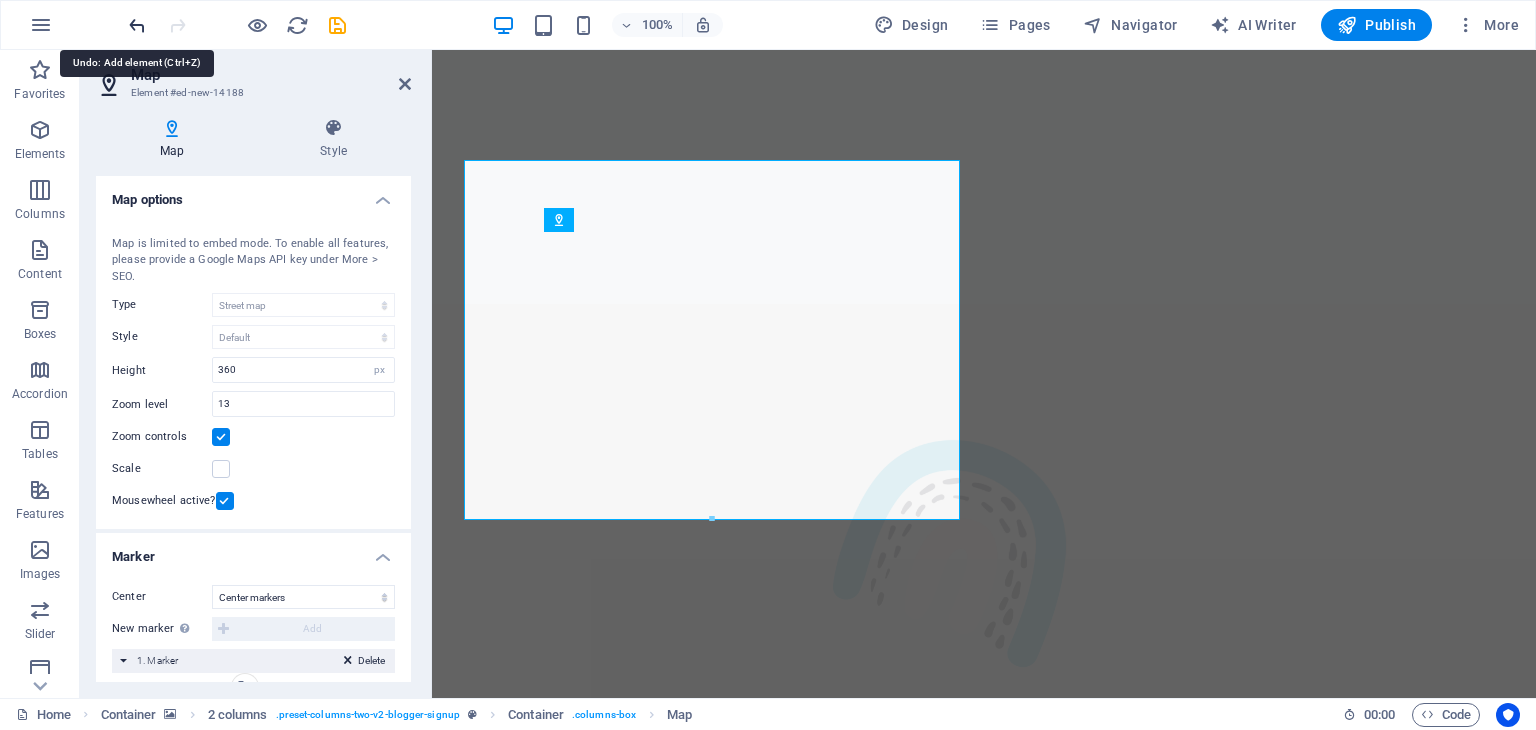 click at bounding box center [137, 25] 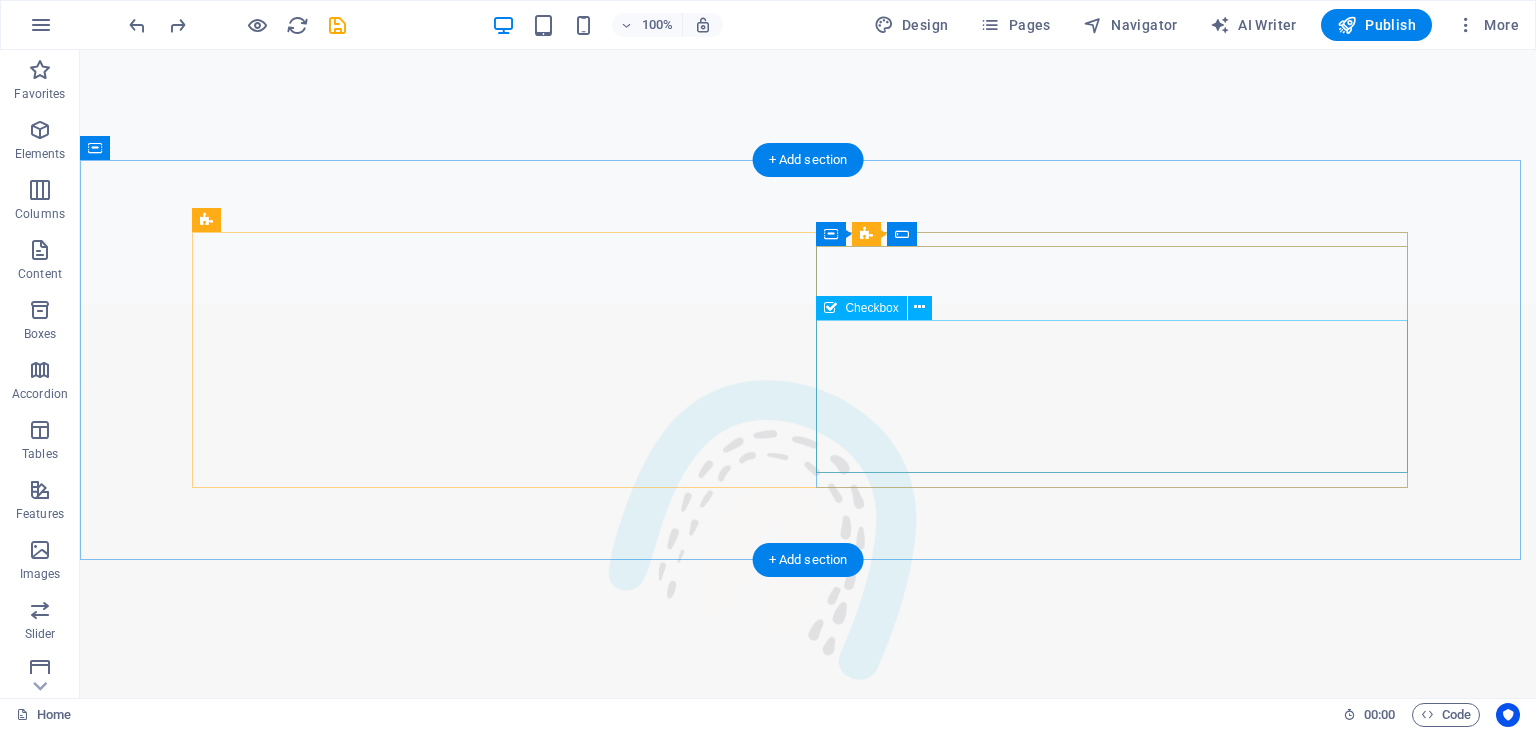 click on "I have read and understand the privacy policy." at bounding box center [496, 3121] 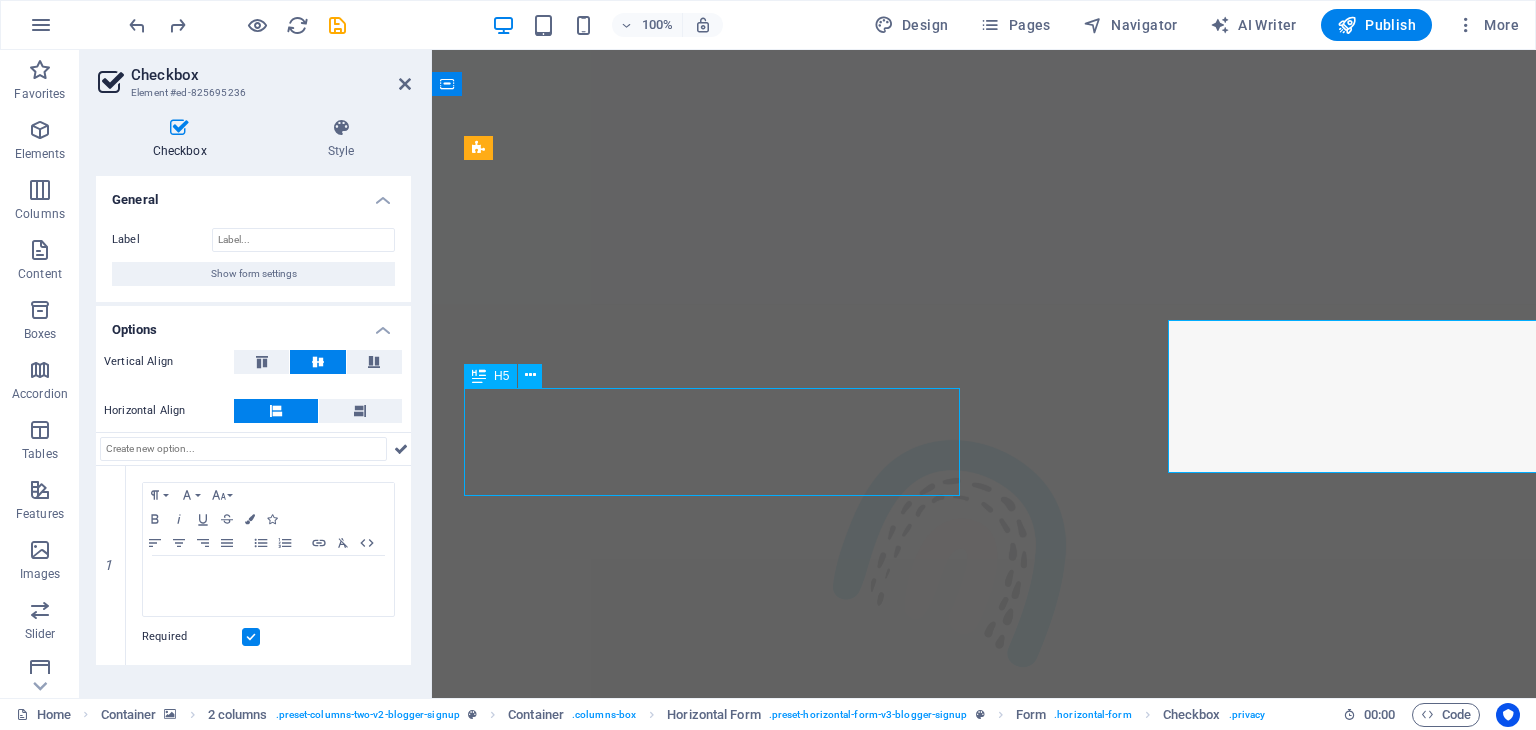 click on "Find your nearest money transfer machine, money changing machine or Bank on wheels to remit, exchange, topup  or withdraw from your wallet app." at bounding box center [716, 2859] 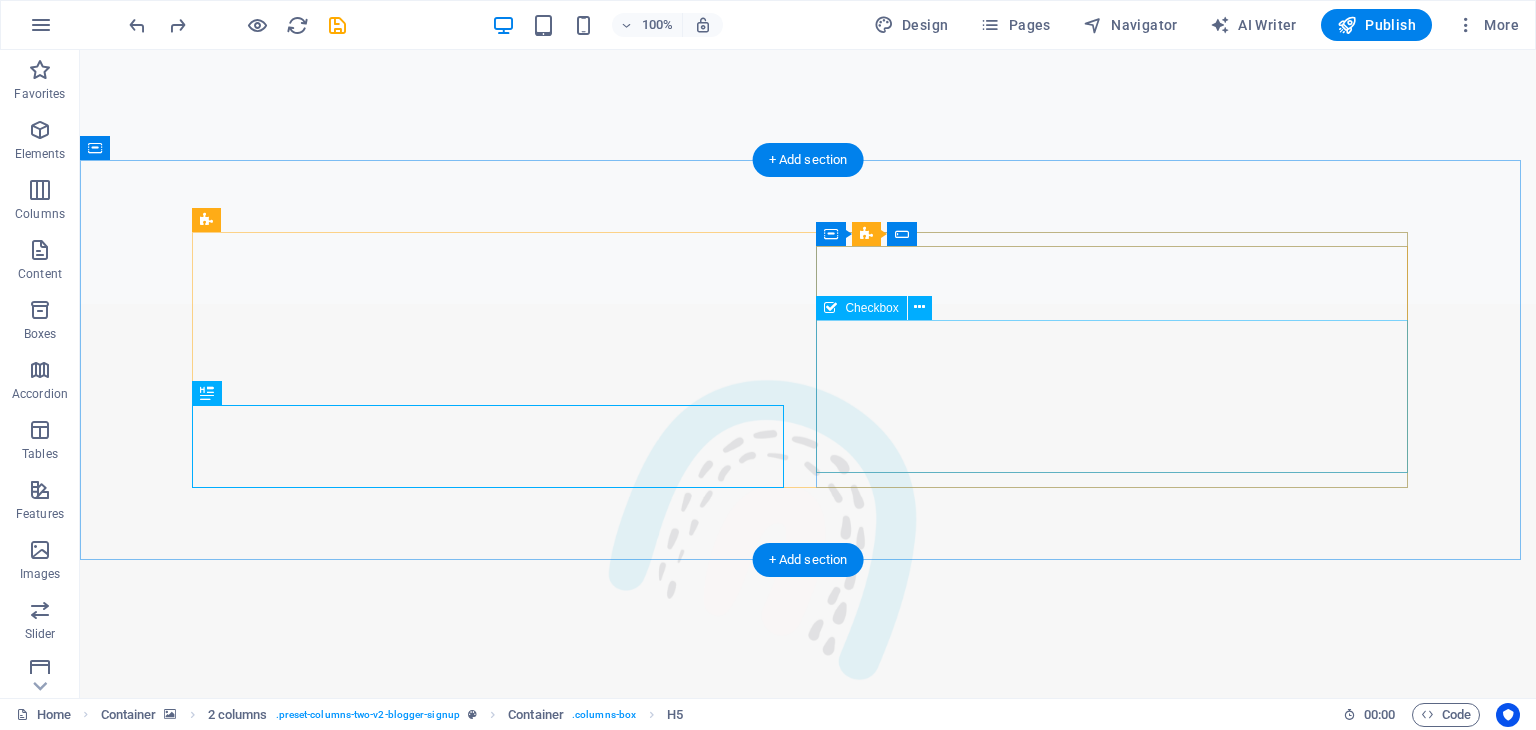 click on "I have read and understand the privacy policy." at bounding box center (496, 3121) 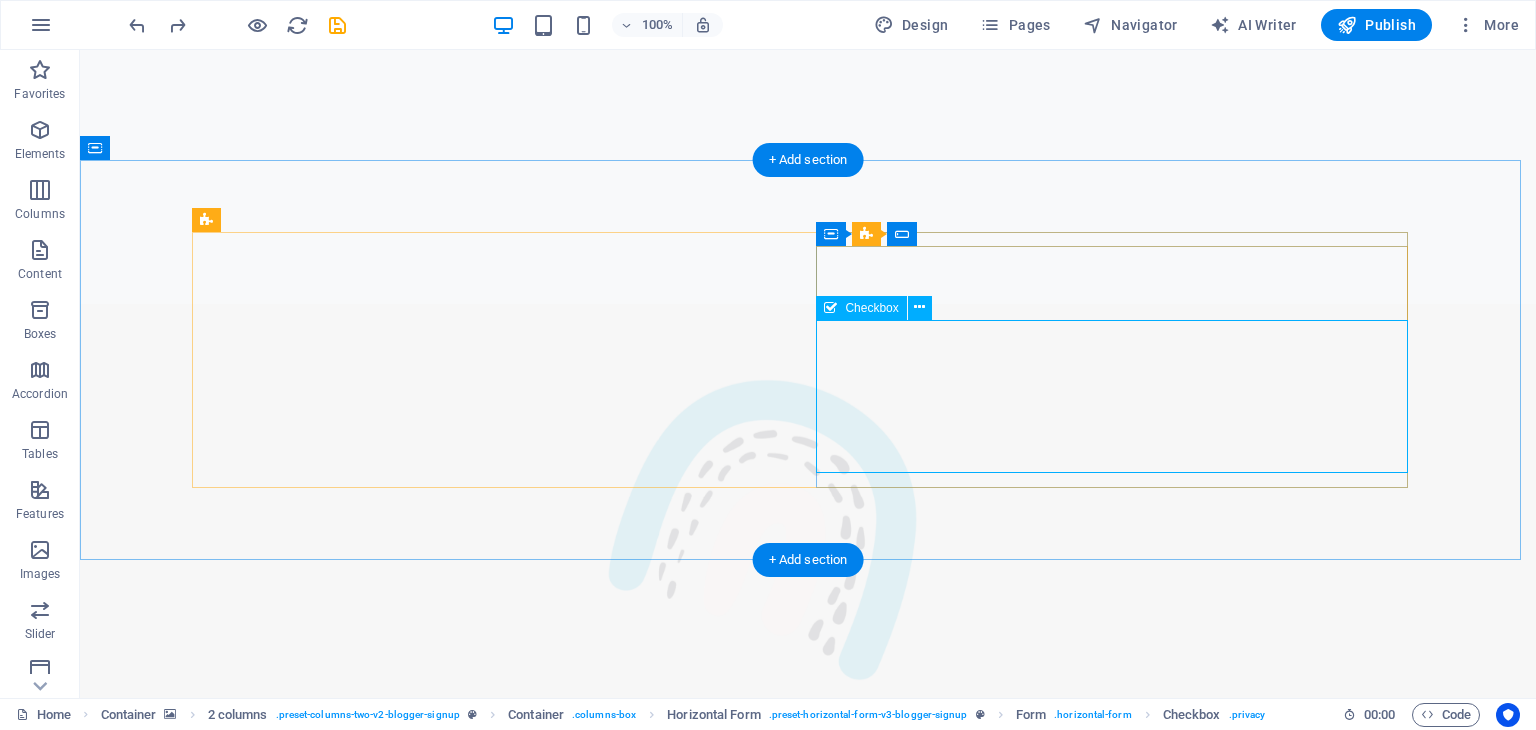 click on "I have read and understand the privacy policy." at bounding box center [496, 3121] 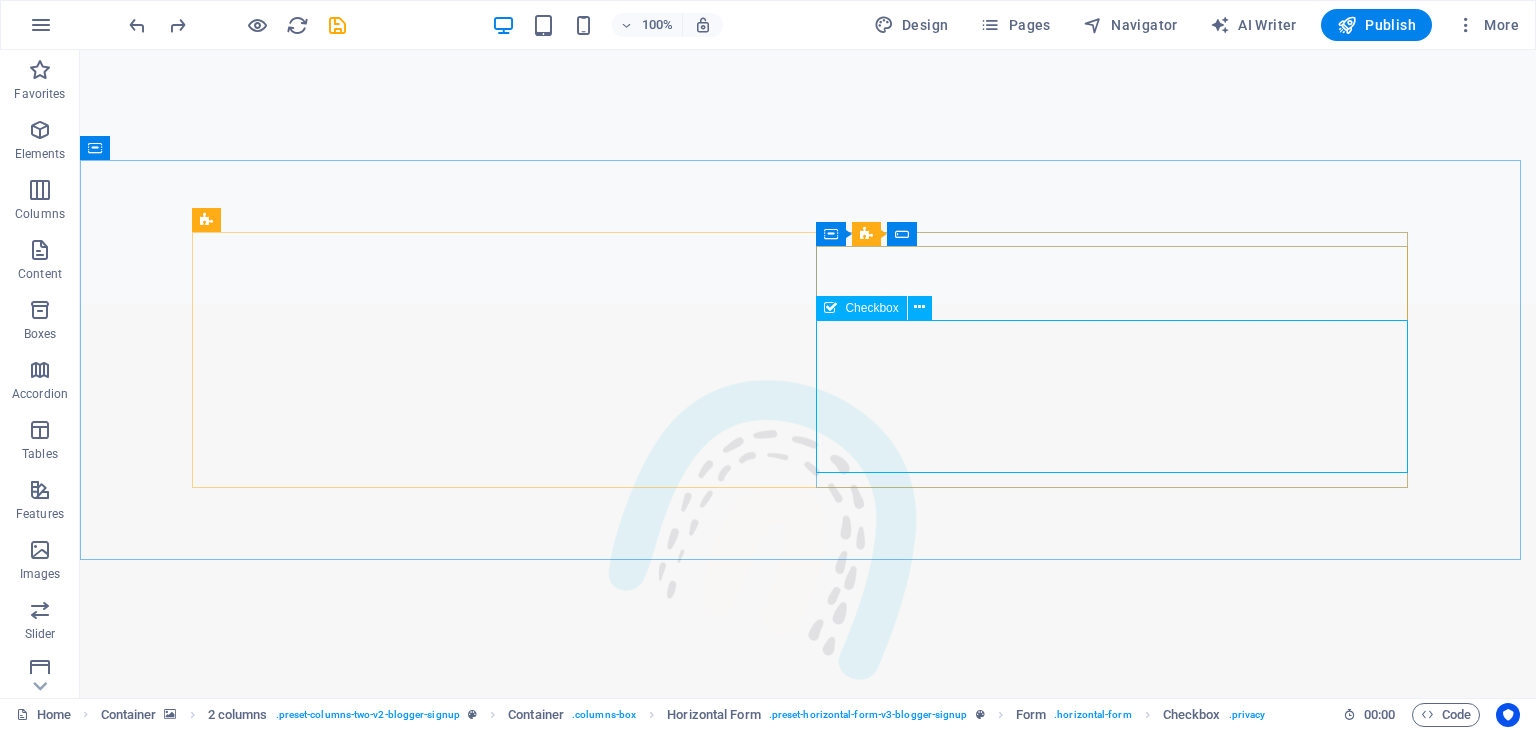 click on "Checkbox" at bounding box center (871, 308) 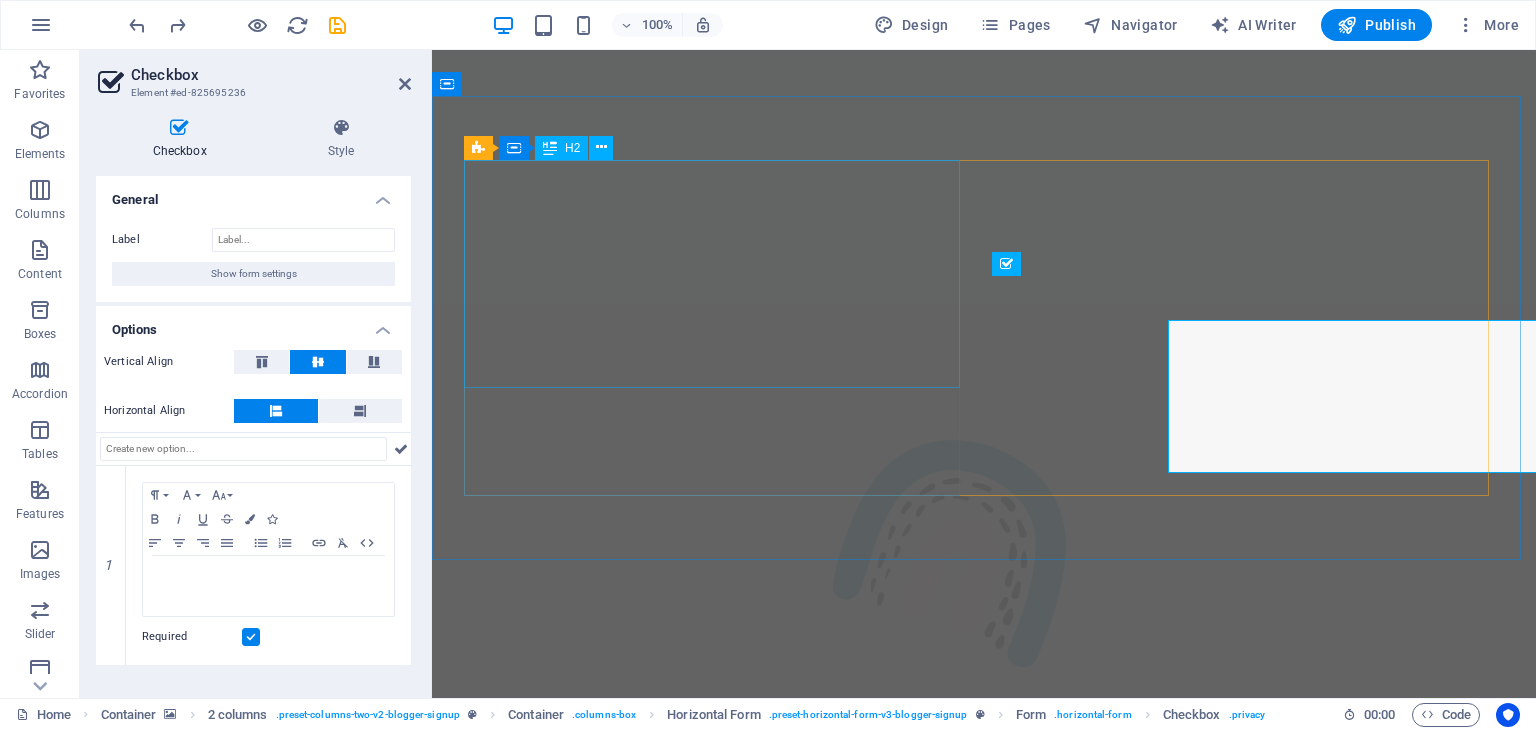 click on "Find your nearest Digital Banking Units or Remittance machine." at bounding box center [716, 2691] 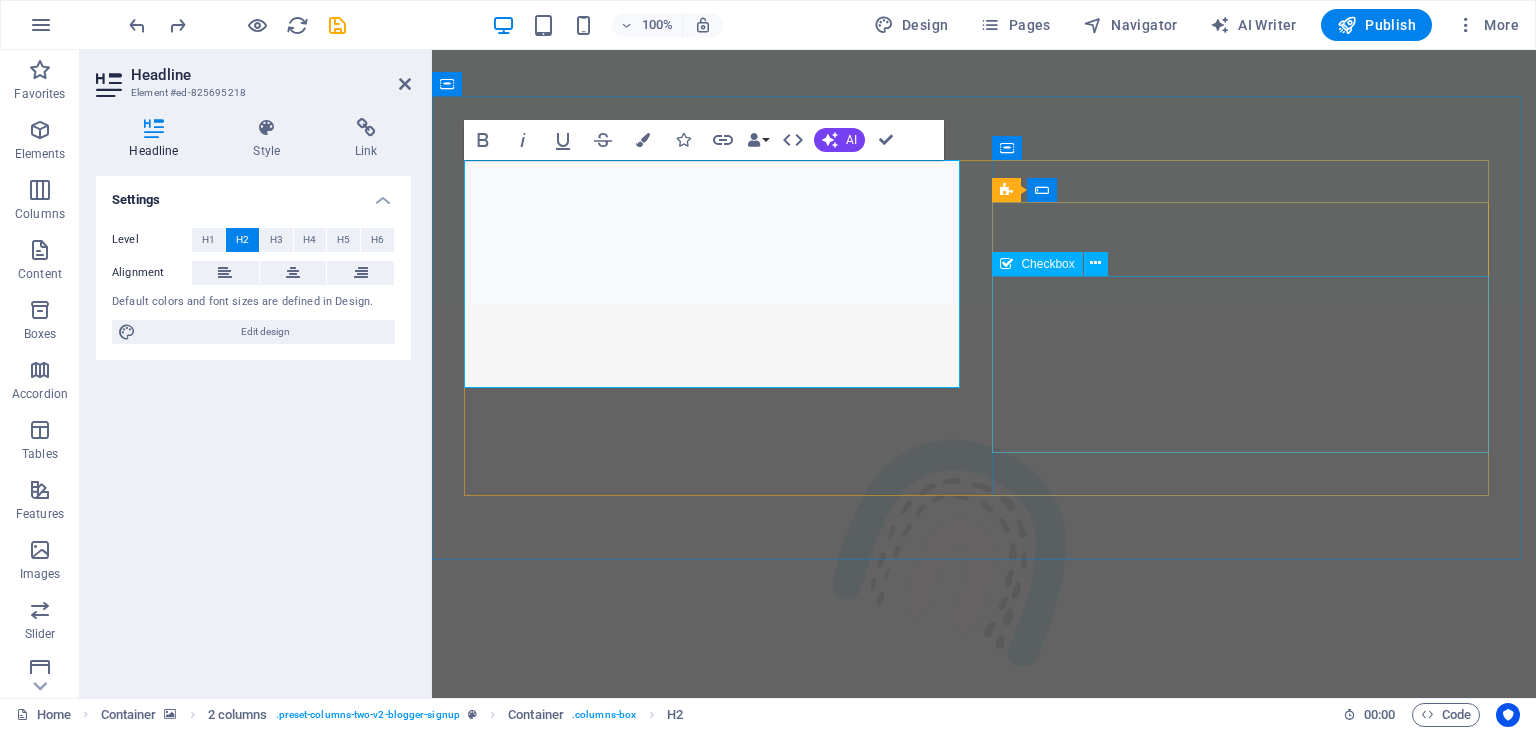 click on "I have read and understand the privacy policy." at bounding box center (716, 3096) 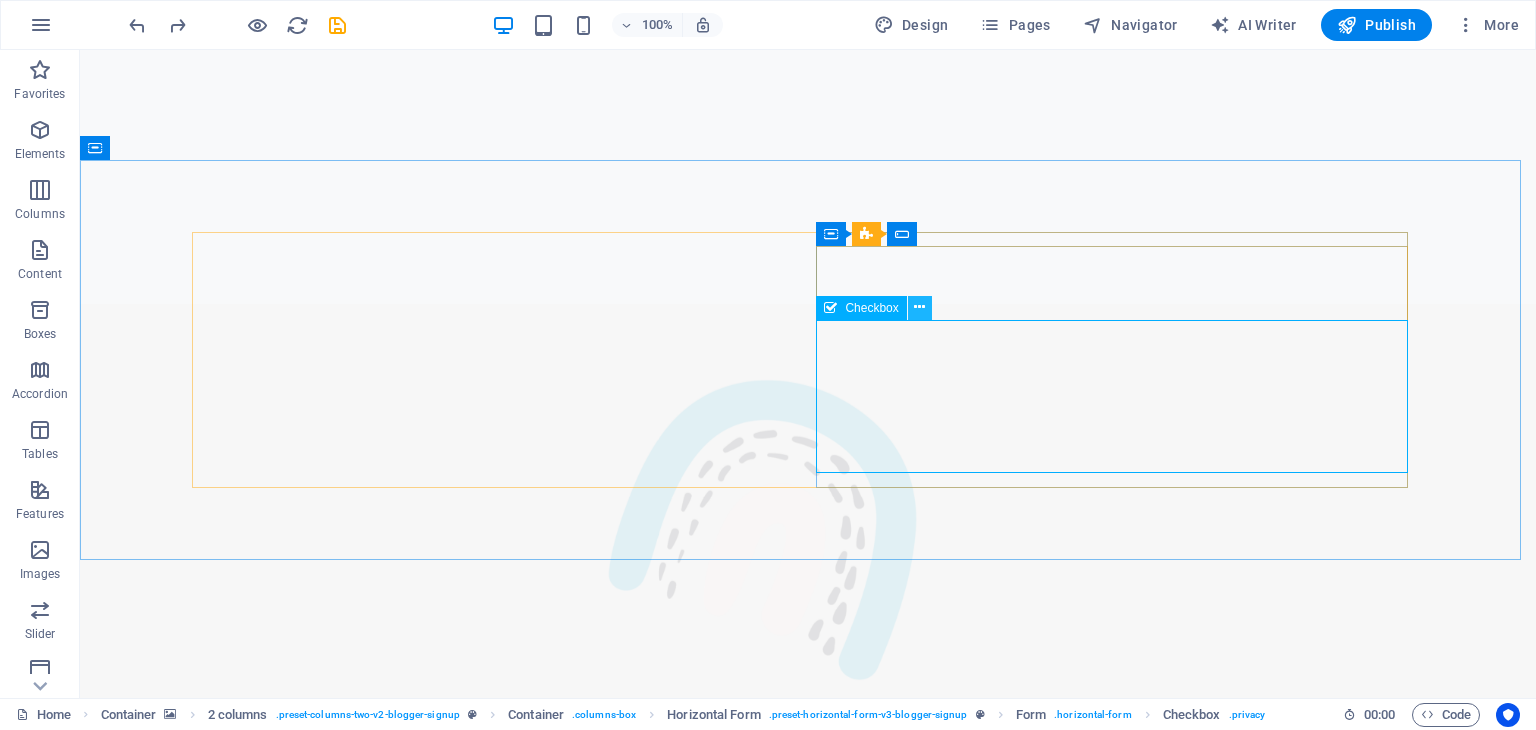 click at bounding box center [919, 307] 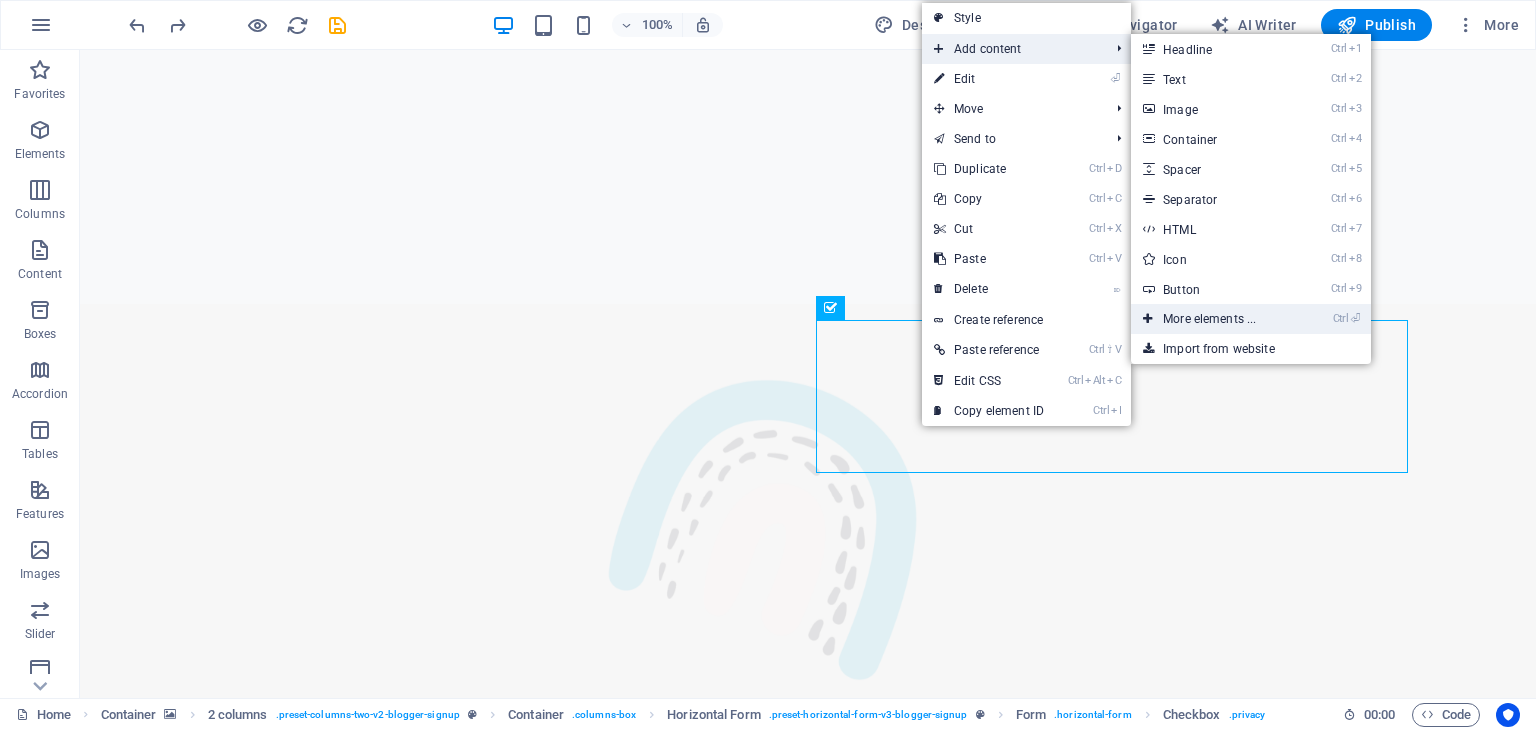 click on "Ctrl ⏎  More elements ..." at bounding box center [1213, 319] 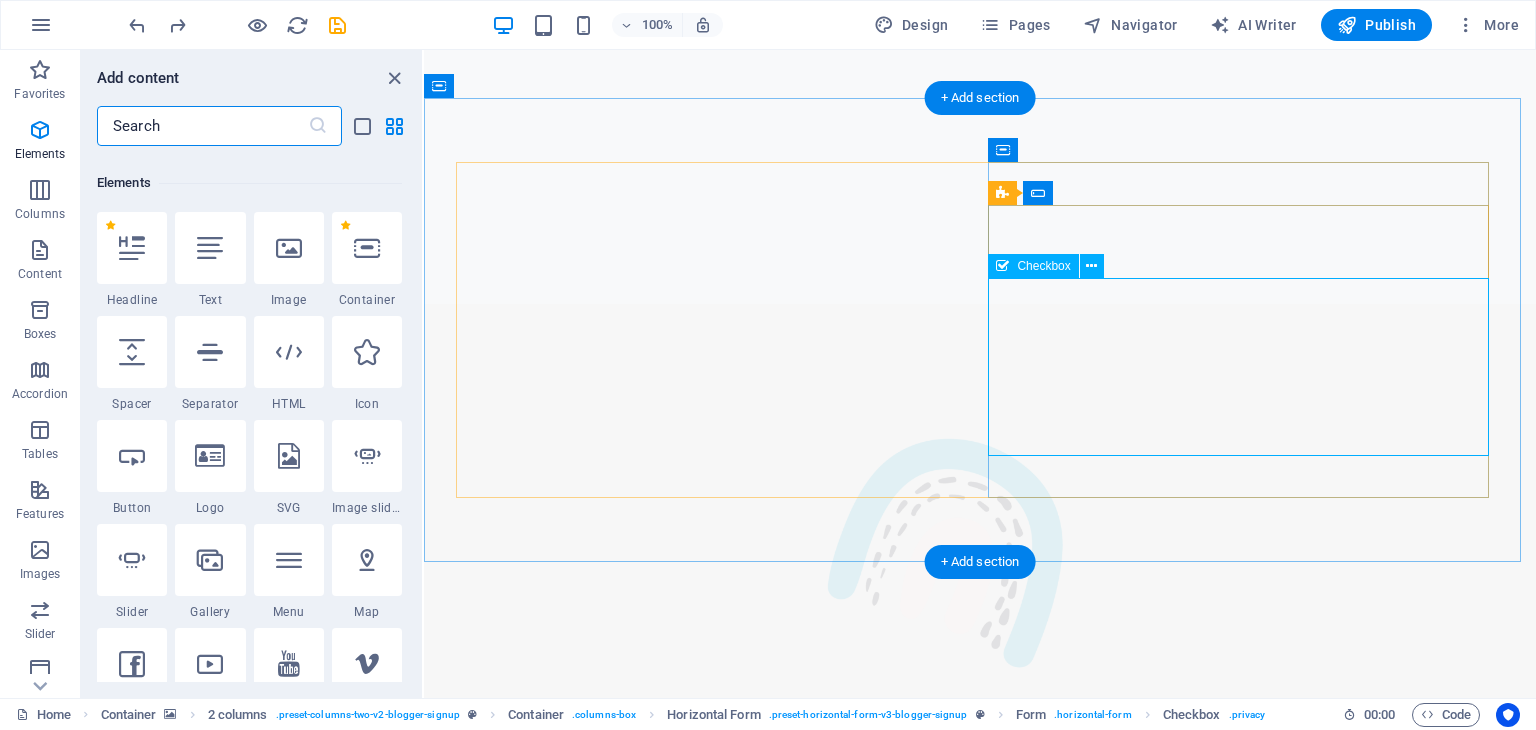 scroll, scrollTop: 212, scrollLeft: 0, axis: vertical 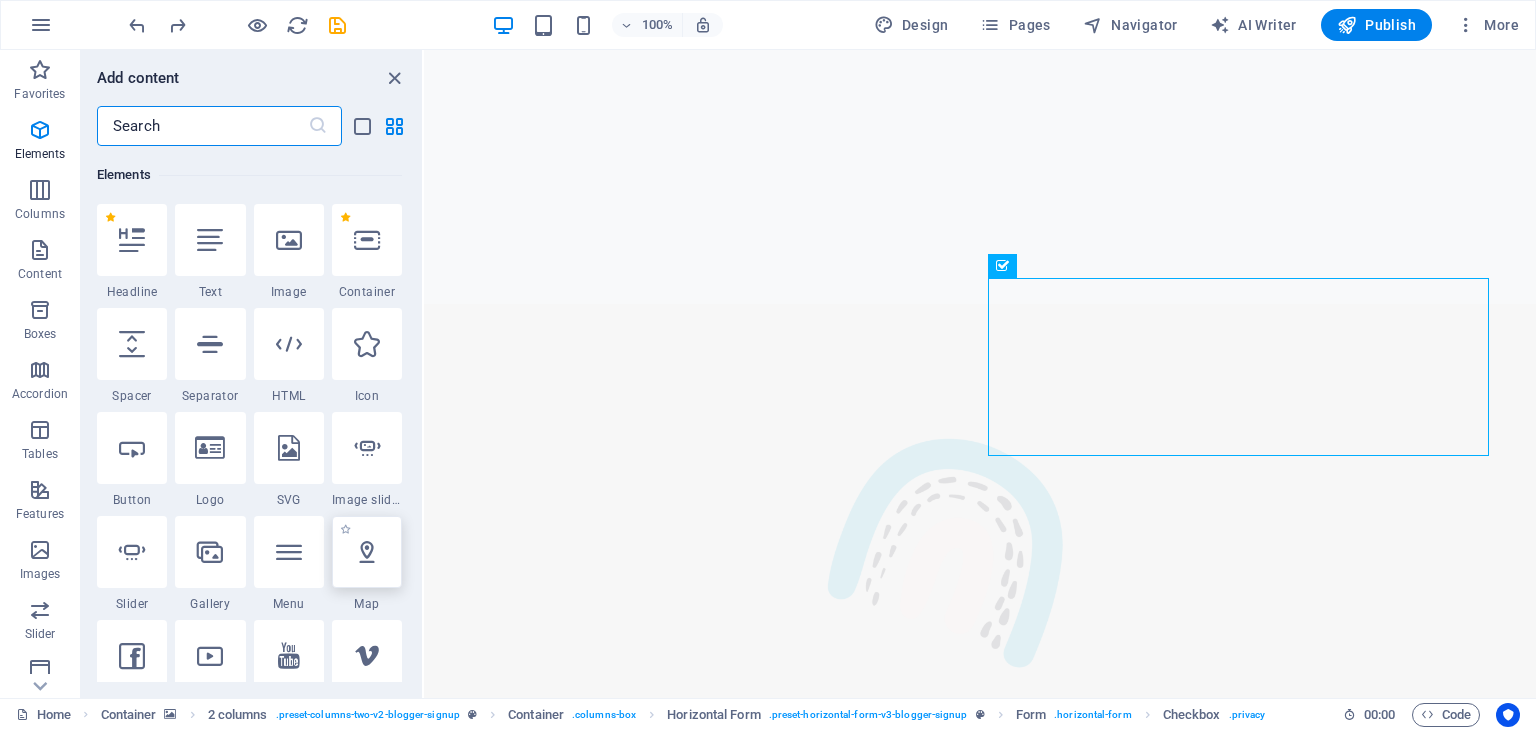 click at bounding box center (367, 552) 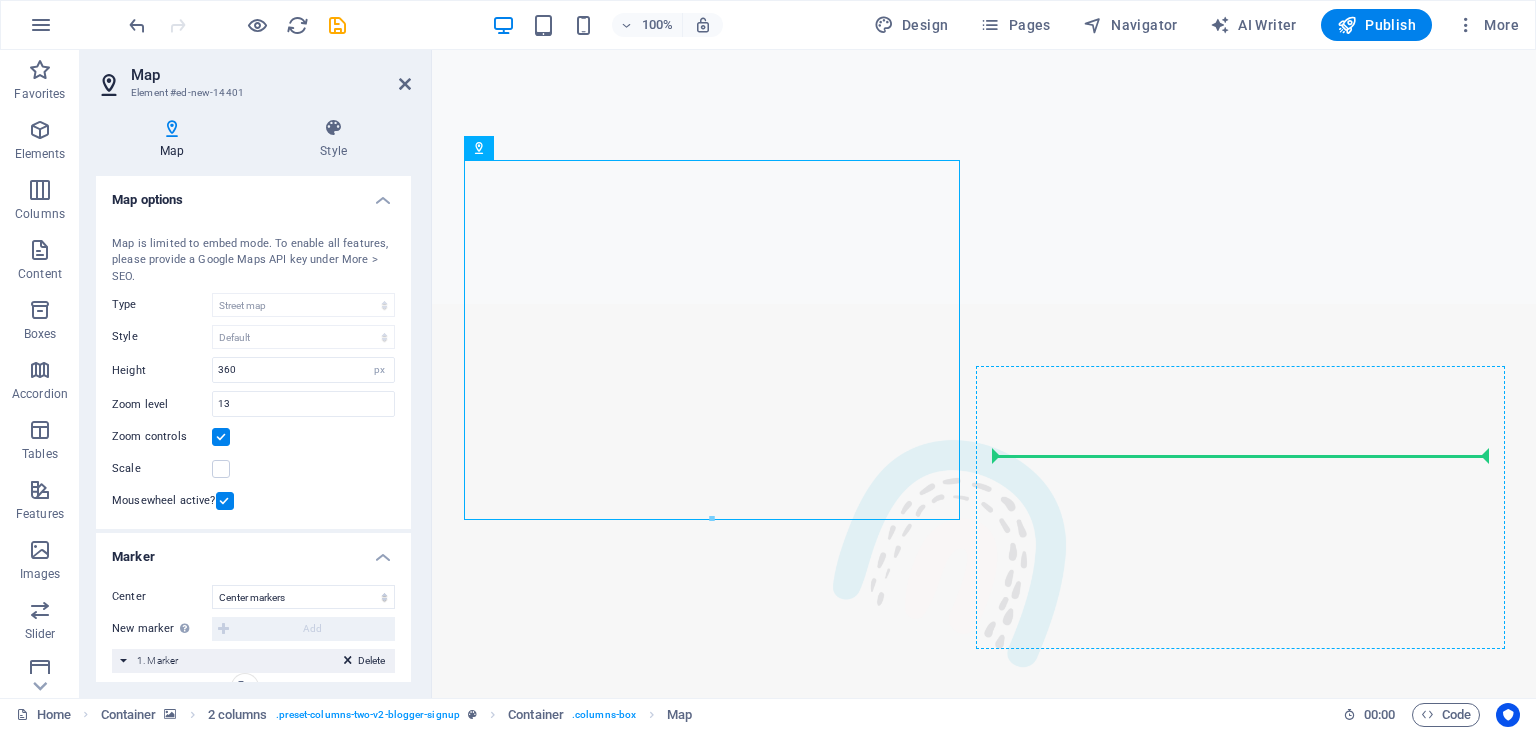 drag, startPoint x: 727, startPoint y: 257, endPoint x: 1194, endPoint y: 545, distance: 548.66473 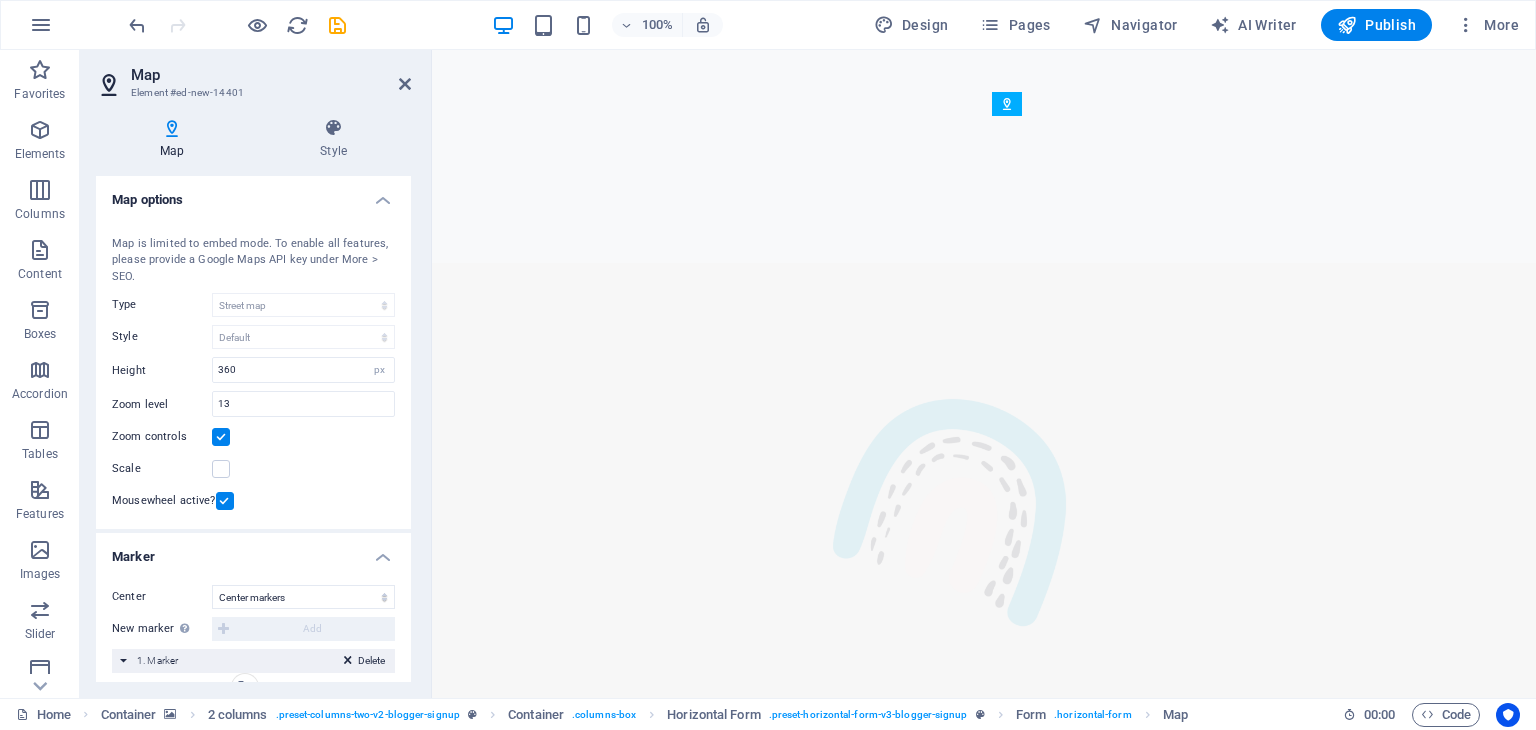 scroll, scrollTop: 1343, scrollLeft: 0, axis: vertical 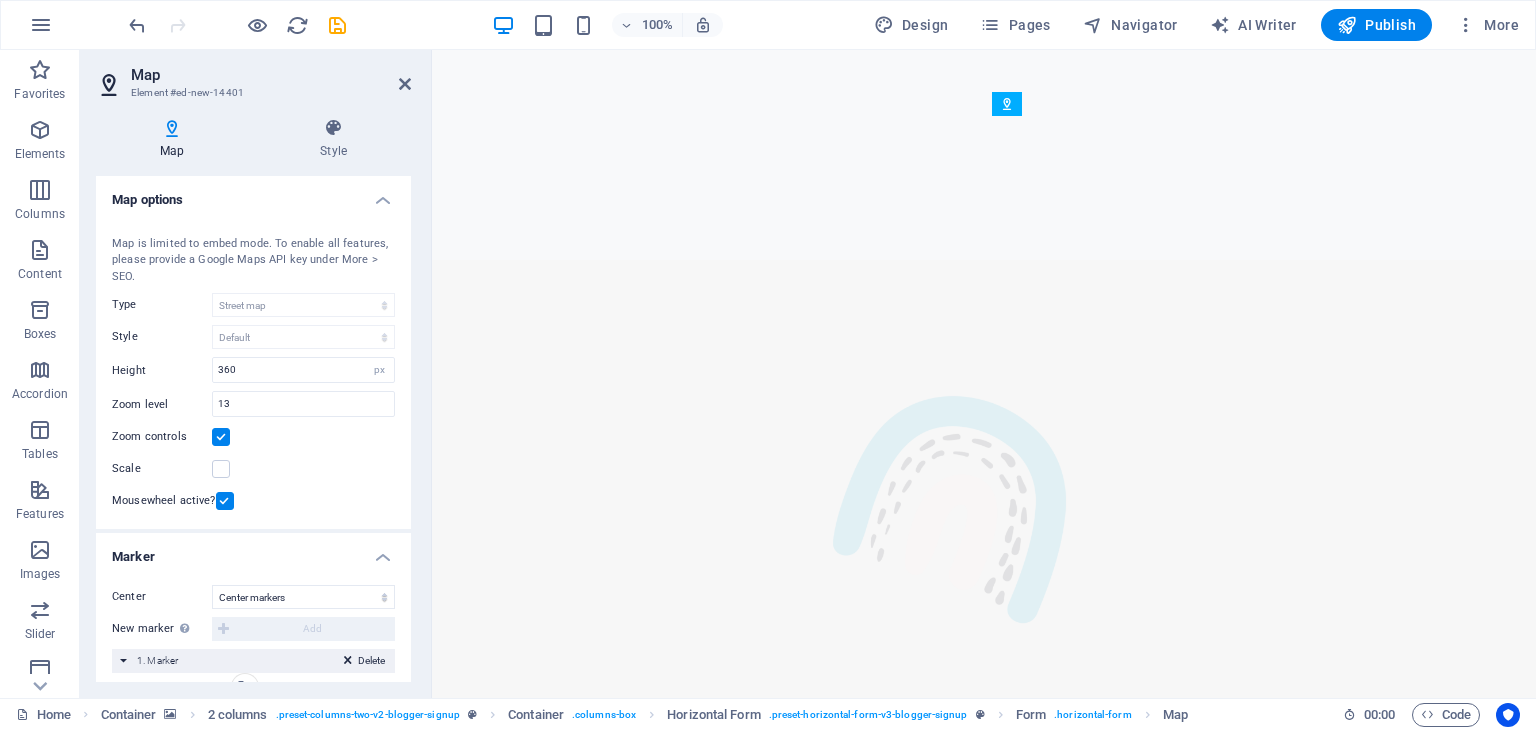 drag, startPoint x: 1381, startPoint y: 431, endPoint x: 1312, endPoint y: 452, distance: 72.12489 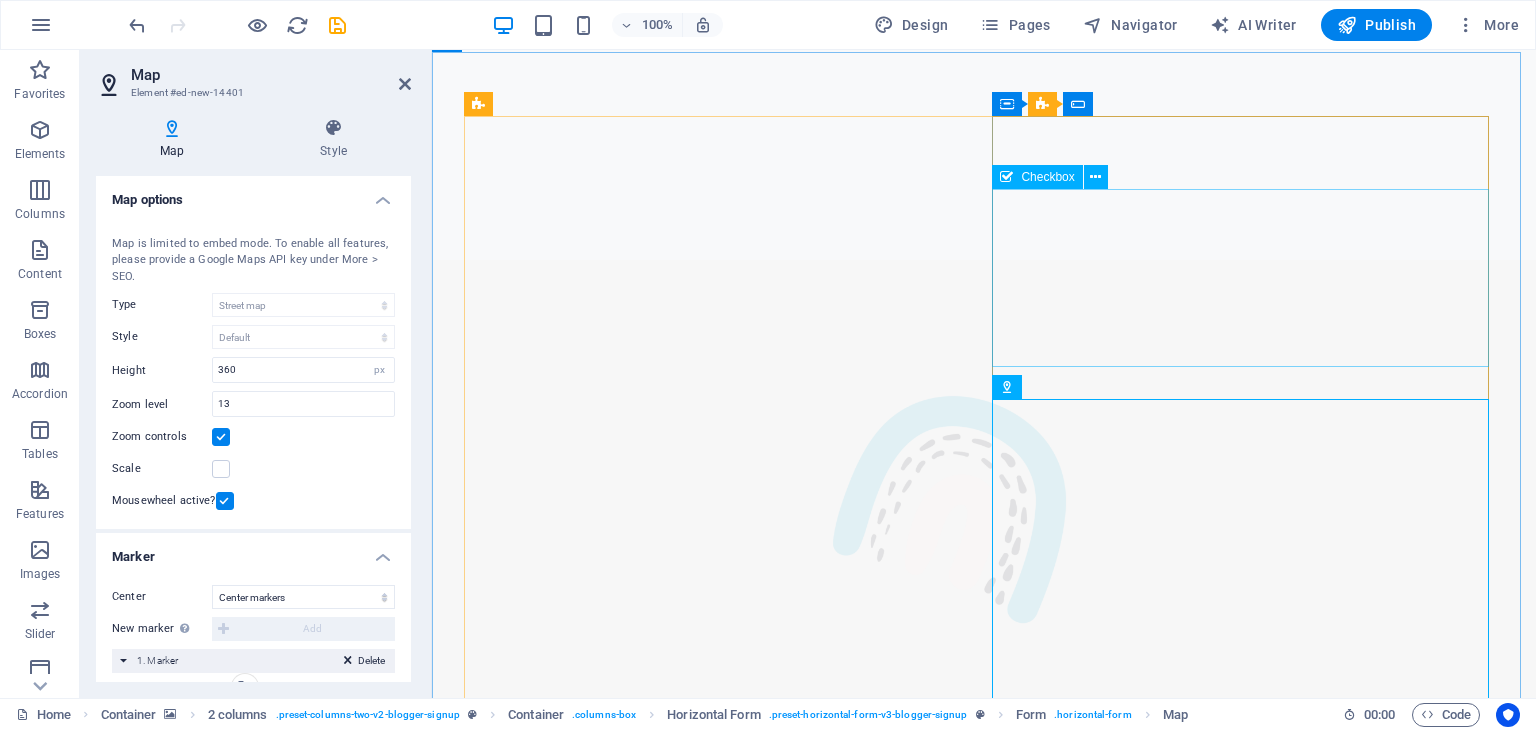 click on "I have read and understand the privacy policy." at bounding box center [716, 3423] 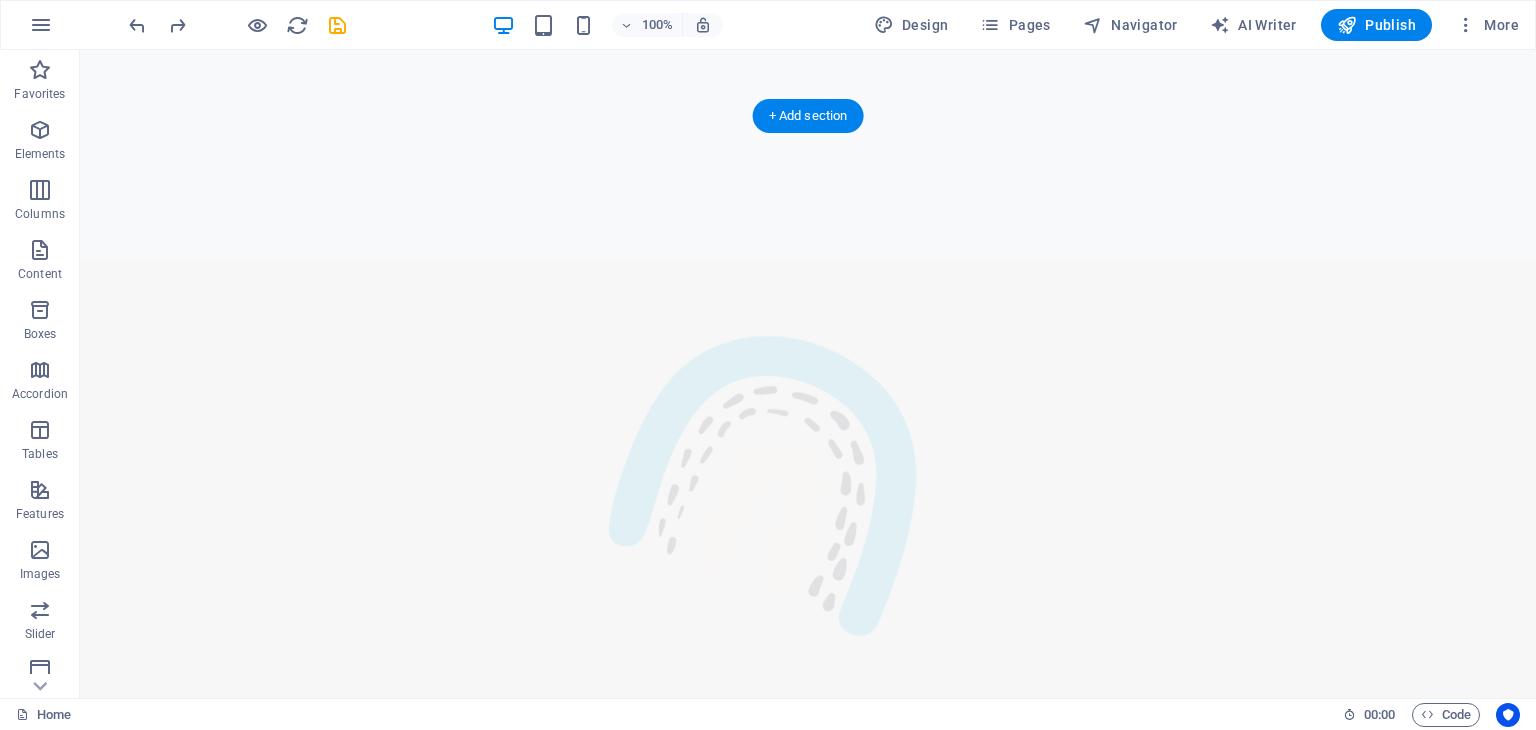 click at bounding box center (808, 2563) 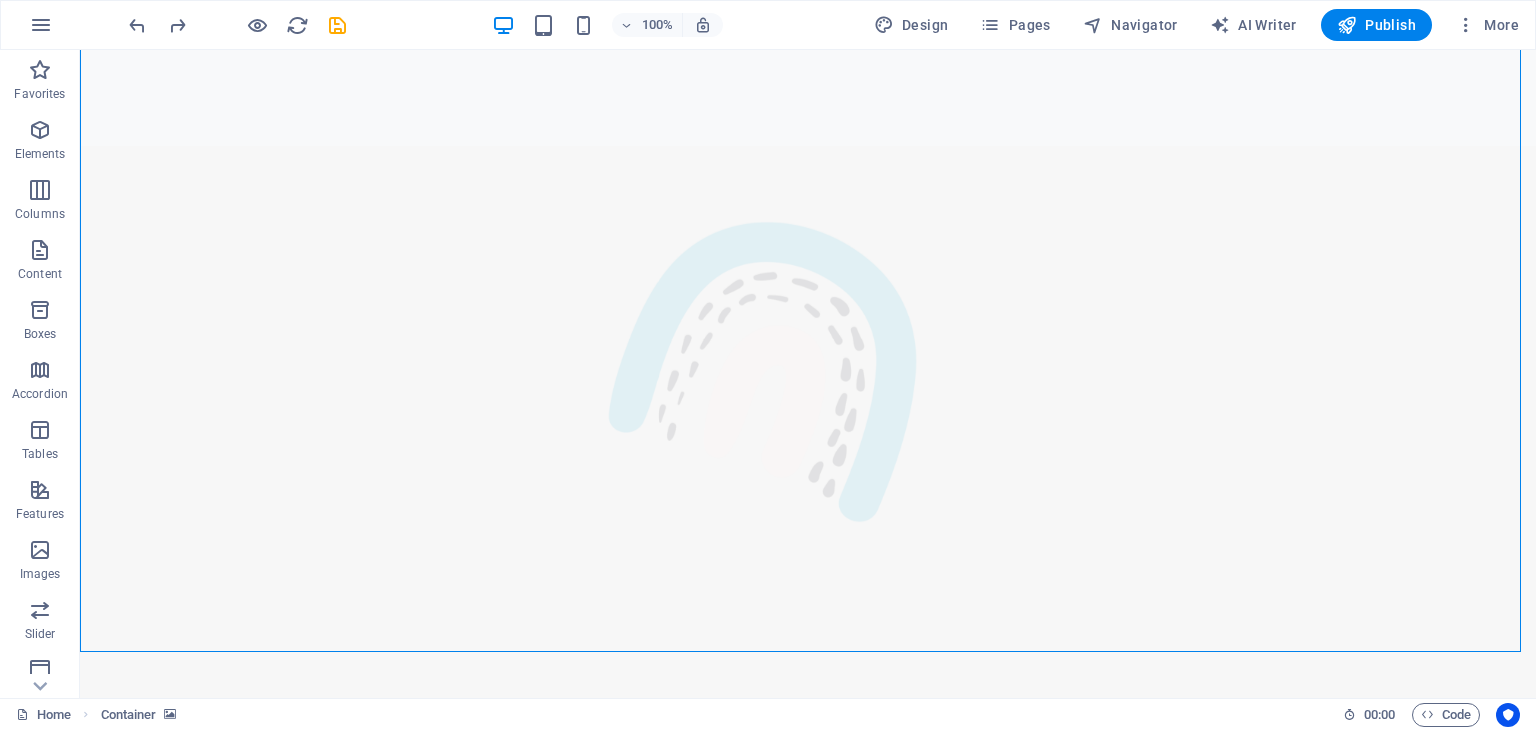scroll, scrollTop: 1570, scrollLeft: 0, axis: vertical 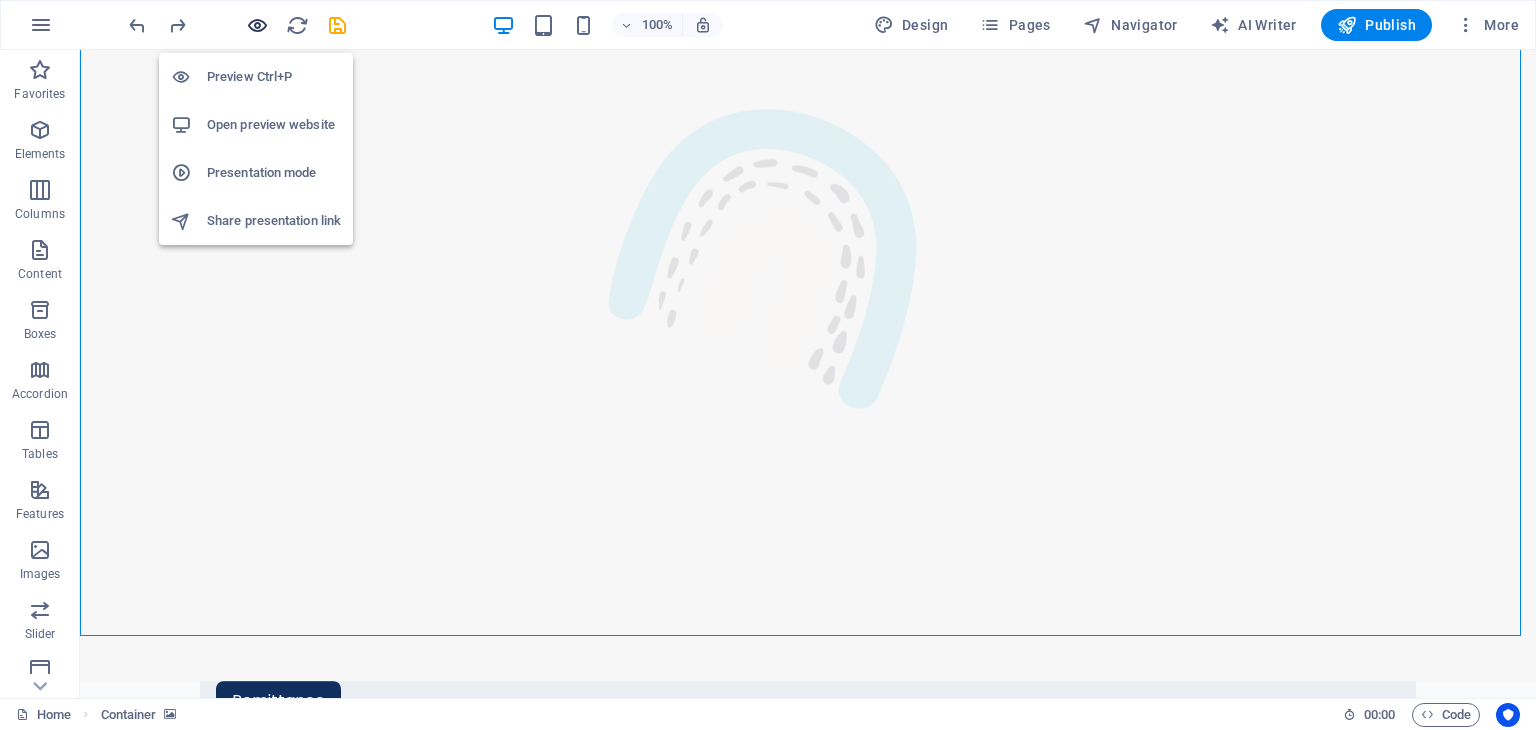 click at bounding box center (257, 25) 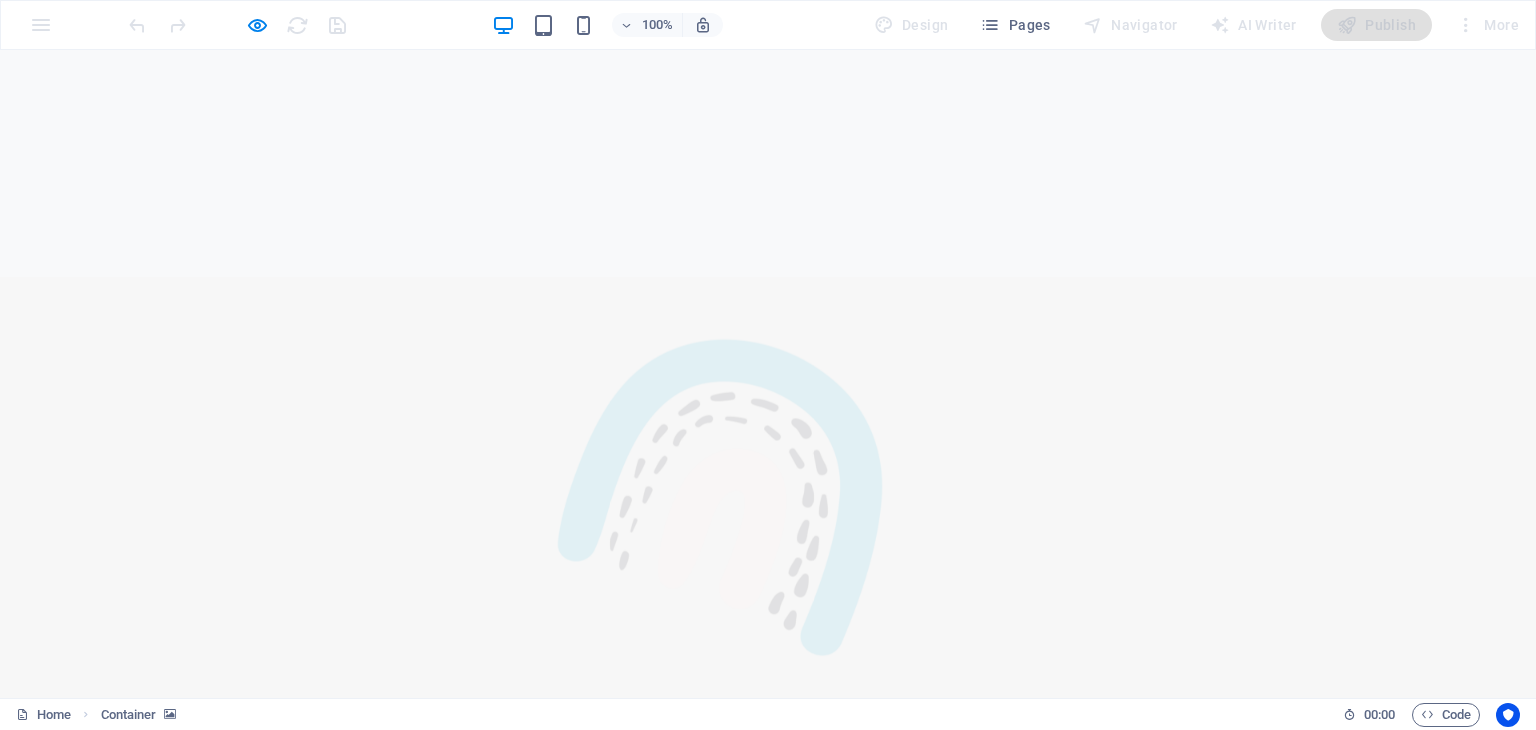 scroll, scrollTop: 1393, scrollLeft: 0, axis: vertical 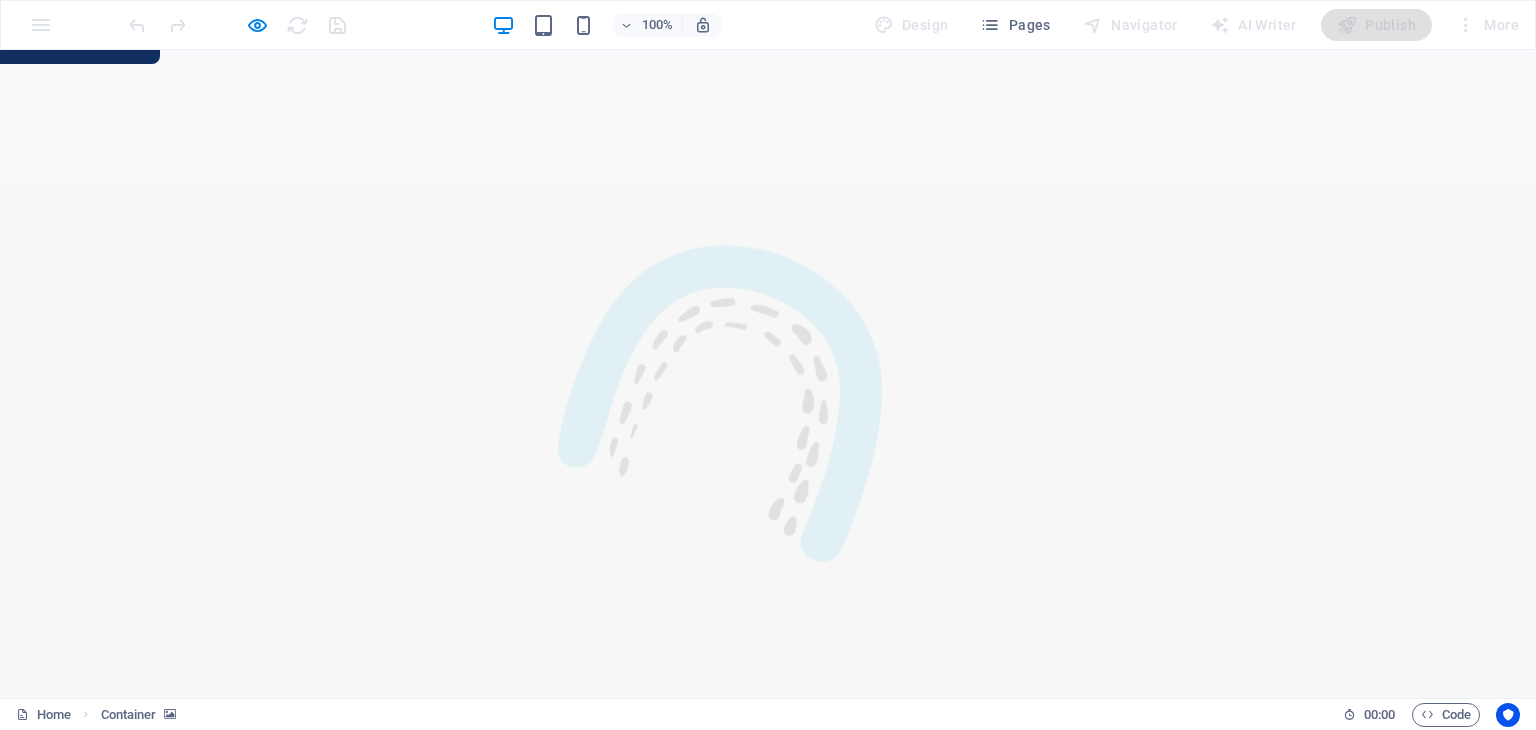 click at bounding box center [456, 3265] 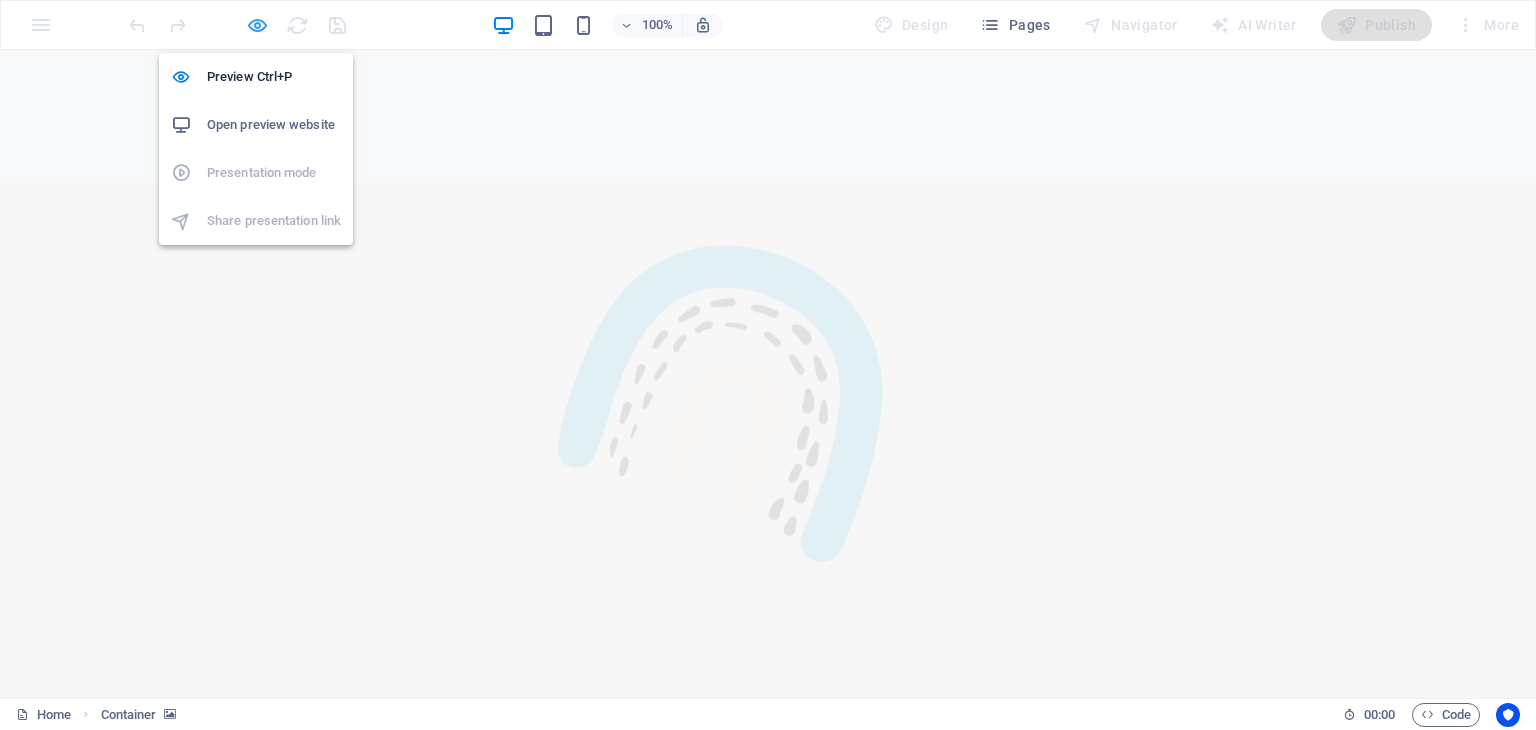 click at bounding box center (257, 25) 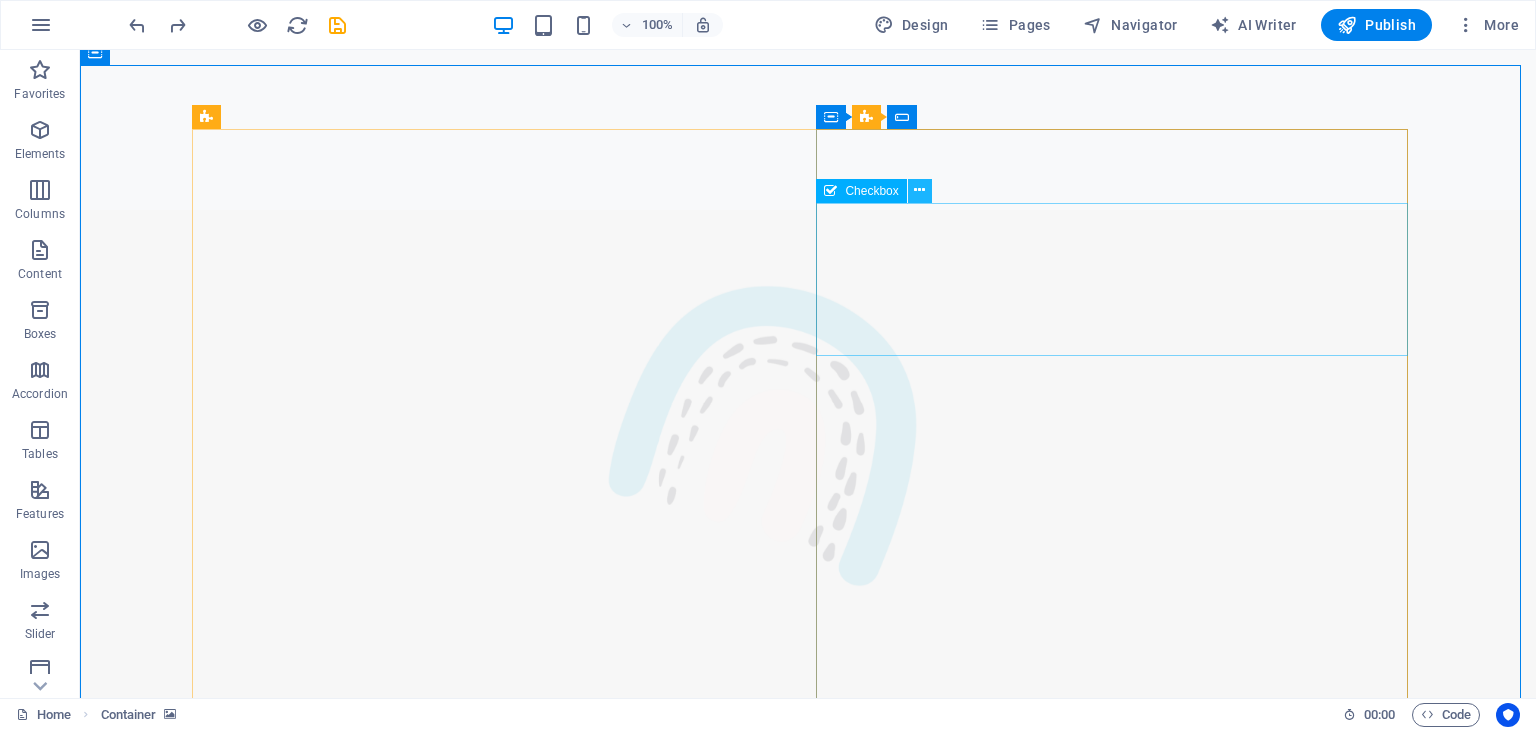 click at bounding box center (919, 190) 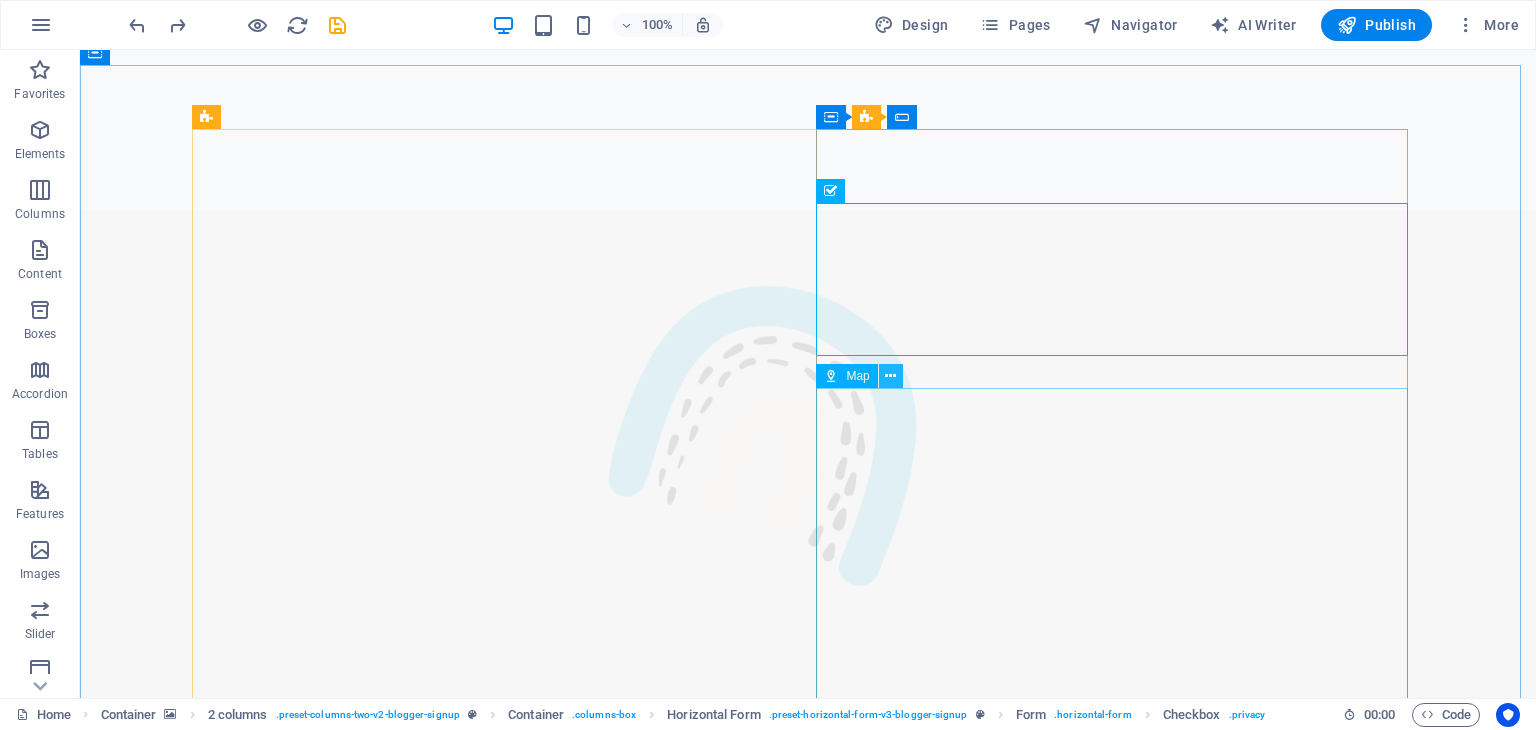 click at bounding box center (890, 376) 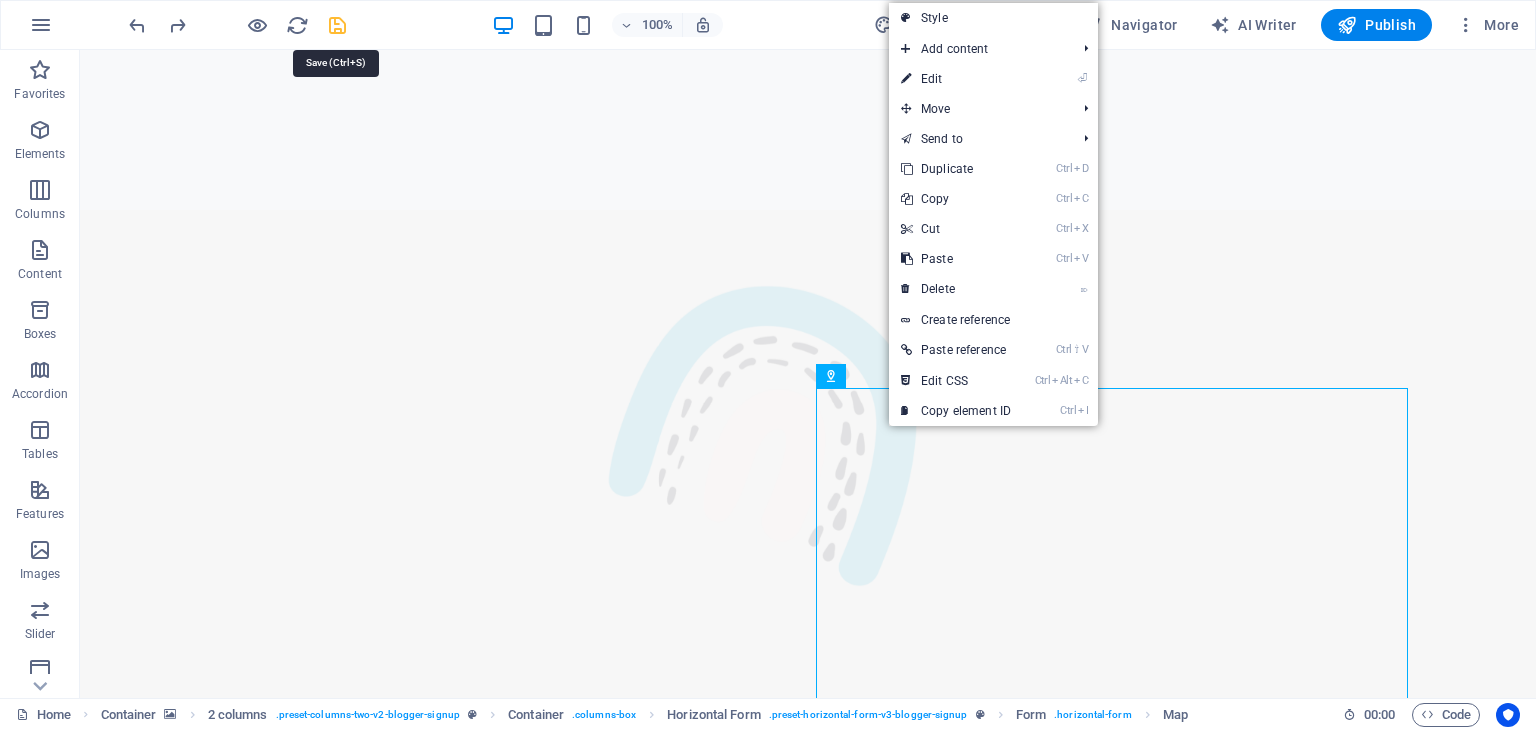 click at bounding box center [337, 25] 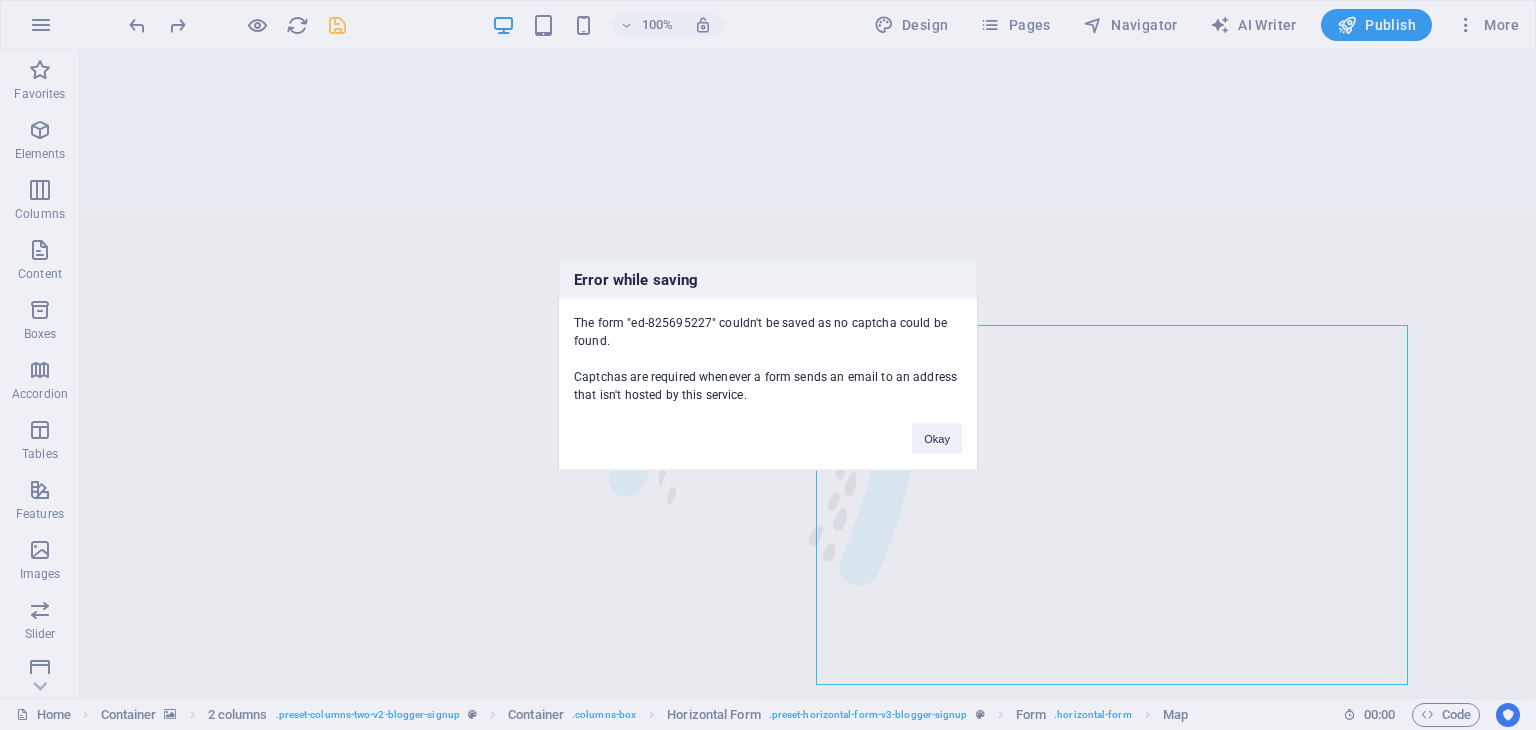 scroll, scrollTop: 1456, scrollLeft: 0, axis: vertical 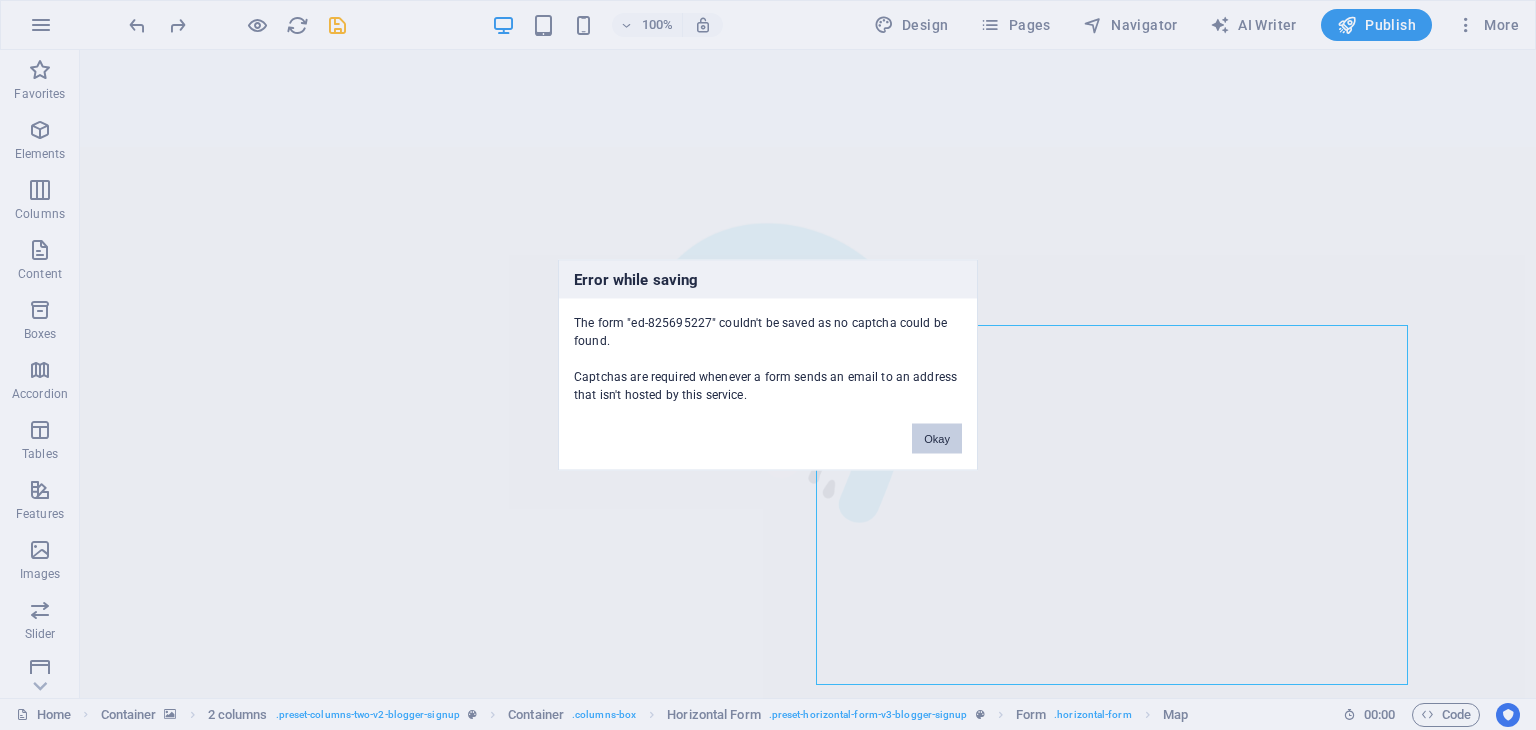click on "Okay" at bounding box center (937, 439) 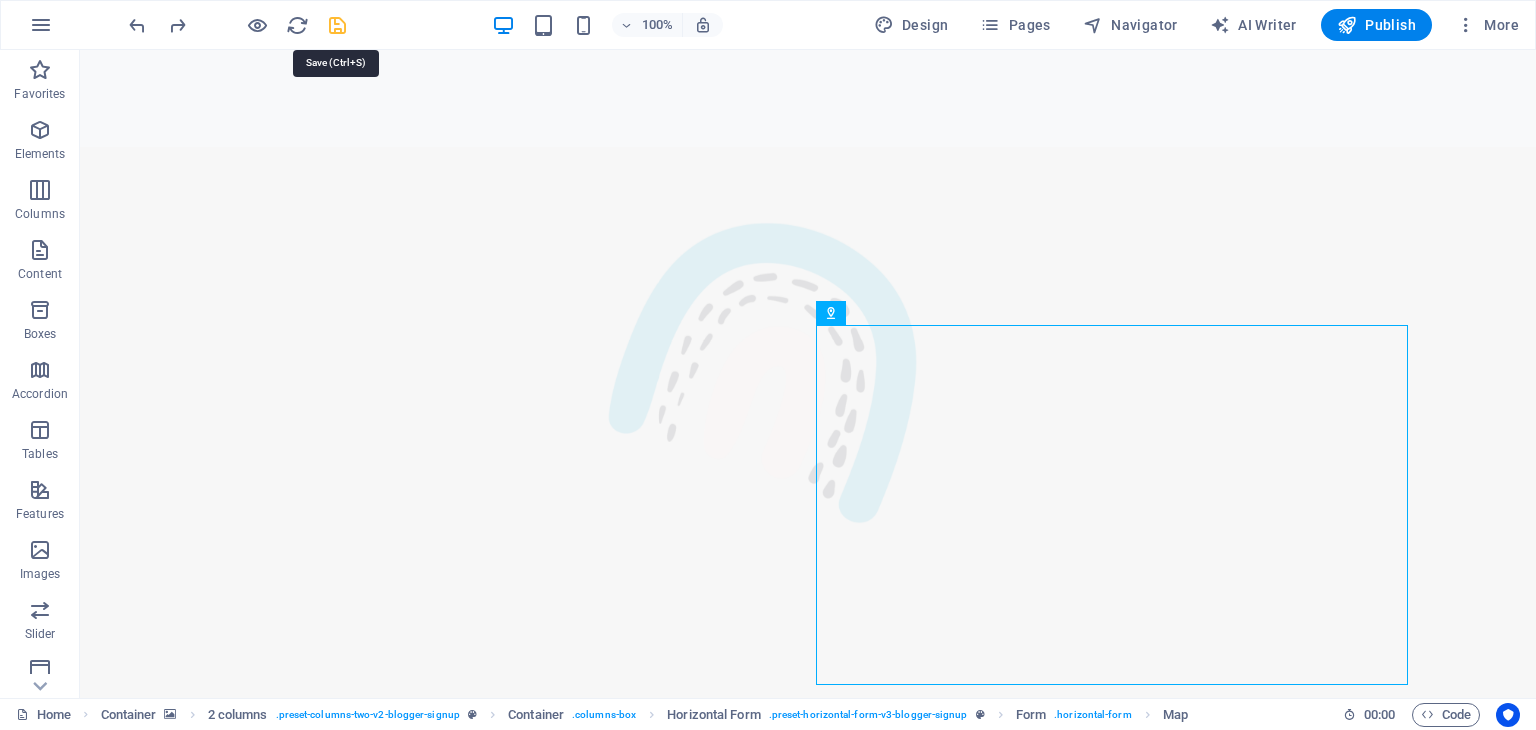 click at bounding box center (337, 25) 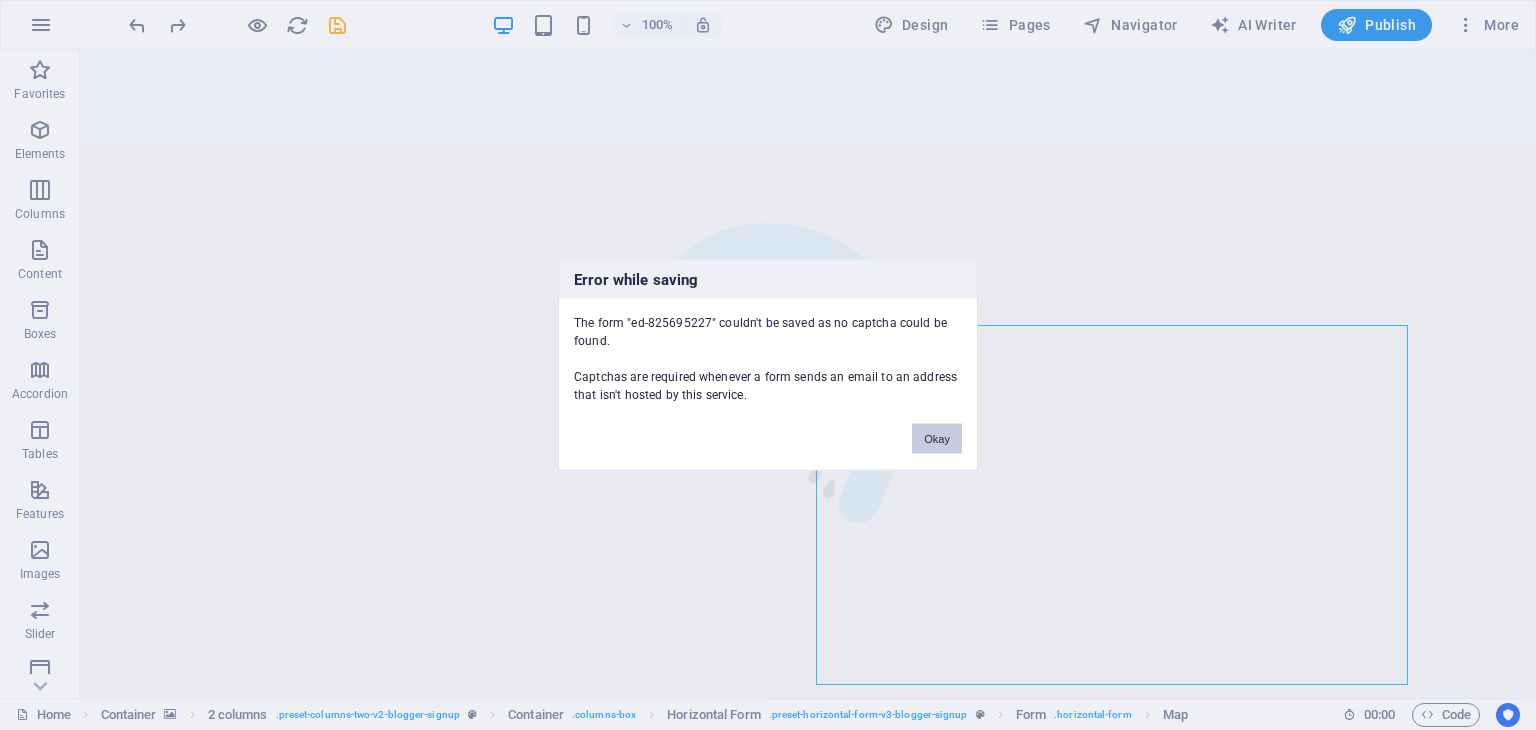 click on "Okay" at bounding box center (937, 439) 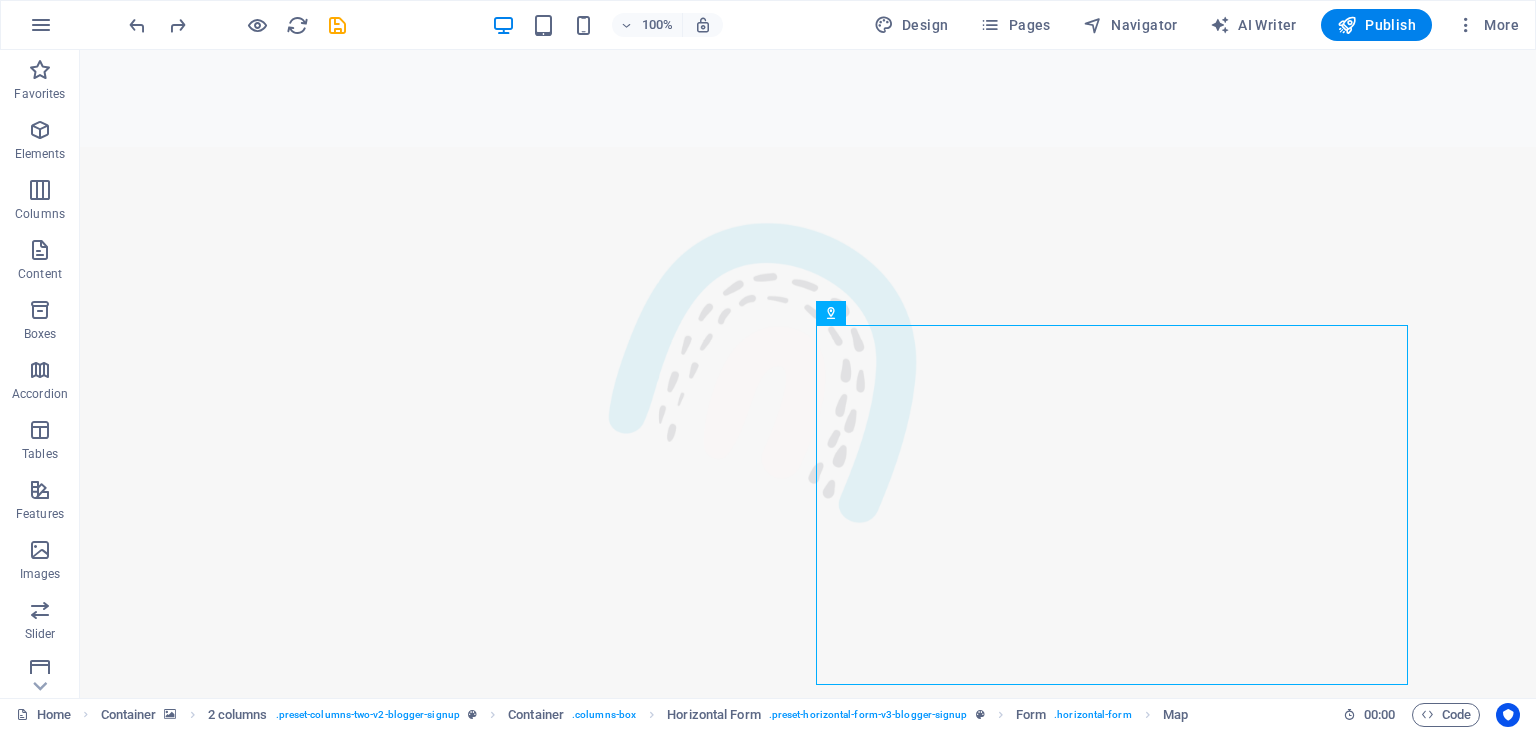 drag, startPoint x: 924, startPoint y: 362, endPoint x: 1021, endPoint y: 448, distance: 129.6341 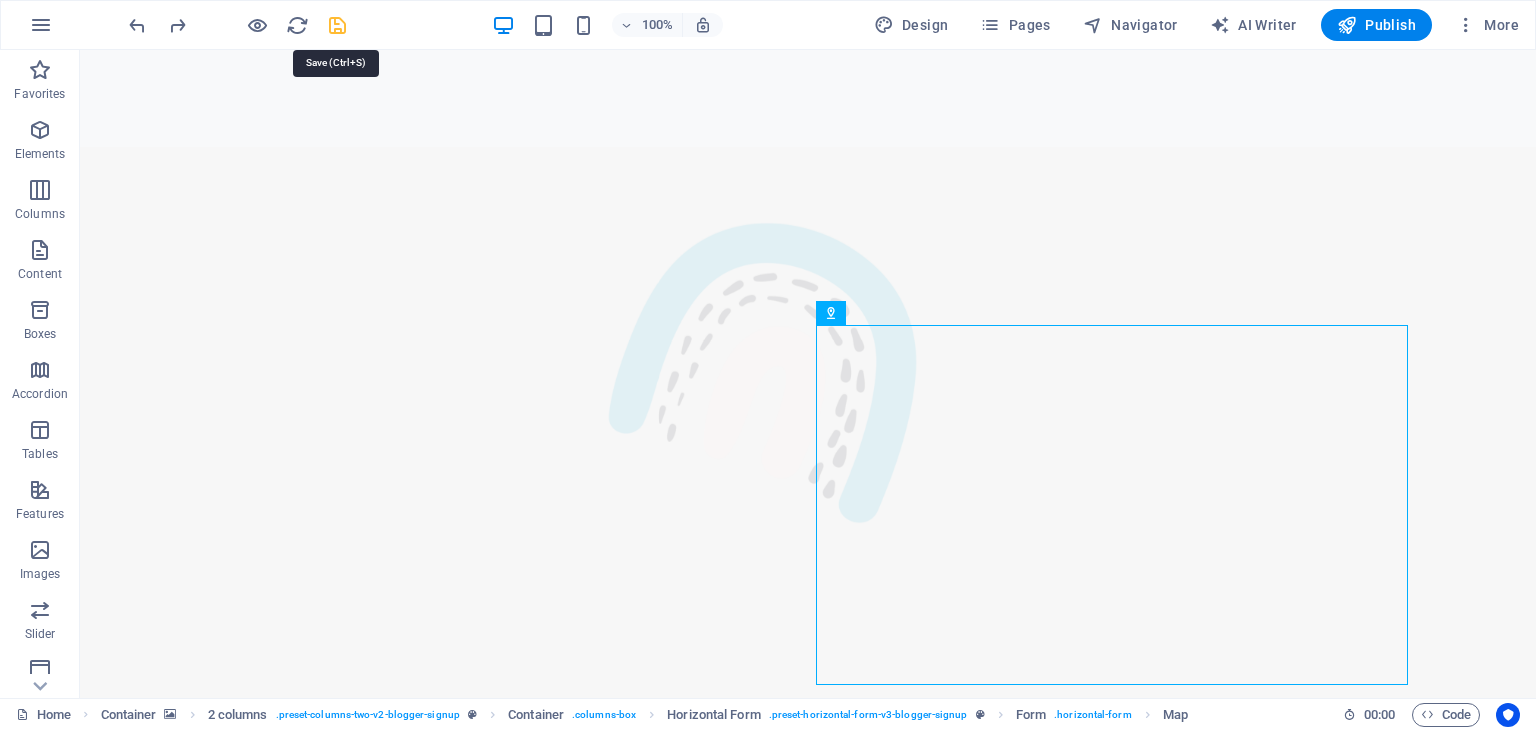 click at bounding box center (337, 25) 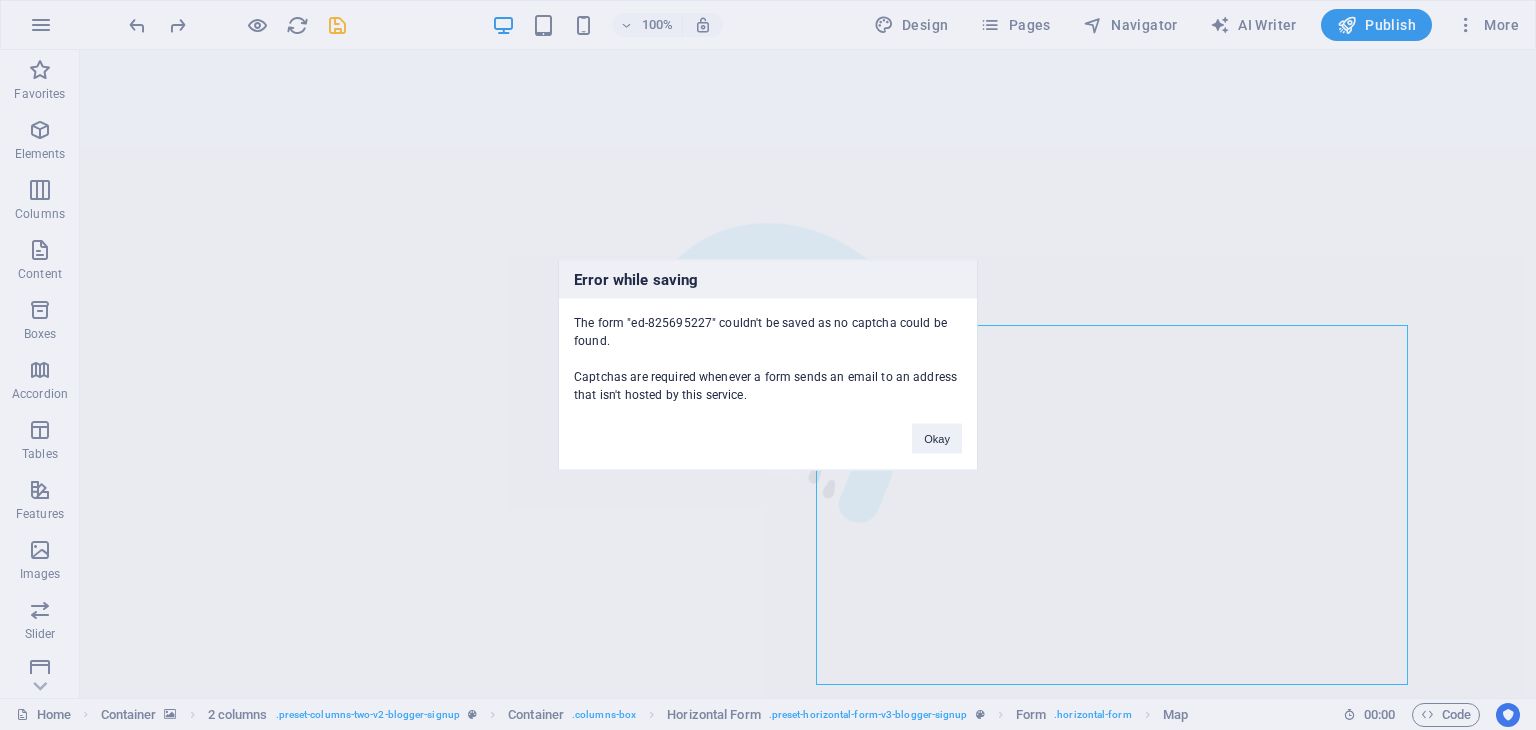 drag, startPoint x: 1532, startPoint y: 368, endPoint x: 1529, endPoint y: 344, distance: 24.186773 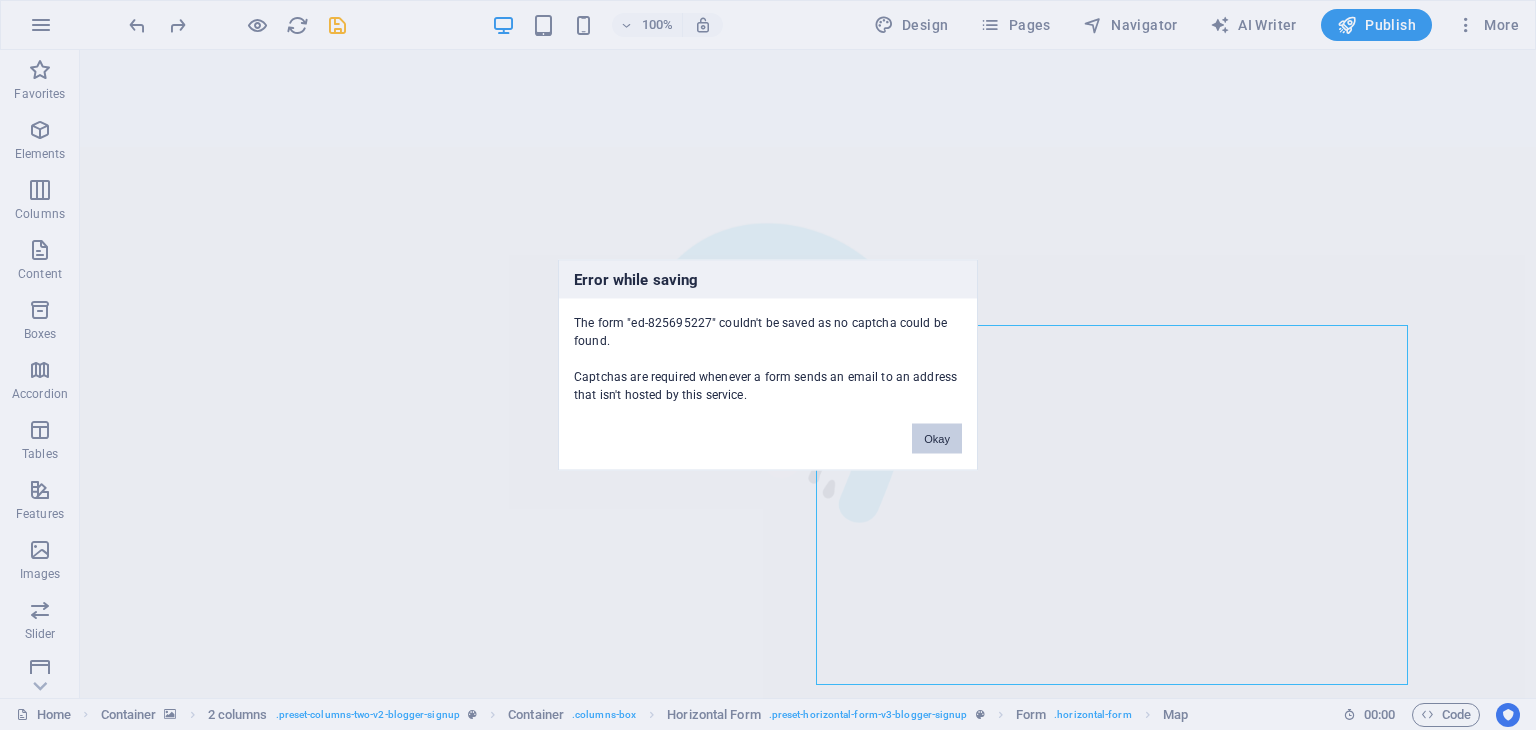 click on "Okay" at bounding box center [937, 439] 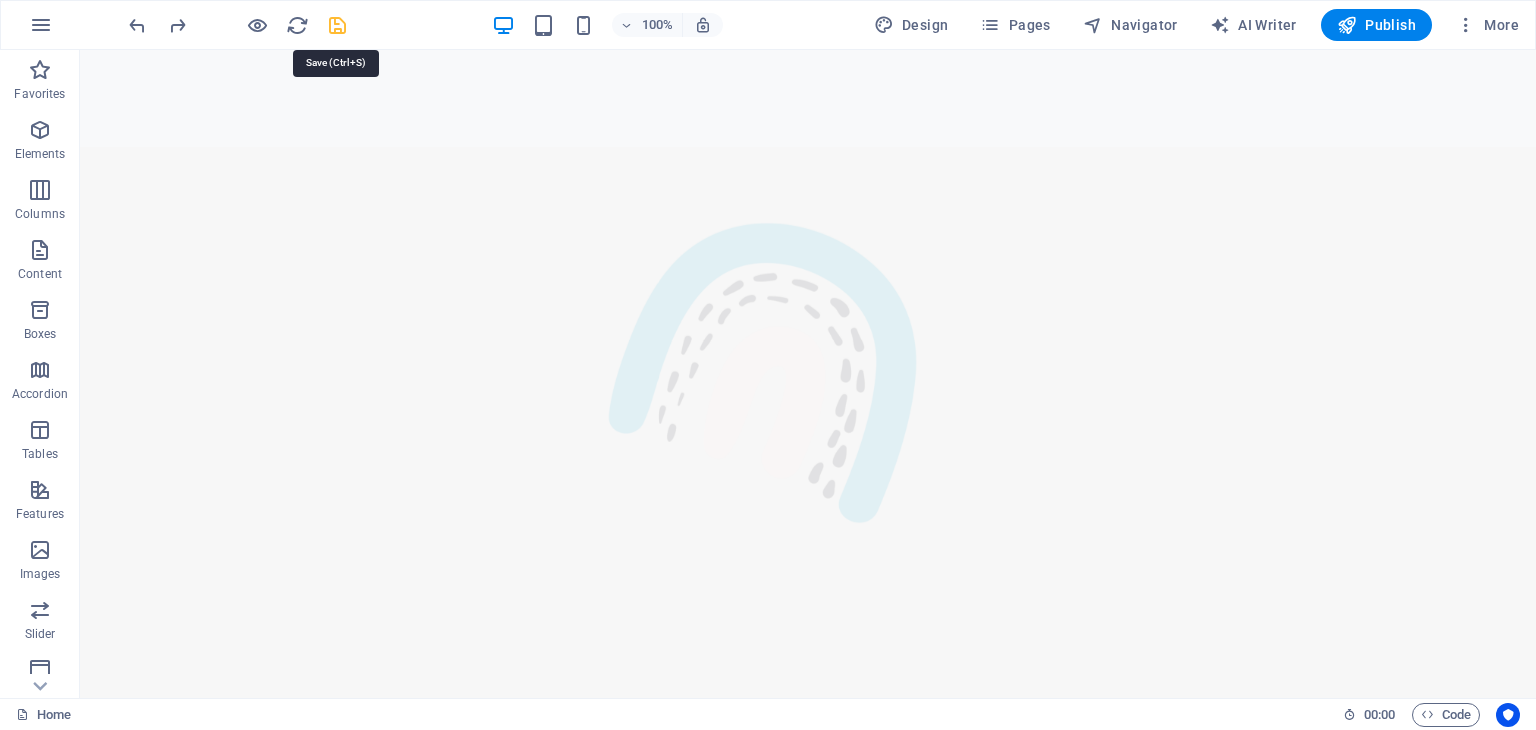 click at bounding box center [337, 25] 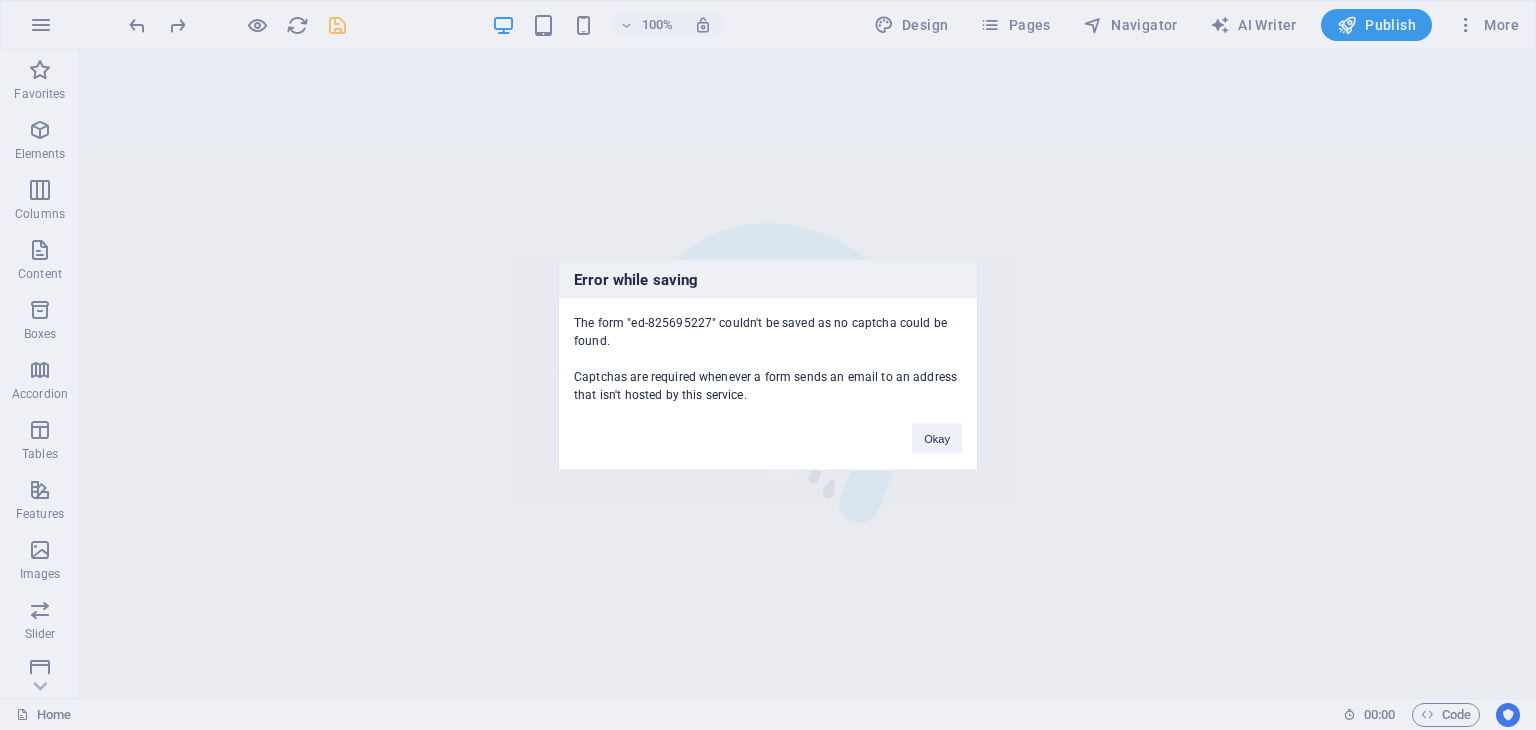 scroll, scrollTop: 1479, scrollLeft: 0, axis: vertical 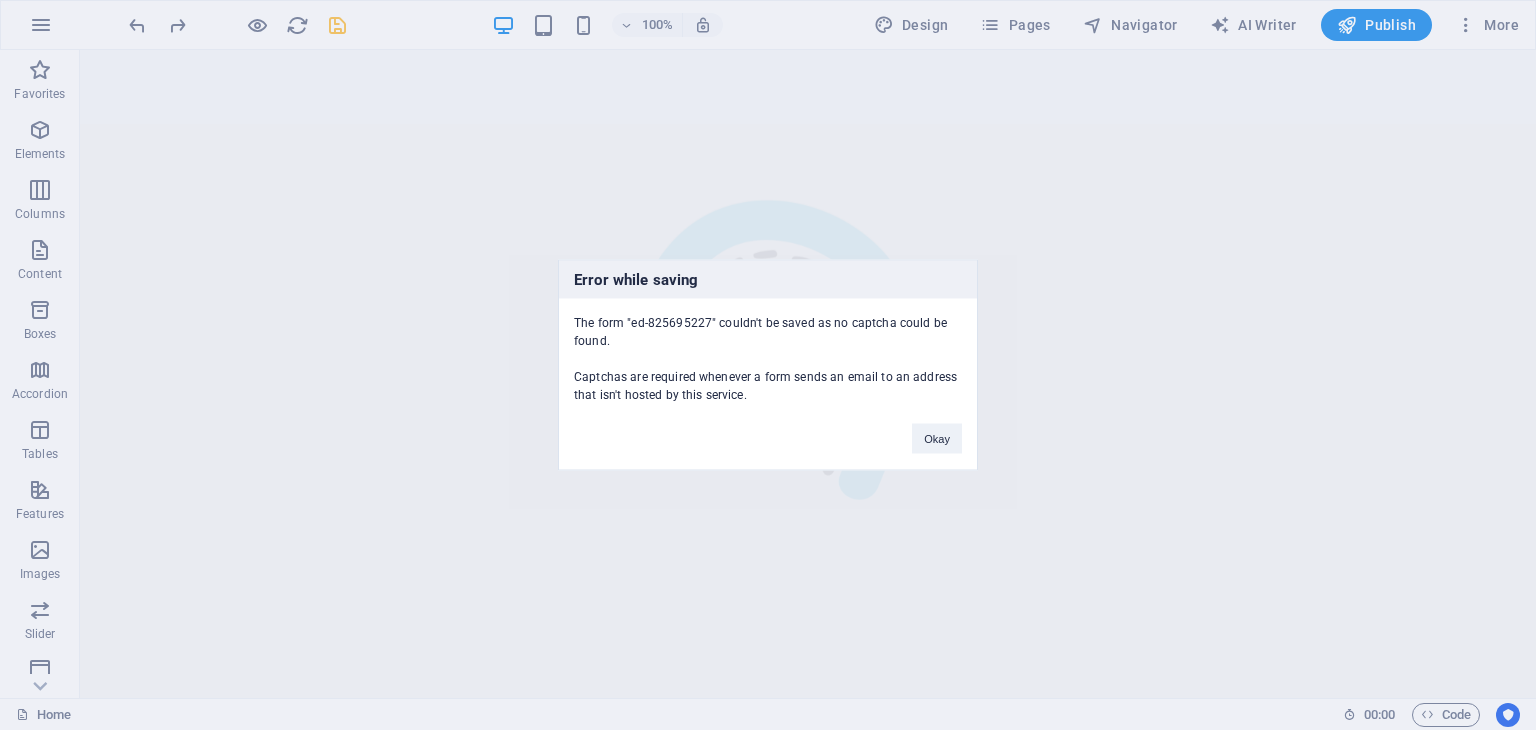 type 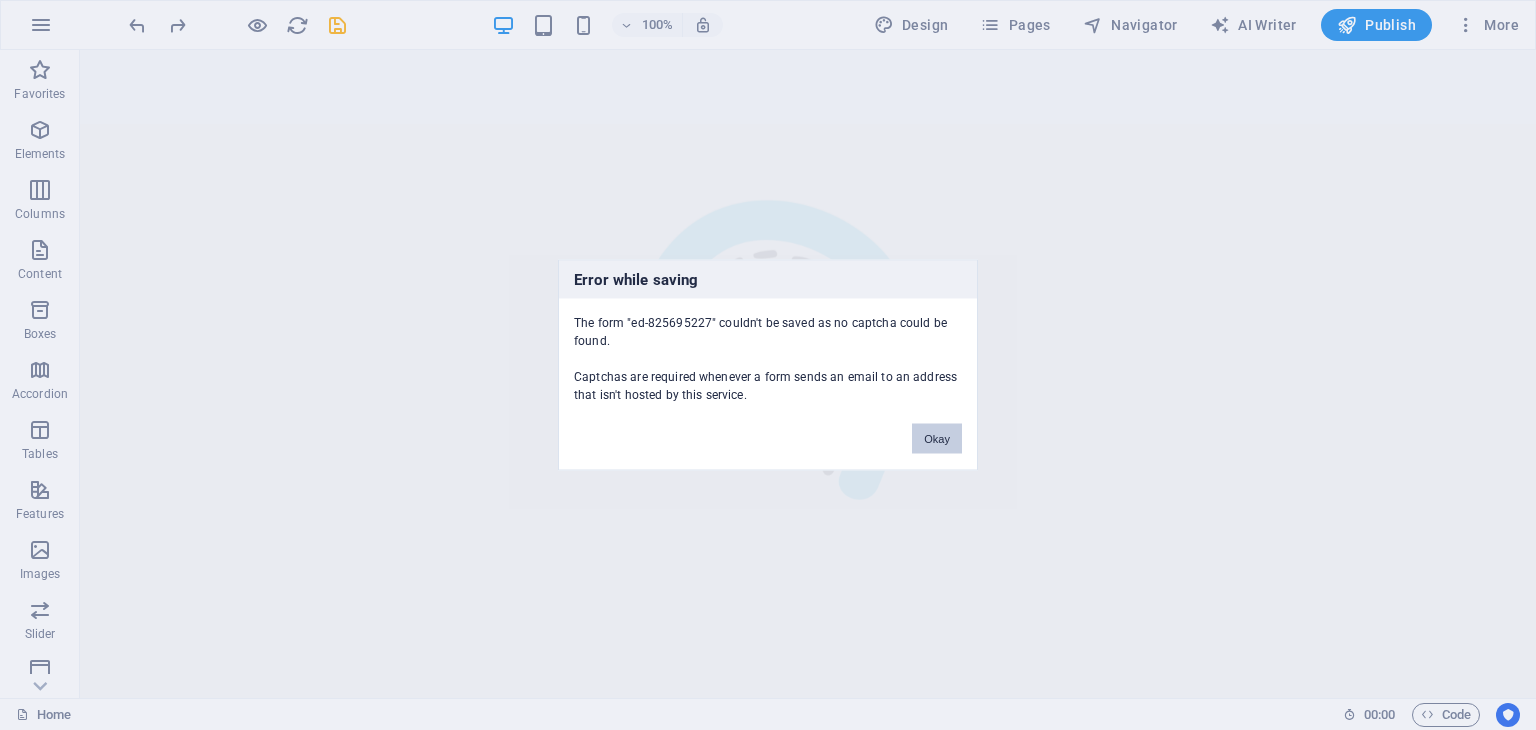 click on "Okay" at bounding box center (937, 439) 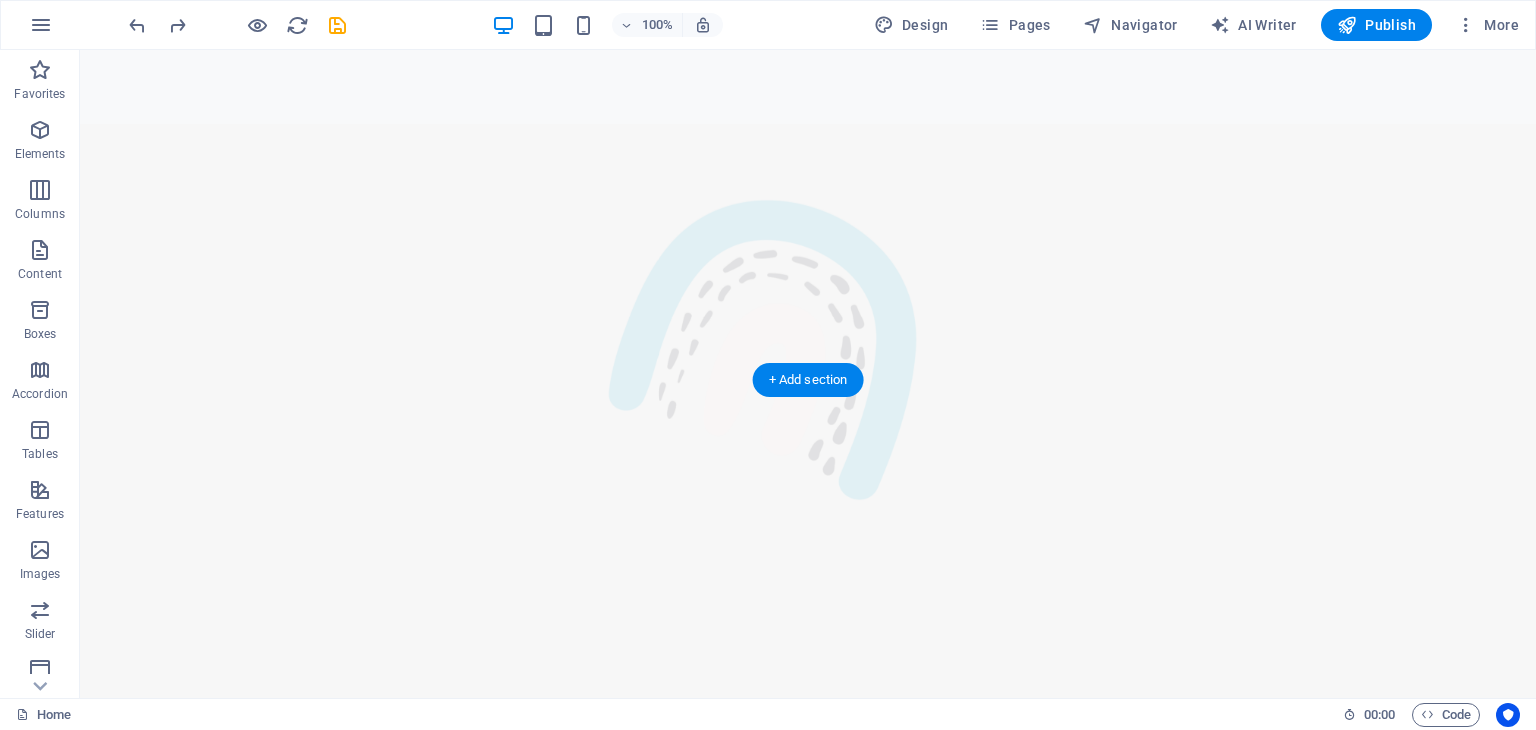 click at bounding box center [808, 3252] 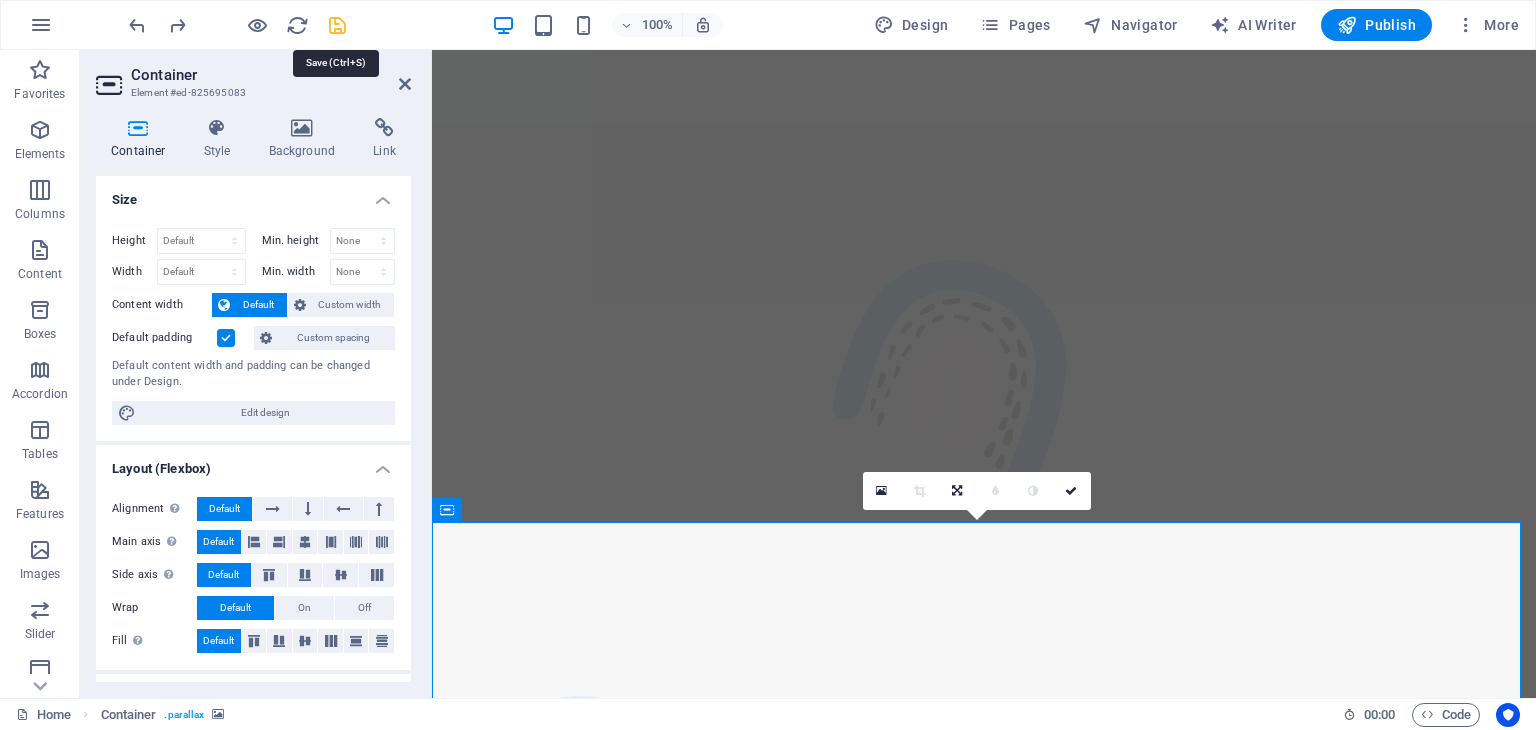 click at bounding box center [337, 25] 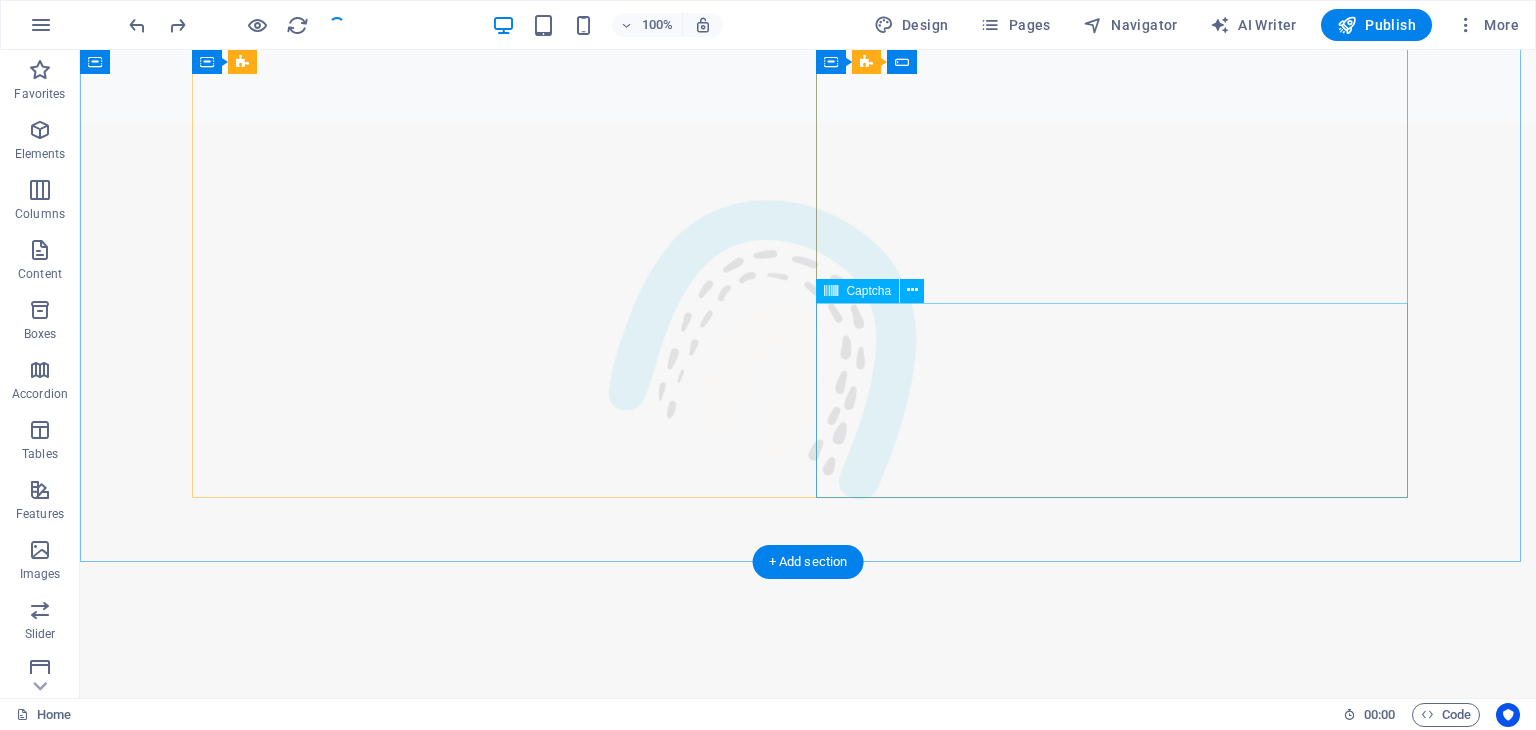 click on "Unreadable? Load new" at bounding box center (496, 3351) 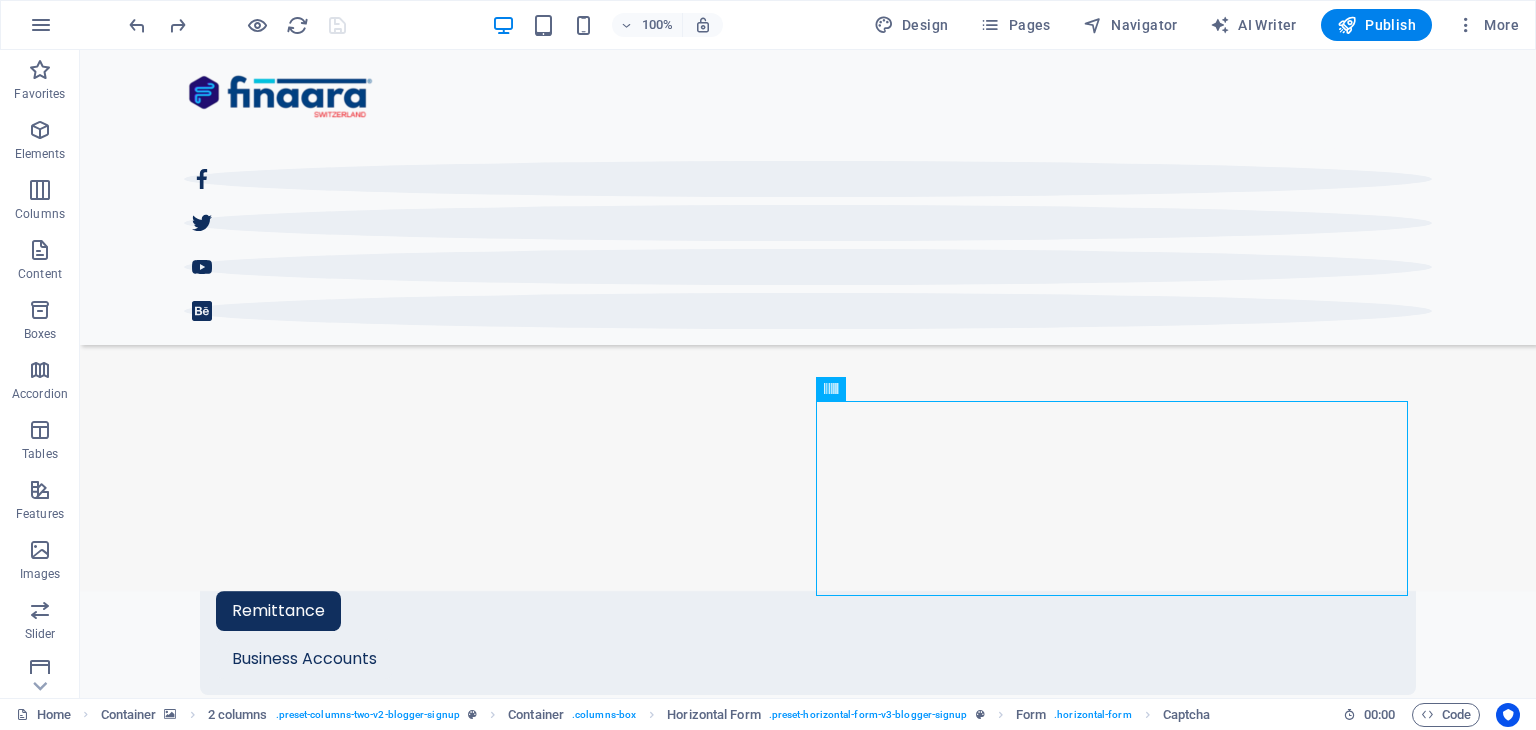 scroll, scrollTop: 1353, scrollLeft: 0, axis: vertical 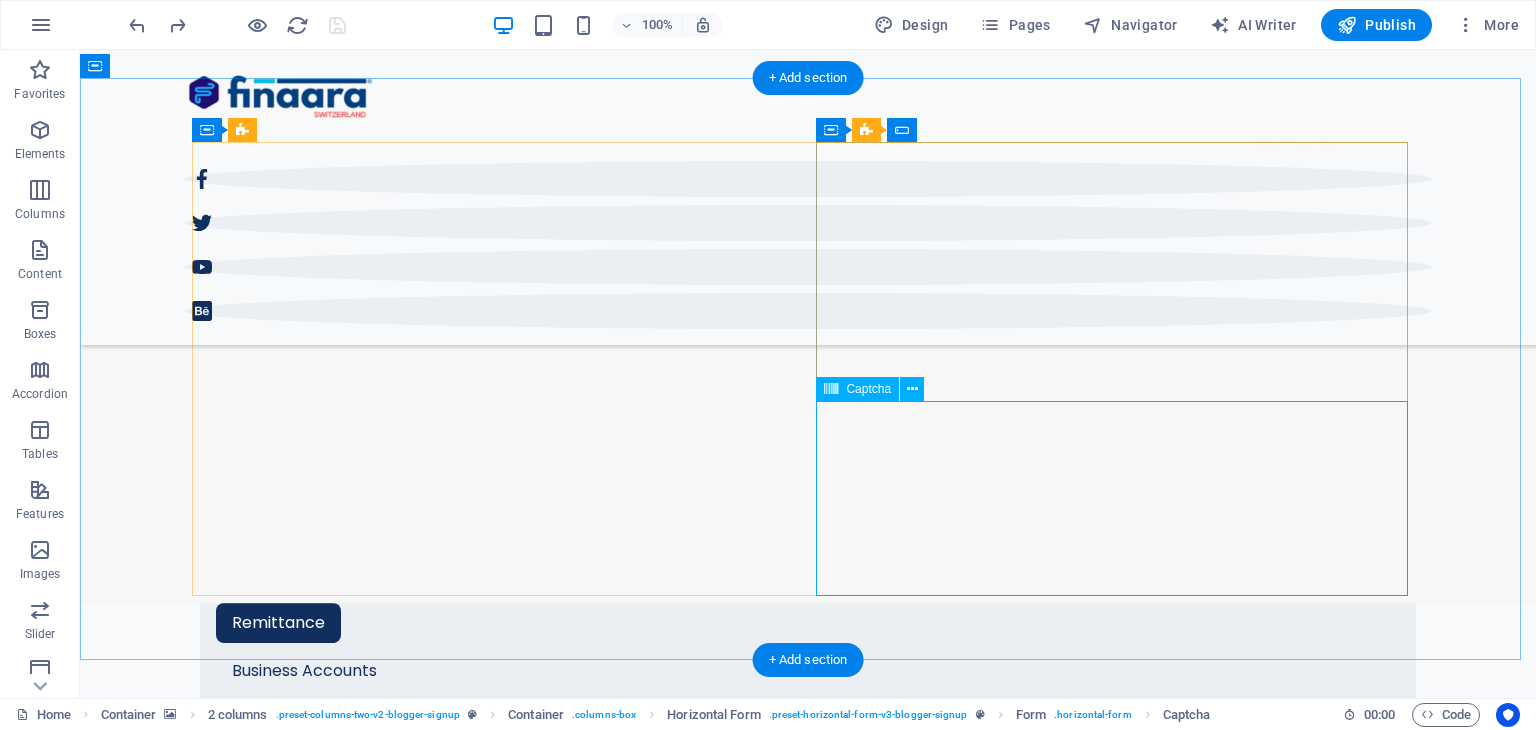 click on "Unreadable? Load new" at bounding box center [496, 3182] 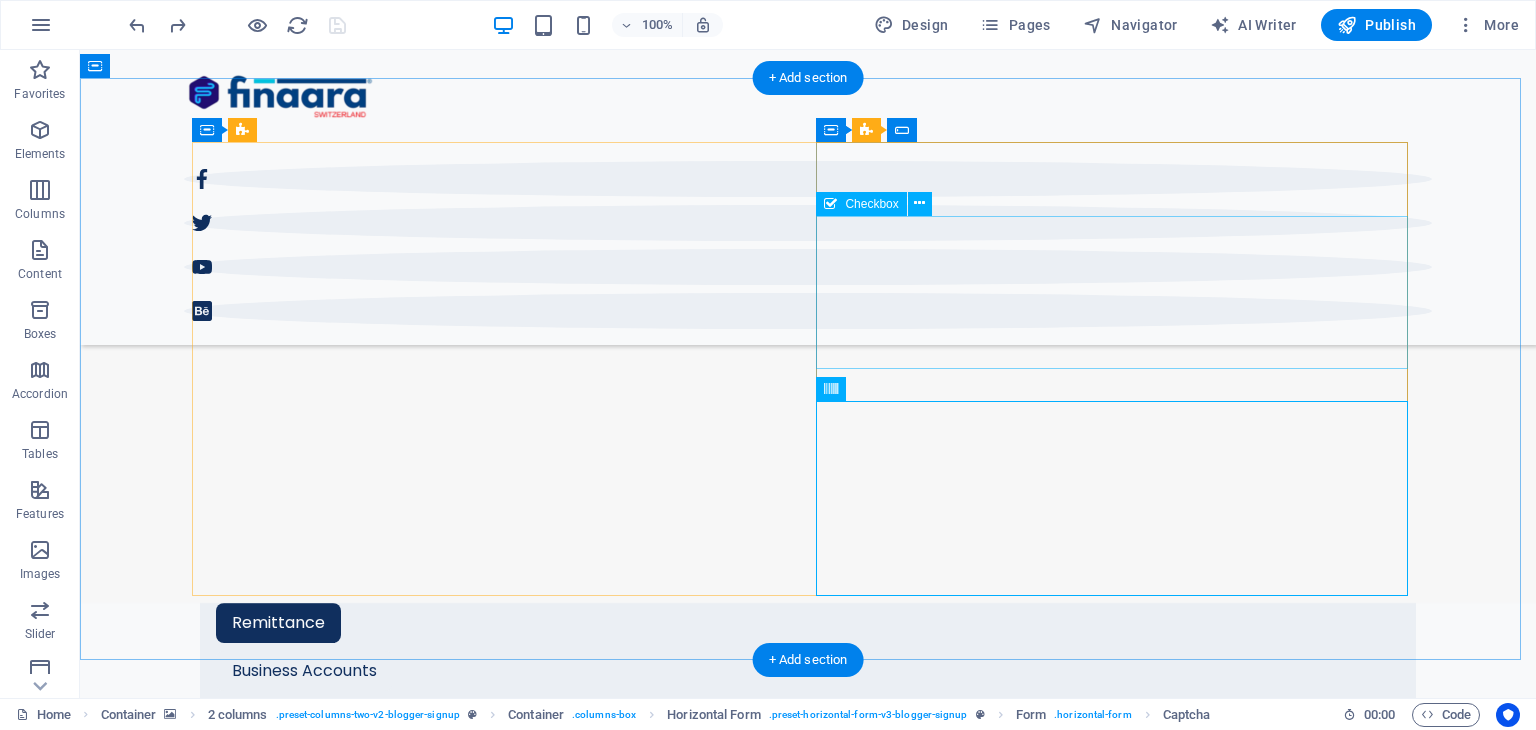 click on "I have read and understand the privacy policy." at bounding box center [496, 2954] 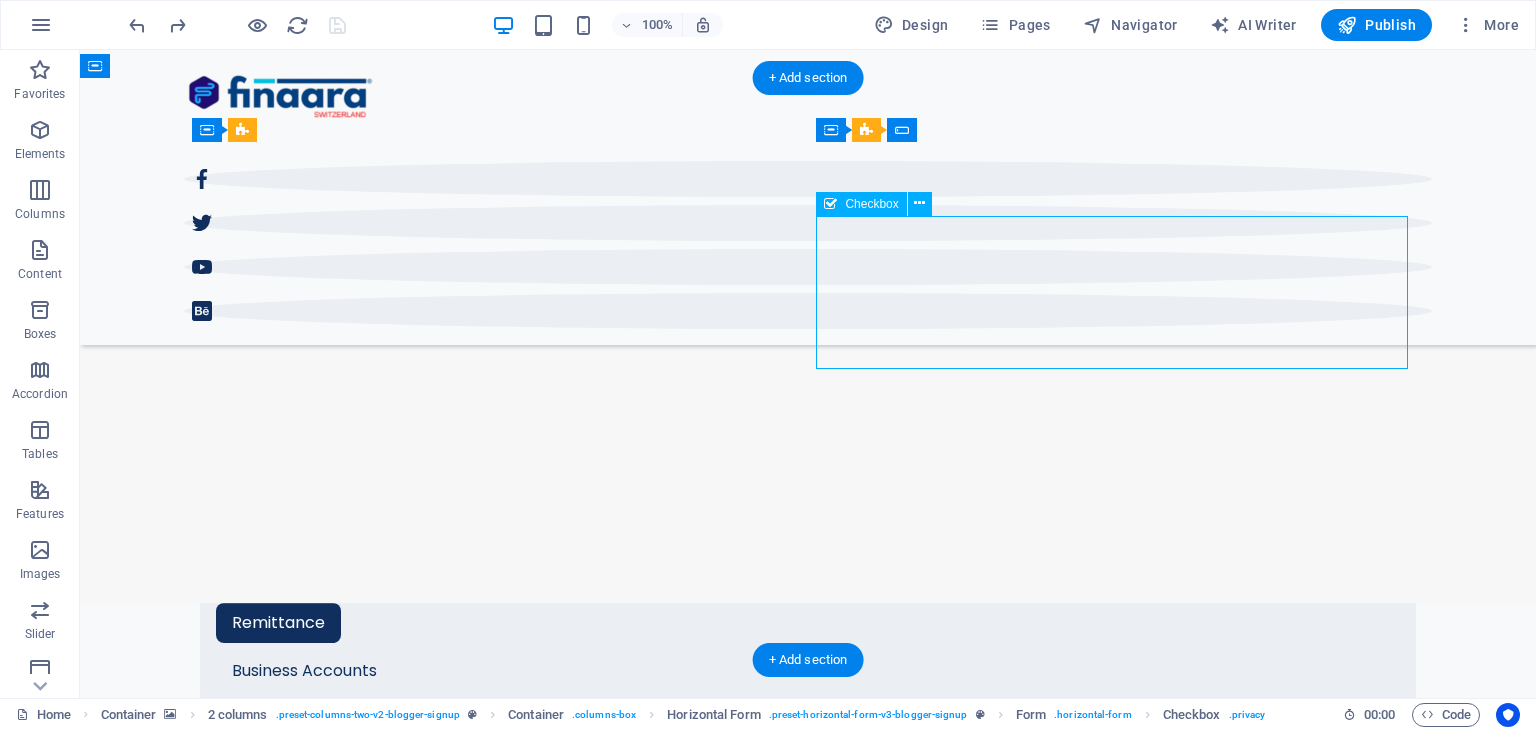 click on "I have read and understand the privacy policy." at bounding box center (496, 2954) 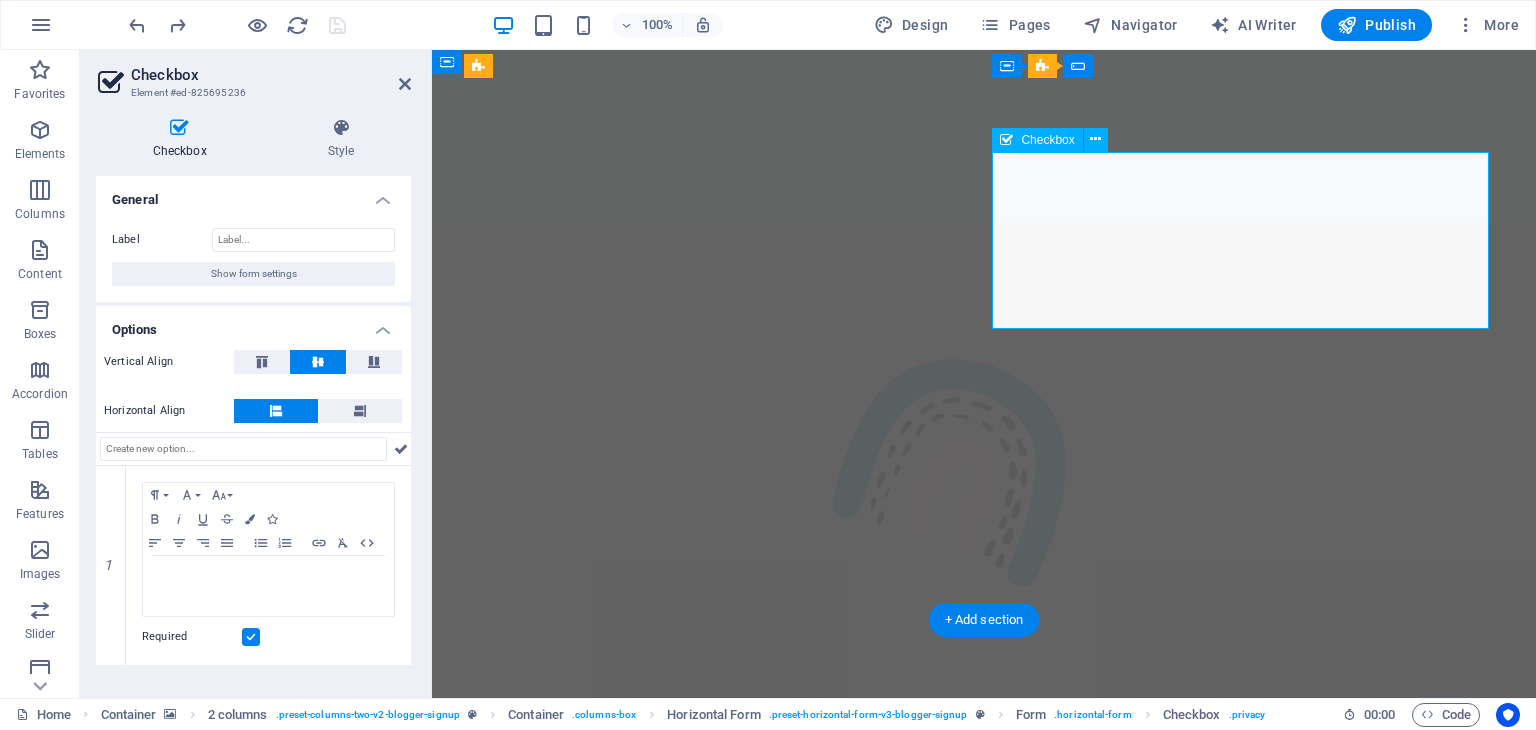 click on "I have read and understand the privacy policy." at bounding box center (716, 3221) 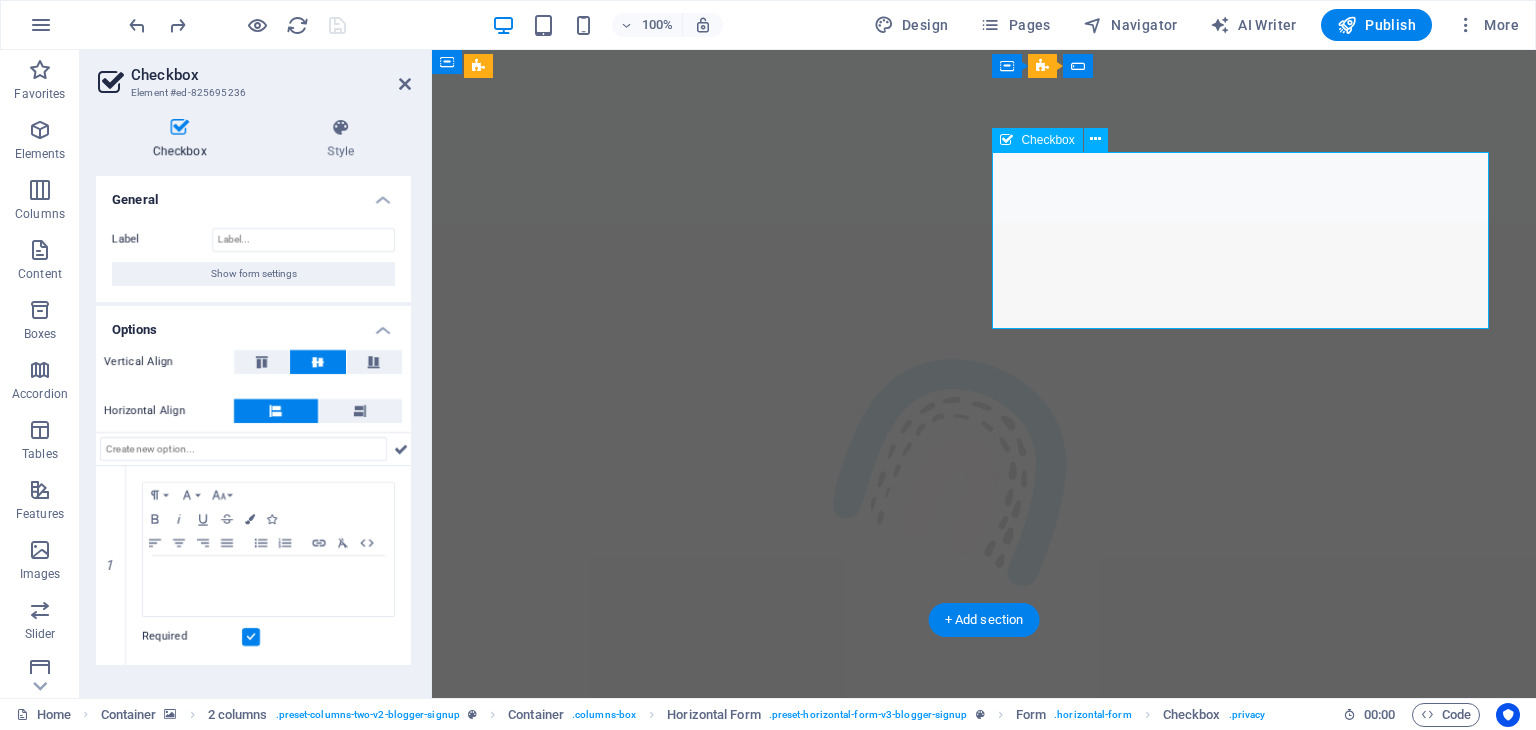 click on "I have read and understand the privacy policy." at bounding box center (575, 3221) 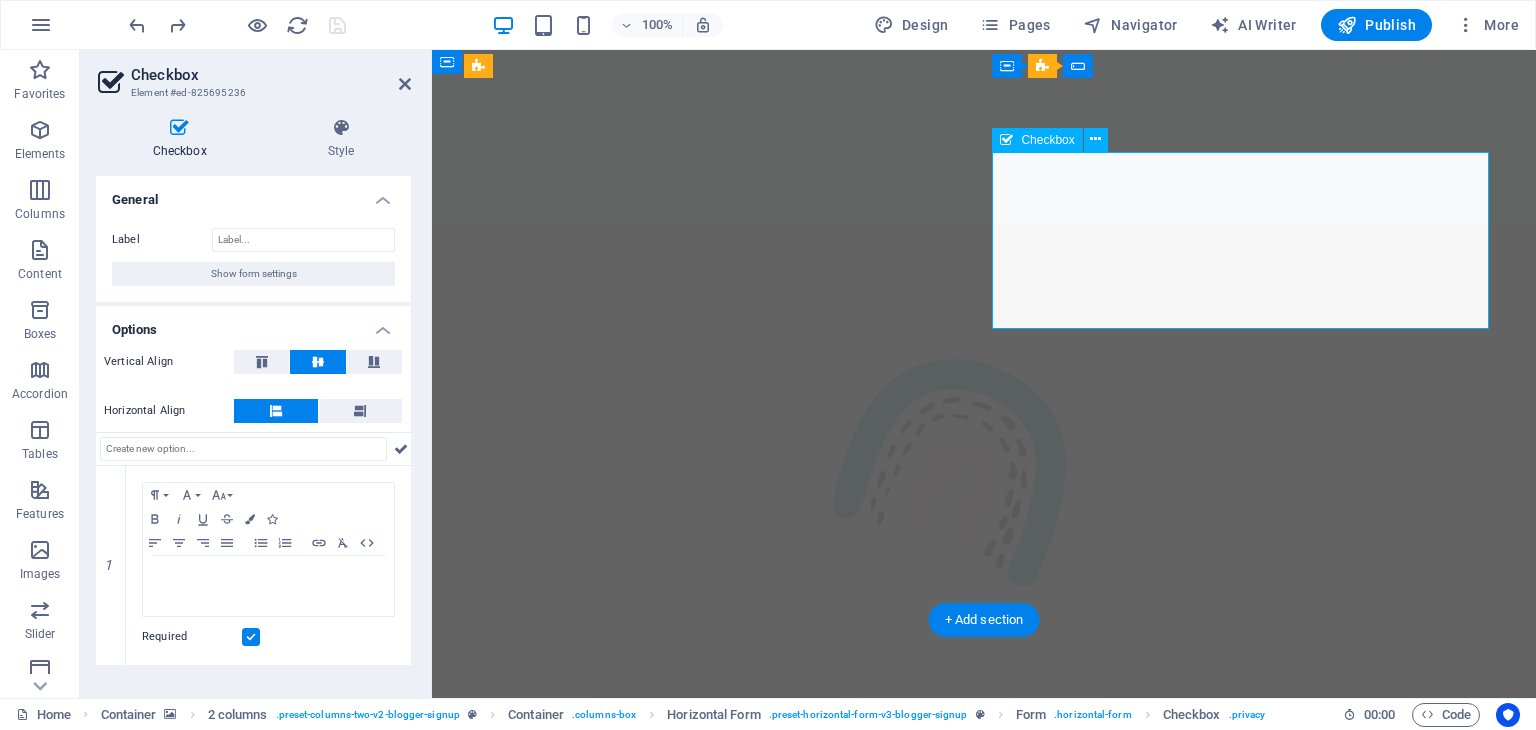 click on "I have read and understand the privacy policy." at bounding box center [575, 3221] 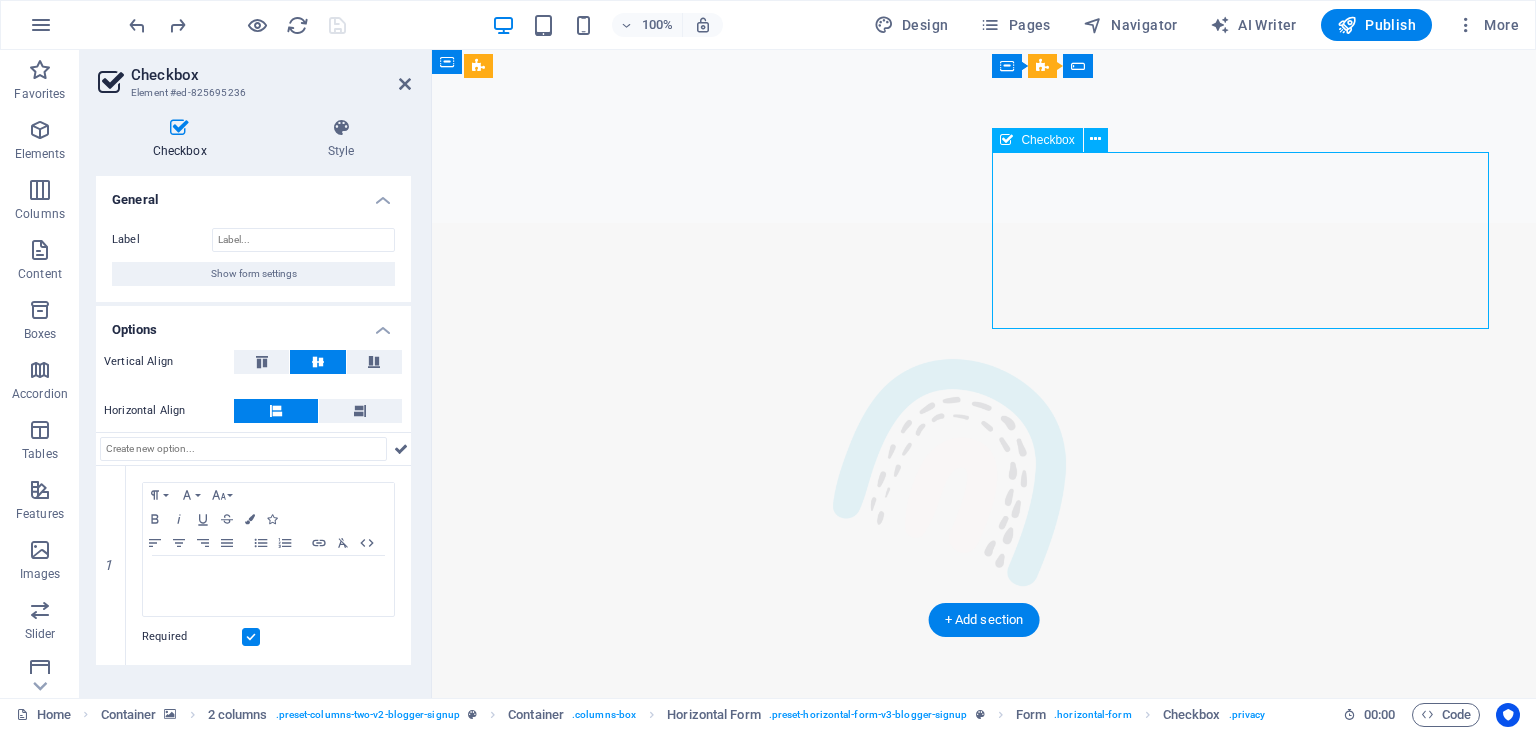 drag, startPoint x: 1129, startPoint y: 257, endPoint x: 1054, endPoint y: 234, distance: 78.44743 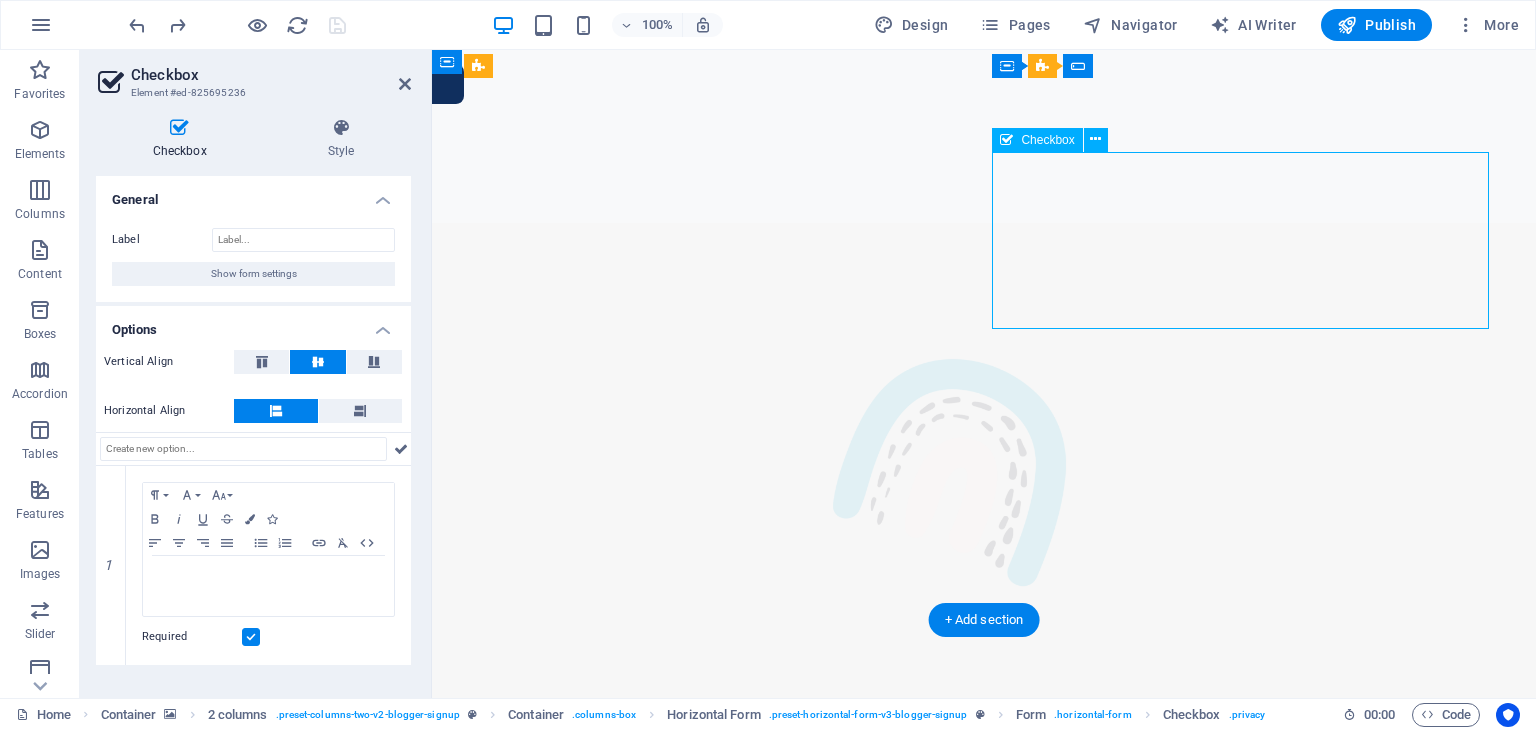 click on "I have read and understand the privacy policy." at bounding box center (716, 3221) 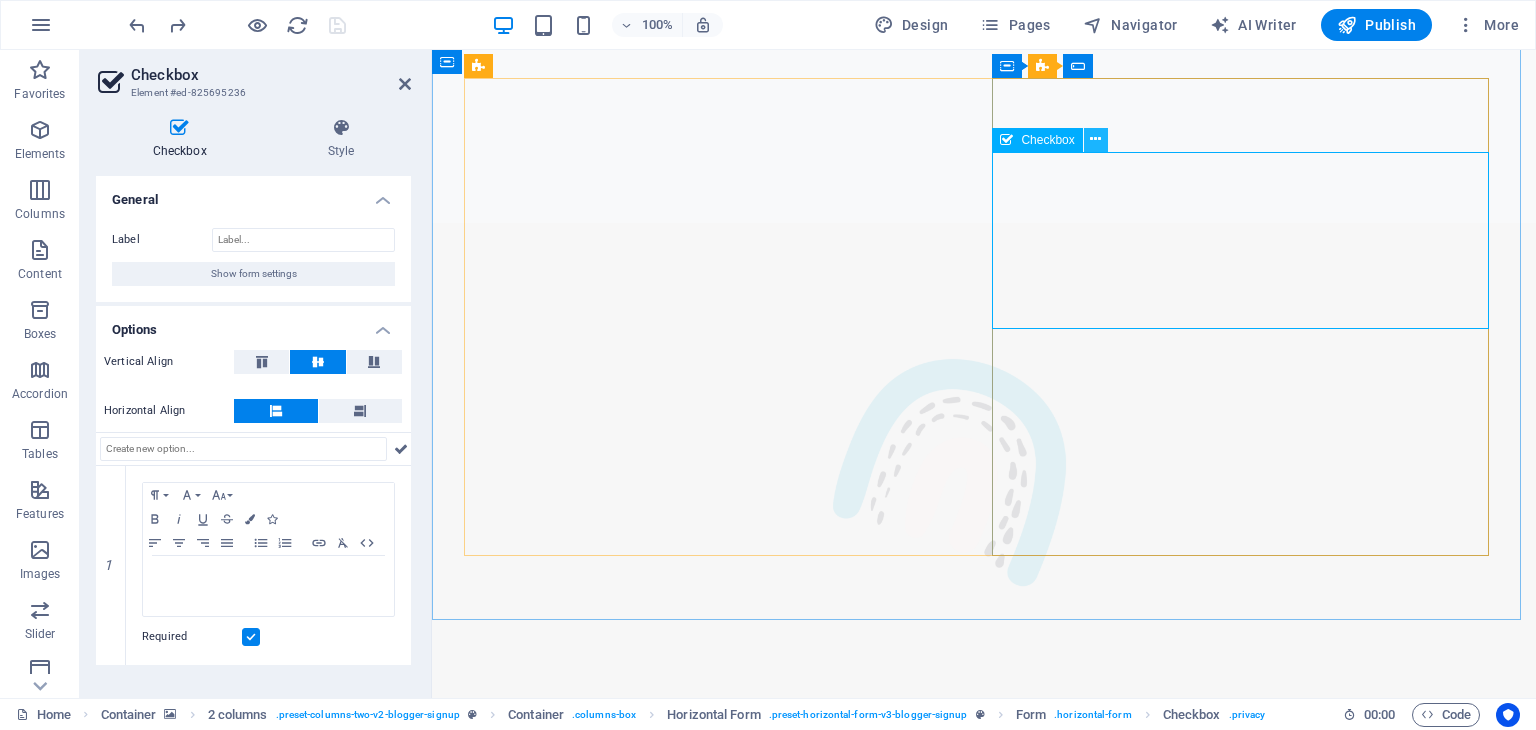 click at bounding box center (1095, 139) 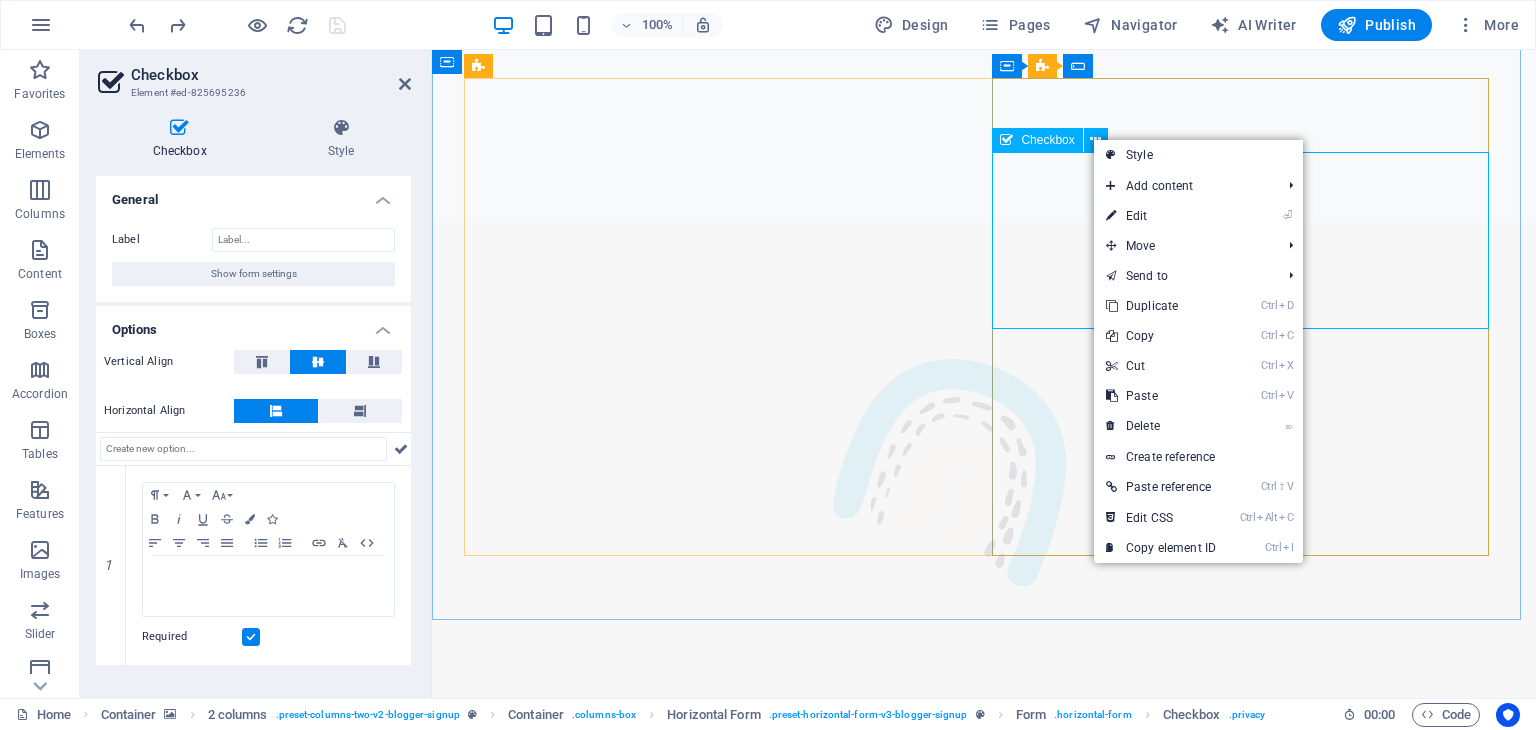 click on "Checkbox" at bounding box center [1047, 140] 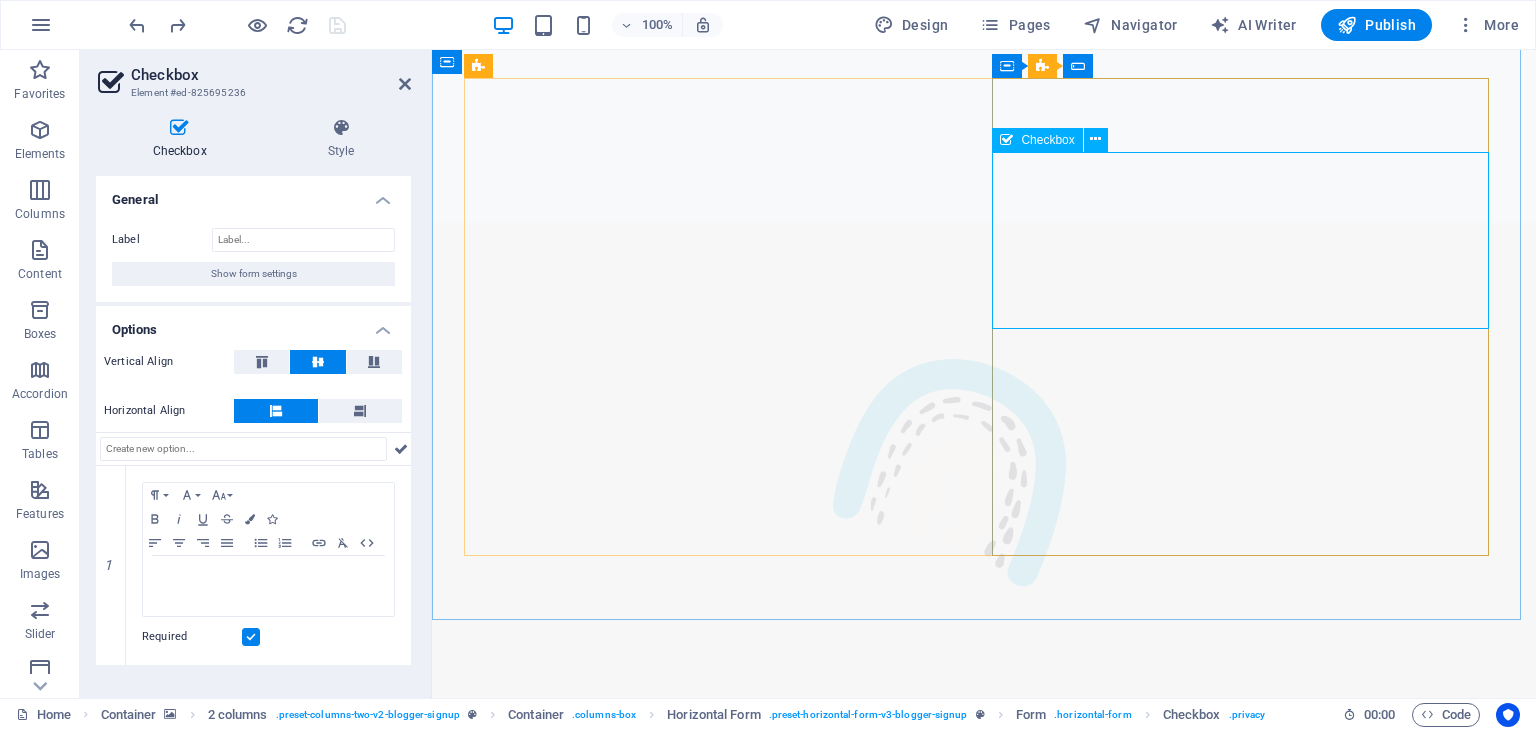 click on "Checkbox" at bounding box center (1047, 140) 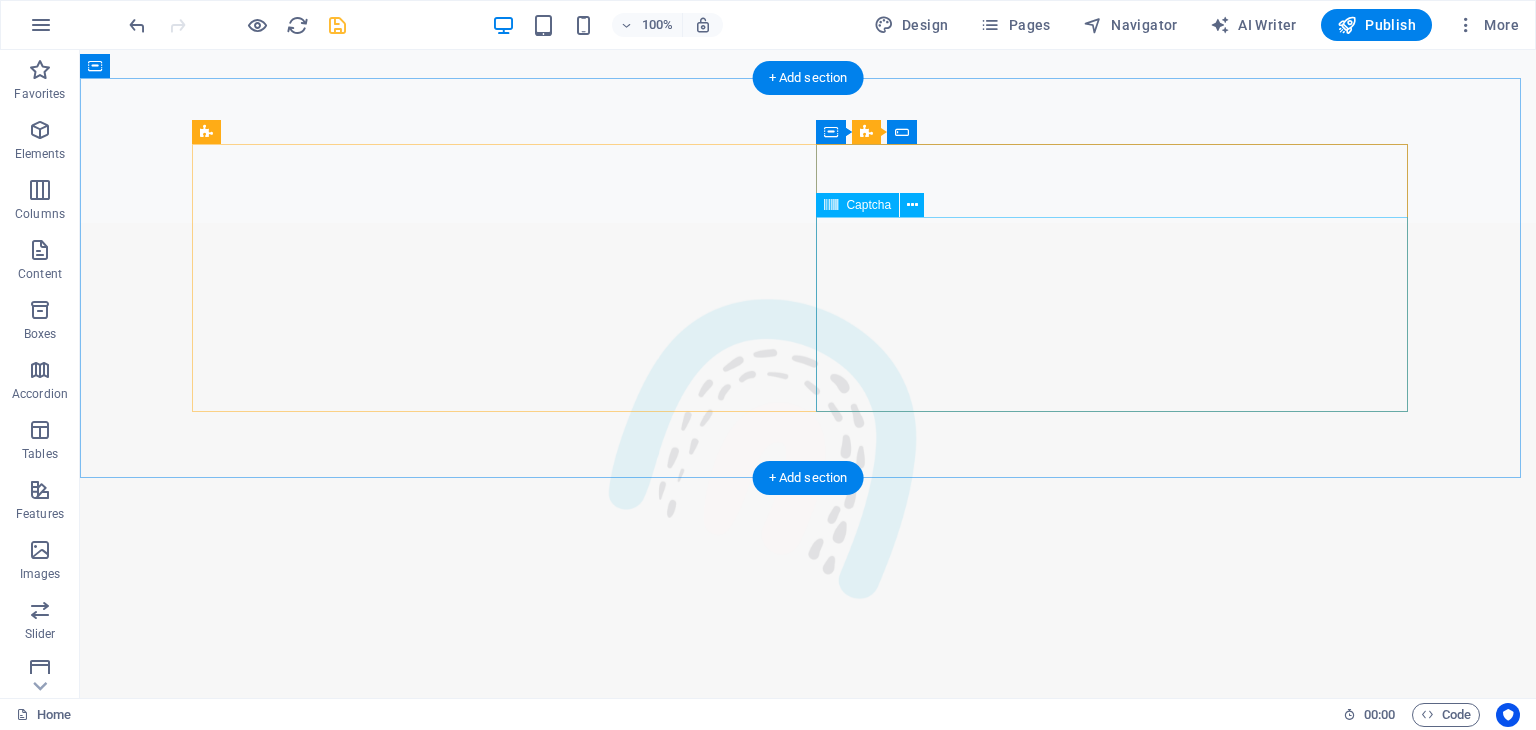 click on "Unreadable? Load new" at bounding box center [496, 3082] 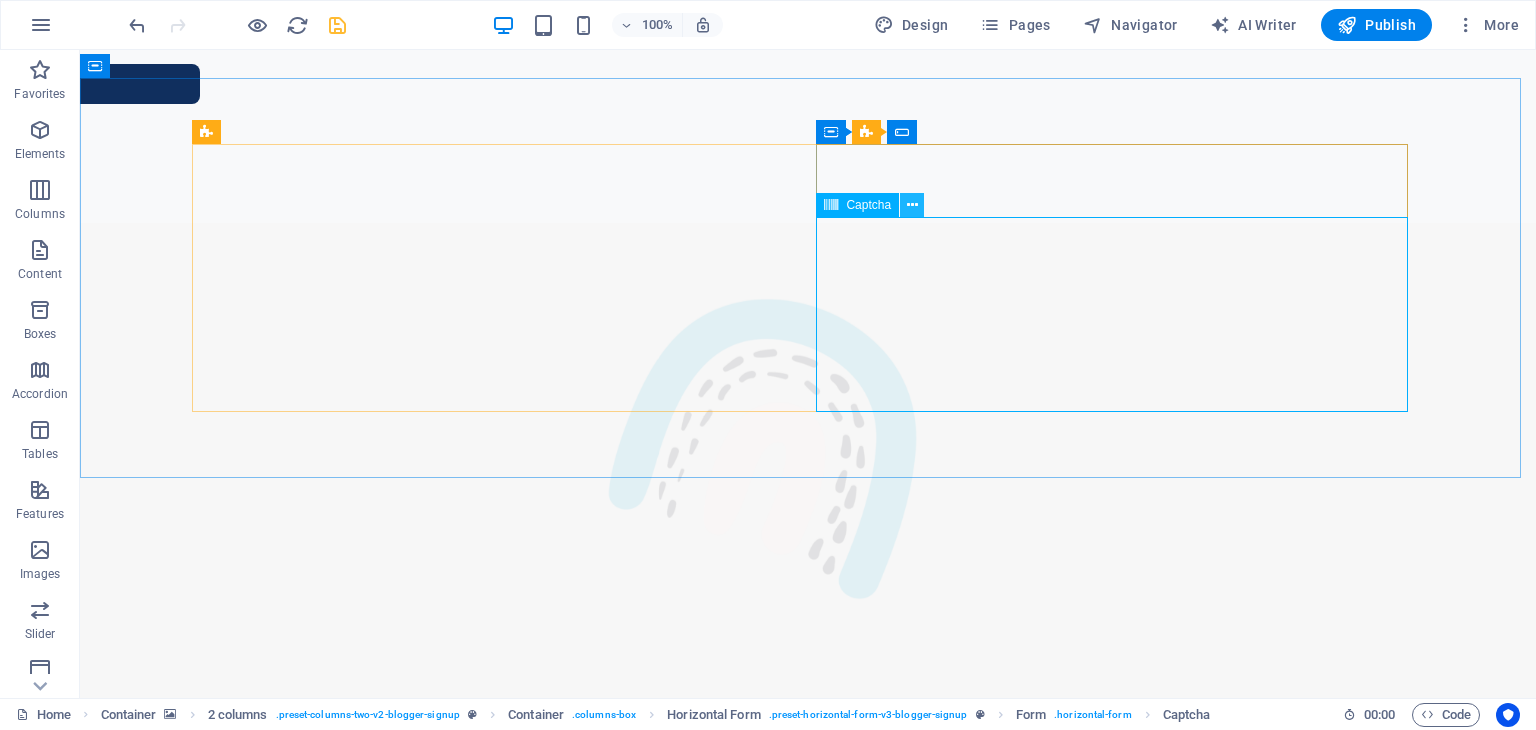 click at bounding box center (912, 205) 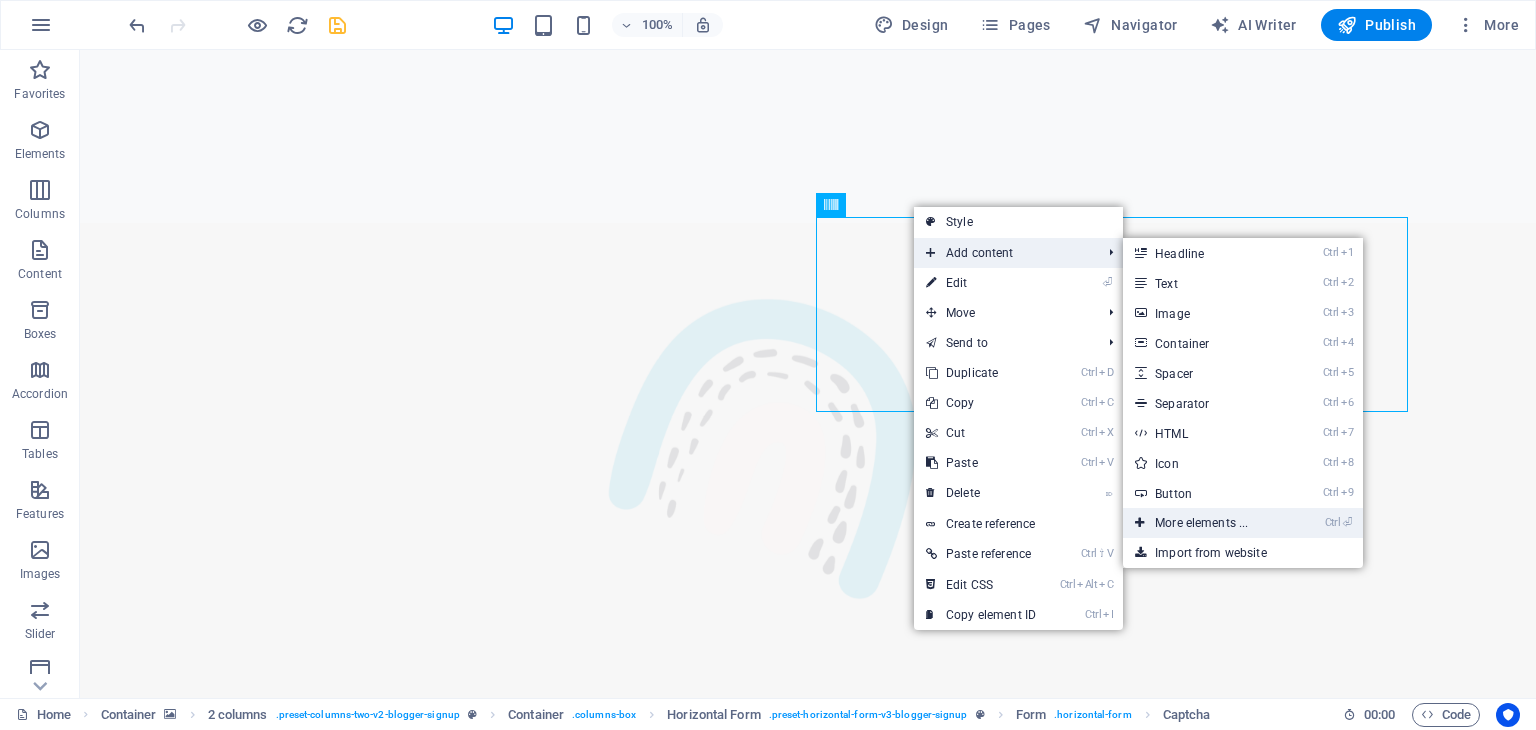 click on "Ctrl ⏎  More elements ..." at bounding box center (1205, 523) 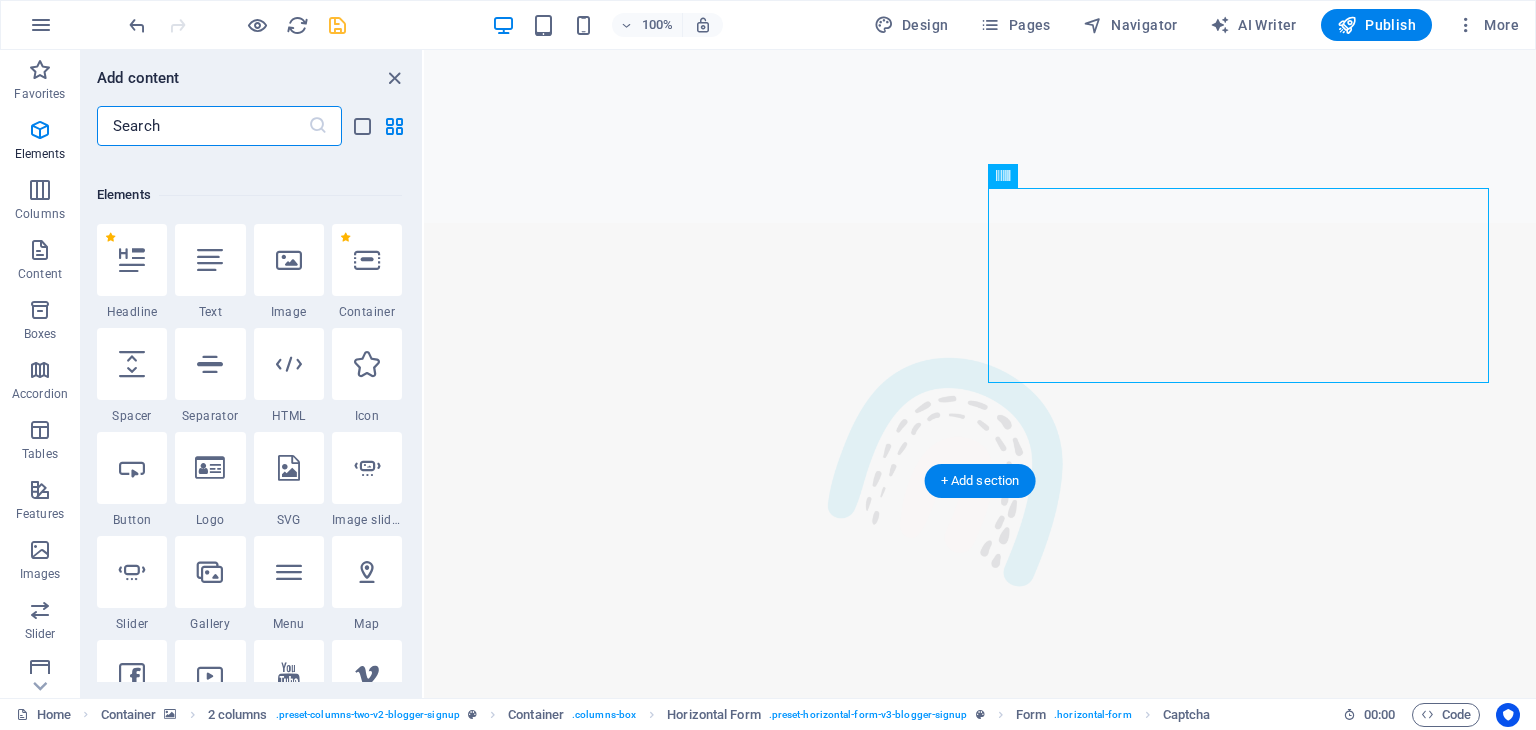 scroll, scrollTop: 212, scrollLeft: 0, axis: vertical 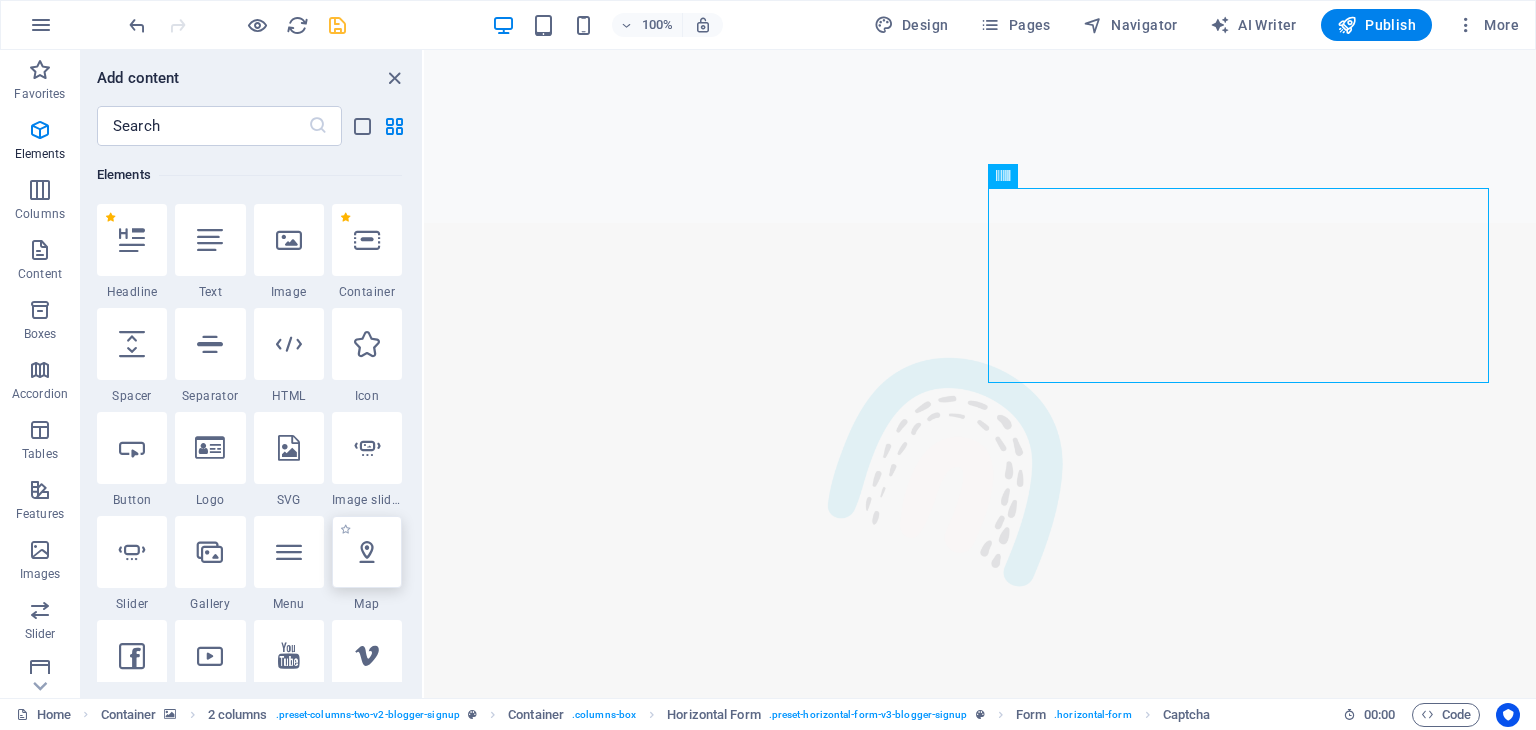 click at bounding box center (367, 552) 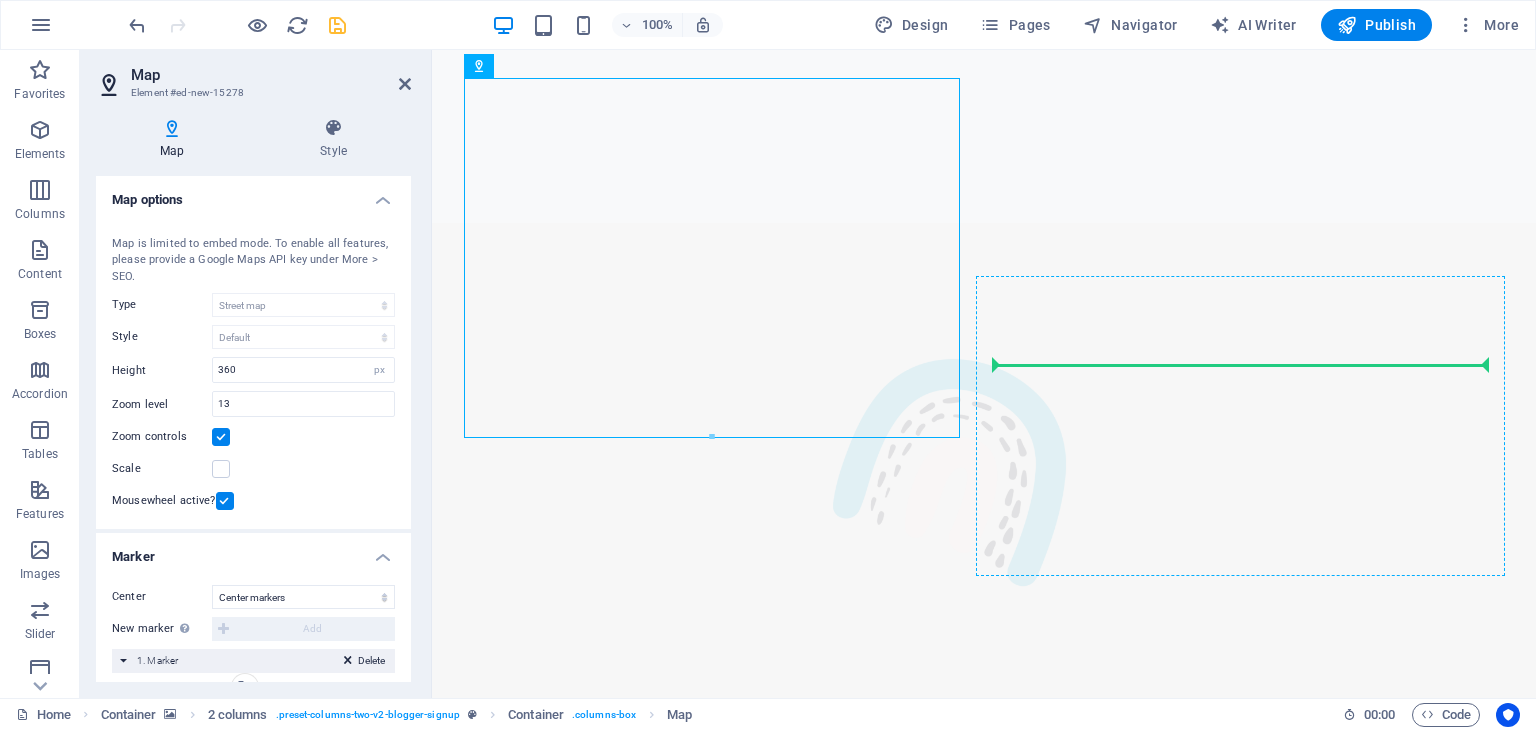 drag, startPoint x: 703, startPoint y: 257, endPoint x: 1089, endPoint y: 461, distance: 436.59134 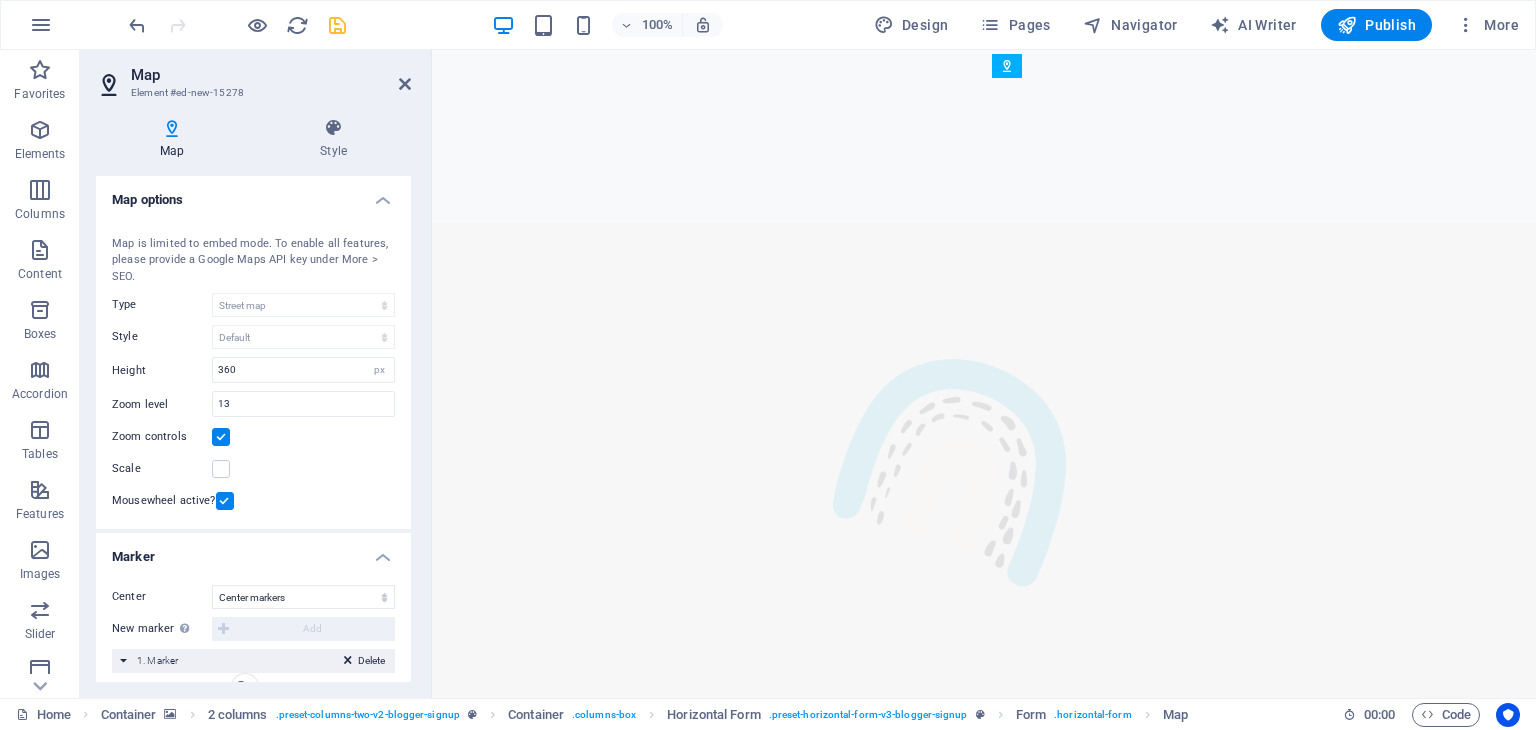 drag, startPoint x: 1403, startPoint y: 128, endPoint x: 1116, endPoint y: 439, distance: 423.19028 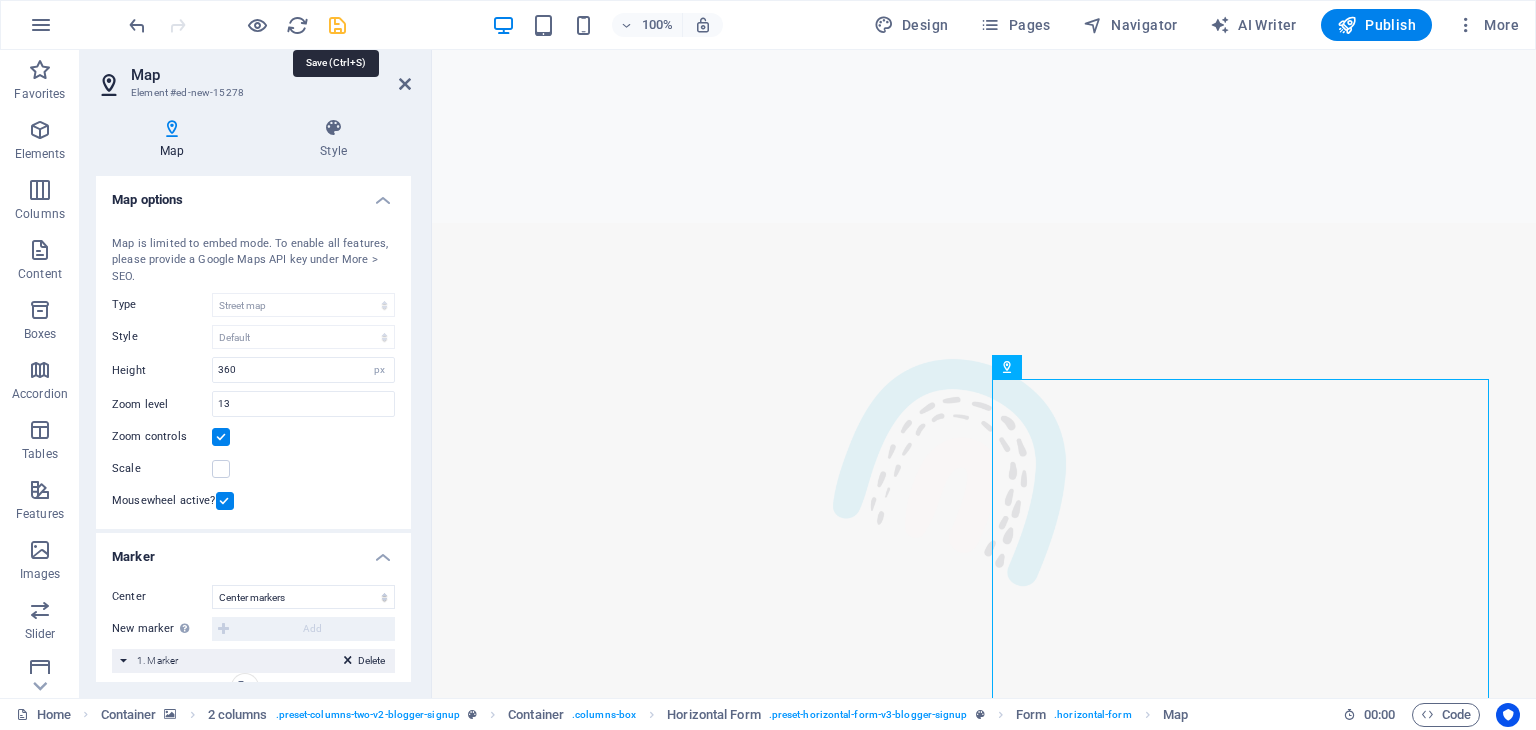 click at bounding box center [337, 25] 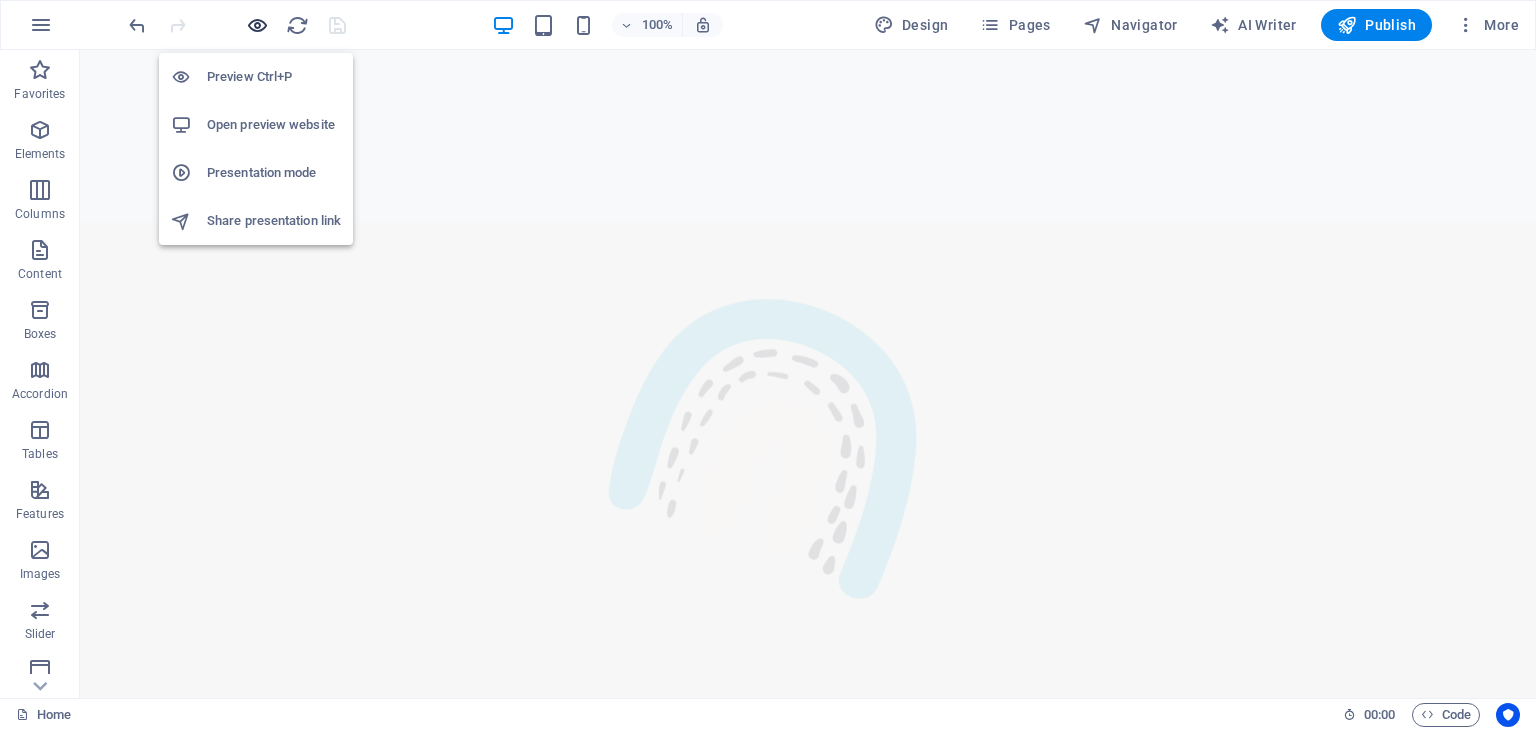 click at bounding box center (257, 25) 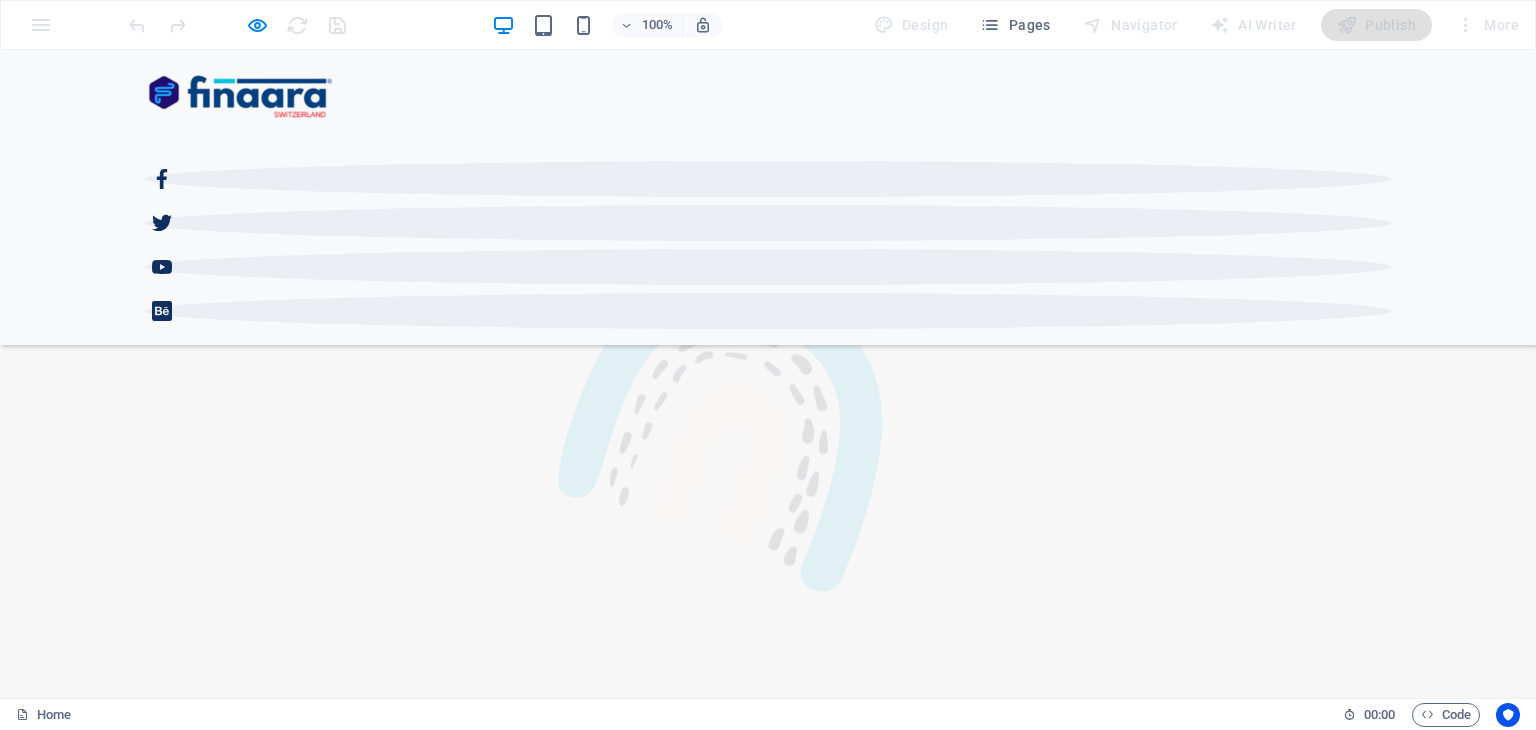 scroll, scrollTop: 1080, scrollLeft: 0, axis: vertical 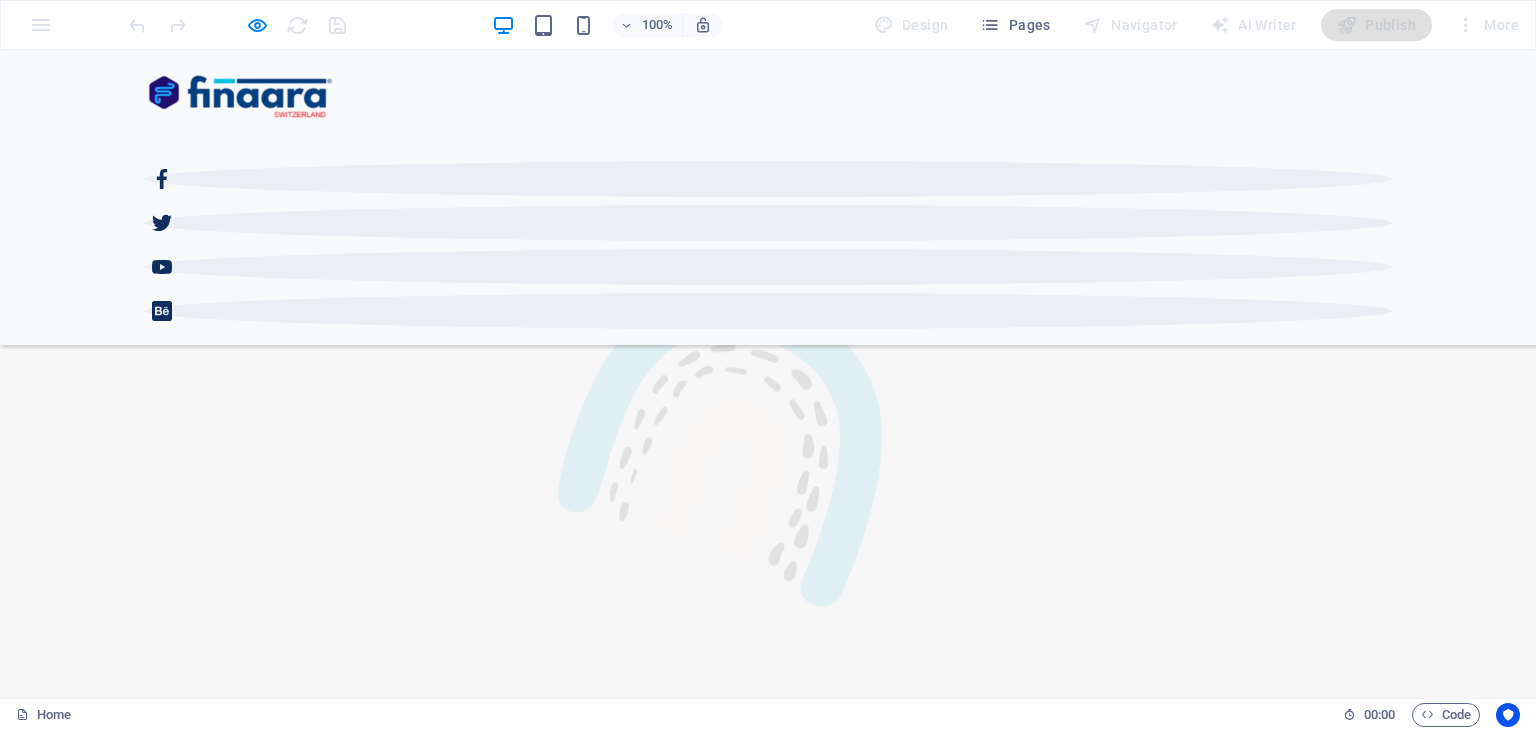 click on "Enter the [POSTAL CODE] / [CITY]" at bounding box center (334, 3076) 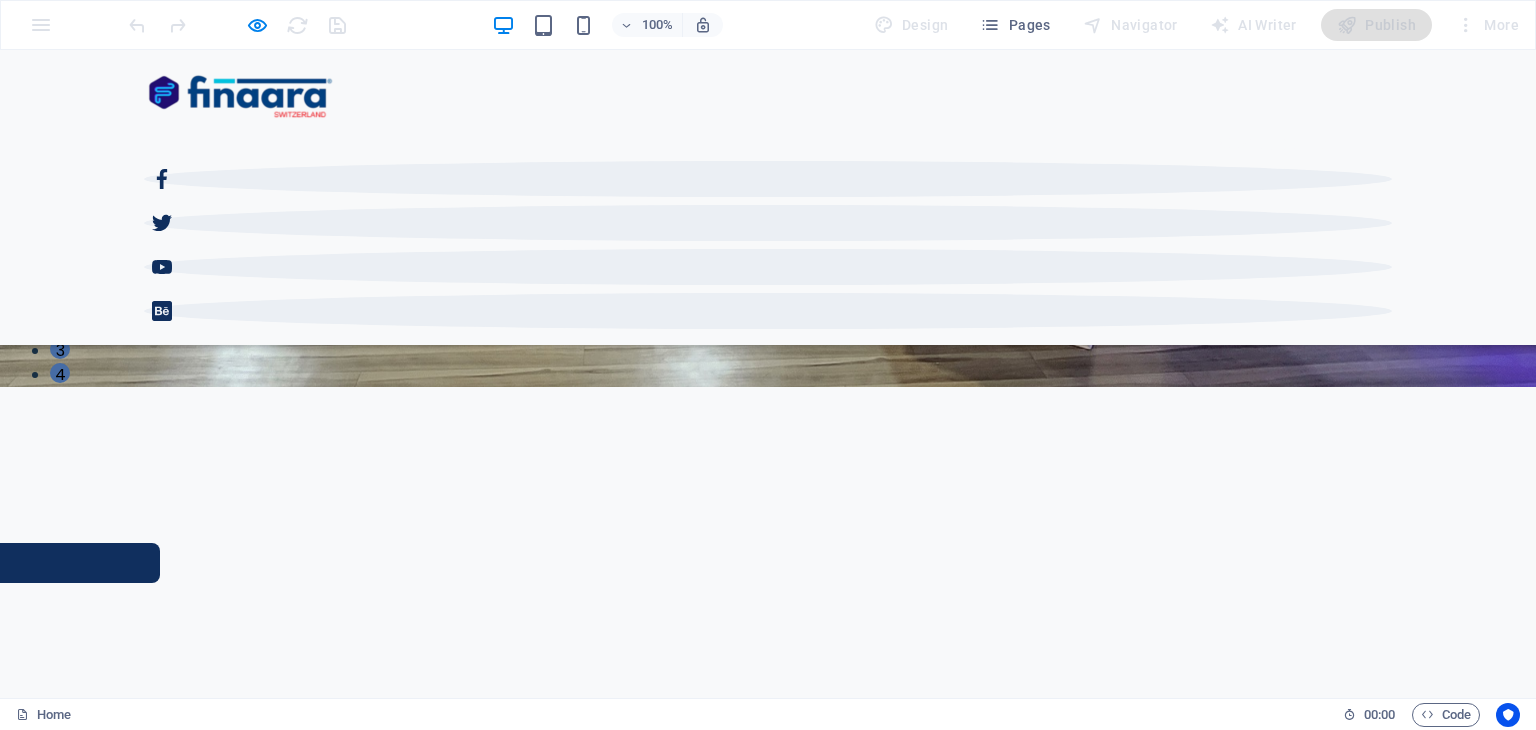 scroll, scrollTop: 187, scrollLeft: 0, axis: vertical 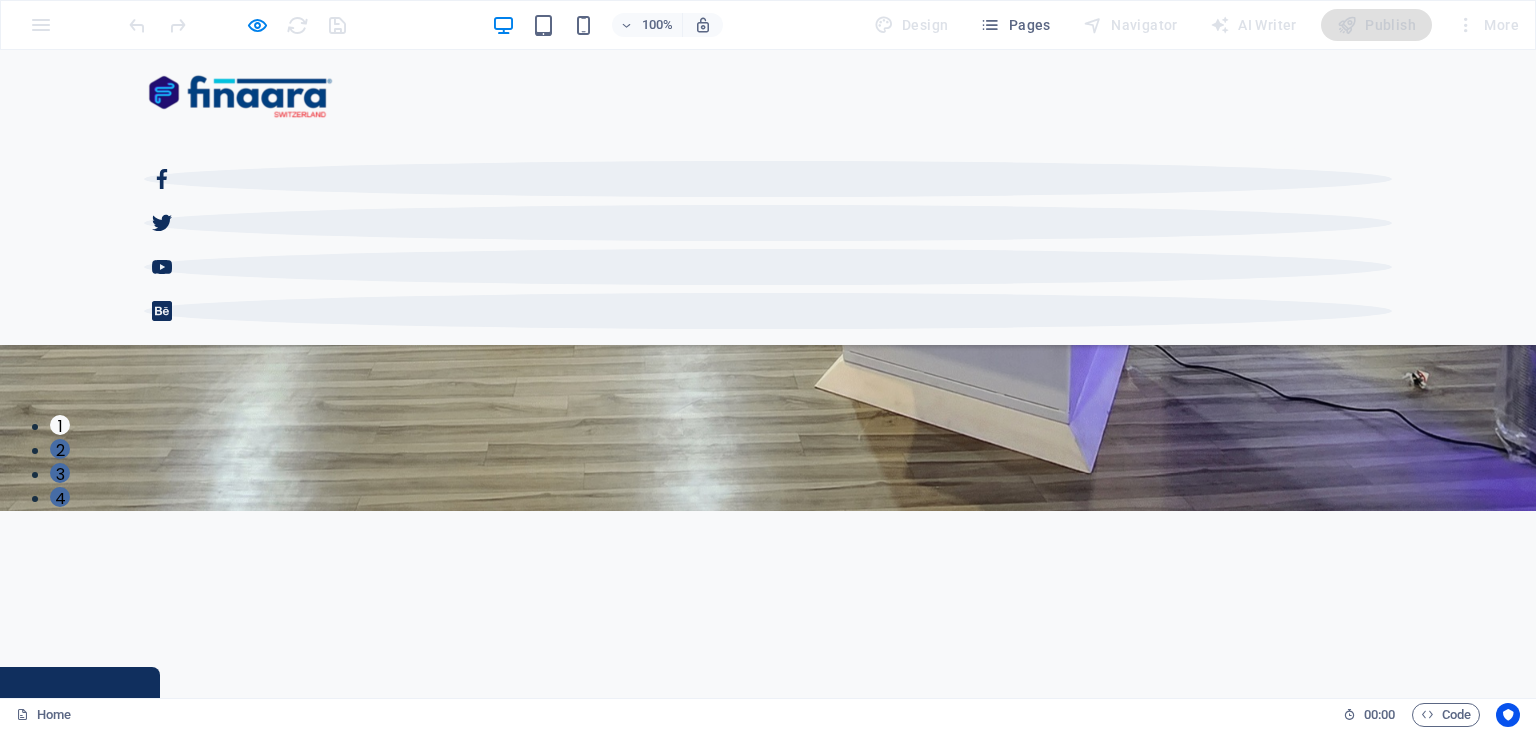 click on "Digital Money" at bounding box center (245, 1666) 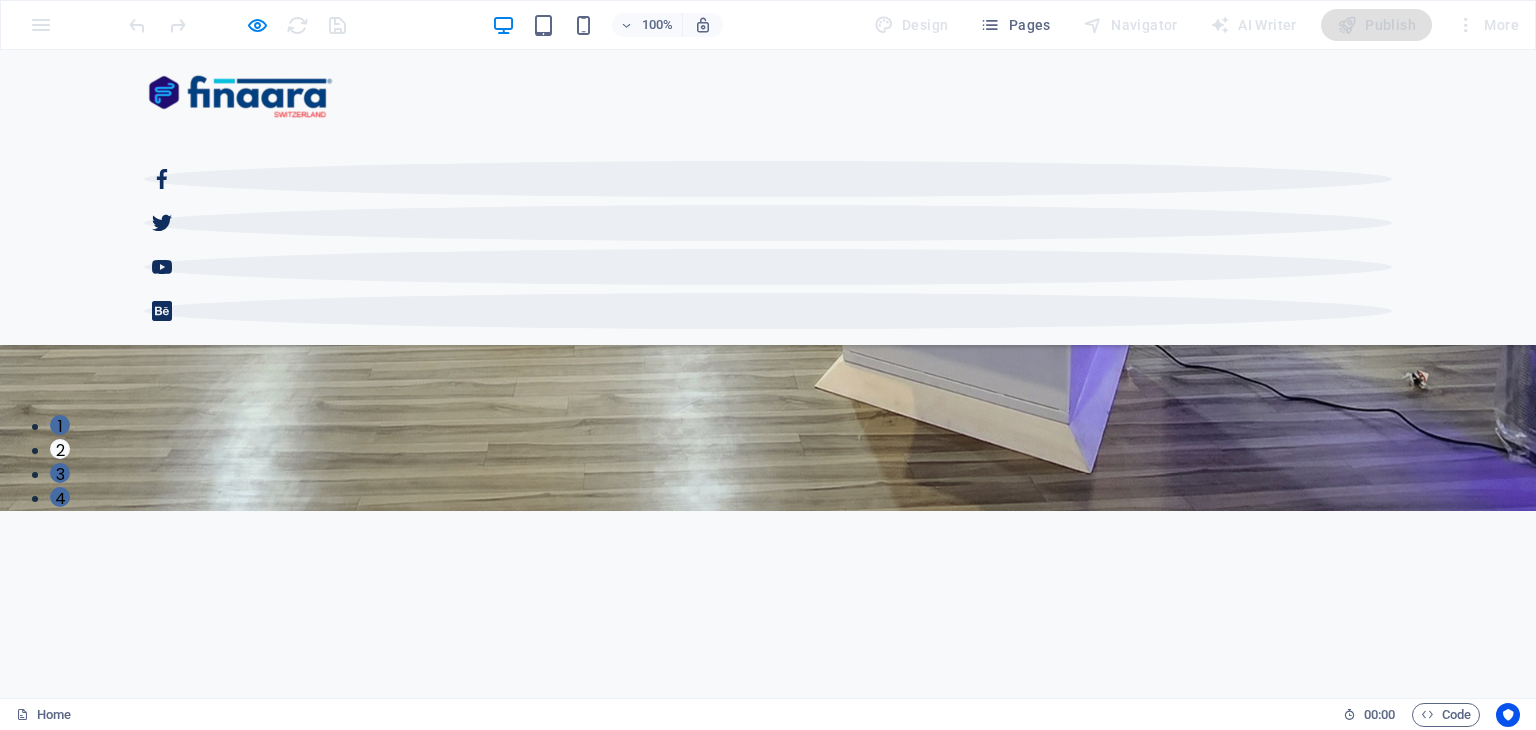 click on "Remittance" at bounding box center (238, 1762) 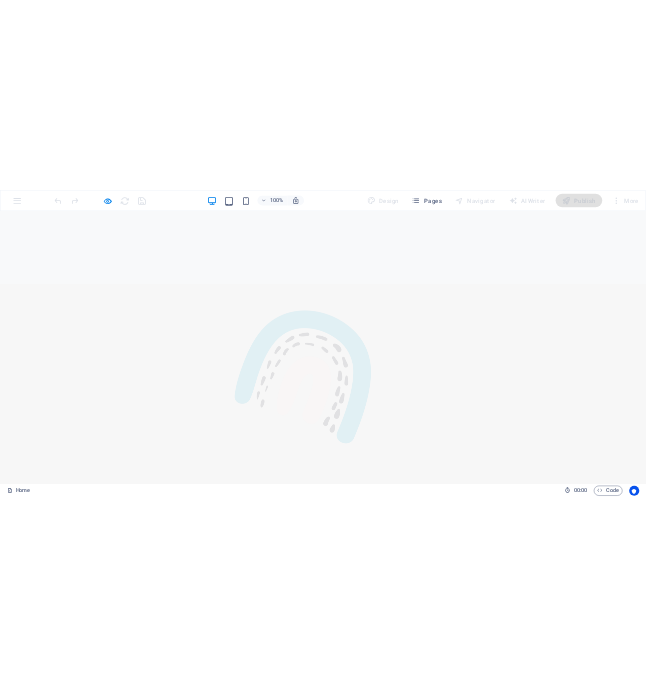 scroll, scrollTop: 1396, scrollLeft: 0, axis: vertical 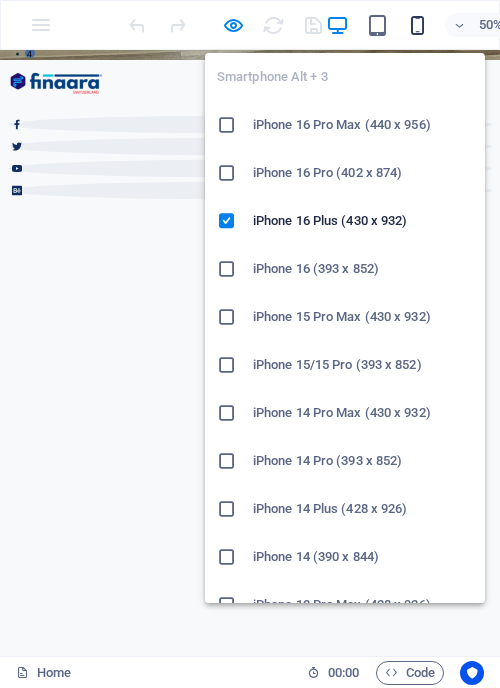 click at bounding box center (417, 25) 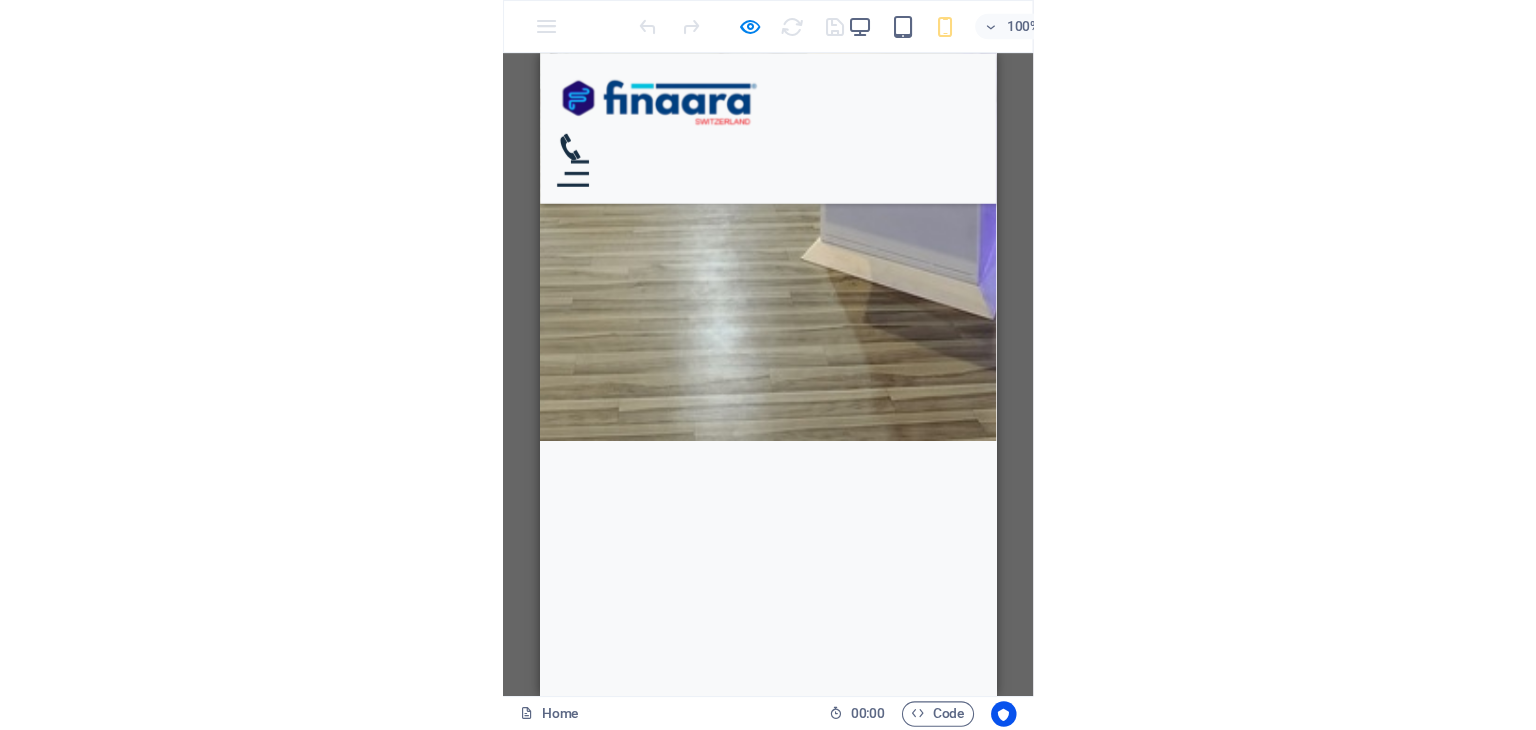 scroll, scrollTop: 0, scrollLeft: 0, axis: both 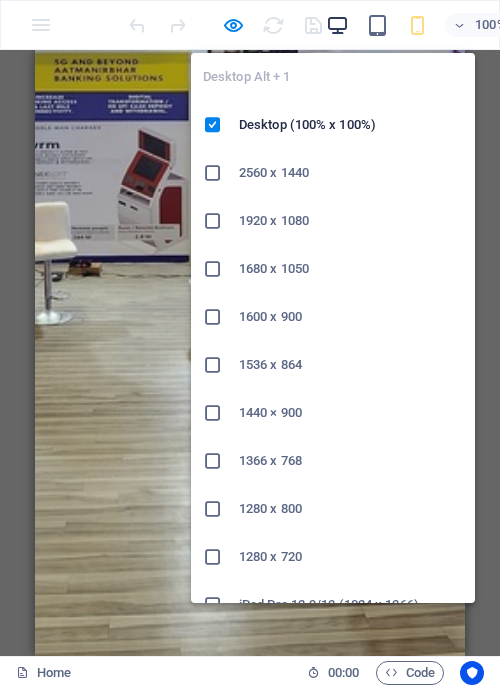 click at bounding box center (337, 25) 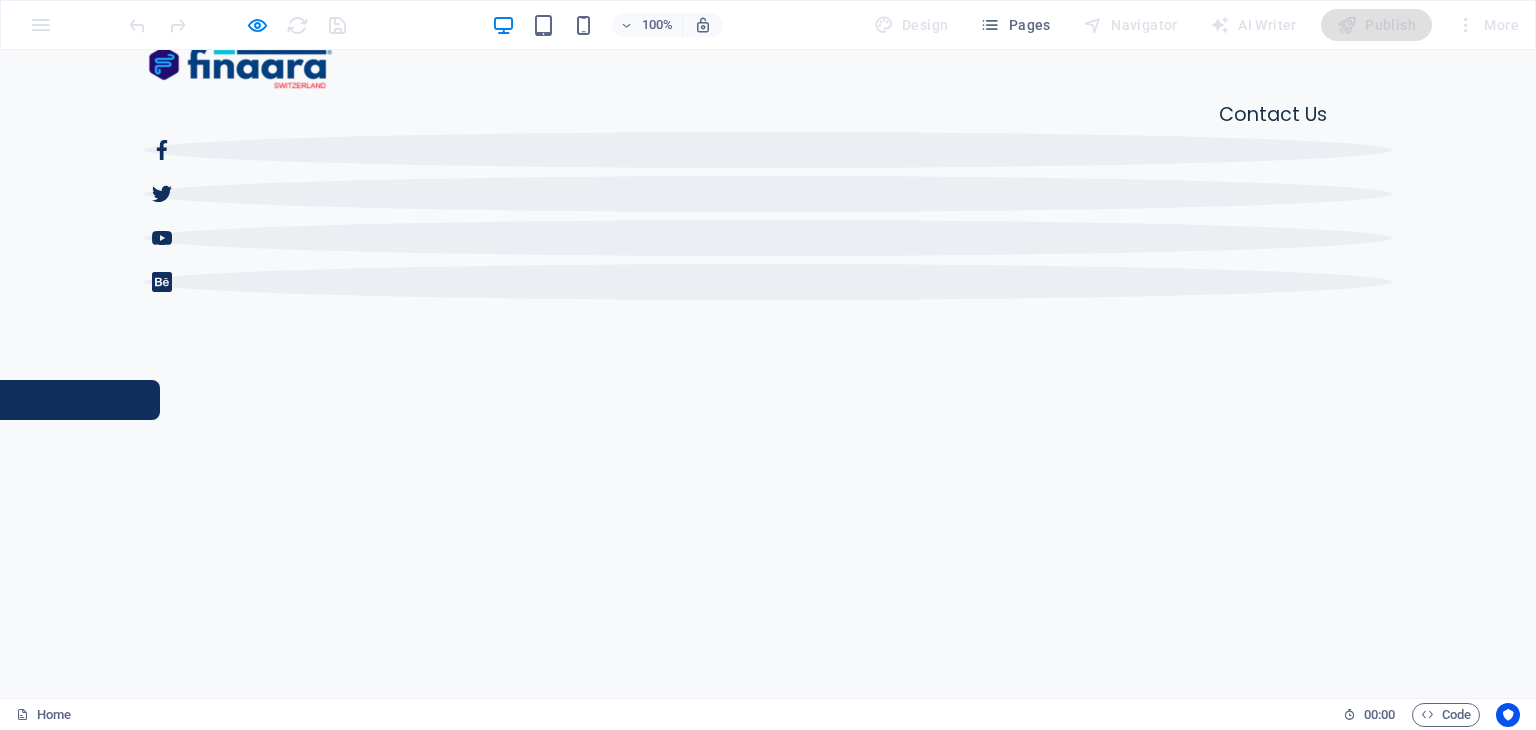 scroll, scrollTop: 927, scrollLeft: 0, axis: vertical 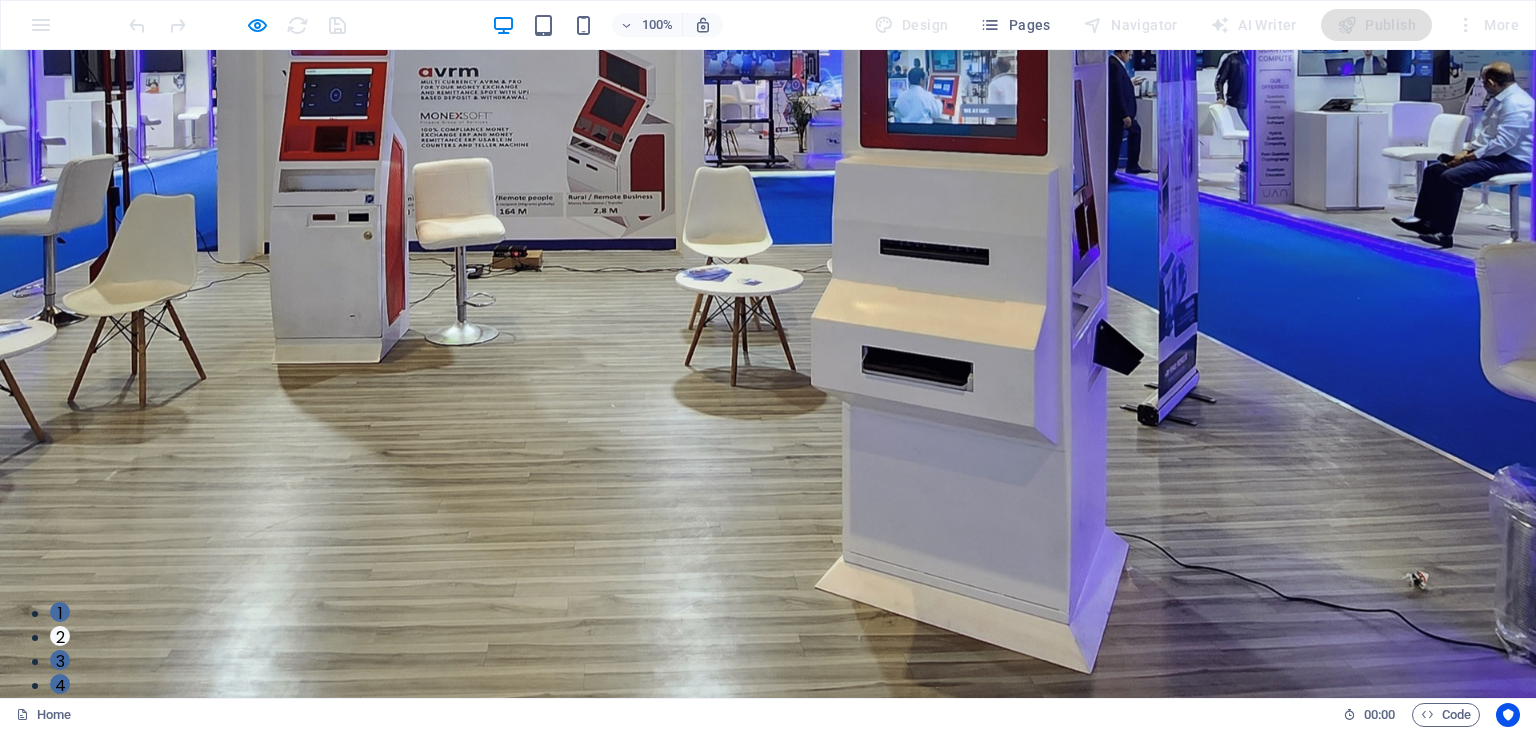 click on "Contact Us" at bounding box center [1273, 818] 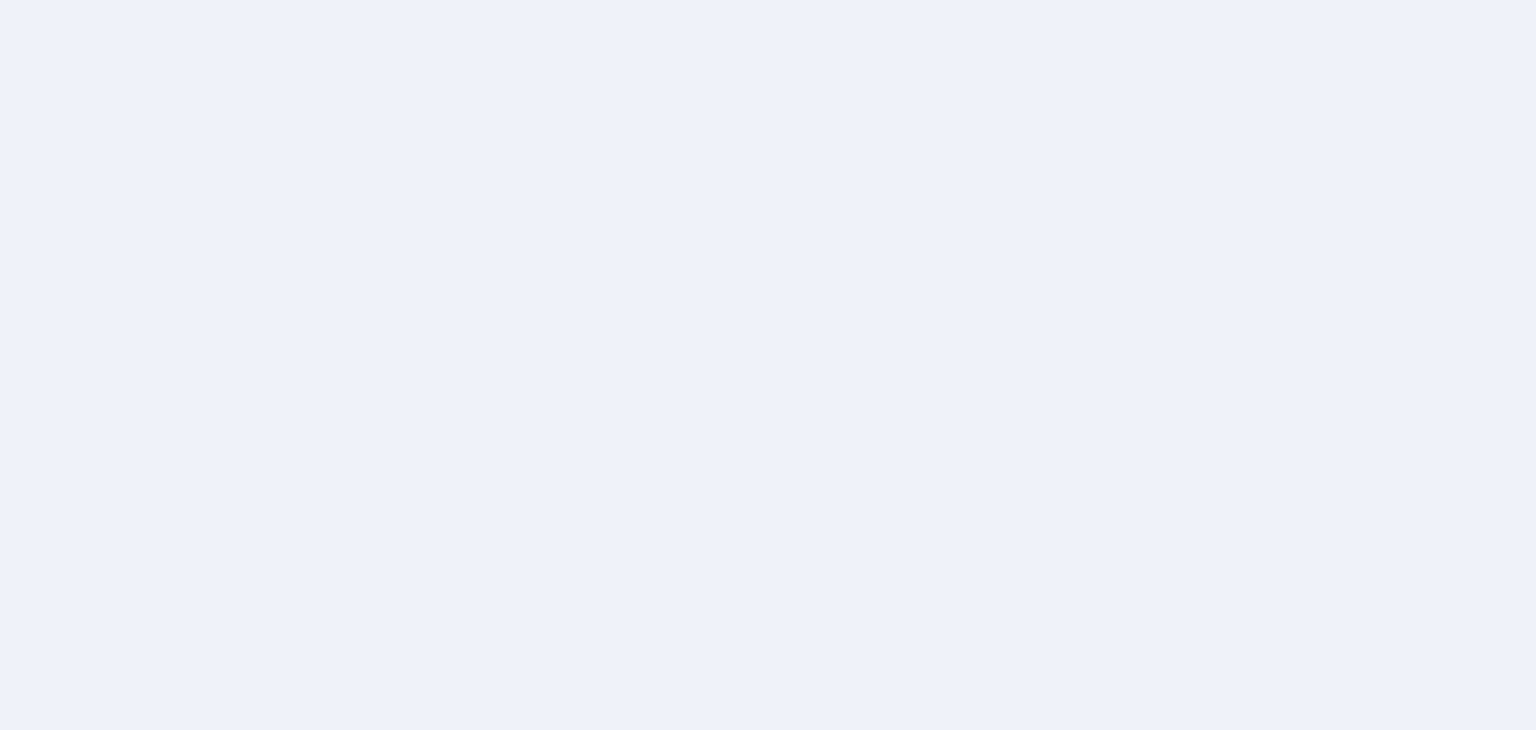 scroll, scrollTop: 0, scrollLeft: 0, axis: both 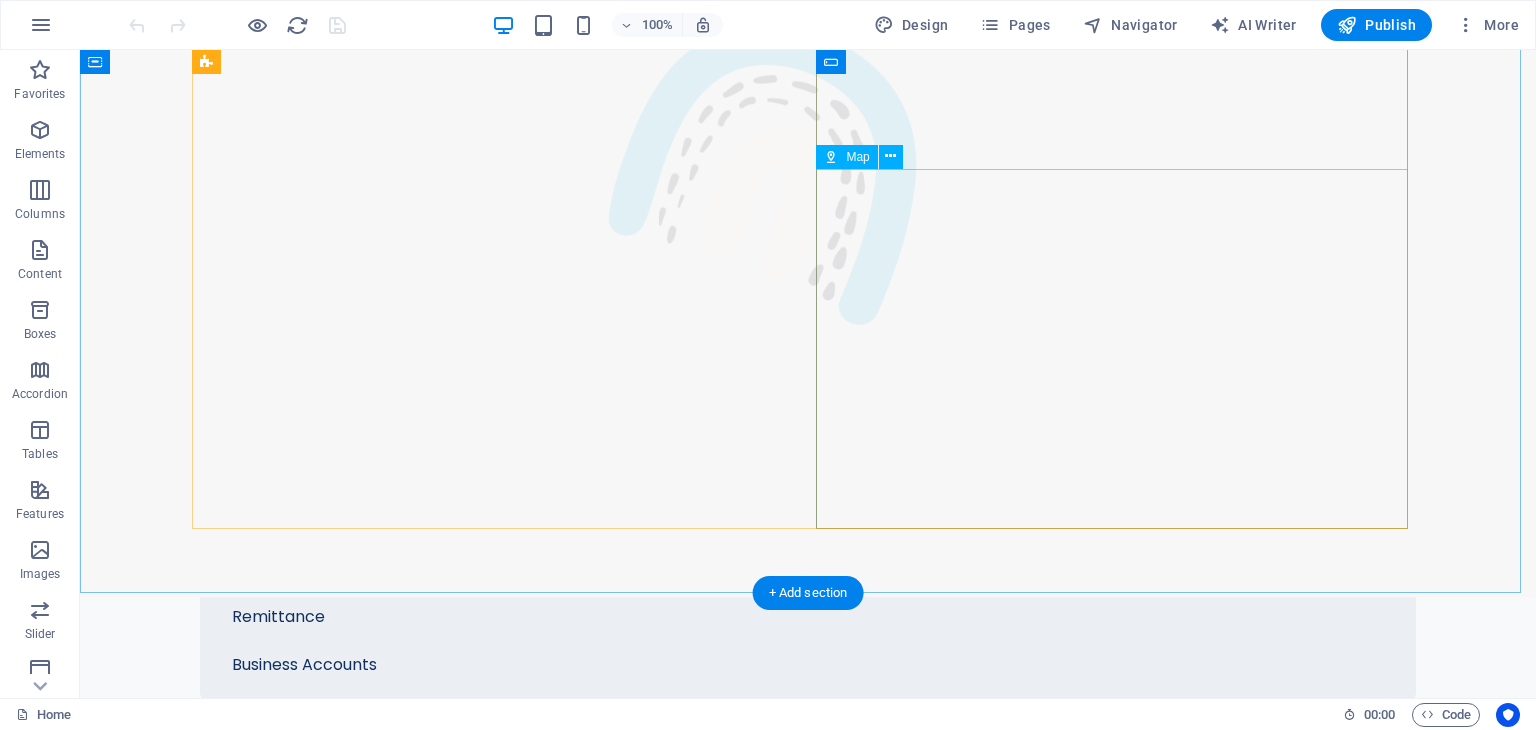 click at bounding box center [496, 3528] 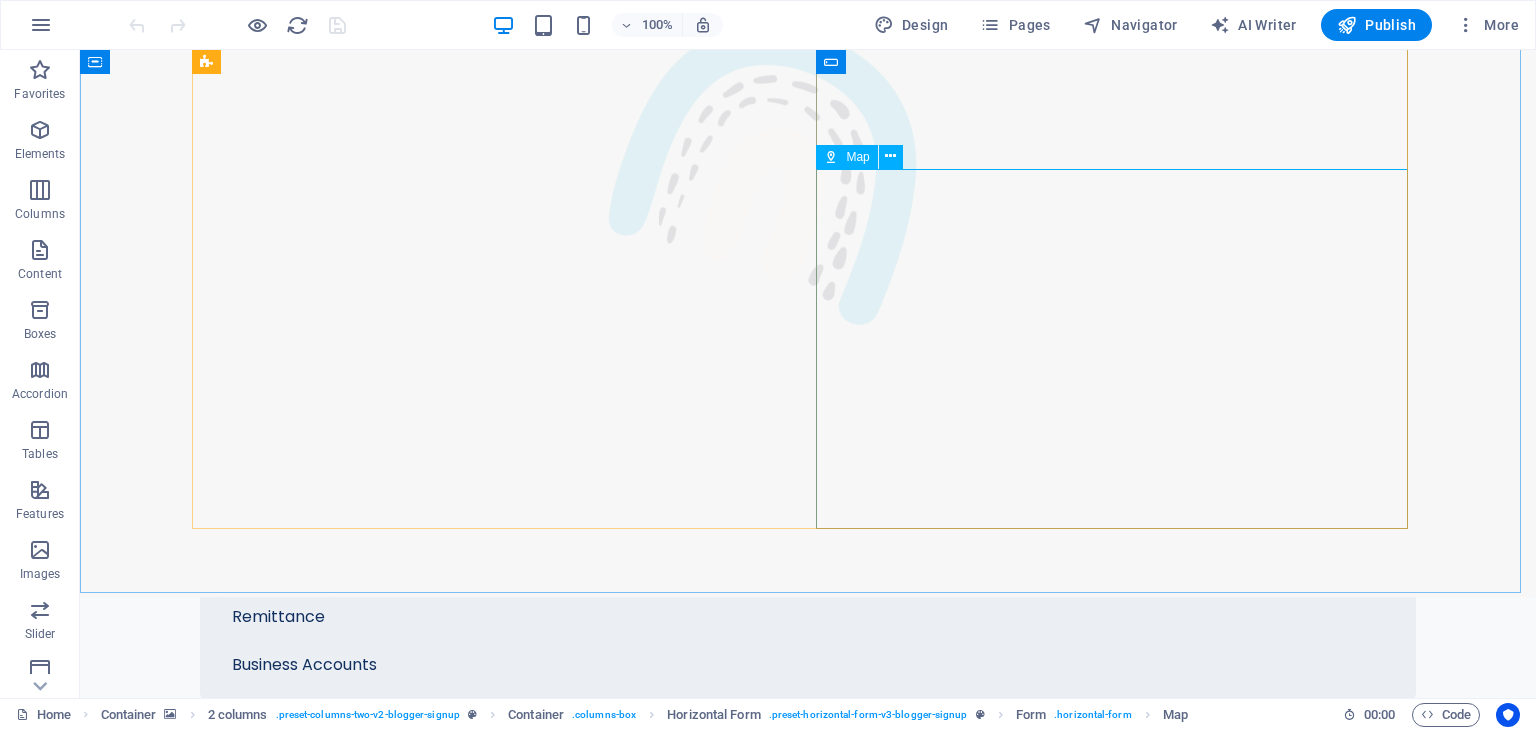 click on "Map" at bounding box center [857, 157] 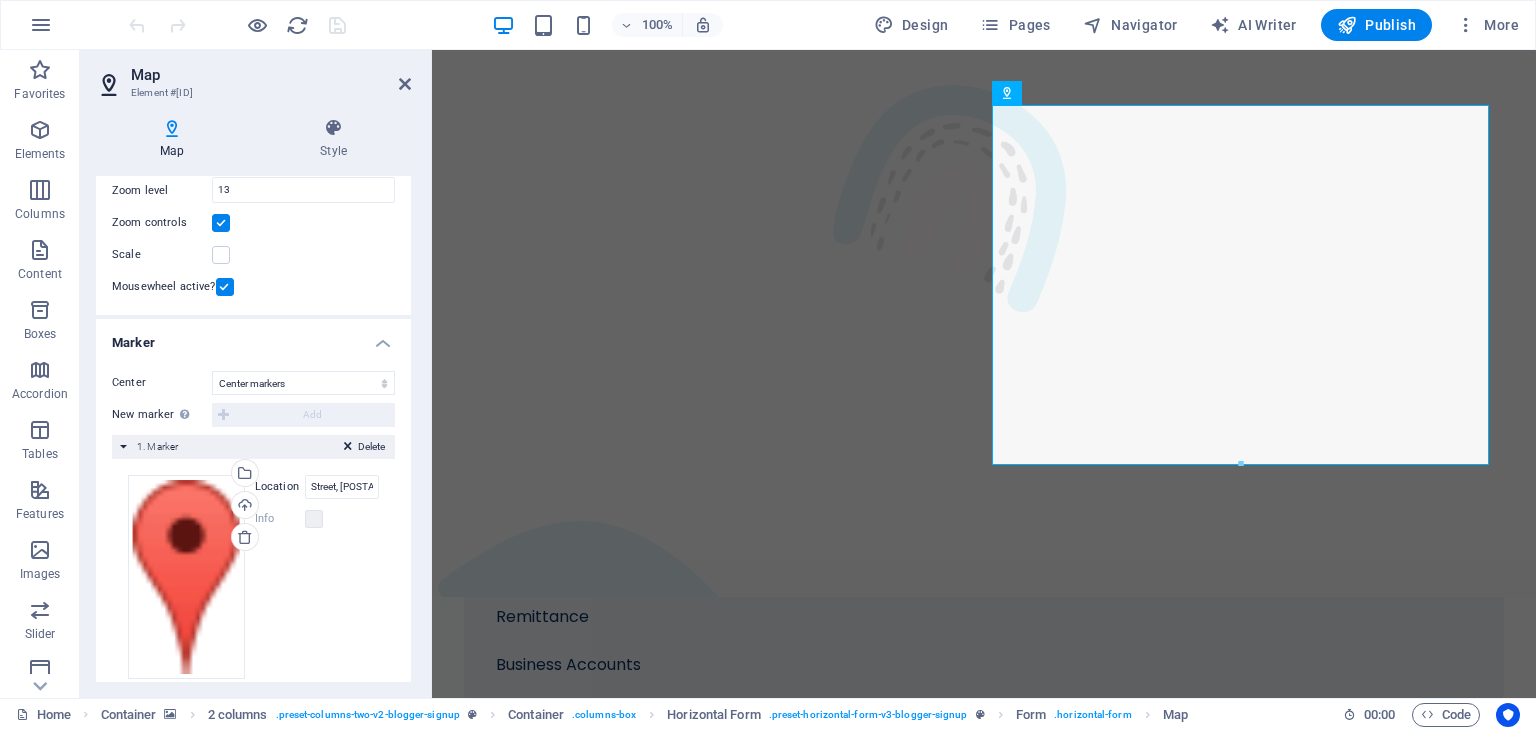 scroll, scrollTop: 239, scrollLeft: 0, axis: vertical 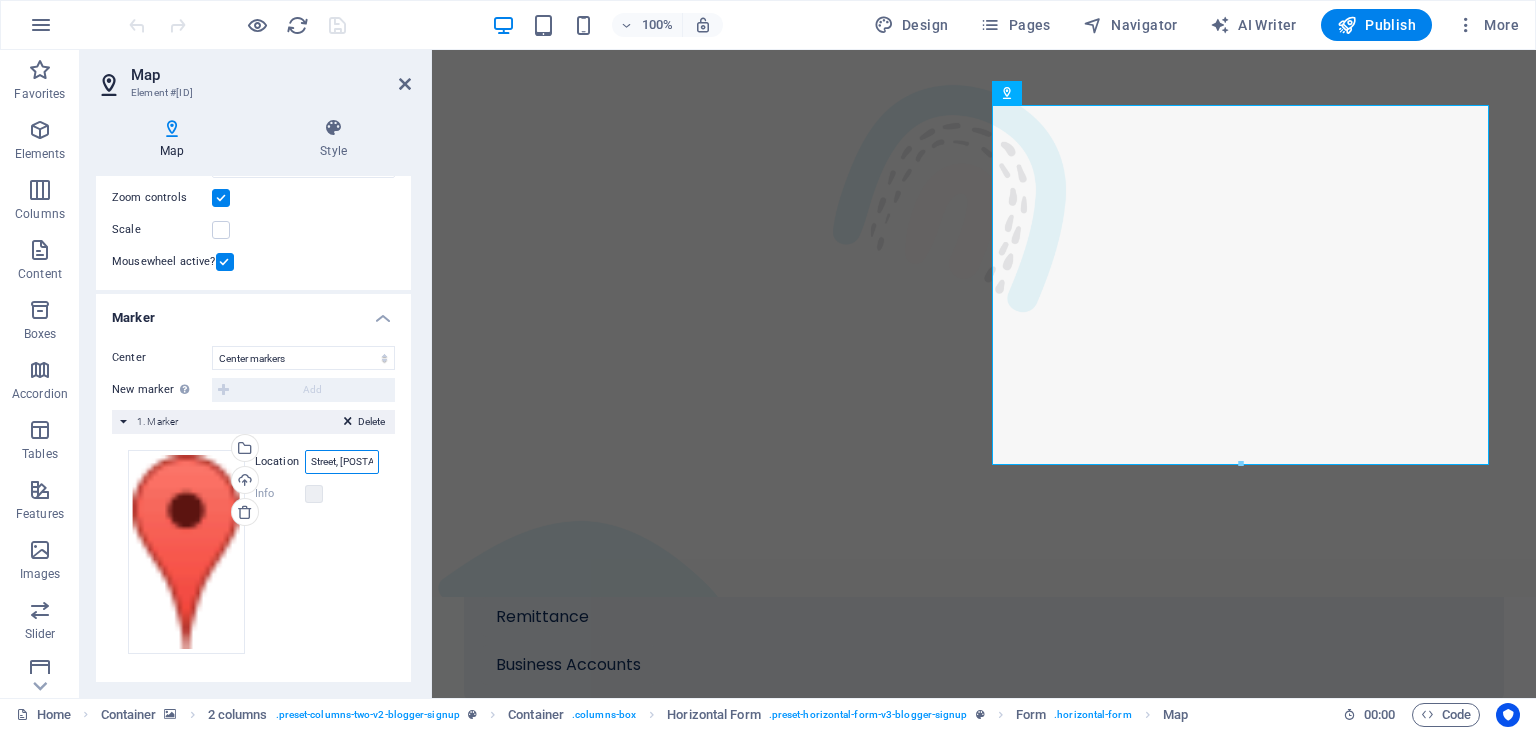 click on "[STREET], [POSTAL CODE] [CITY]" at bounding box center [342, 462] 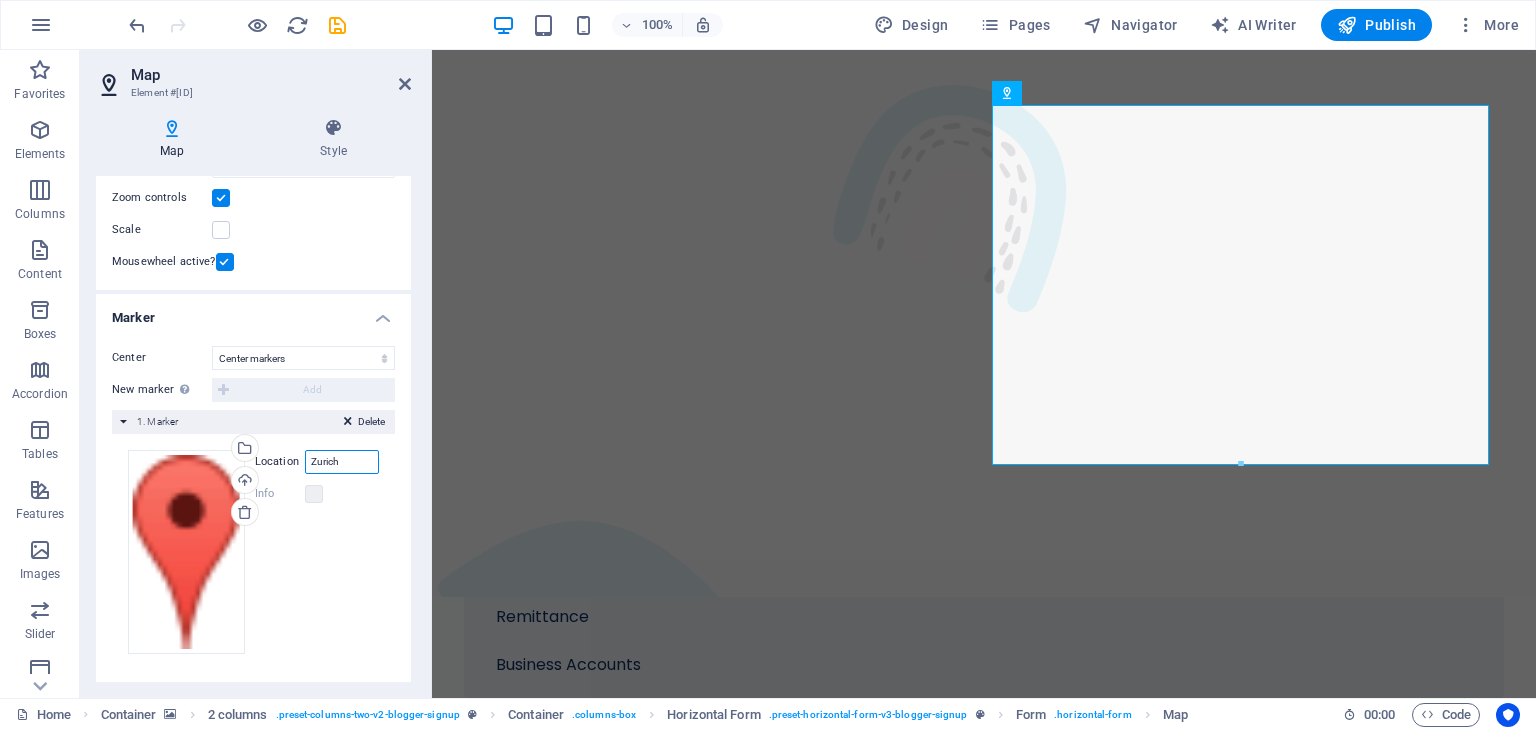 type on "Zurich" 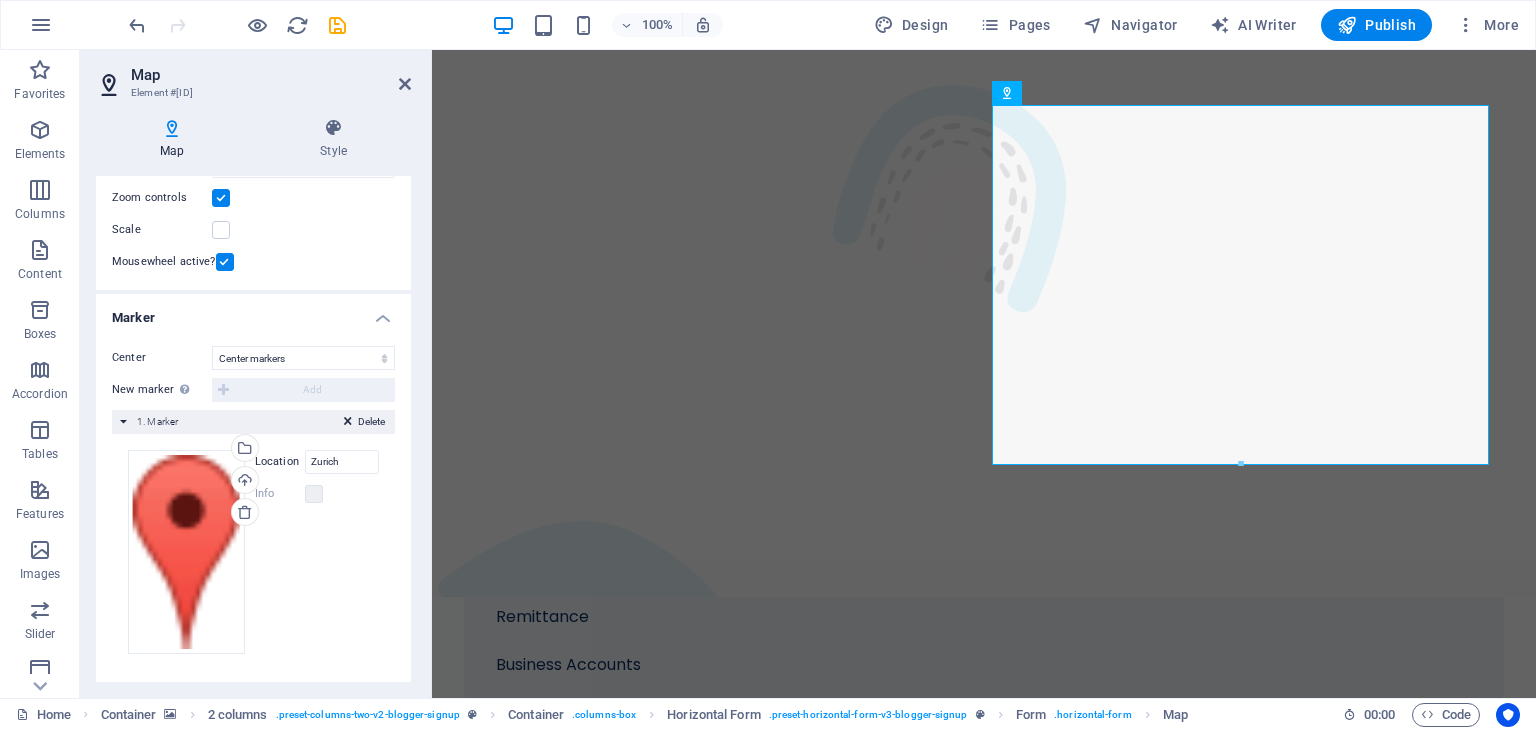 click on "Center Don't center Center markers Center and zoom markers New marker To enable this feature, please provide a Google Maps API key in the website settings. Add Delete 1. Marker Drag files here, click to choose files or select files from Files or our free stock photos & videos Select files from the file manager, stock photos, or upload file(s) Upload Location Zurich Width auto px Info Opened? Headline finaara.ch SEO Description Paragraph Format Normal Heading 1 Heading 2 Heading 3 Heading 4 Heading 5 Heading 6 Code Font Family Arial Georgia Impact Tahoma Times New Roman Verdana Font Size 8 9 10 11 12 14 18 24 30 36 48 60 72 96 Bold Italic Underline Strikethrough Colors Icons Align Left Align Center Align Right Align Justify Unordered List Ordered List Insert Link Clear Formatting HTML" at bounding box center [253, 508] 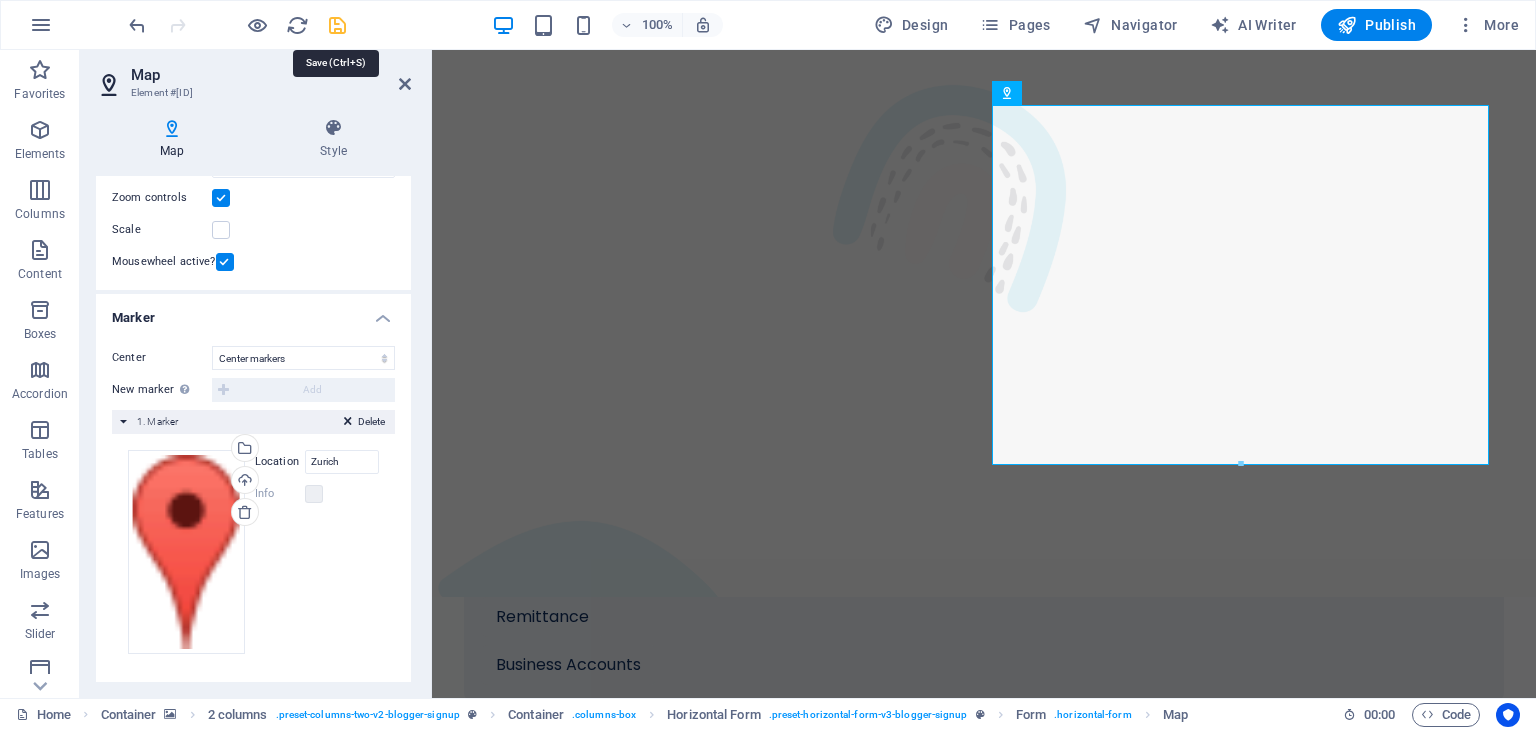 click at bounding box center [337, 25] 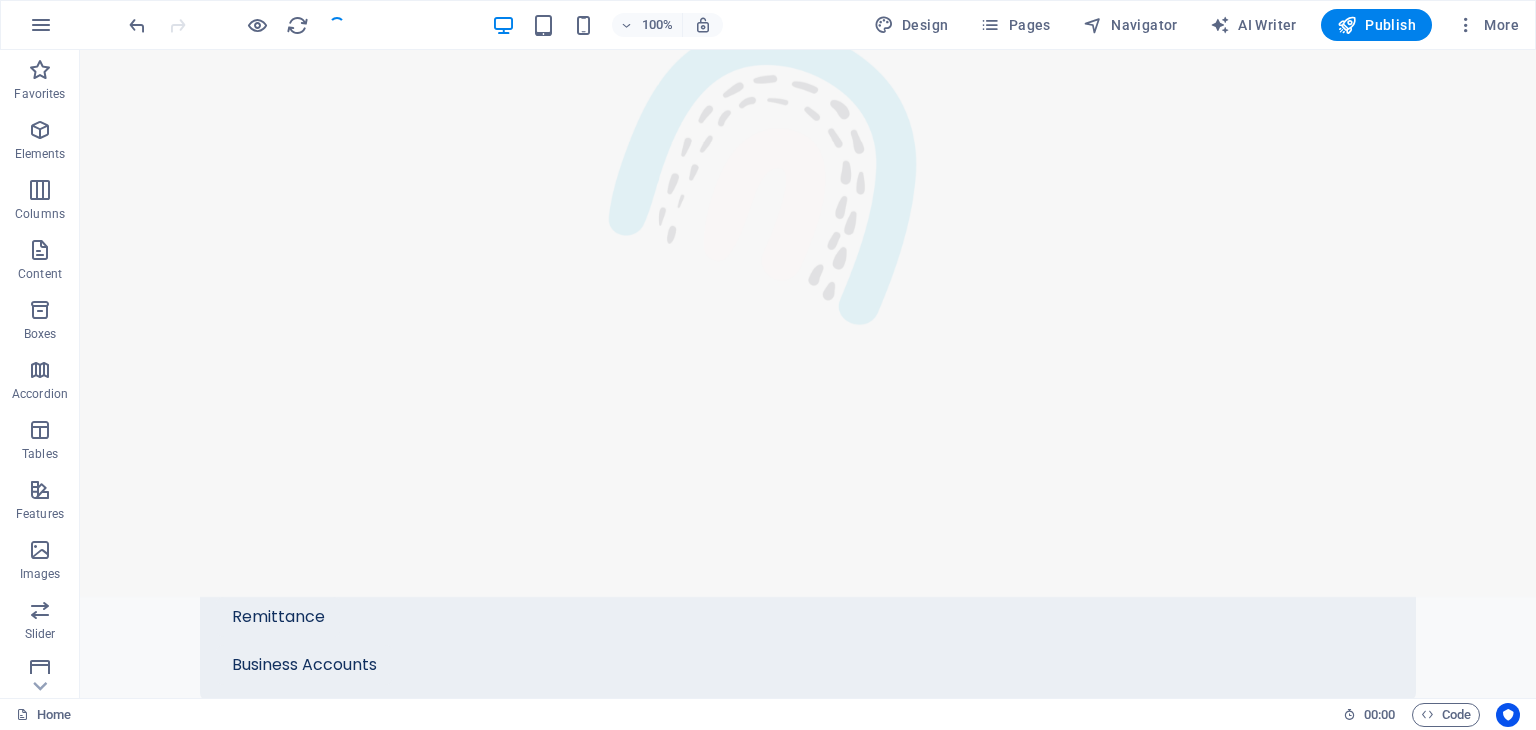 click at bounding box center (237, 25) 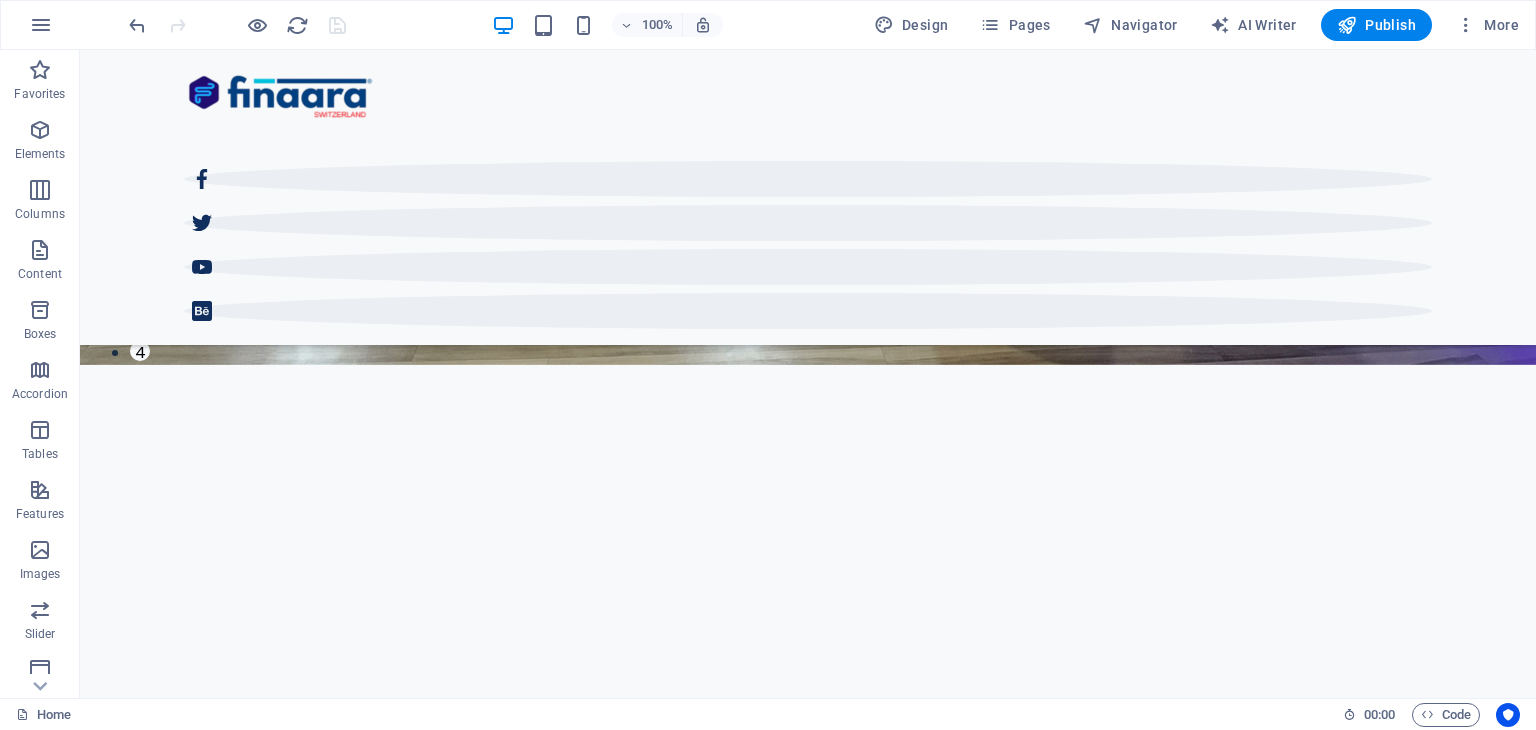 scroll, scrollTop: 0, scrollLeft: 0, axis: both 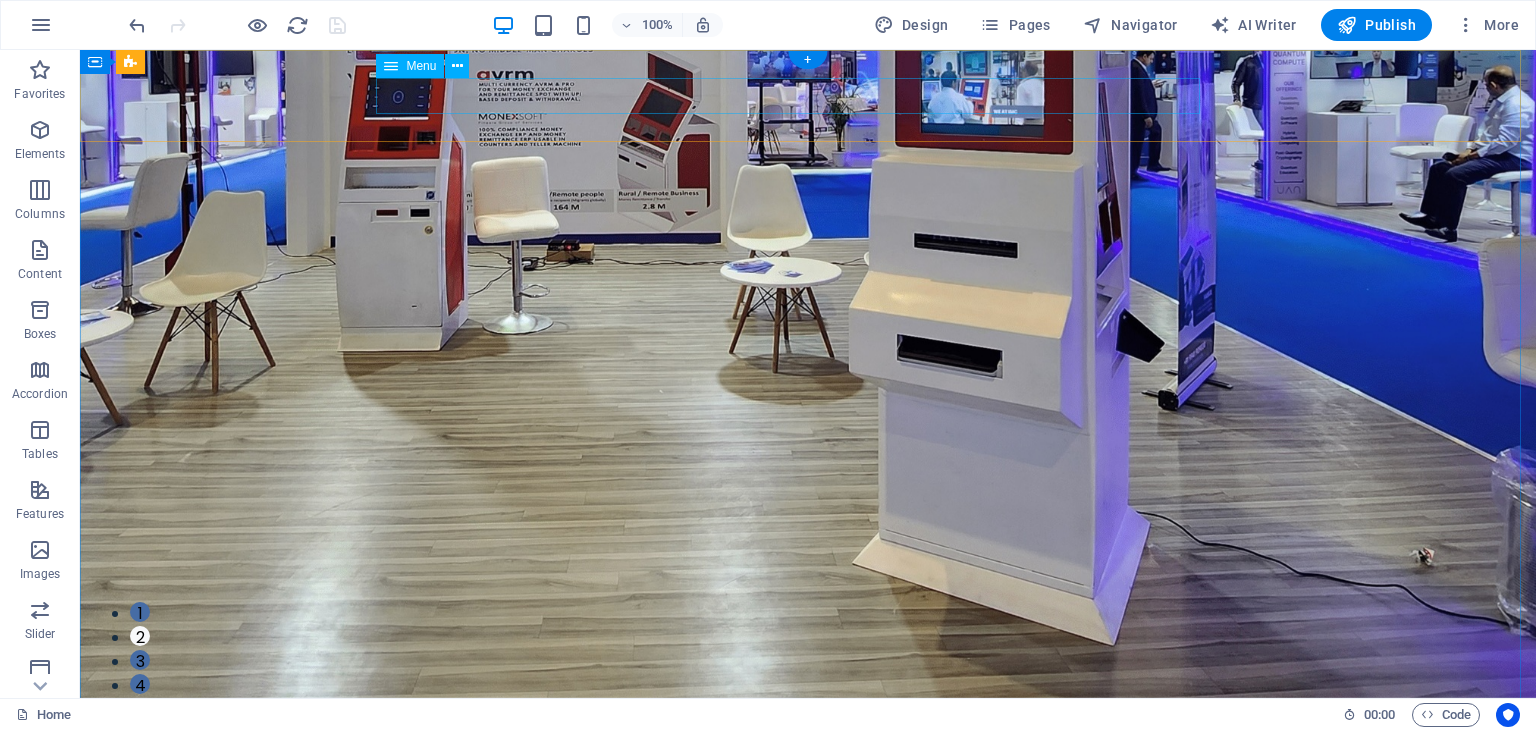 click on "Contact Us" at bounding box center [792, 791] 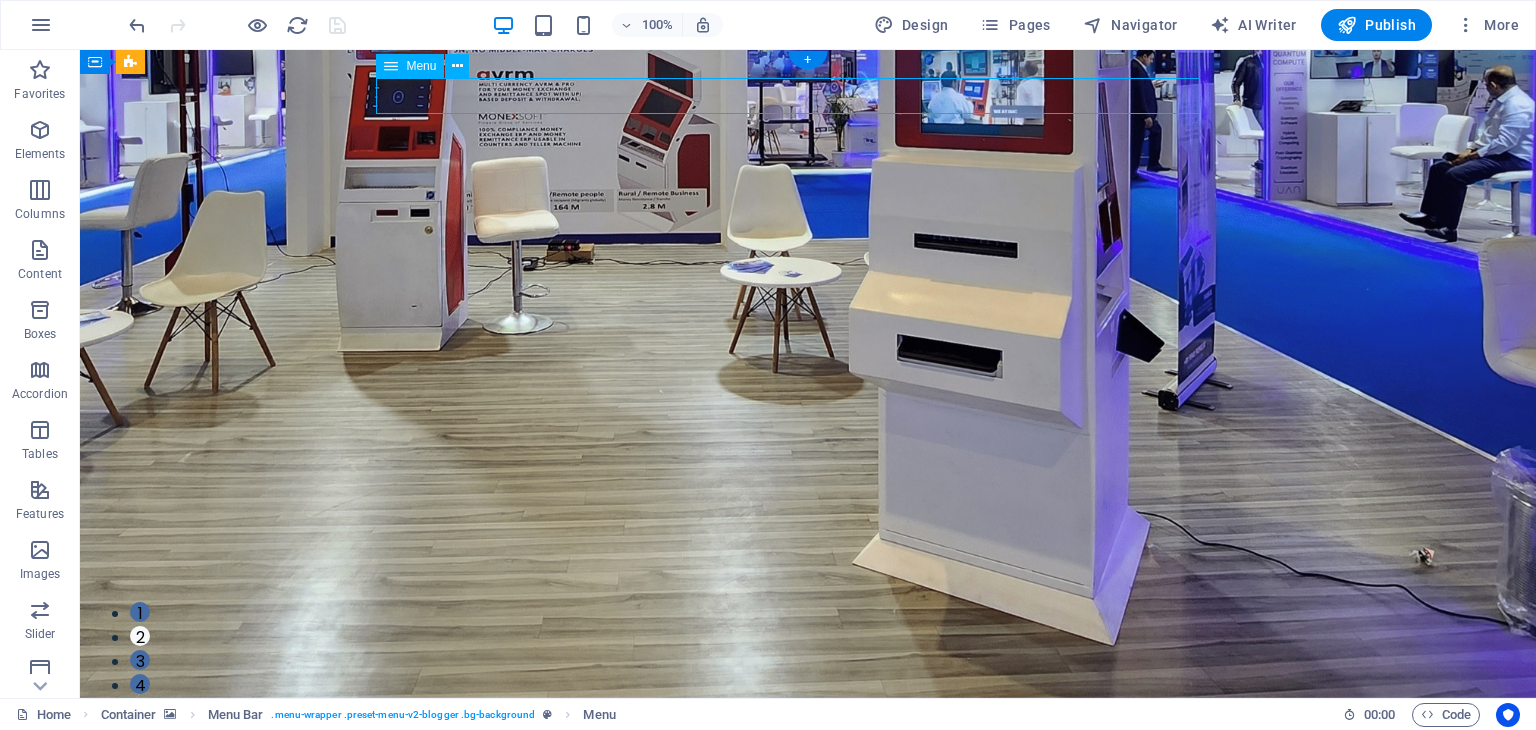 click on "Contact Us" at bounding box center [792, 791] 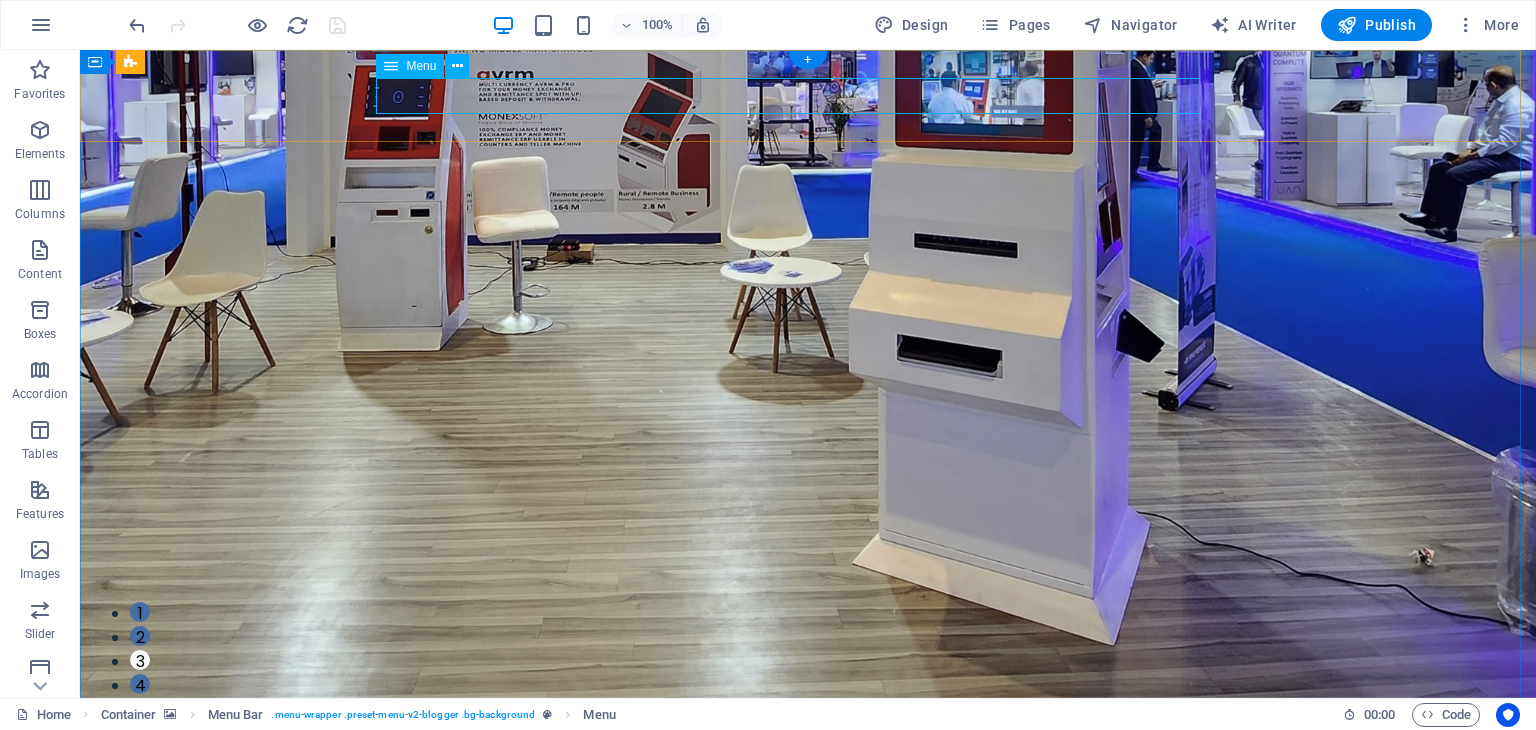 click on "Contact Us" at bounding box center [792, 791] 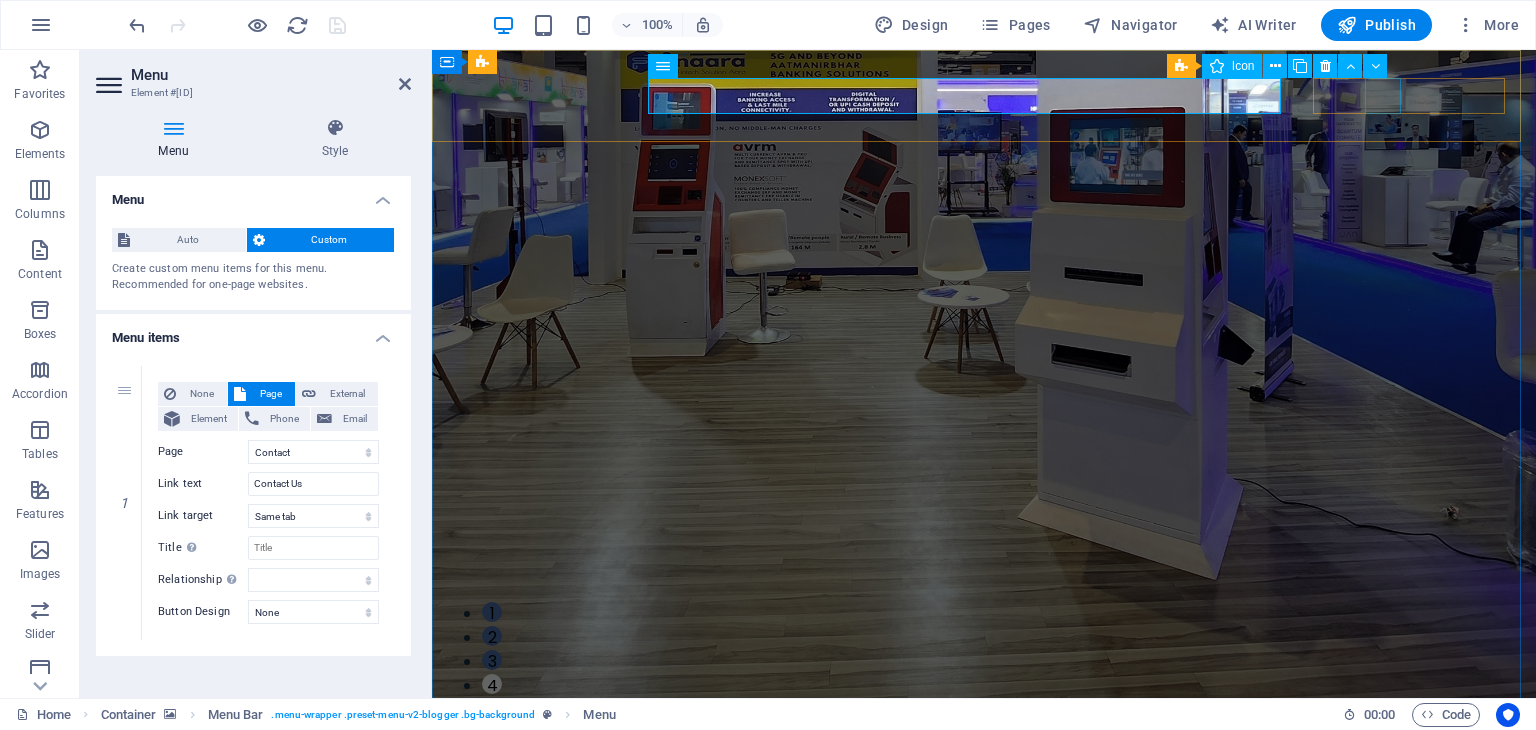 click at bounding box center (984, 871) 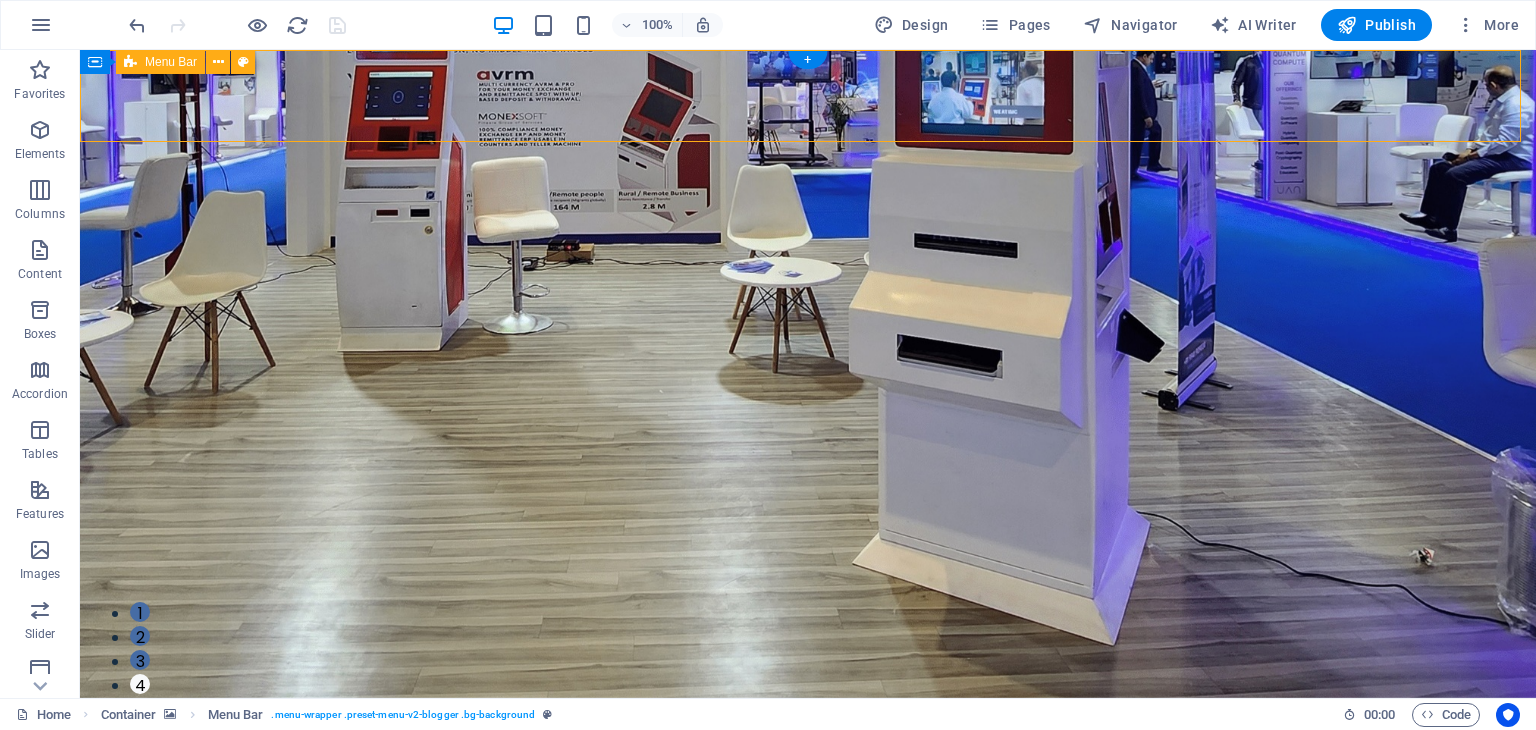 drag, startPoint x: 1442, startPoint y: 108, endPoint x: 1325, endPoint y: 101, distance: 117.20921 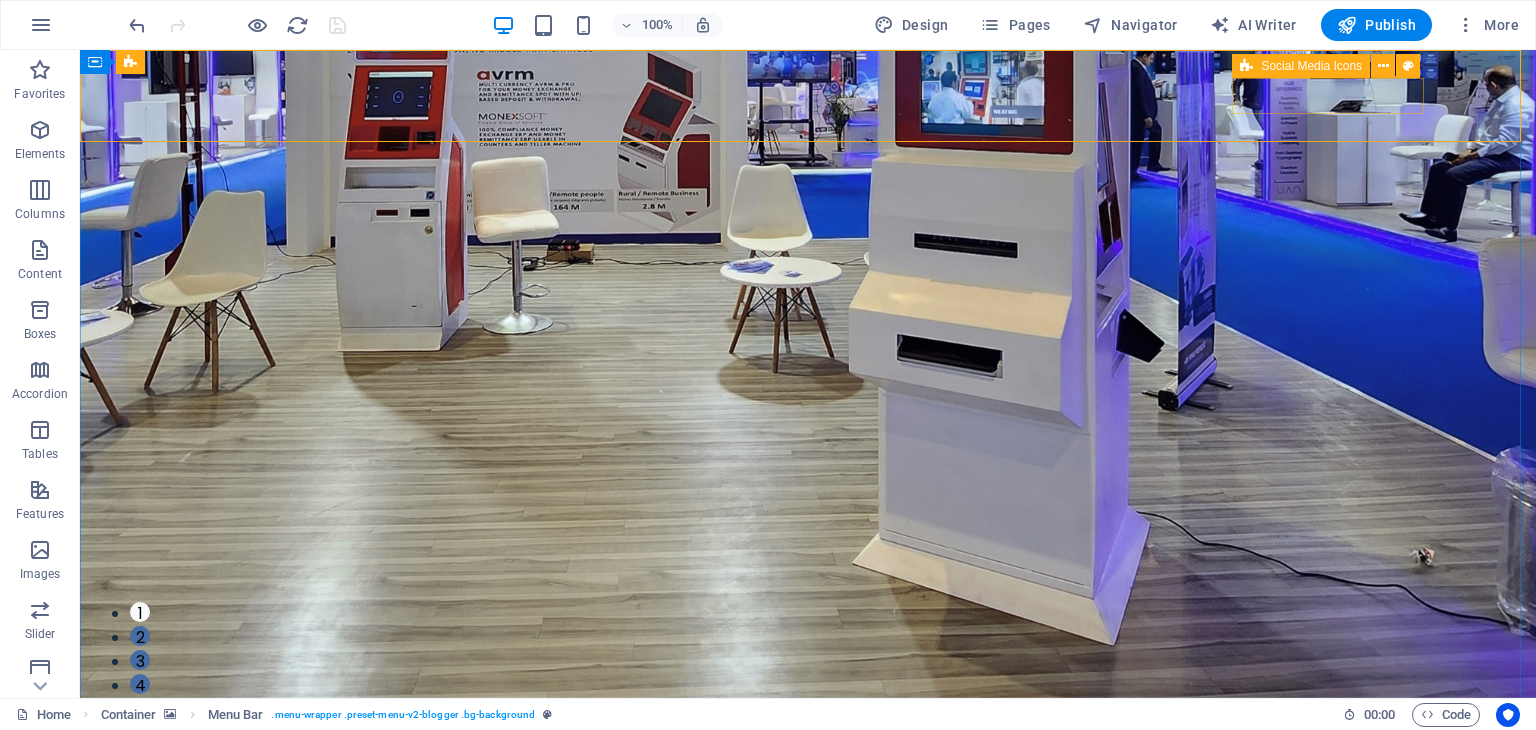 click at bounding box center (1246, 66) 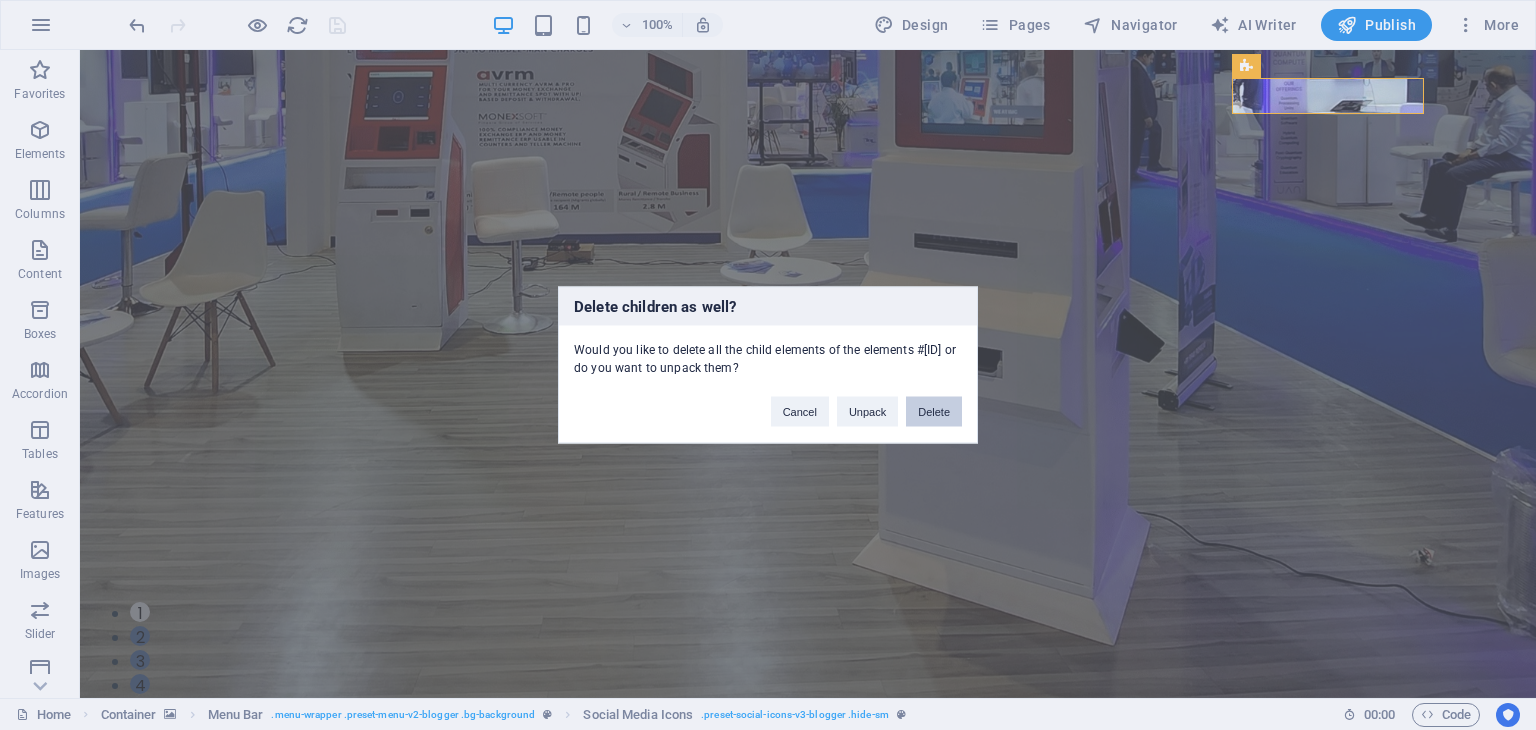 click on "Delete" at bounding box center (934, 412) 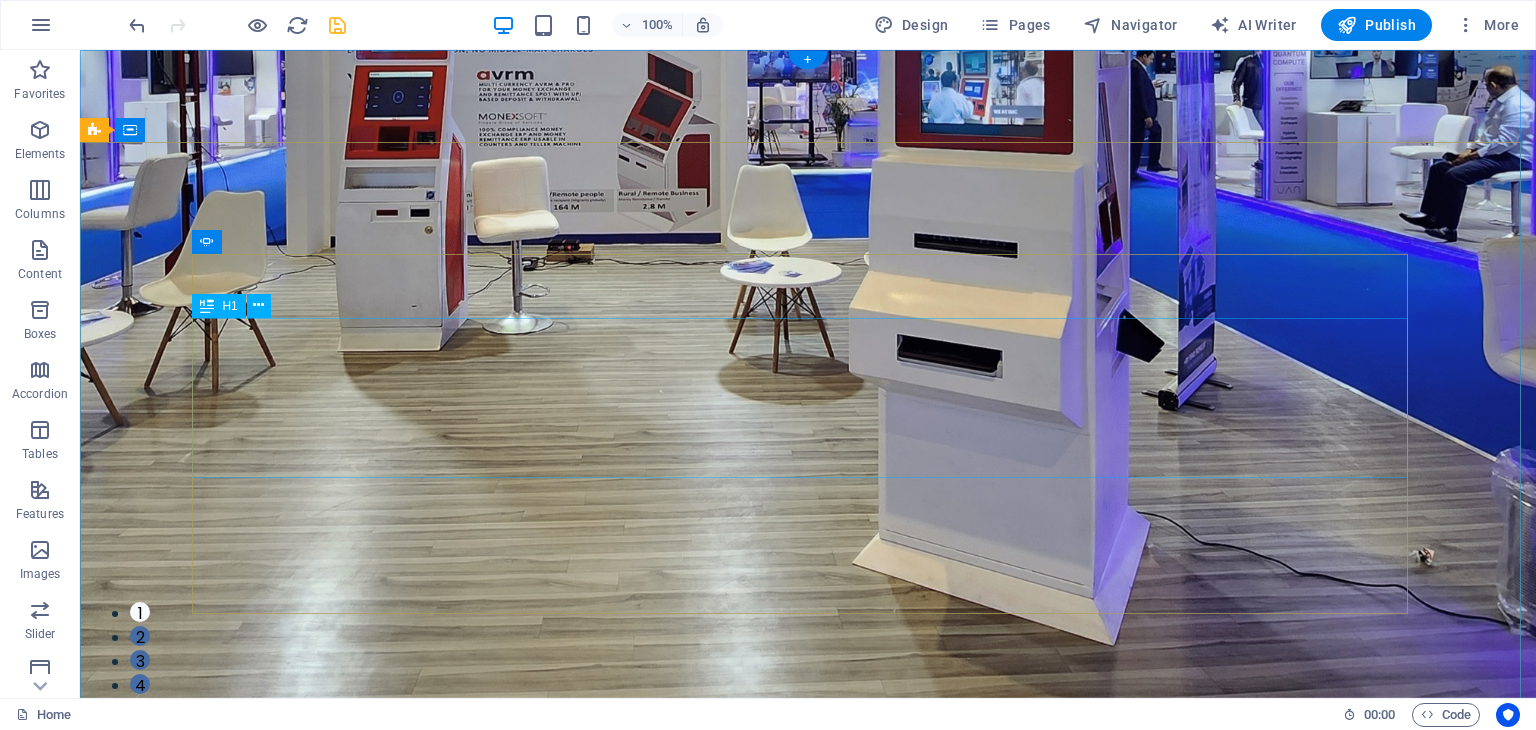 click on "Digital Money and eMoney wallet" at bounding box center [-408, 1561] 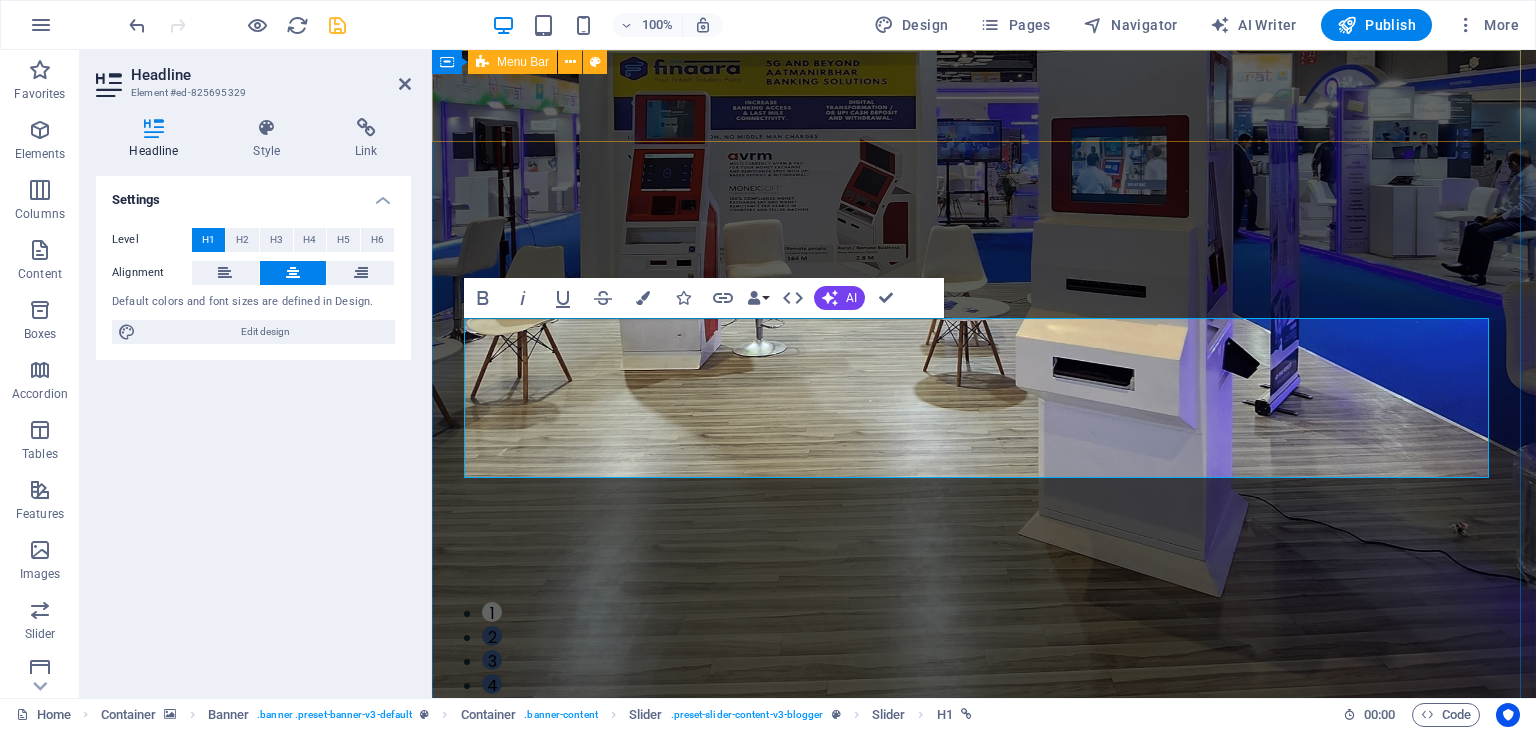 click on "Contact Us" at bounding box center (984, 788) 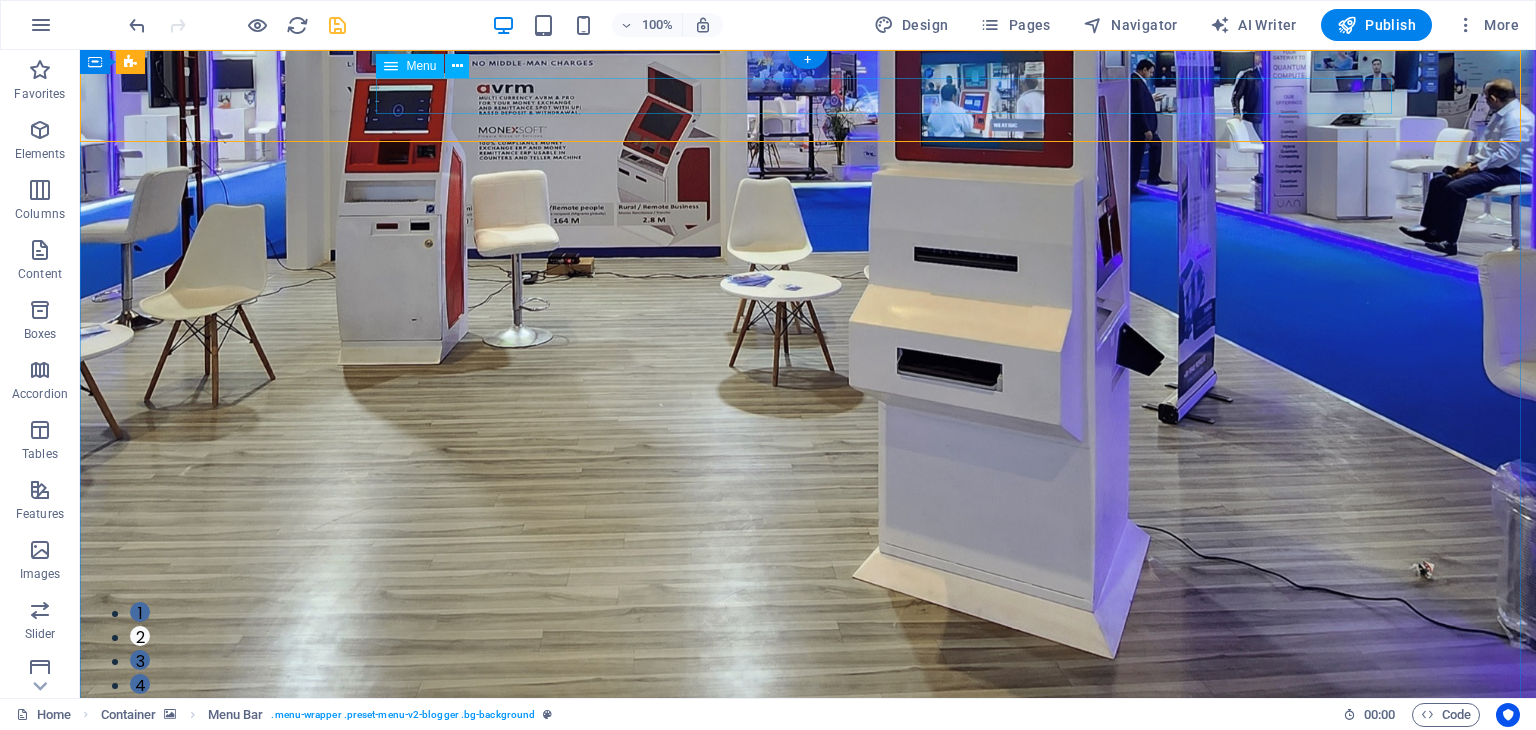 click on "Contact Us" at bounding box center [792, 818] 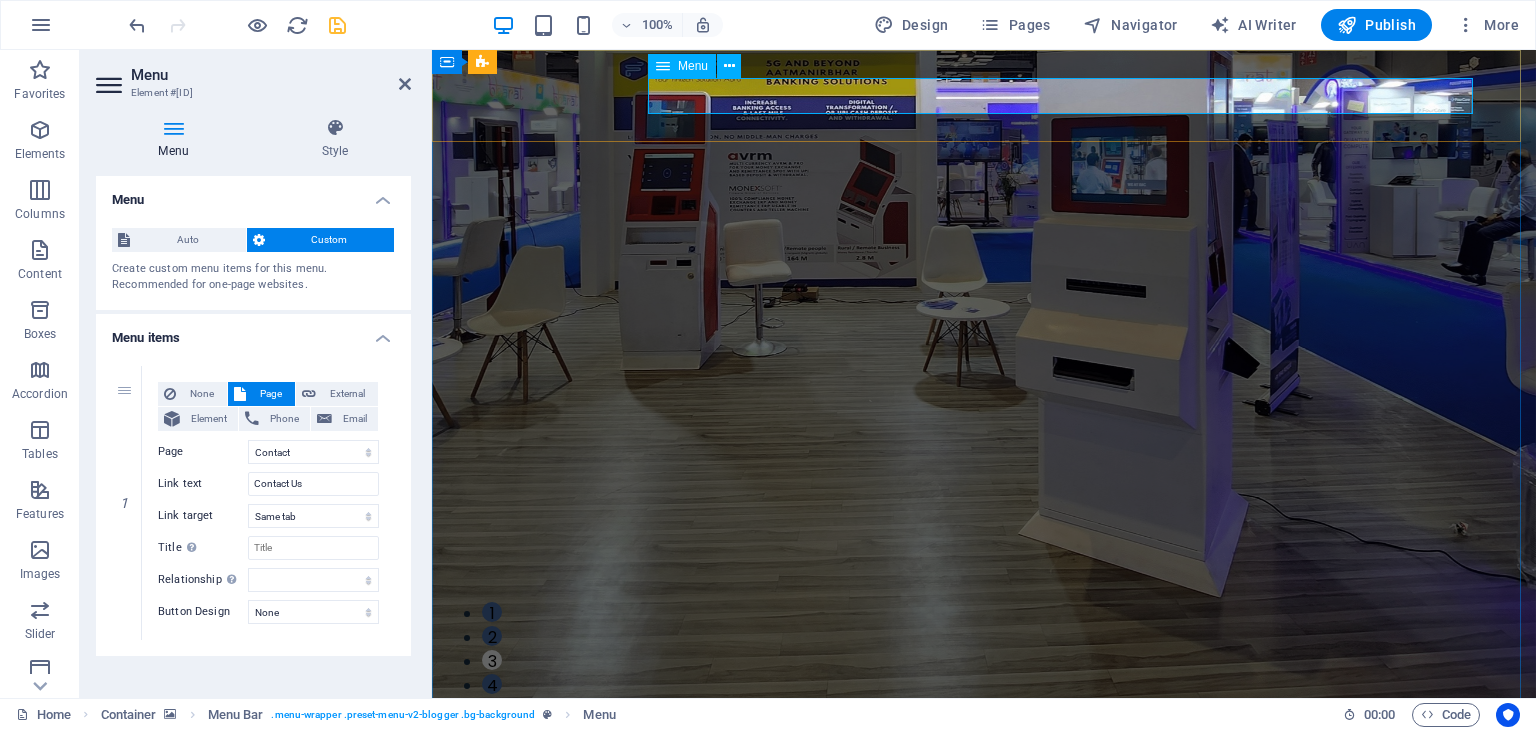 click on "Contact Us" at bounding box center (968, 818) 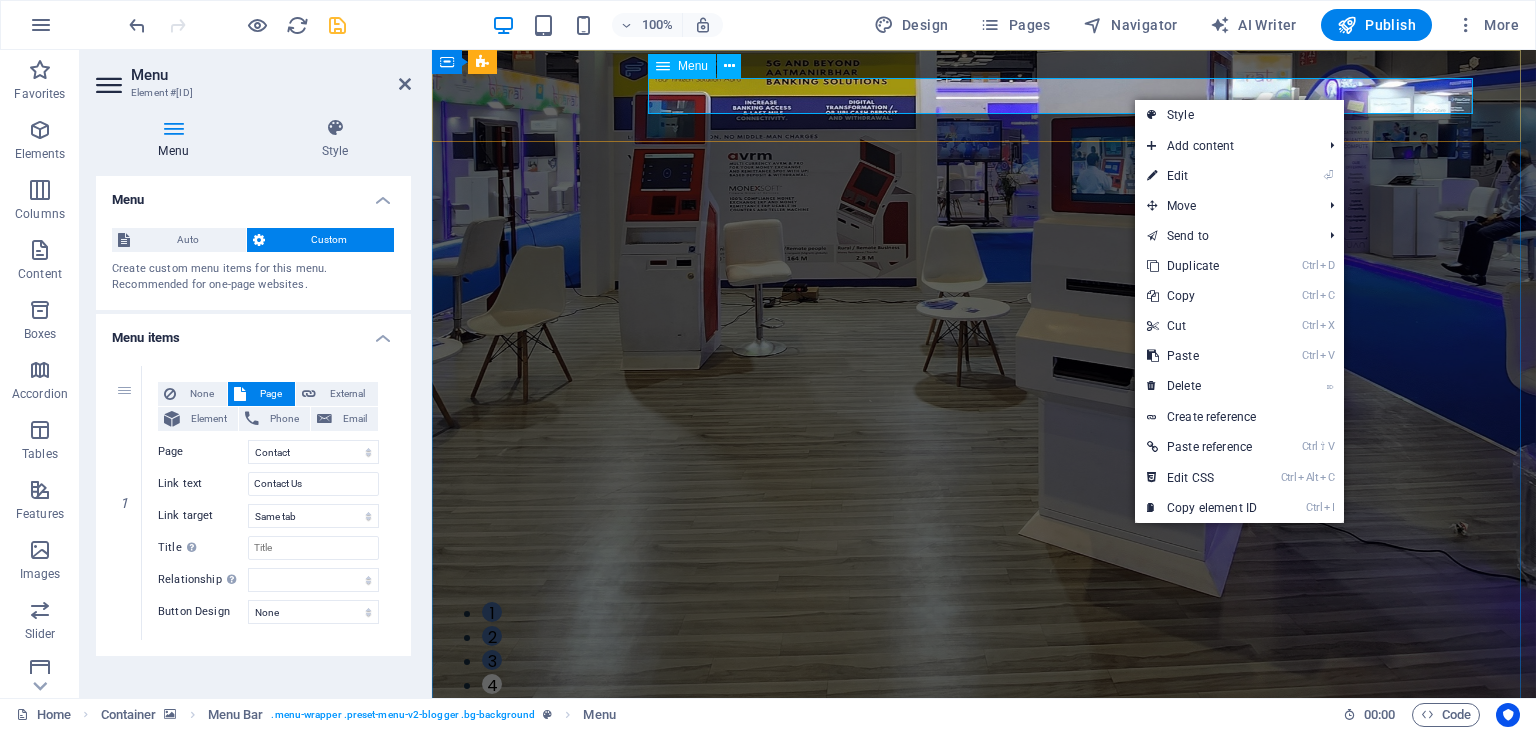 click on "Contact Us" at bounding box center (968, 818) 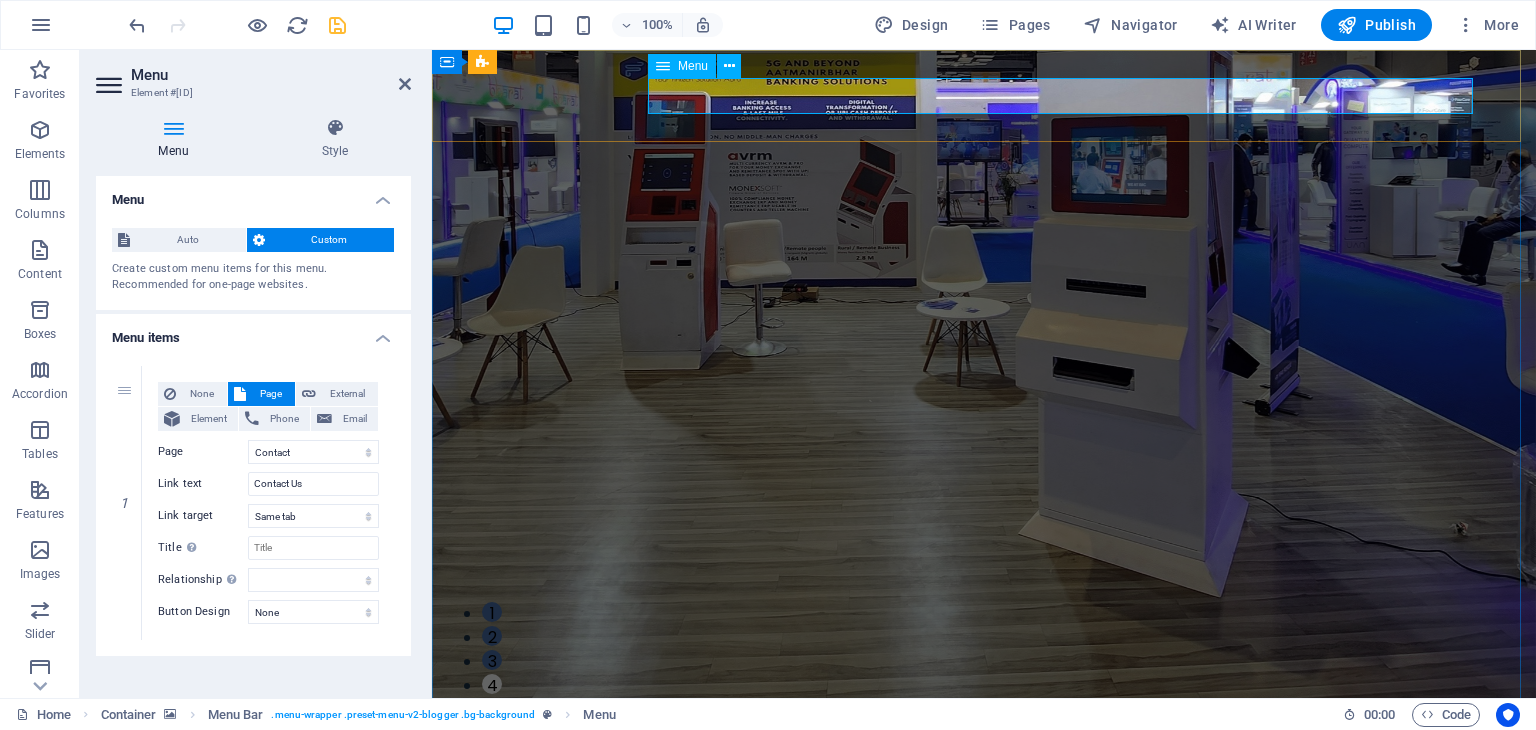 click on "Contact Us" at bounding box center [968, 818] 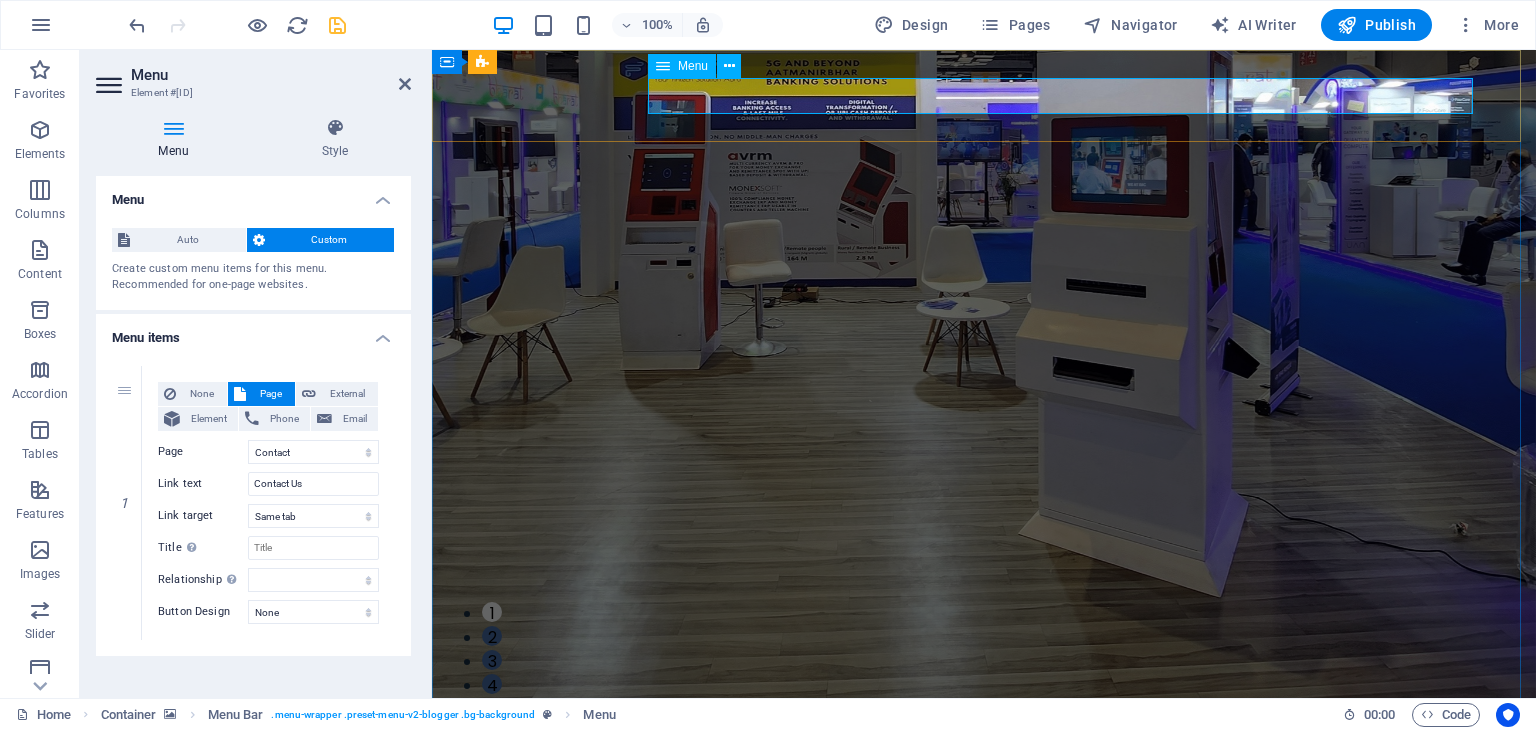 click on "Contact Us" at bounding box center (968, 818) 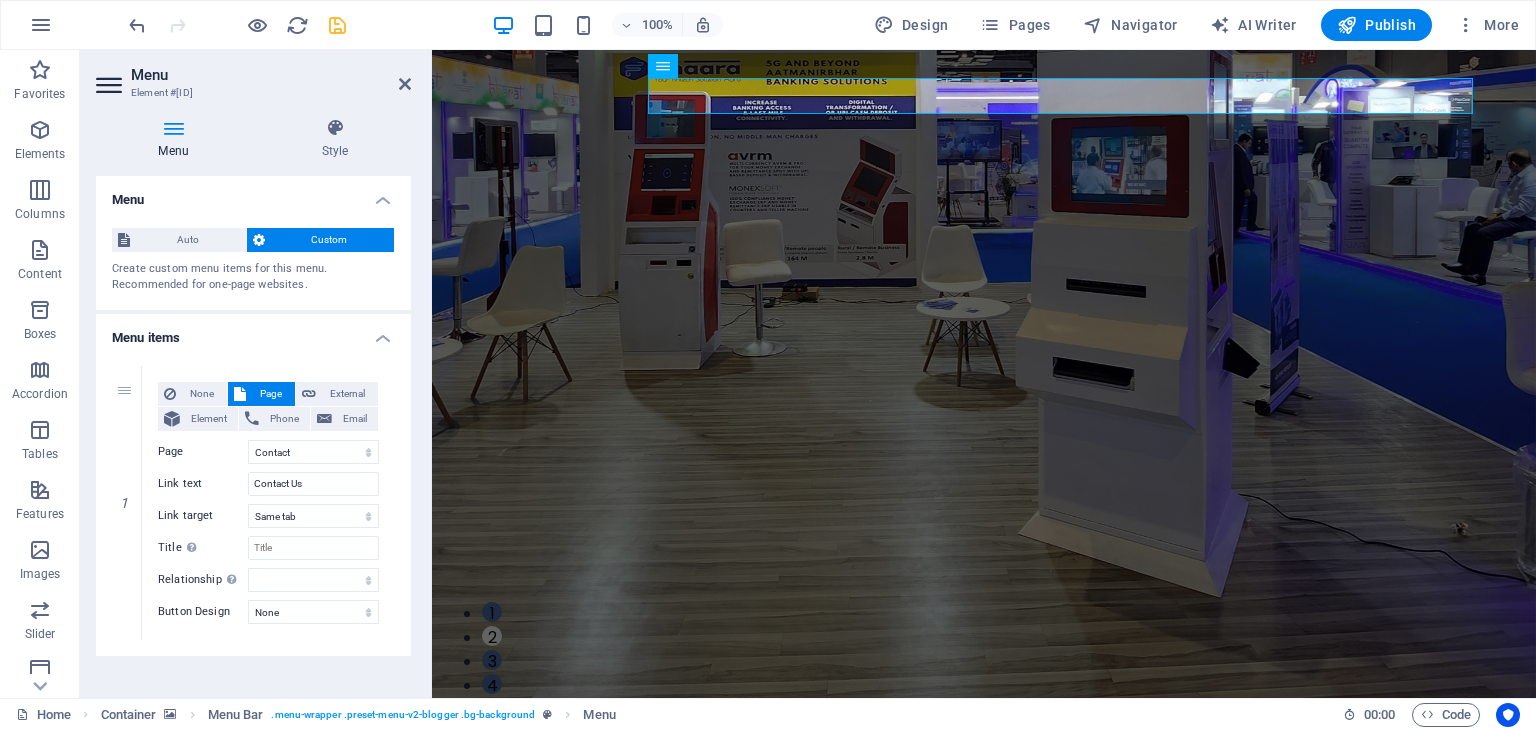 click on "Menu" at bounding box center (177, 139) 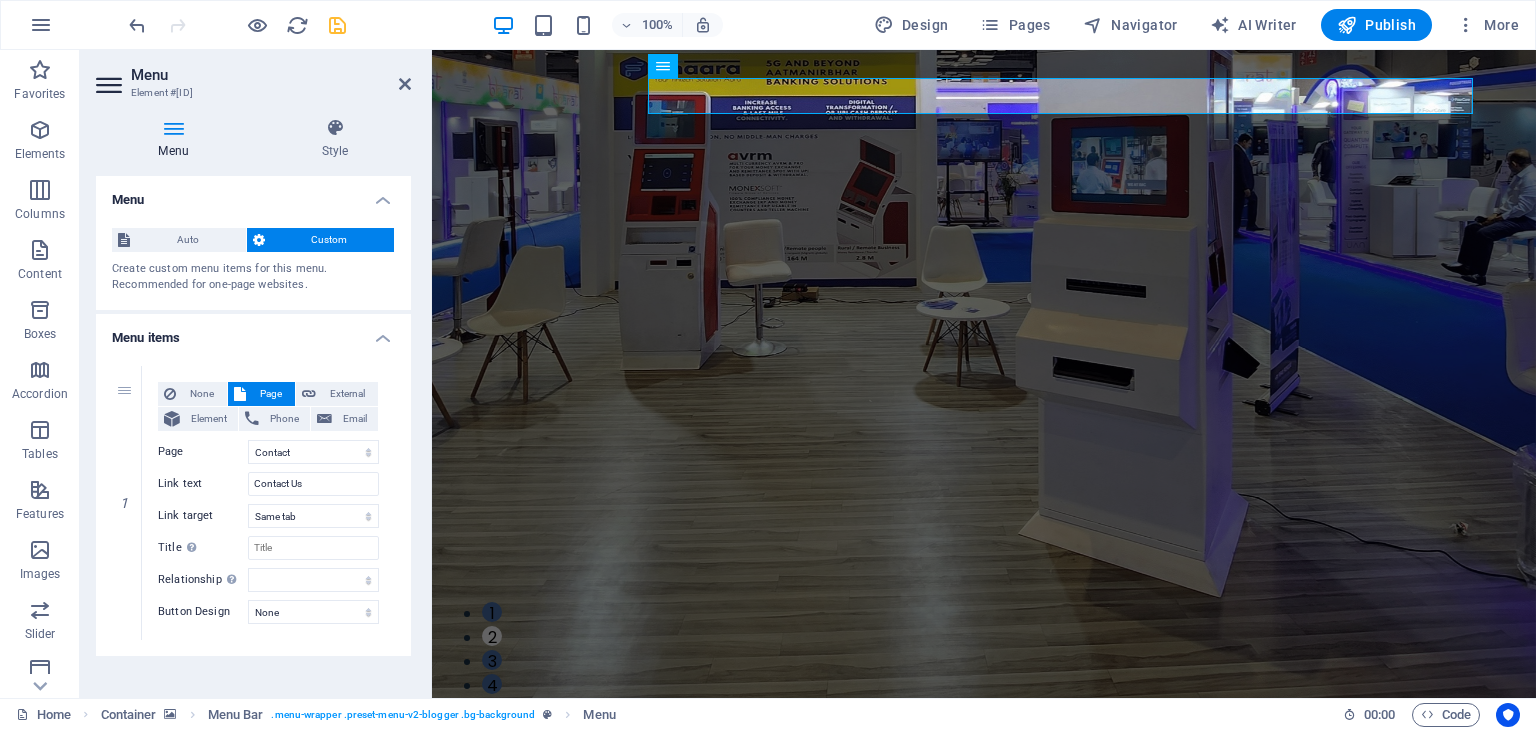 click on "Menu" at bounding box center [177, 139] 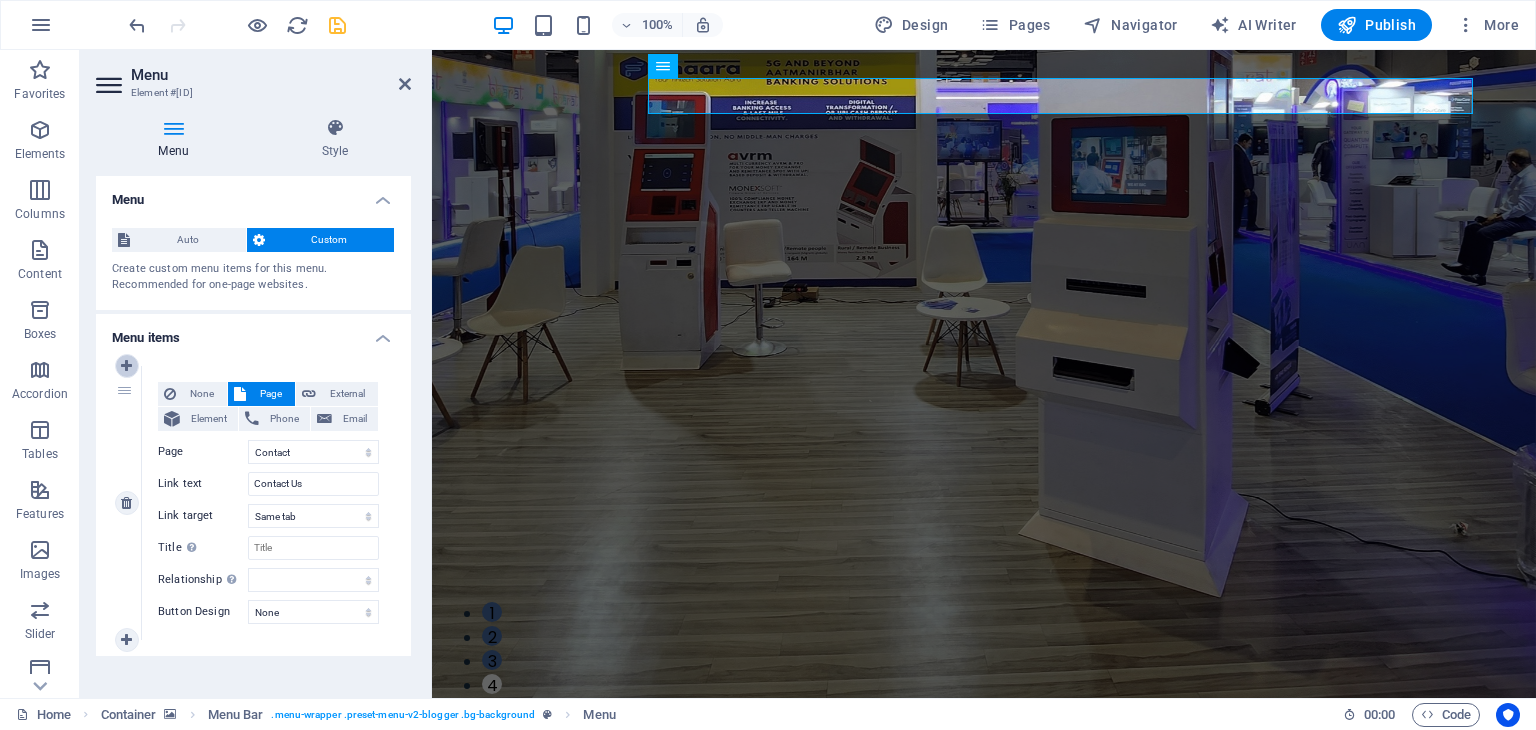 click at bounding box center [126, 366] 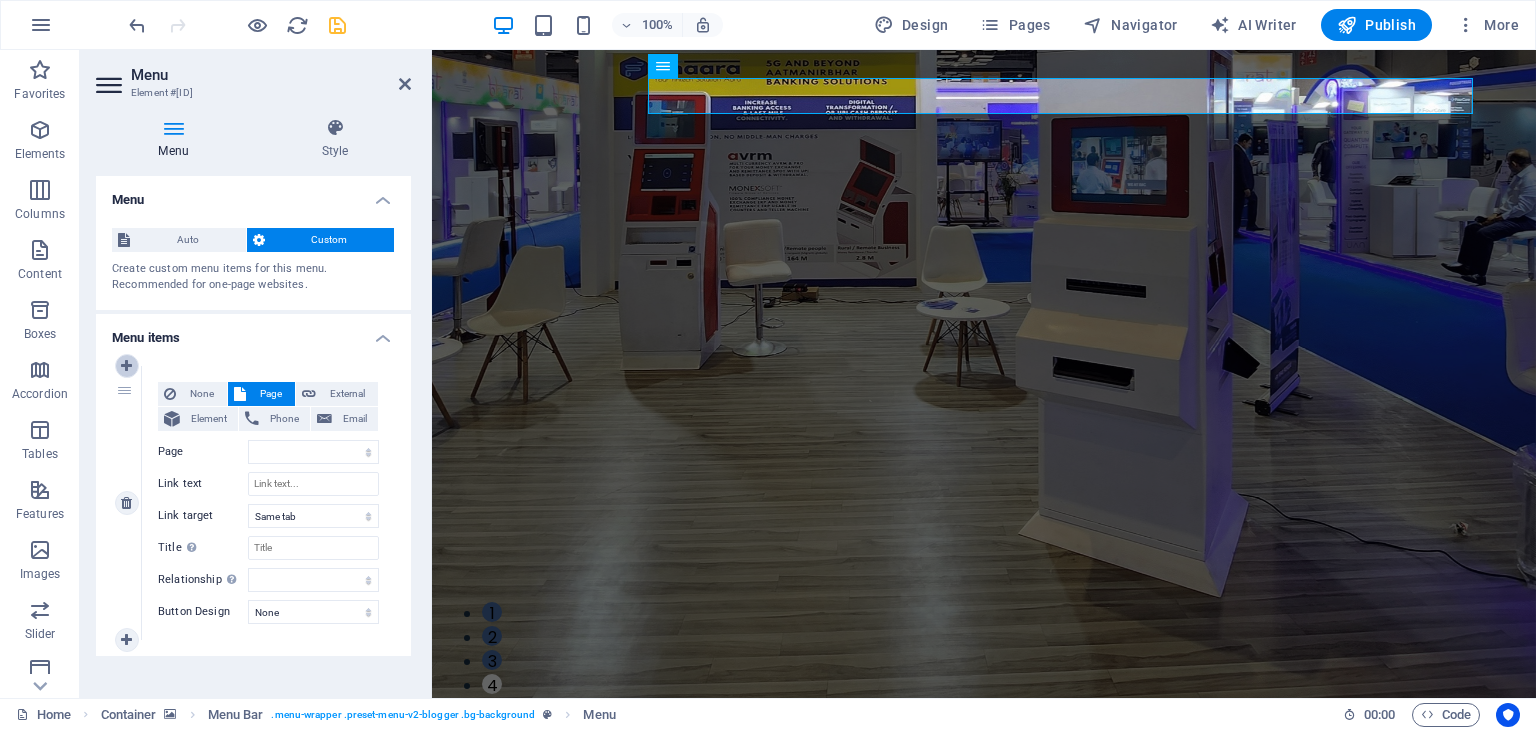 select on "2" 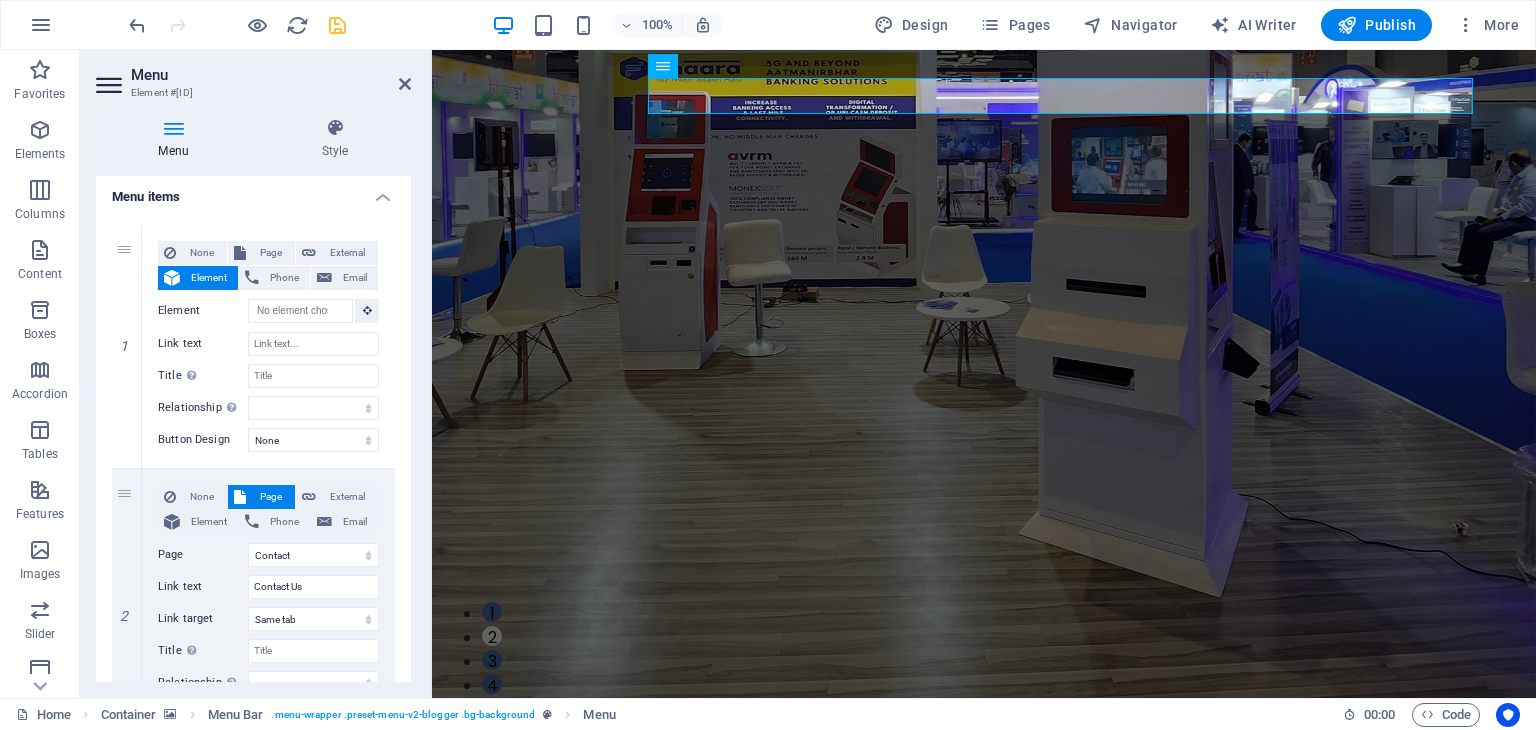 scroll, scrollTop: 146, scrollLeft: 0, axis: vertical 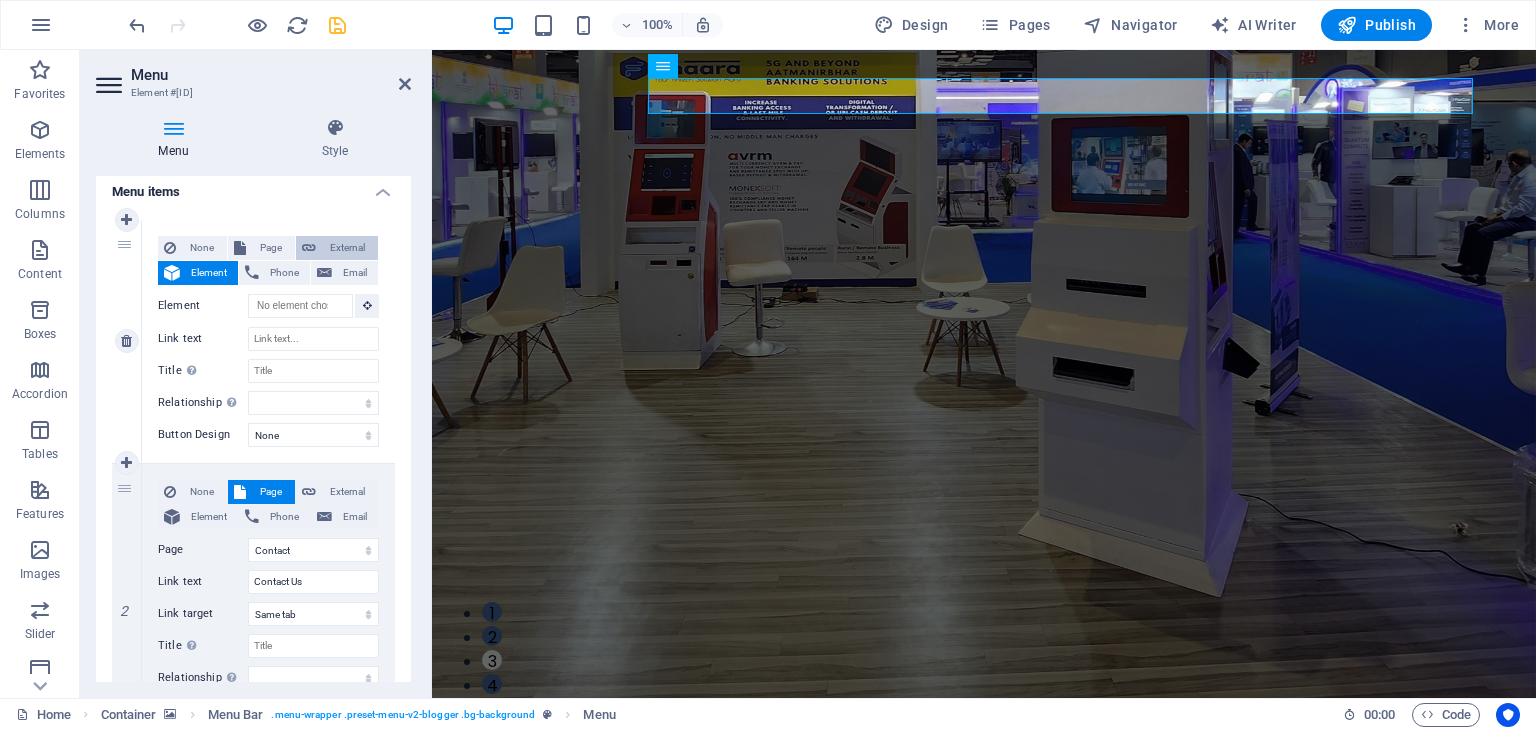 click on "External" at bounding box center [347, 248] 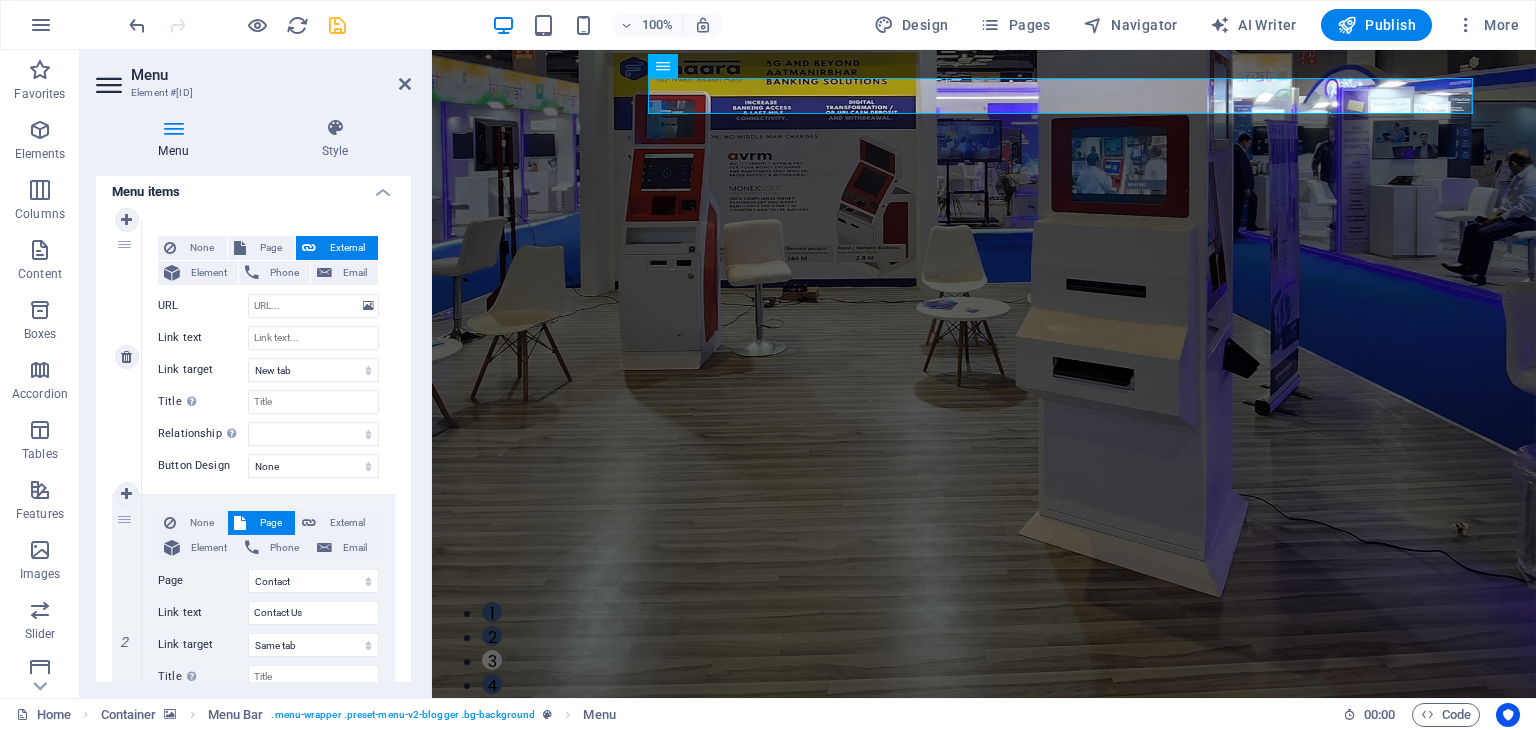 click on "External" at bounding box center (347, 248) 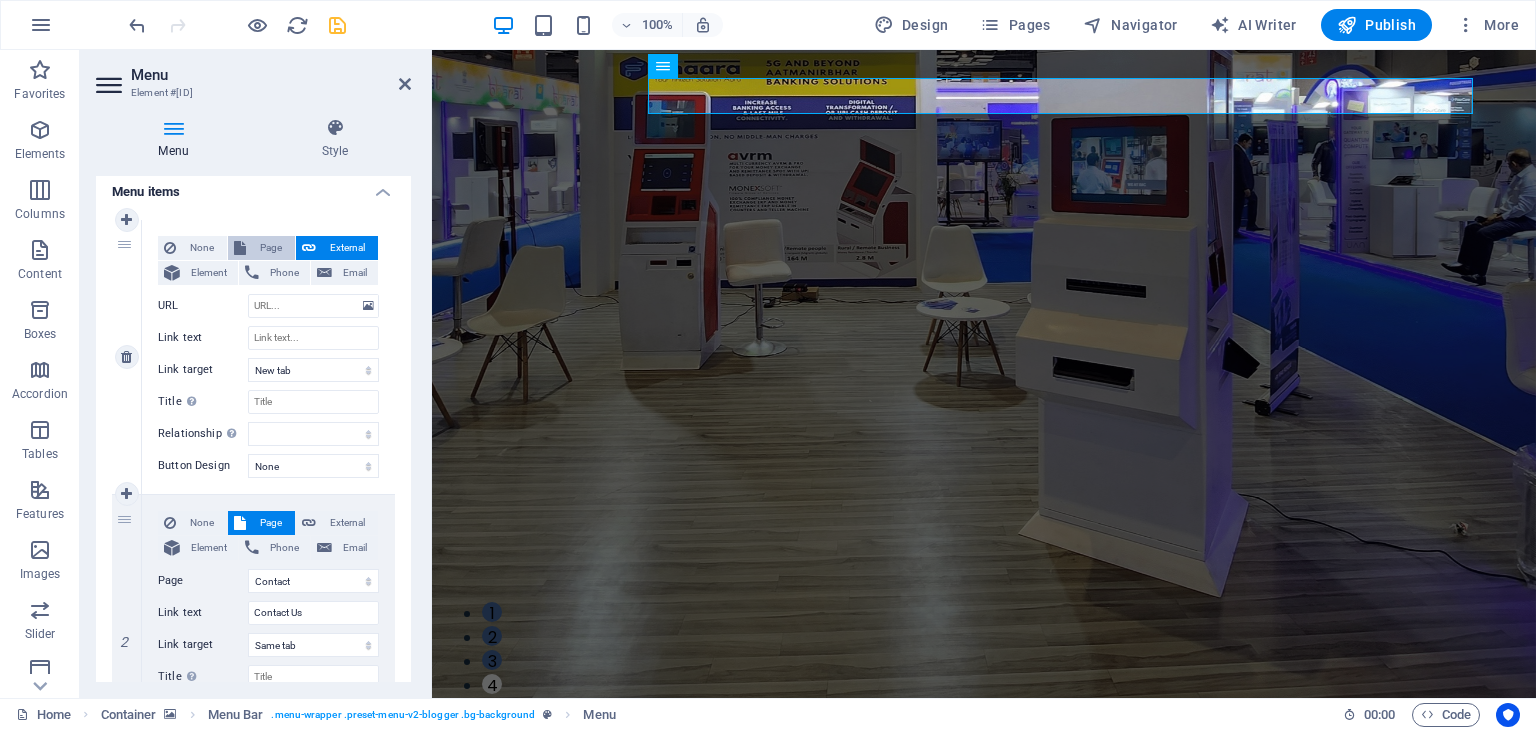 click on "Page" at bounding box center (270, 248) 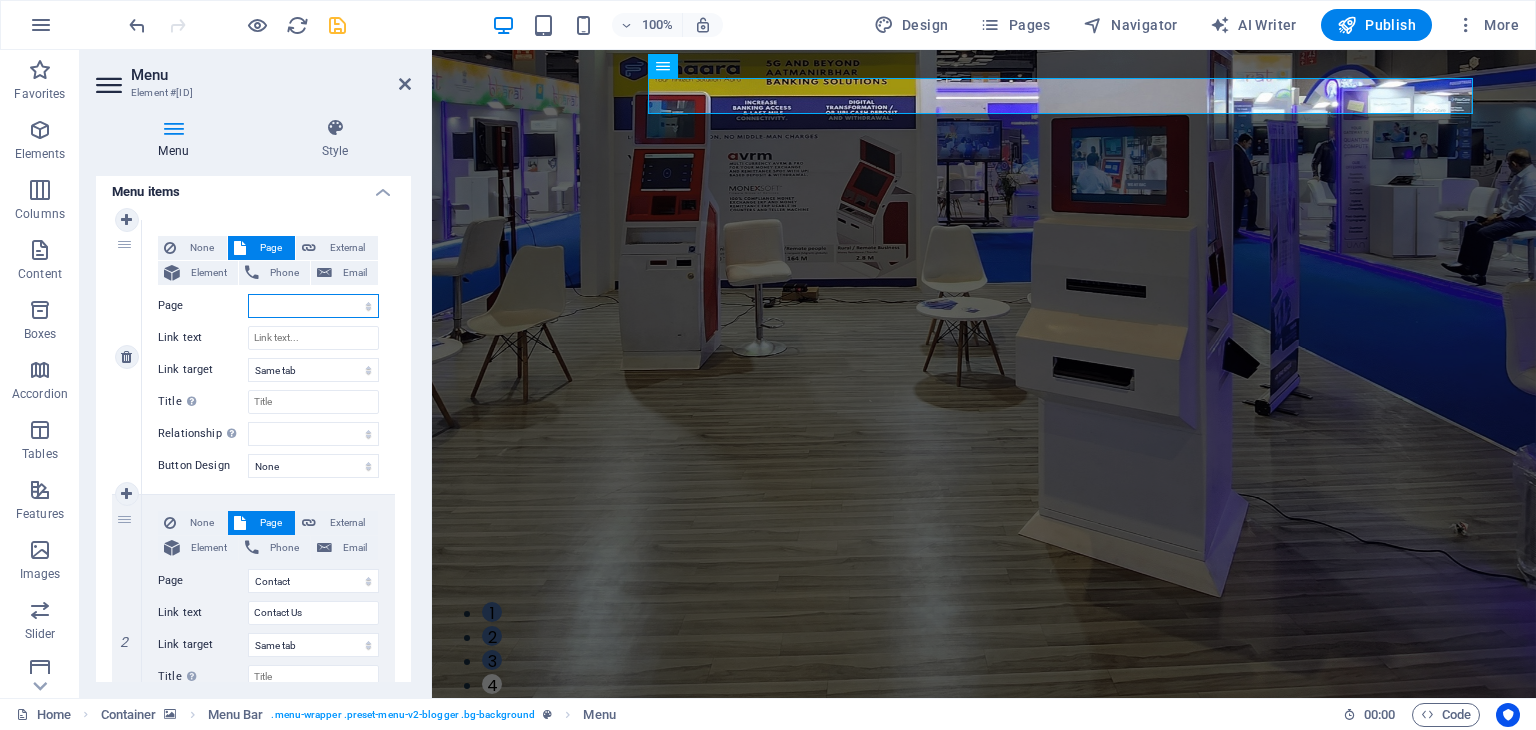 click on "Home About the Author Contact Legal Notice Privacy" at bounding box center [313, 306] 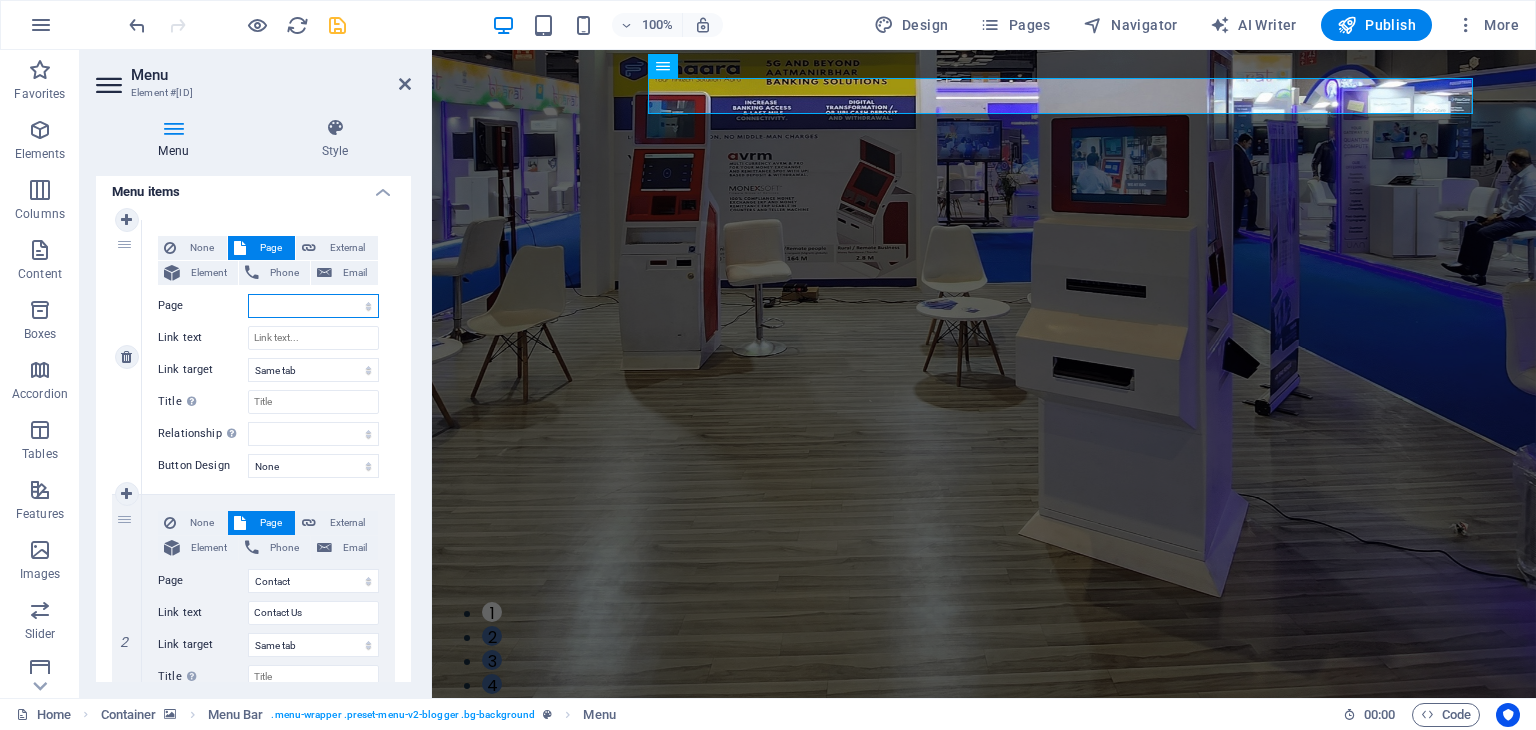 click on "Home About the Author Contact Legal Notice Privacy" at bounding box center (313, 306) 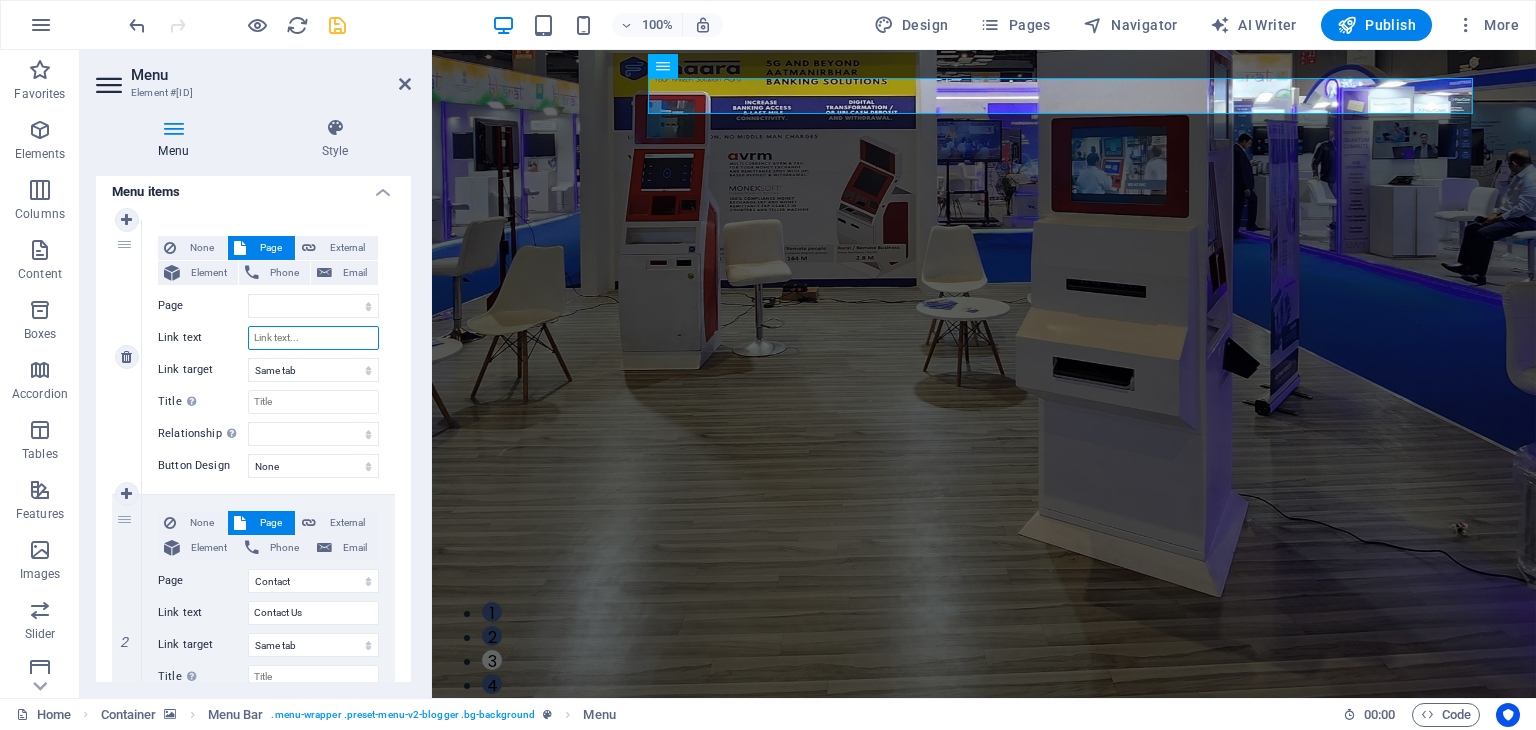 click on "Link text" at bounding box center [313, 338] 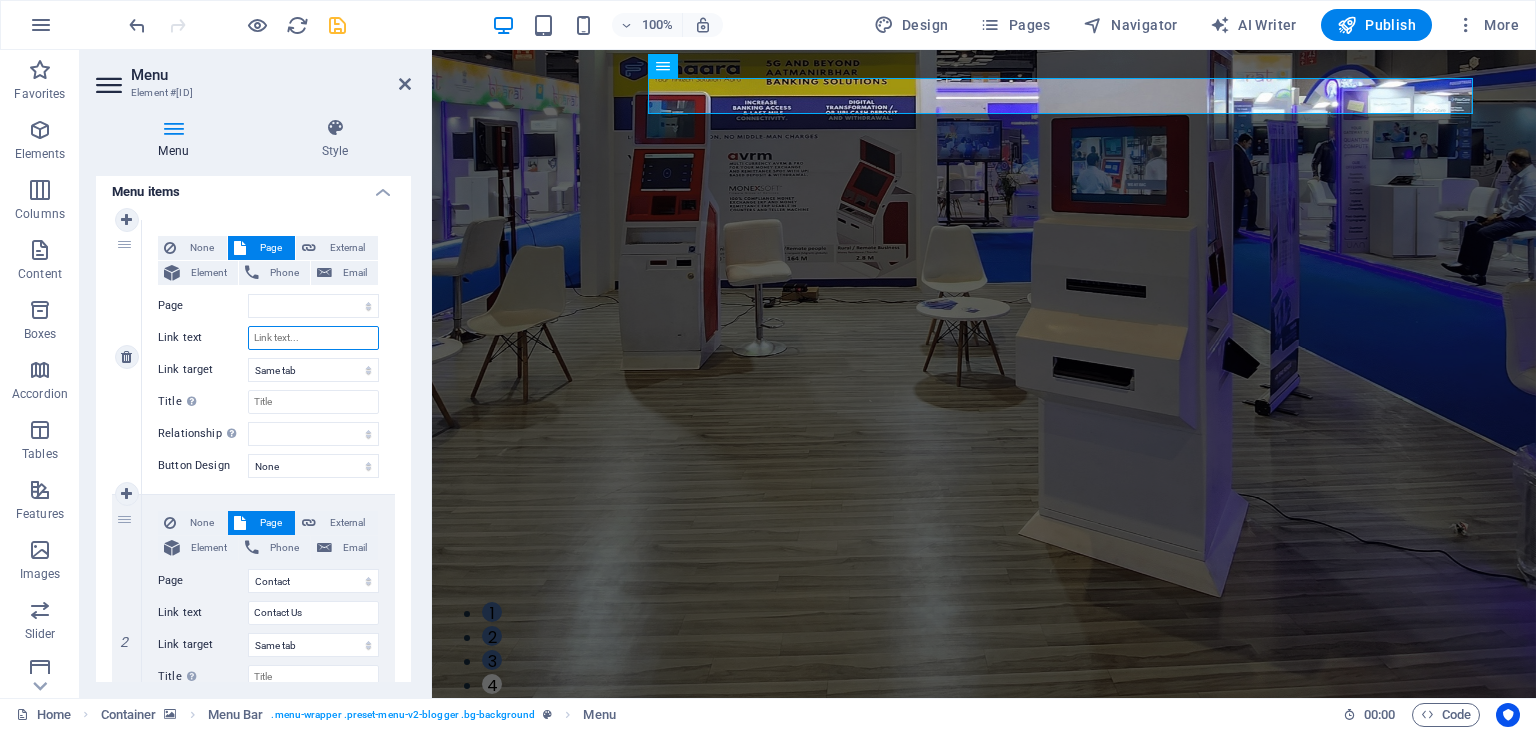 type on "P" 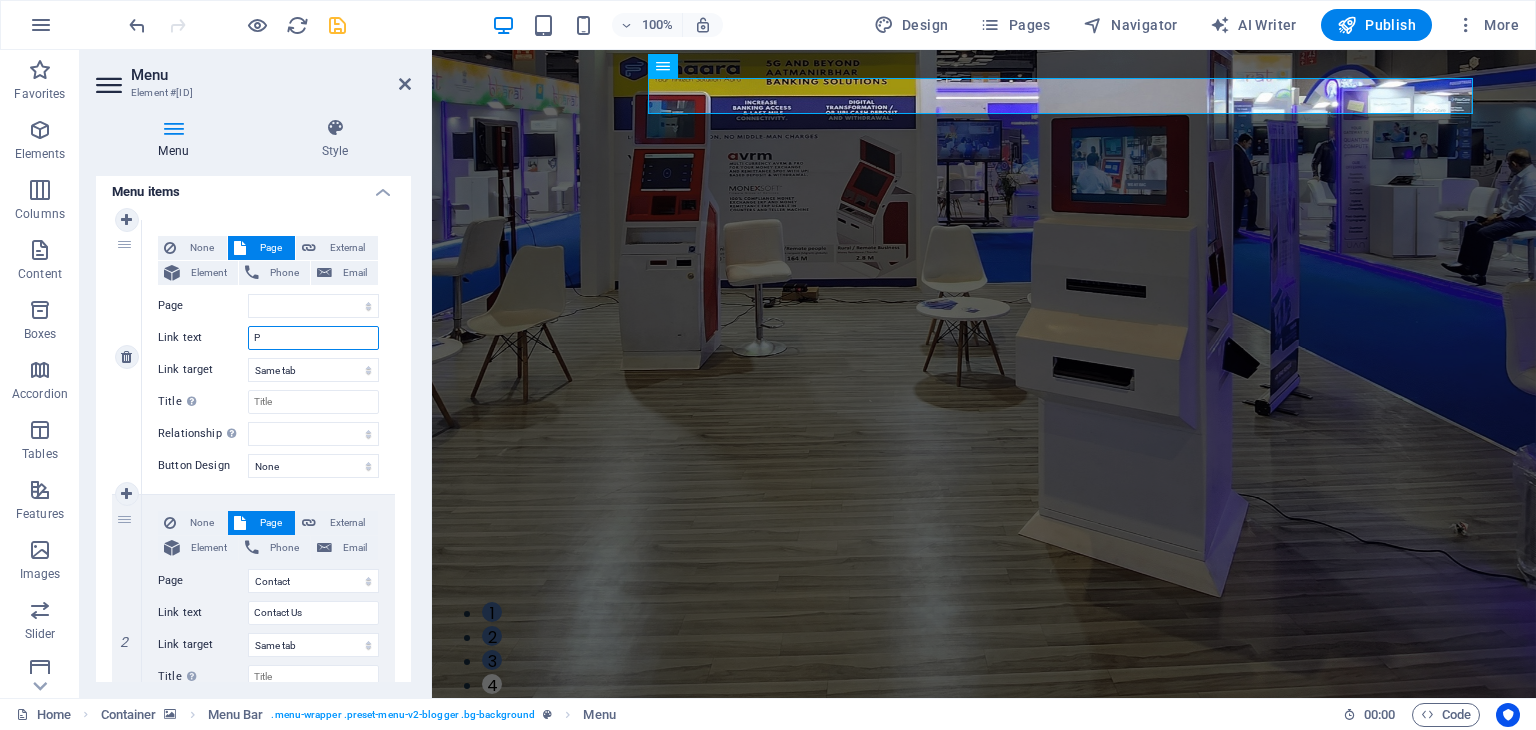 select 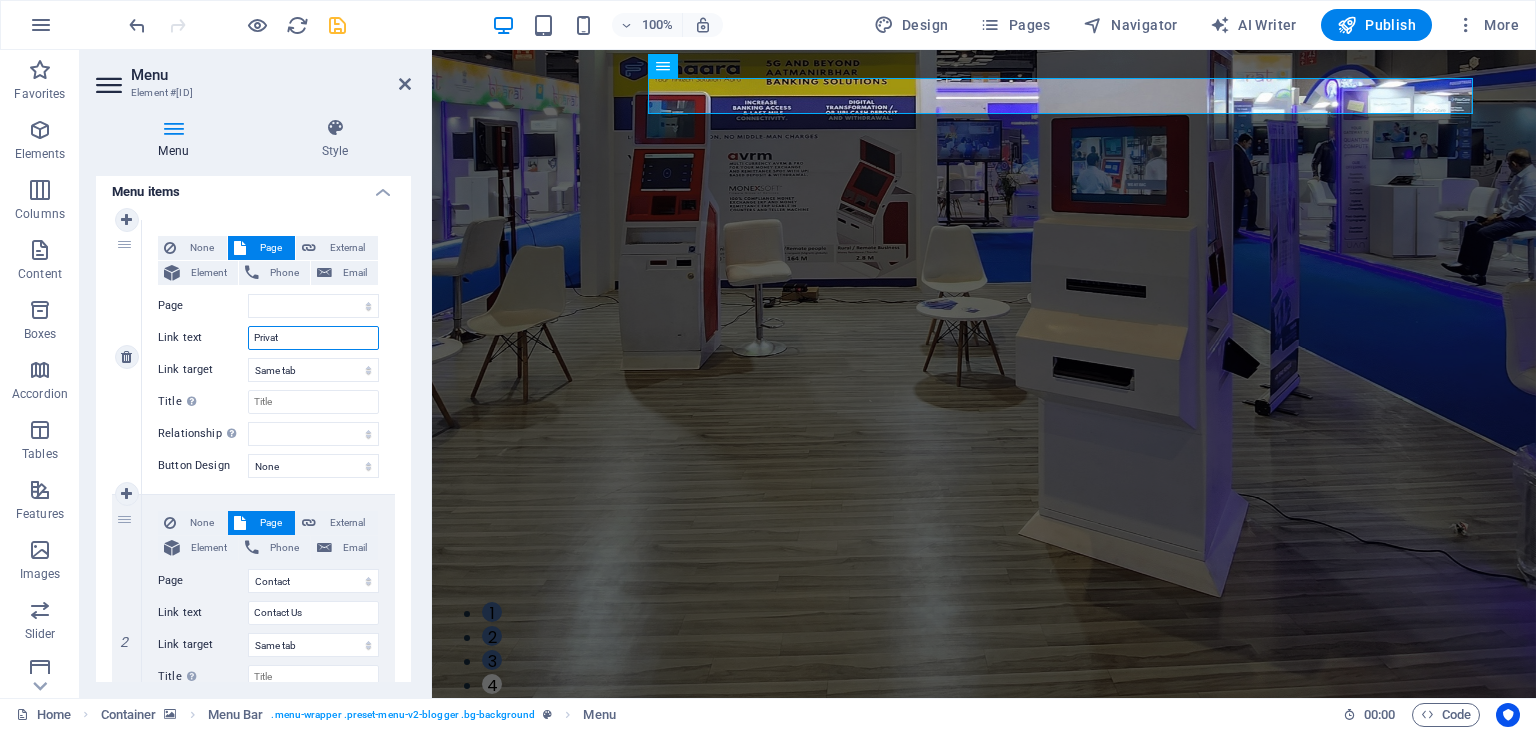 type on "Private" 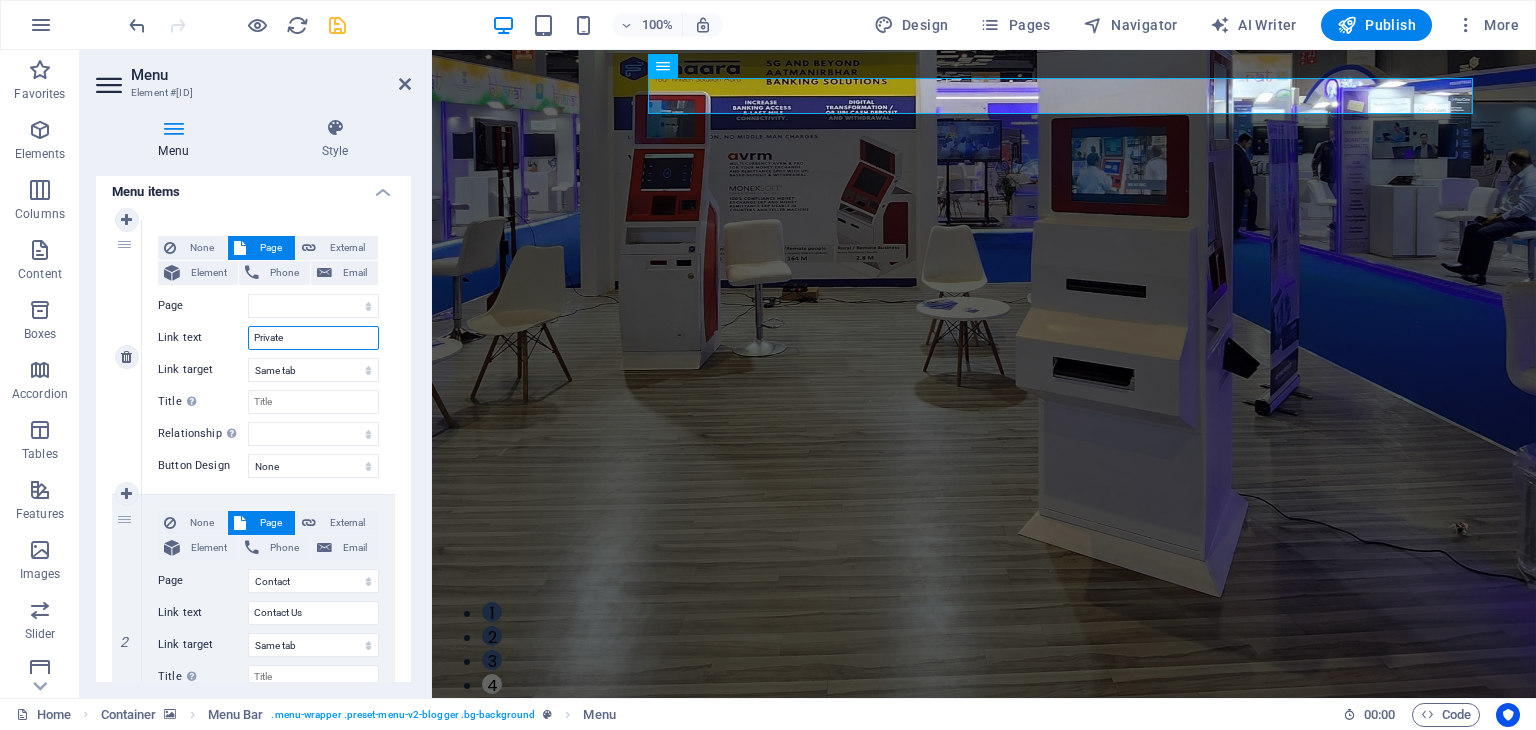 select 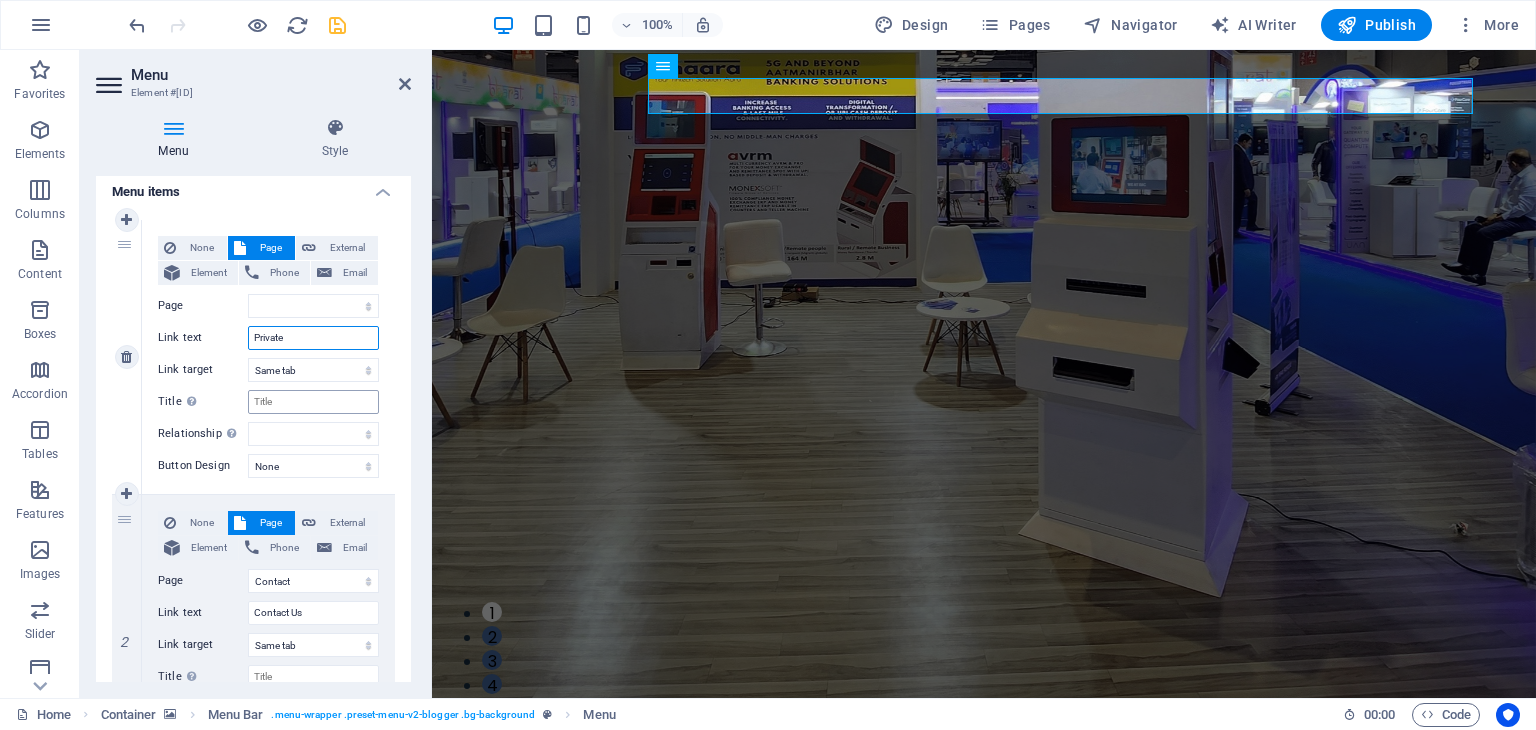 type on "Private" 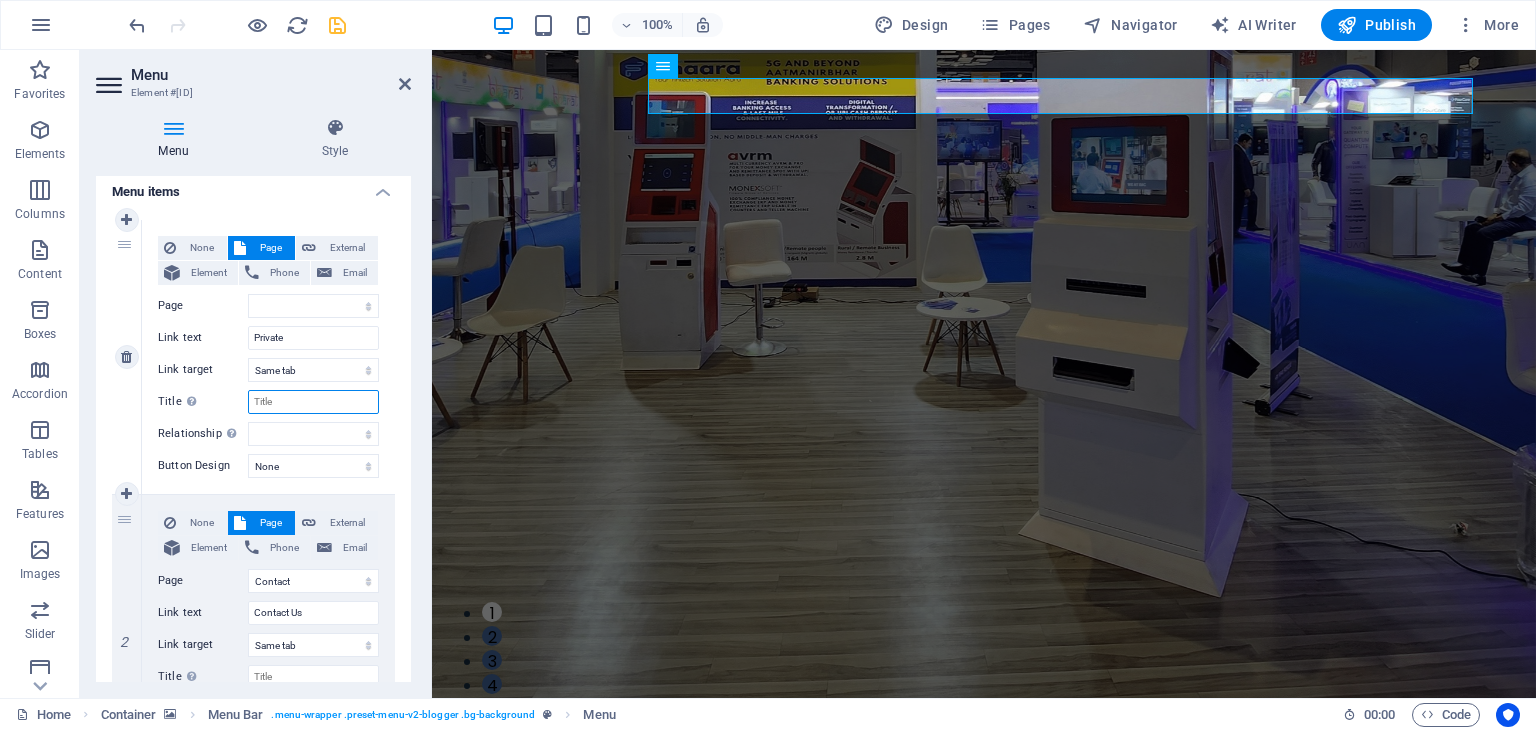 click on "Title Additional link description, should not be the same as the link text. The title is most often shown as a tooltip text when the mouse moves over the element. Leave empty if uncertain." at bounding box center [313, 402] 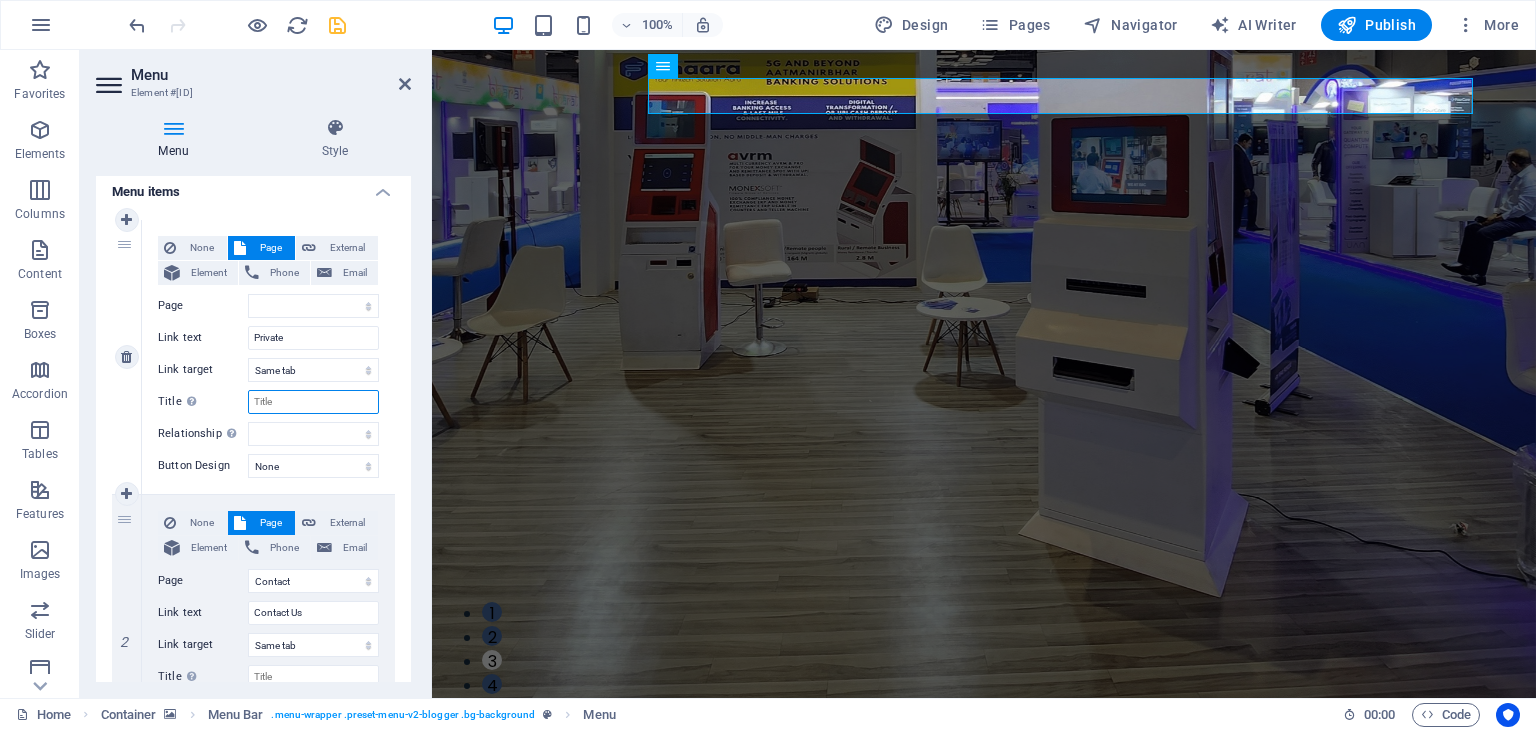 type on "P" 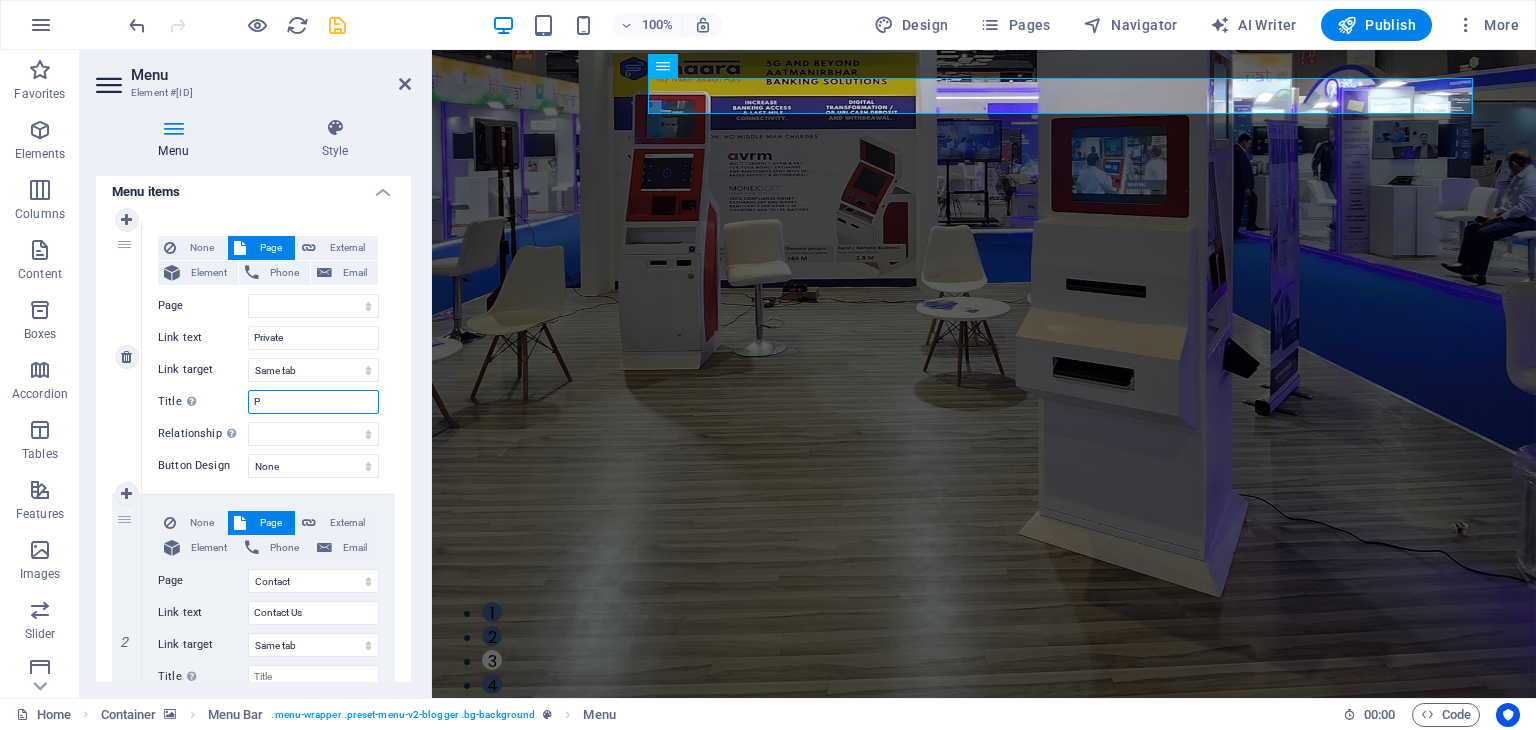 select 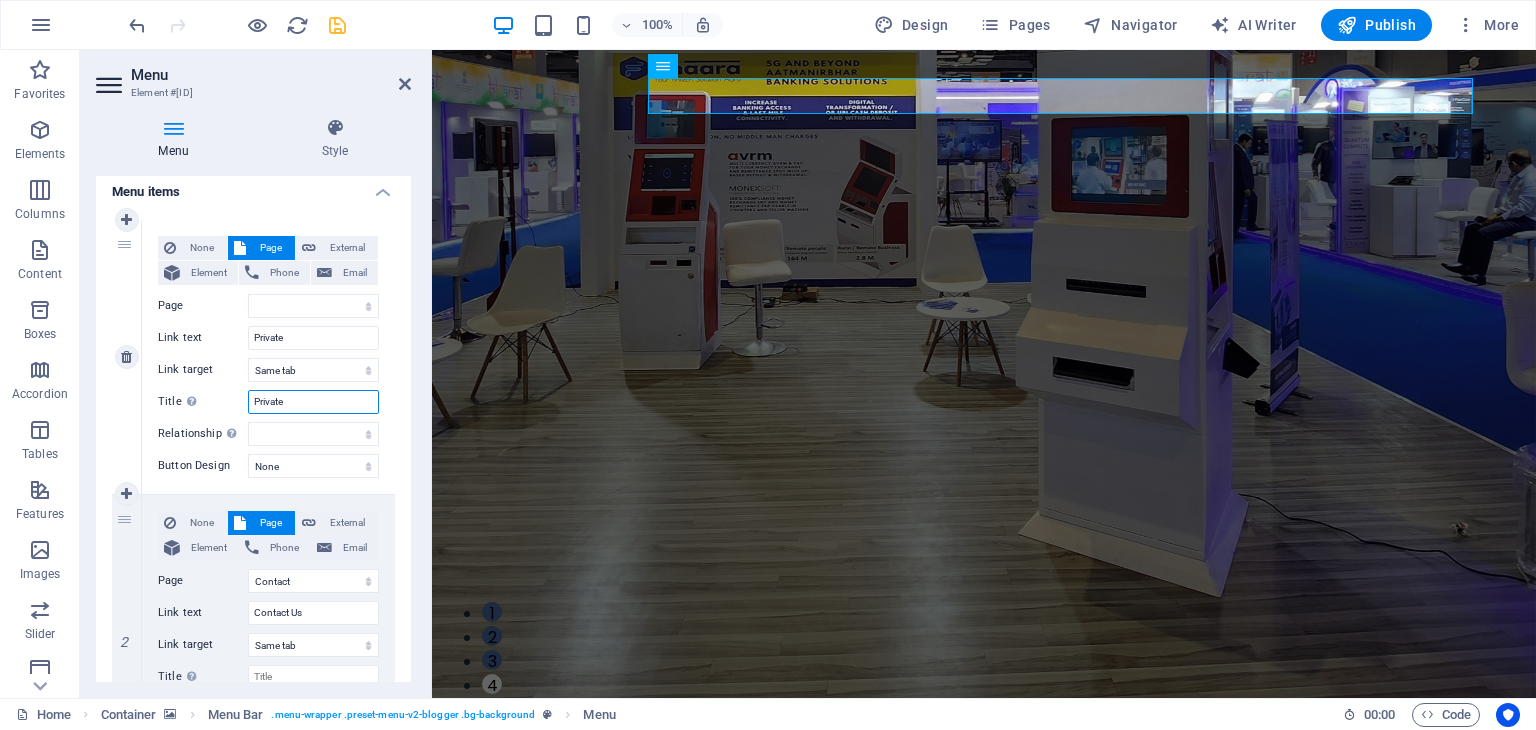 type on "Private" 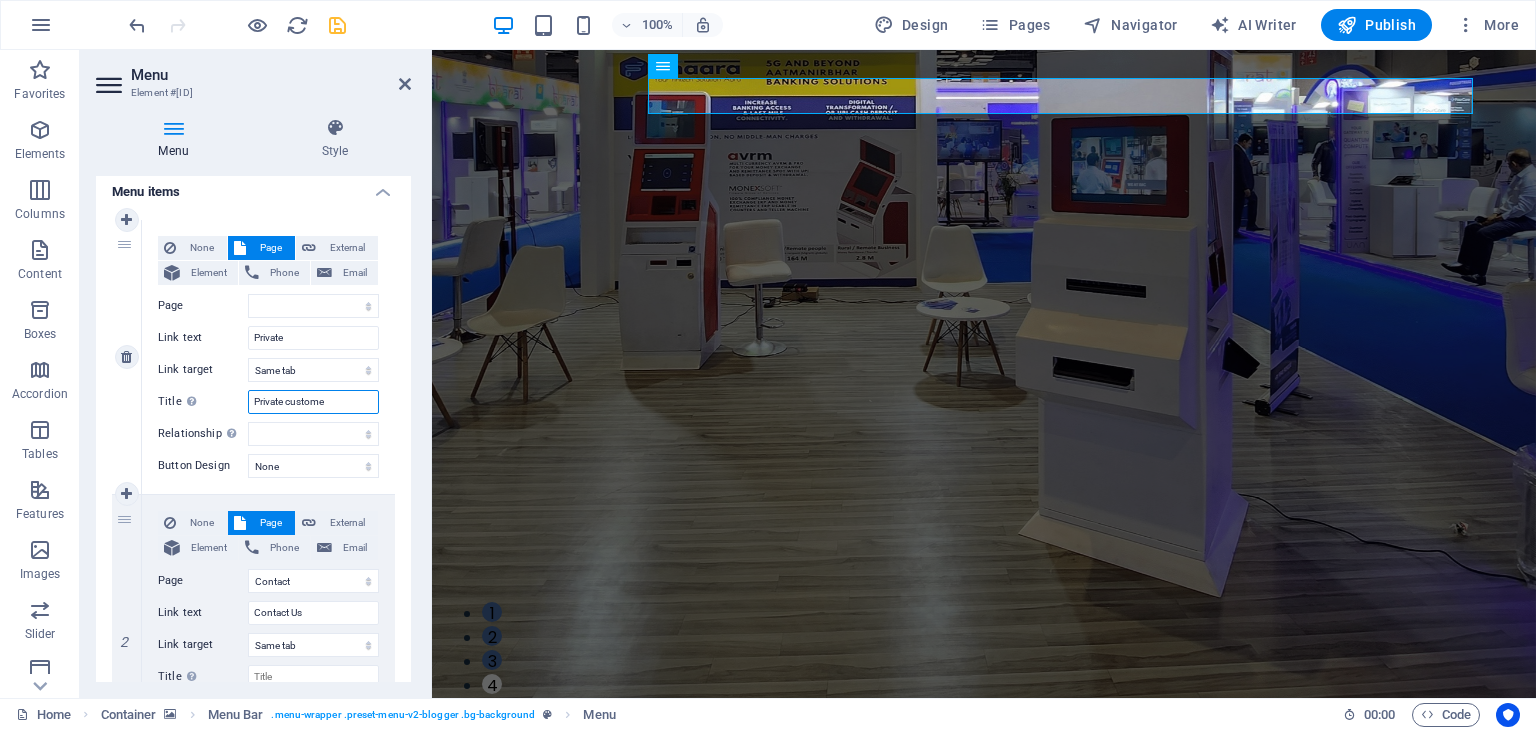 type on "Private customer" 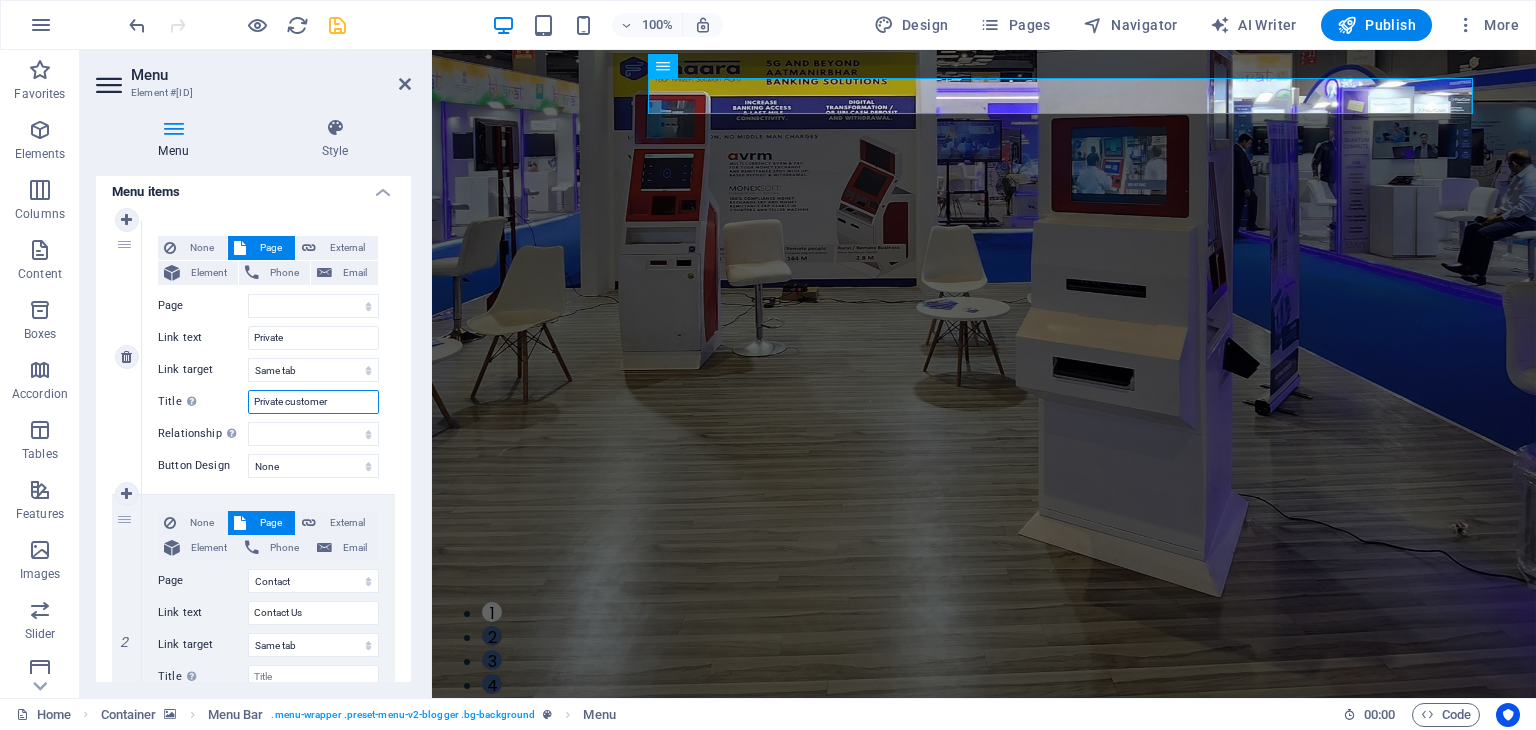 select 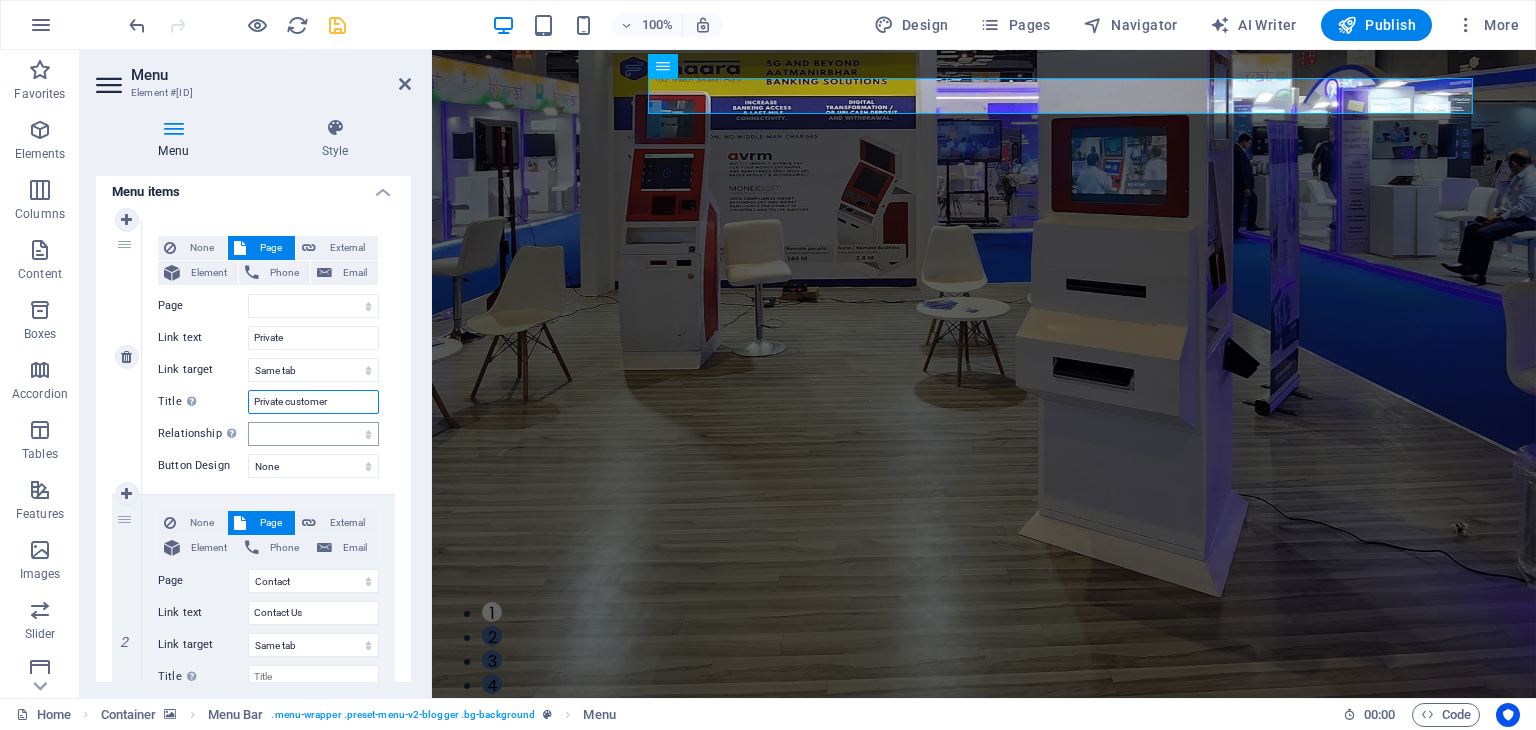 type on "Private customer" 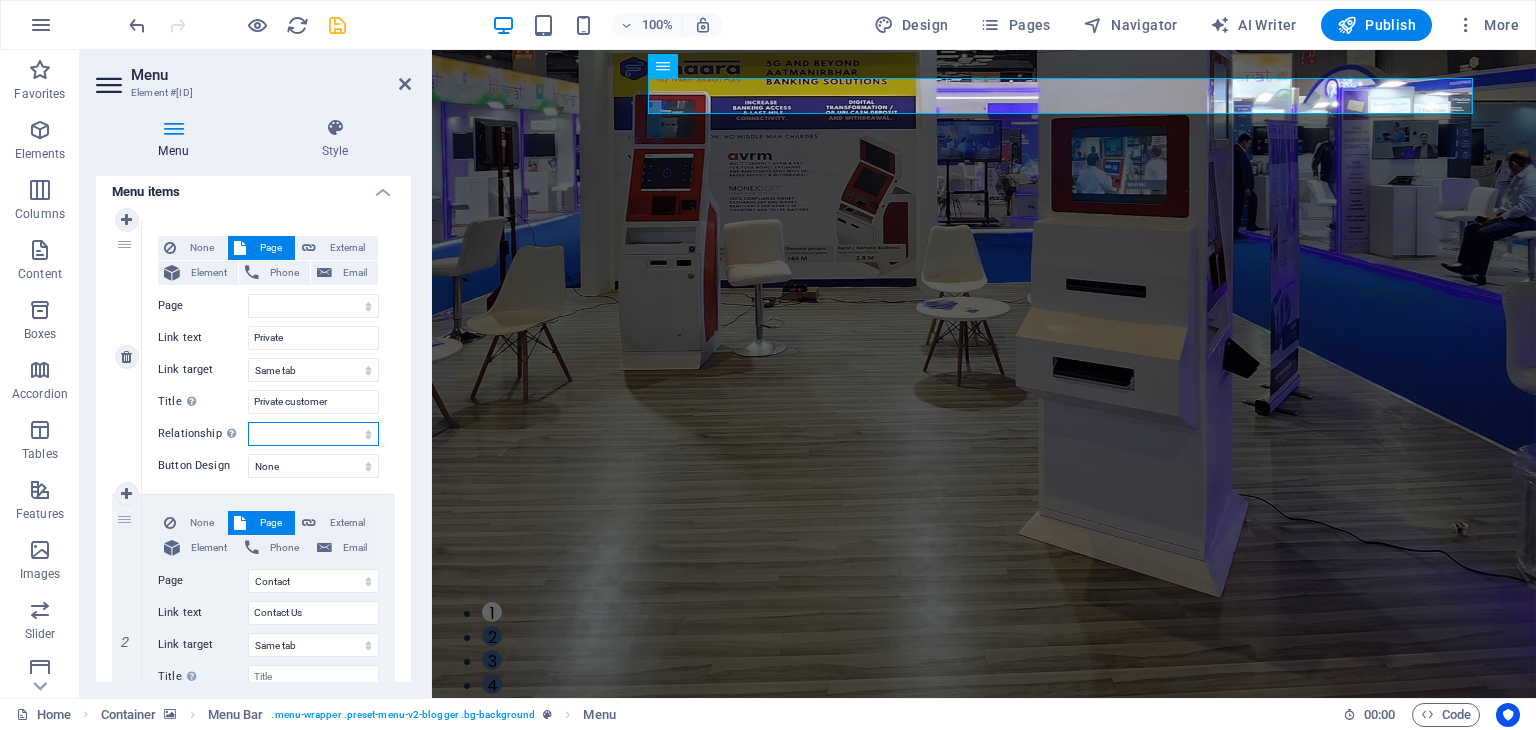click on "alternate author bookmark external help license next nofollow noreferrer noopener prev search tag" at bounding box center (313, 434) 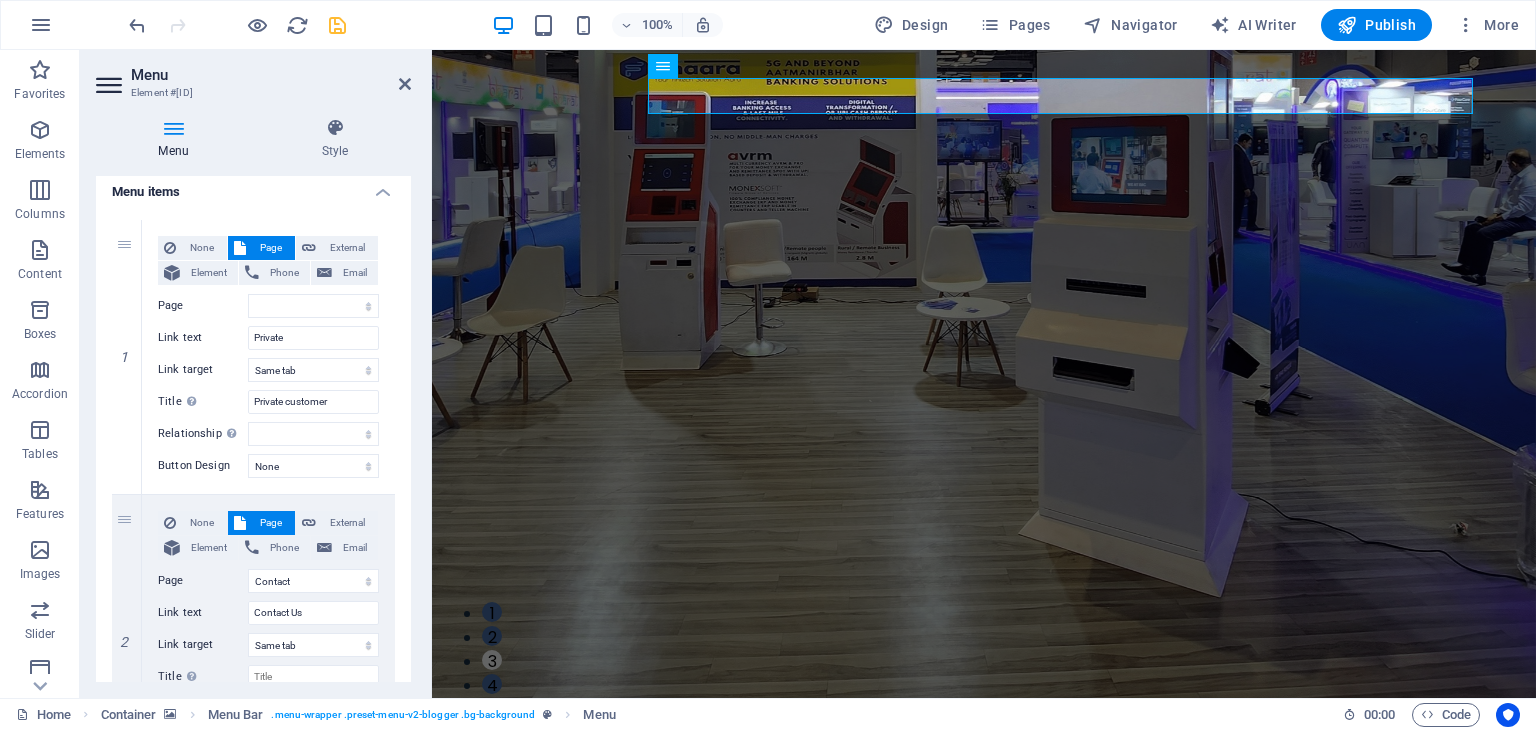 click on "1 None Page External Element Phone Email Page Home About the Author Contact Legal Notice Privacy Element
URL Phone Email Link text Private Link target New tab Same tab Overlay Title Additional link description, should not be the same as the link text. The title is most often shown as a tooltip text when the mouse moves over the element. Leave empty if uncertain. Private customer Relationship Sets the  relationship of this link to the link target . For example, the value "nofollow" instructs search engines not to follow the link. Can be left empty. alternate author bookmark external help license next nofollow noreferrer noopener prev search tag Button Design None Default Primary Secondary 2 None Page External Element Phone Email Page Home About the Author Contact Legal Notice Privacy Element
URL /15892480 Phone Email Link text Contact Us Link target New tab Same tab Overlay Title Relationship Sets the  relationship of this link to the link target alternate author" at bounding box center (253, 494) 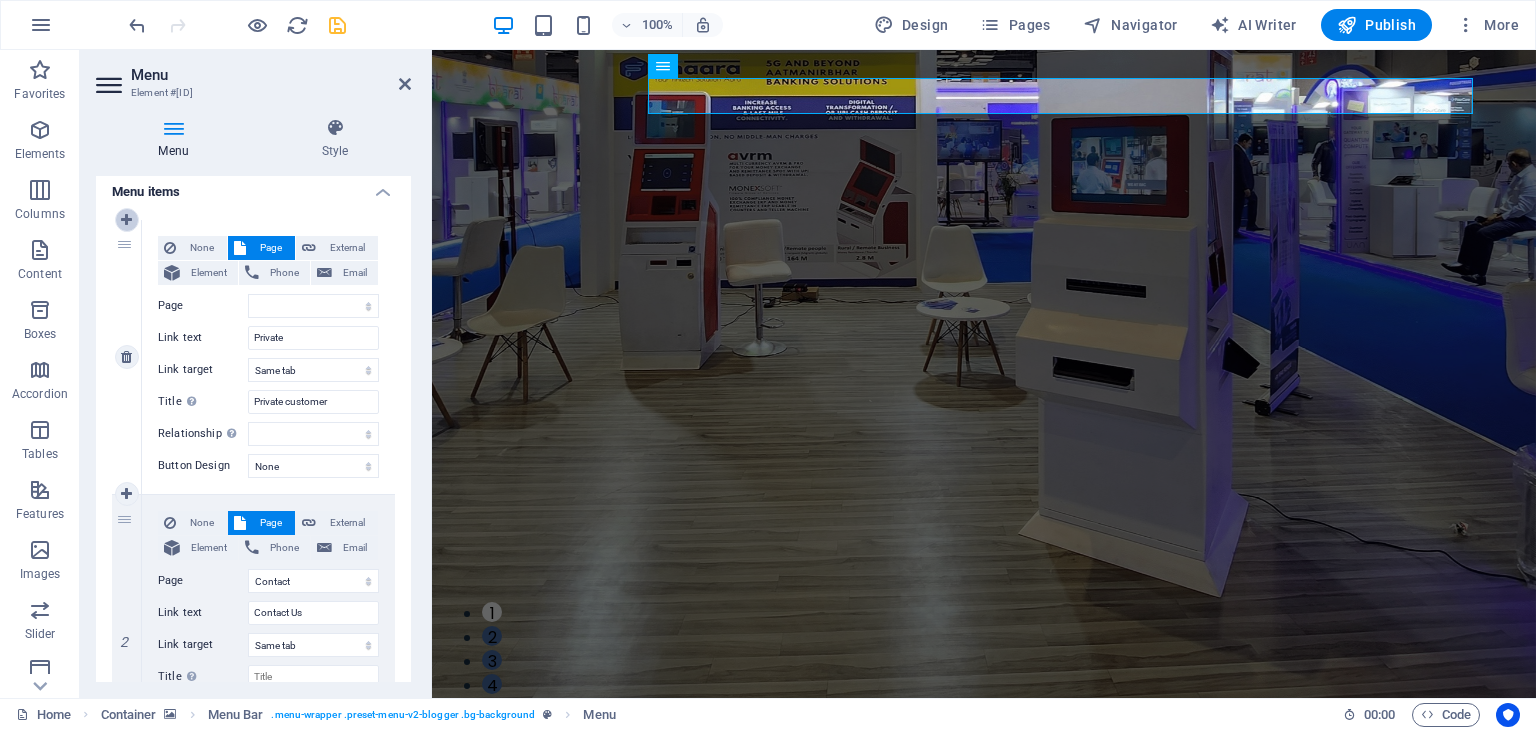 click at bounding box center (126, 220) 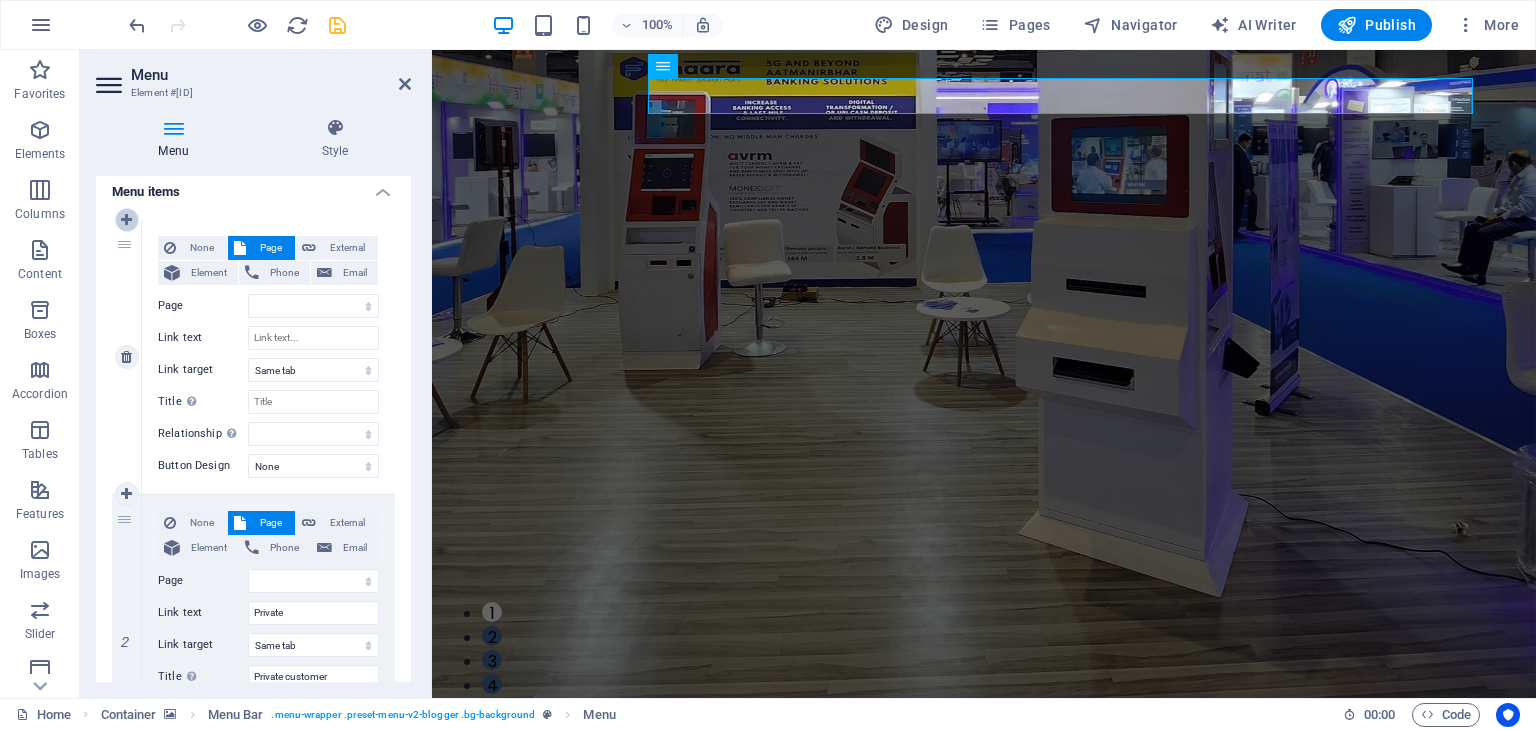 select on "2" 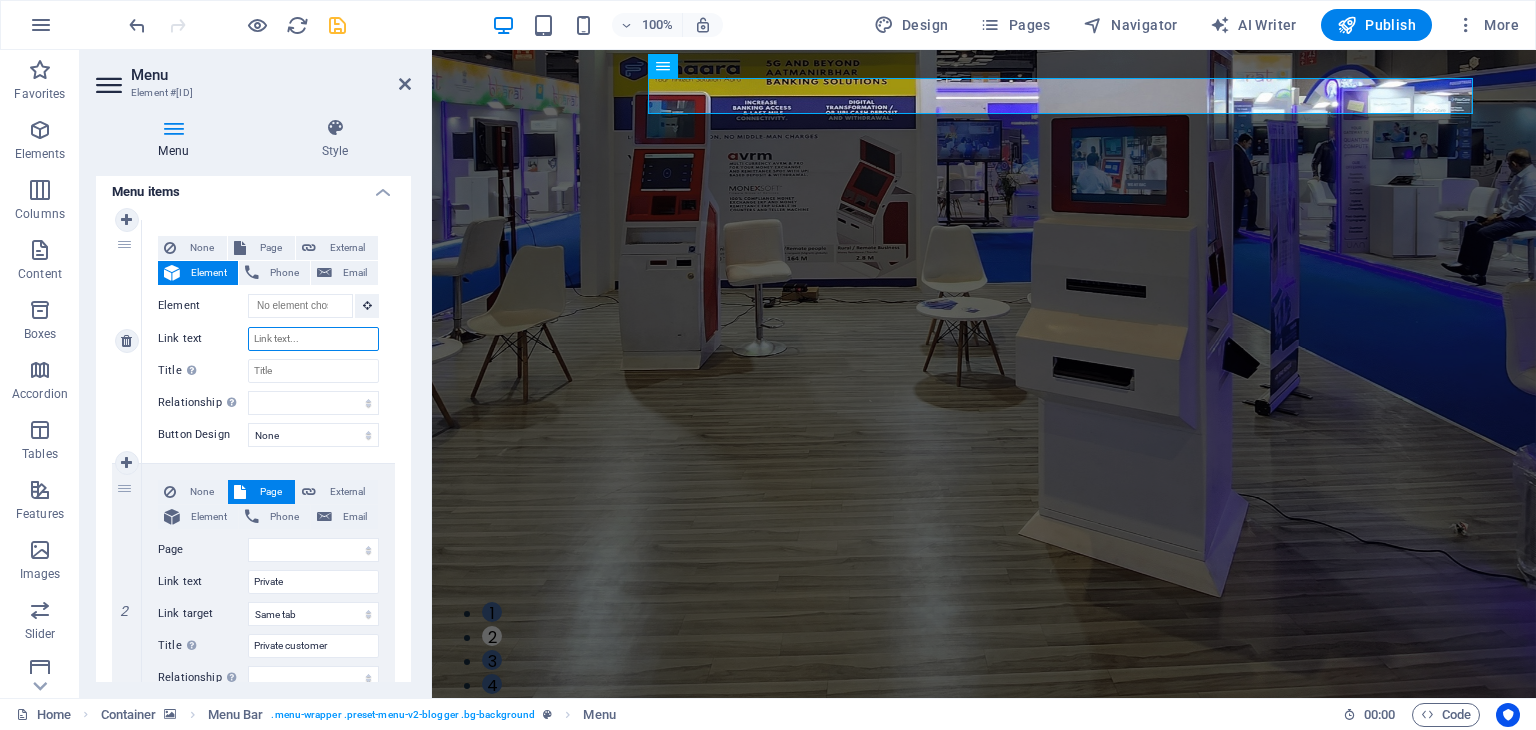 click on "Link text" at bounding box center [313, 339] 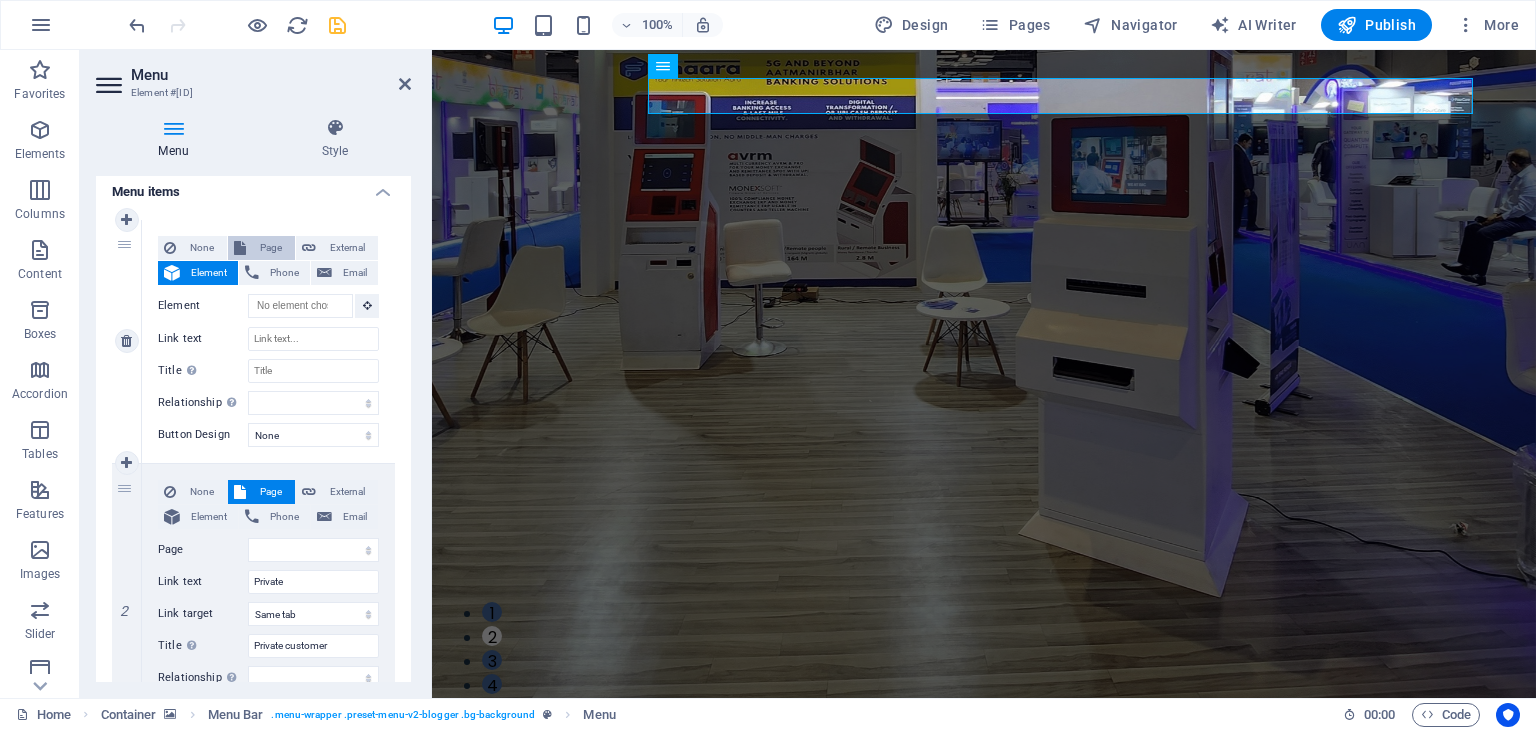 click on "Page" at bounding box center [270, 248] 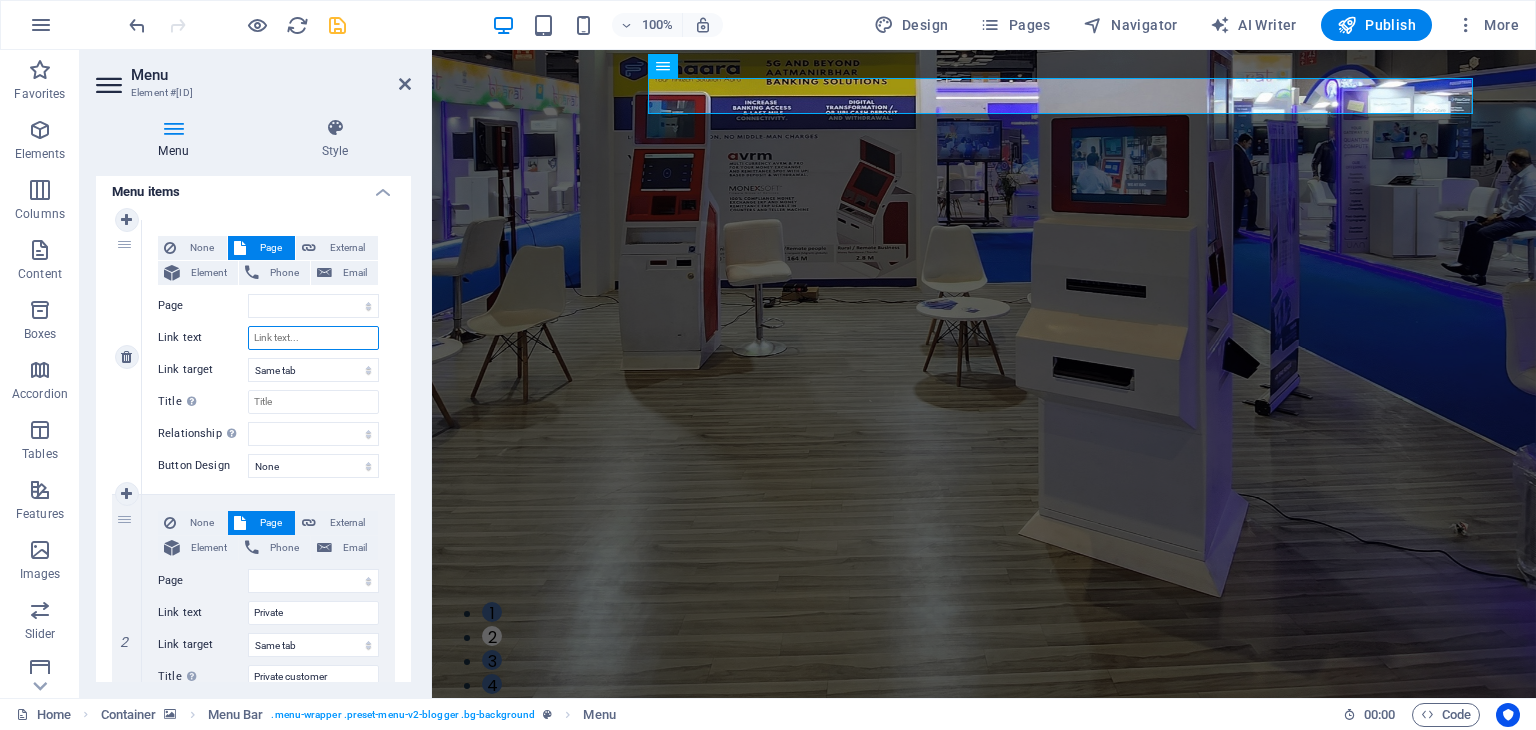 click on "Link text" at bounding box center [313, 338] 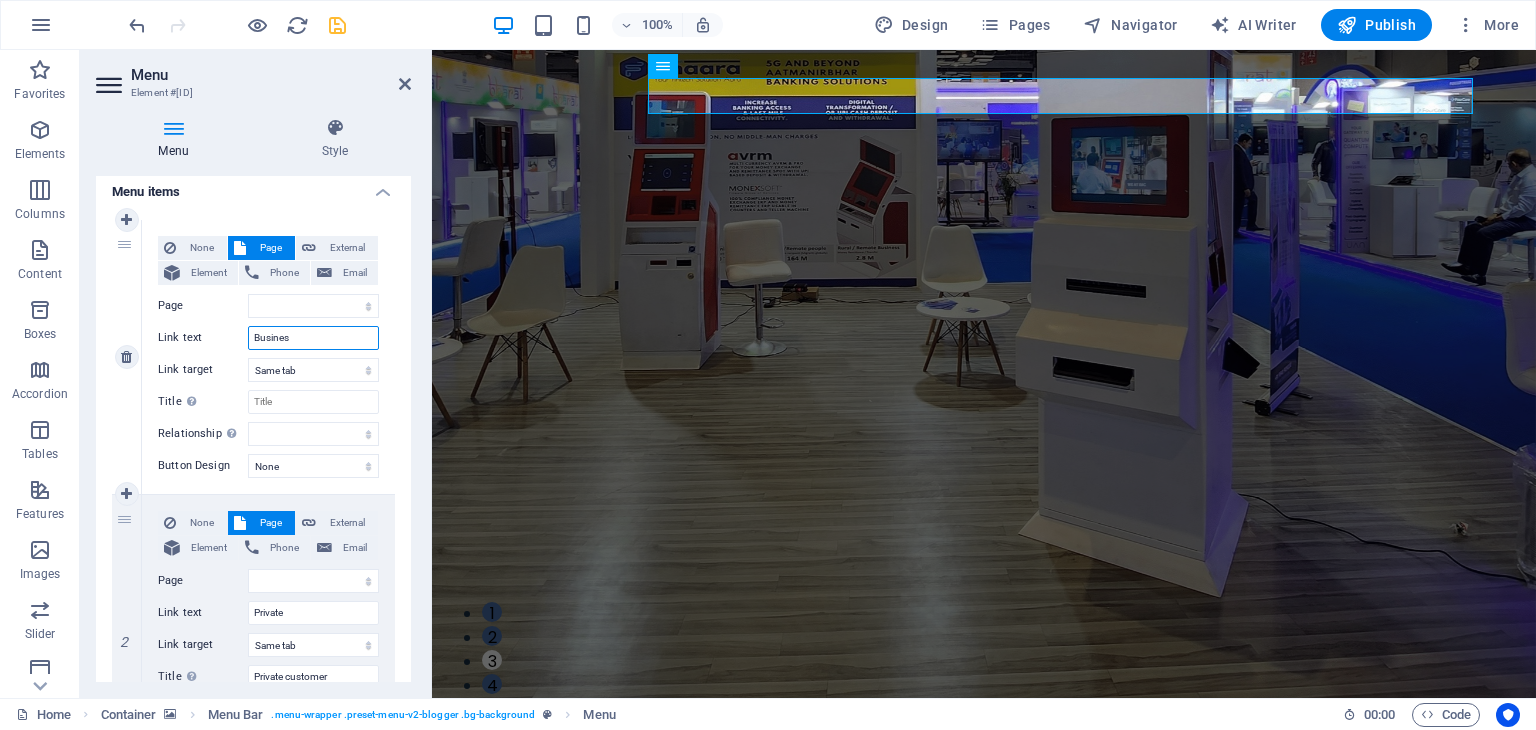 type on "Business" 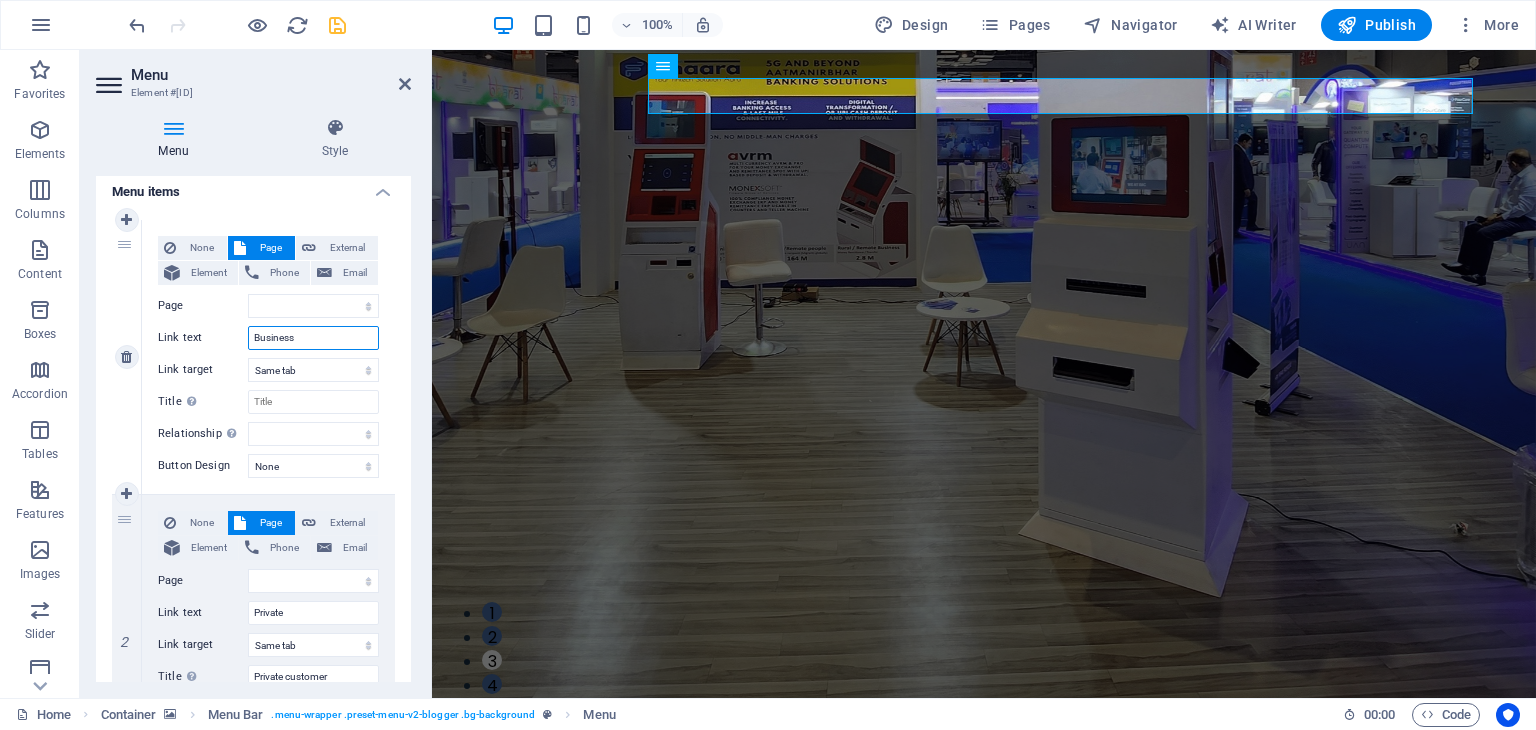 select 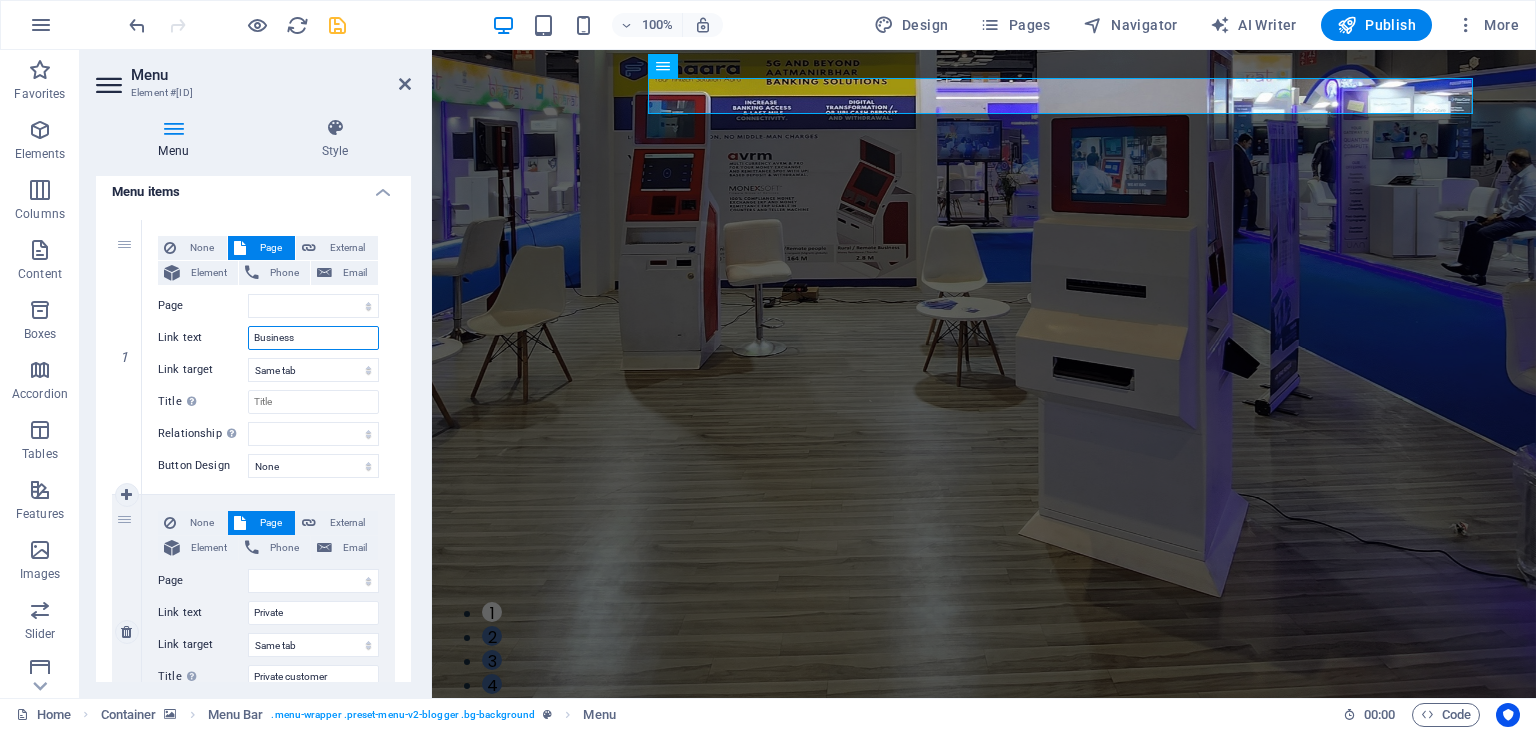 type on "Business" 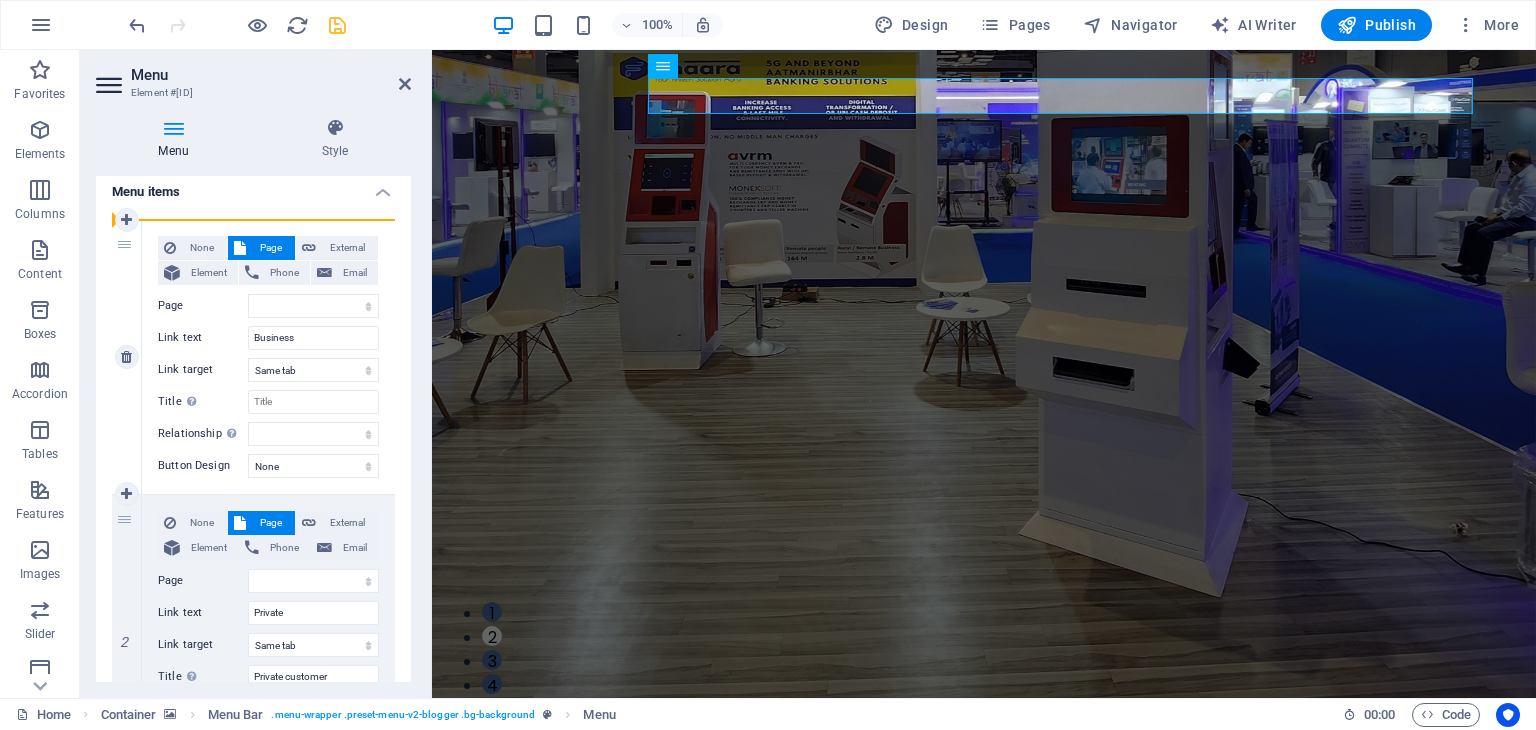drag, startPoint x: 127, startPoint y: 519, endPoint x: 118, endPoint y: 343, distance: 176.22997 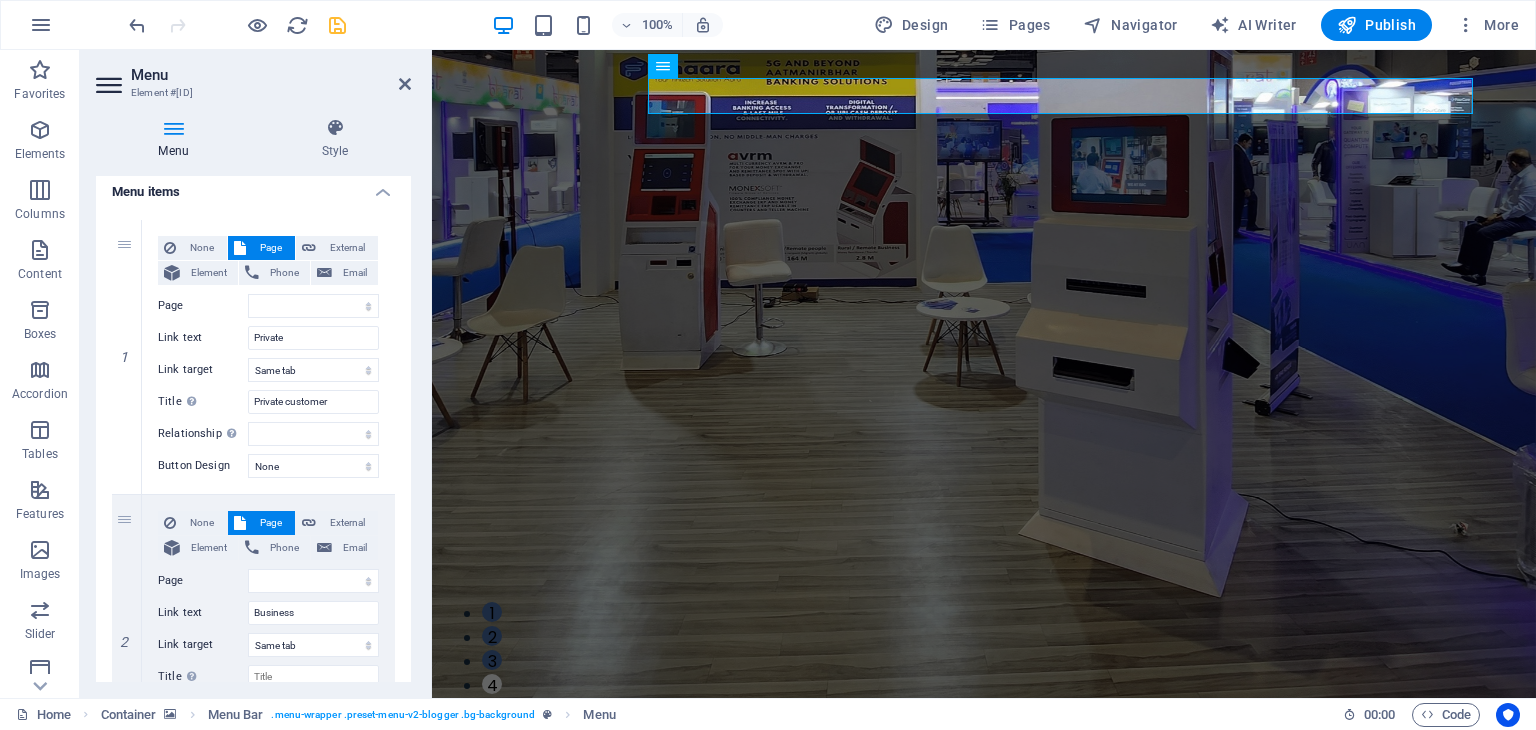 click on "1 None Page External Element Phone Email Page Home About the Author Contact Legal Notice Privacy Element
URL Phone Email Link text Private Link target New tab Same tab Overlay Title Additional link description, should not be the same as the link text. The title is most often shown as a tooltip text when the mouse moves over the element. Leave empty if uncertain. Private customer Relationship Sets the  relationship of this link to the link target . For example, the value "nofollow" instructs search engines not to follow the link. Can be left empty. alternate author bookmark external help license next nofollow noreferrer noopener prev search tag Button Design None Default Primary Secondary 2 None Page External Element Phone Email Page Home About the Author Contact Legal Notice Privacy Element
URL Phone Email Link text Business Link target New tab Same tab Overlay Title Relationship Sets the  relationship of this link to the link target alternate author bookmark 3" at bounding box center (253, 632) 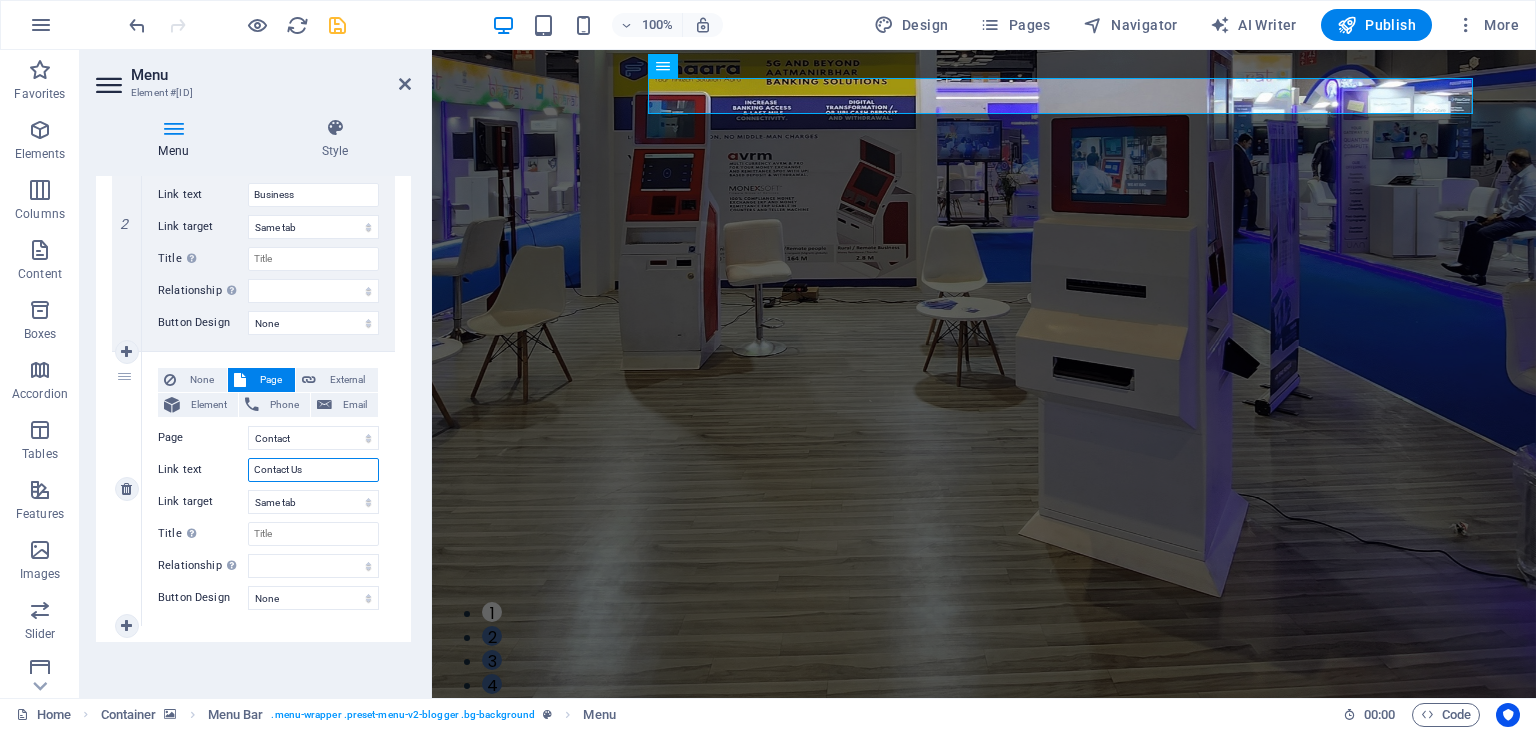 click on "Contact Us" at bounding box center (313, 470) 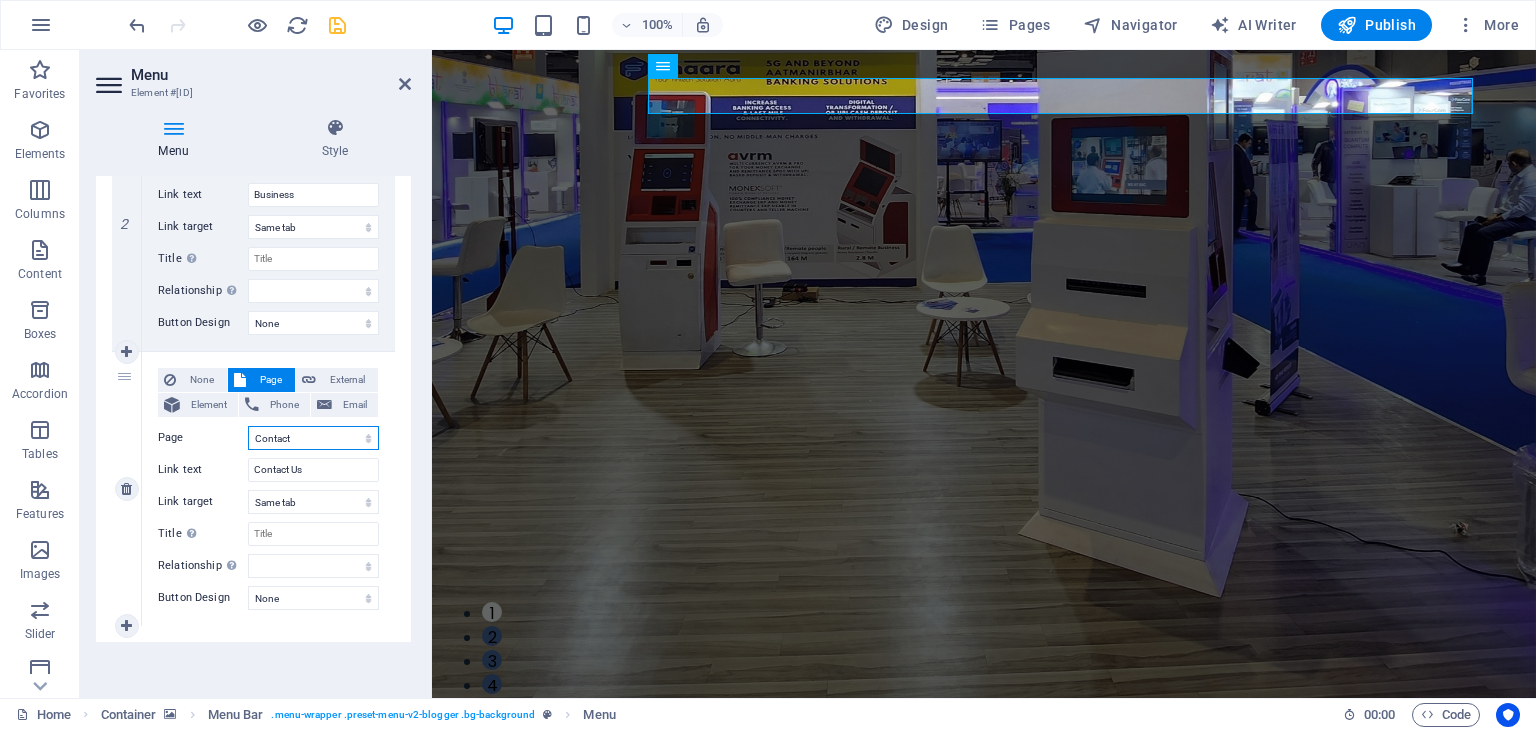 click on "Home About the Author Contact Legal Notice Privacy" at bounding box center [313, 438] 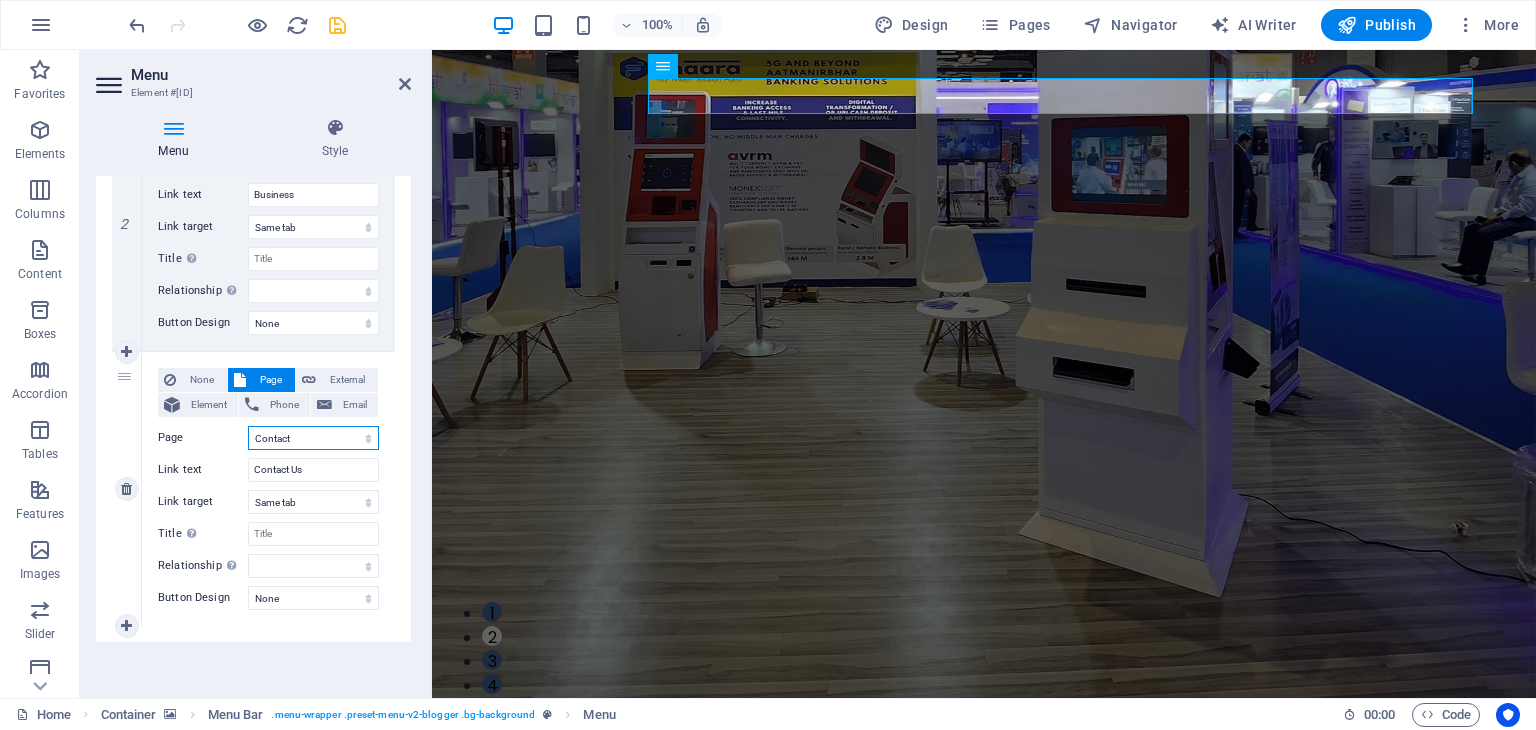 select on "1" 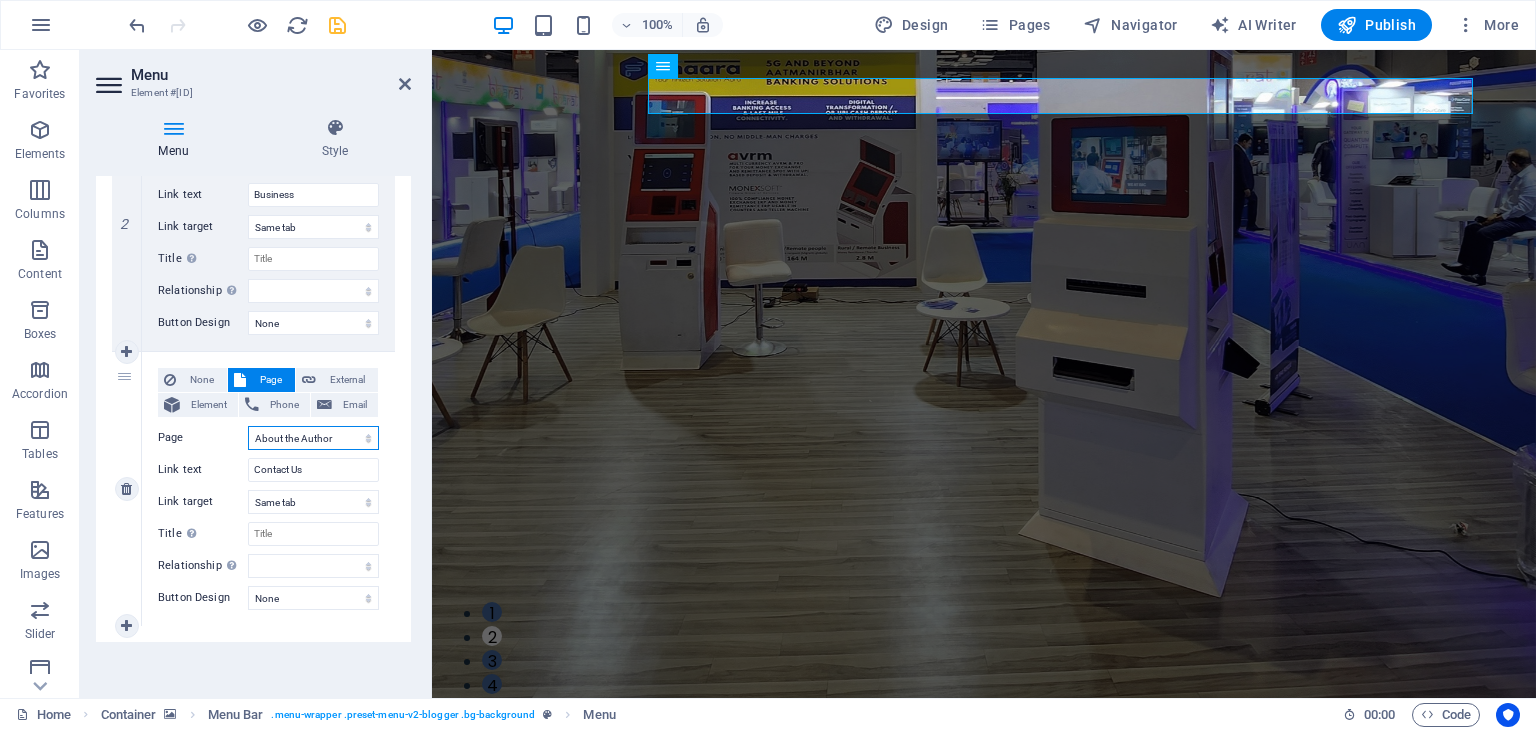 click on "Home About the Author Contact Legal Notice Privacy" at bounding box center (313, 438) 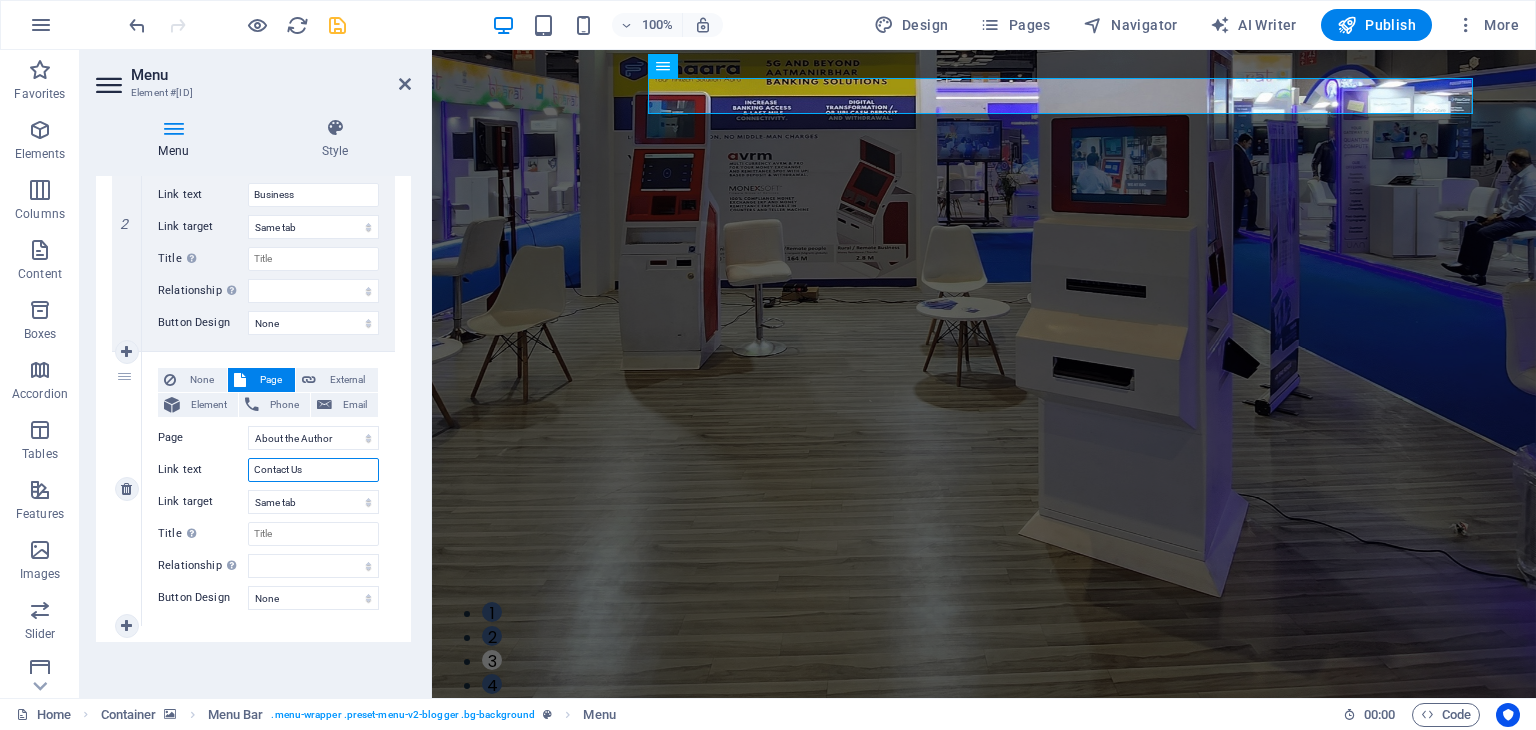 click on "Contact Us" at bounding box center (313, 470) 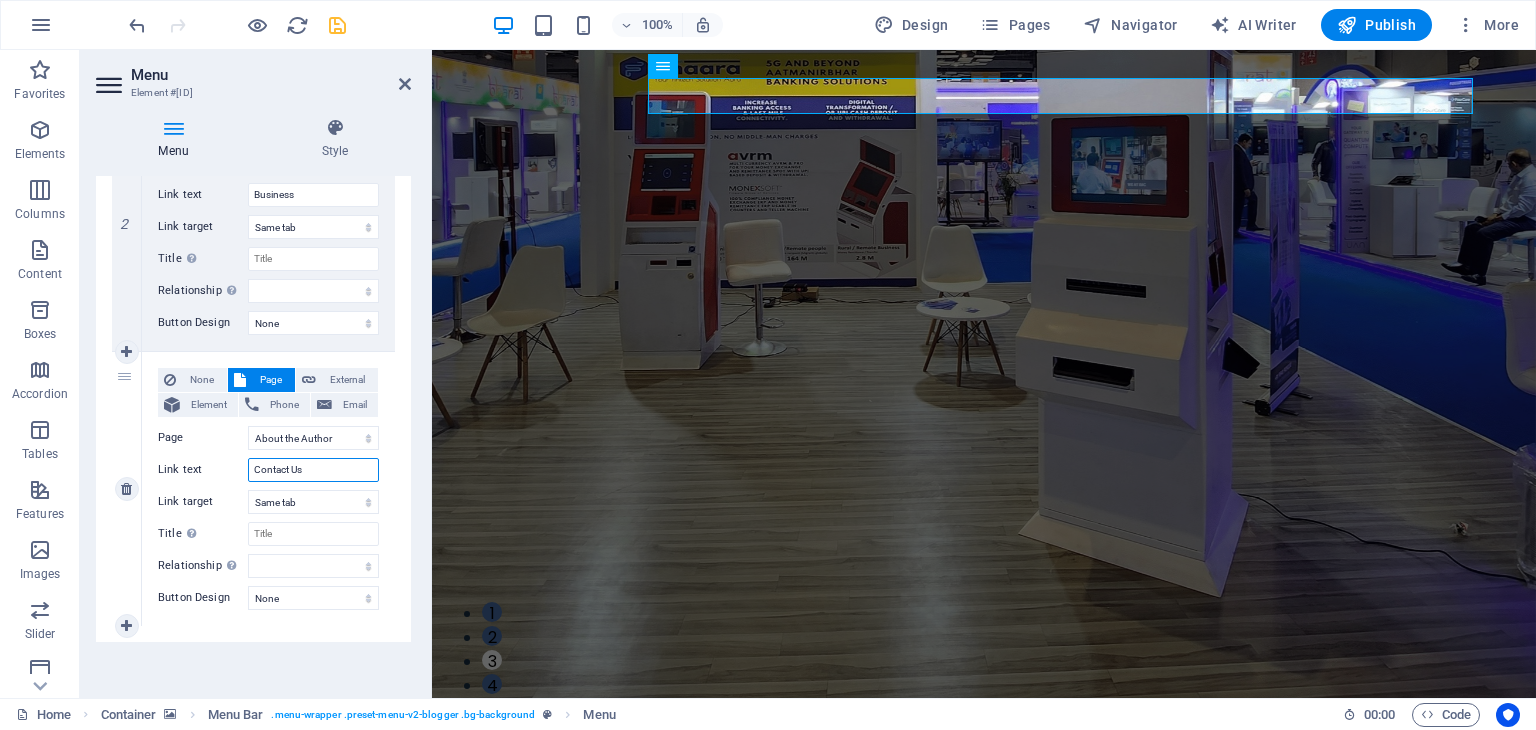 click on "Contact Us" at bounding box center [313, 470] 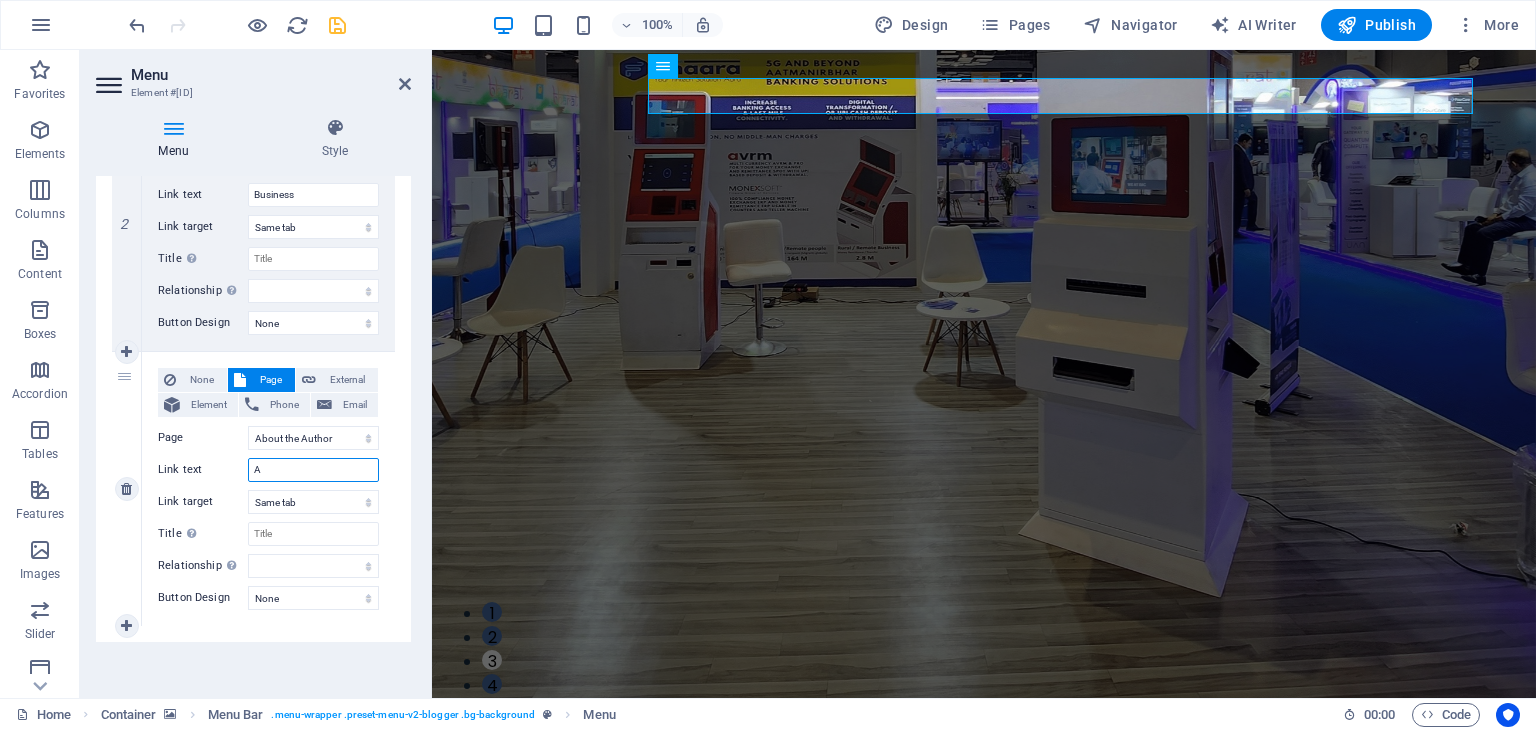 select 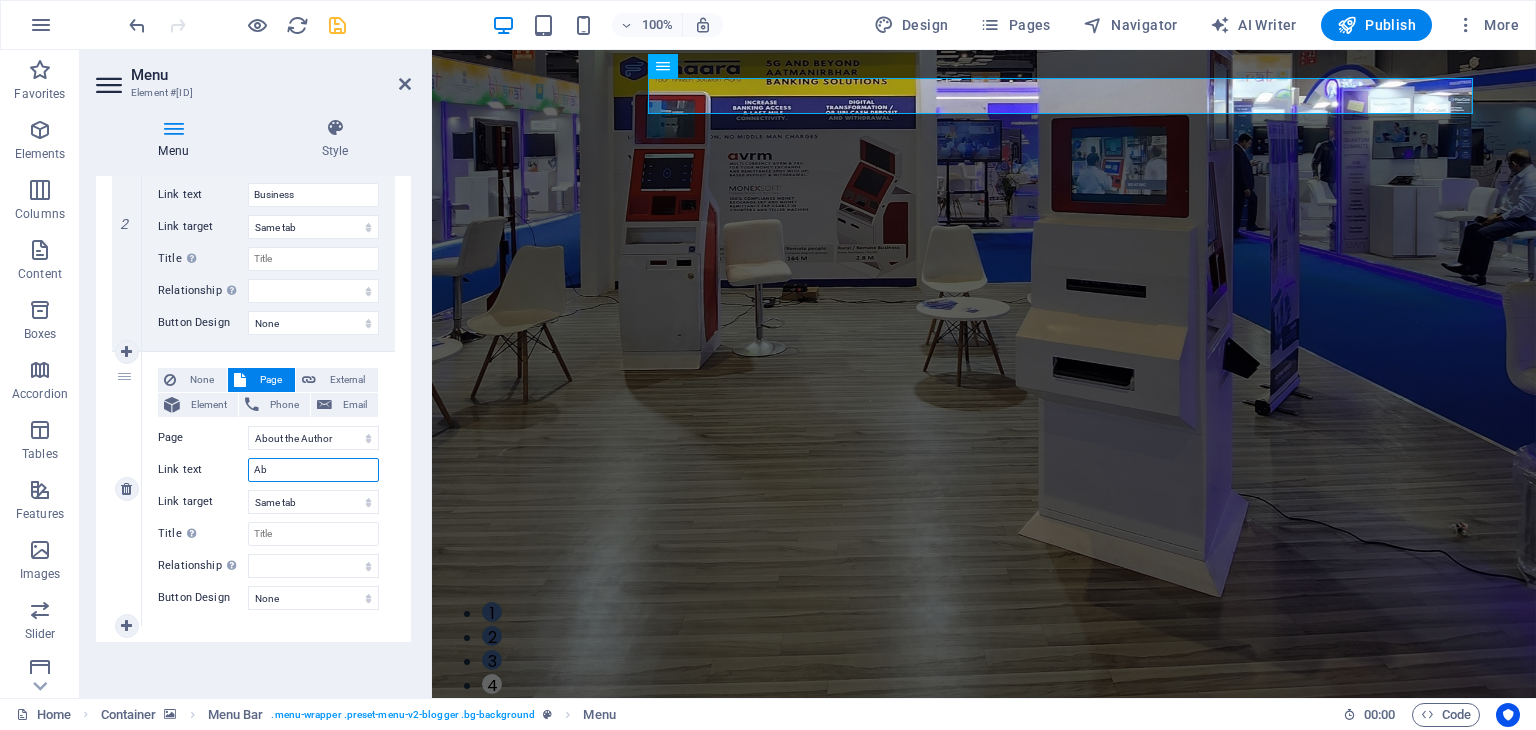 type on "A" 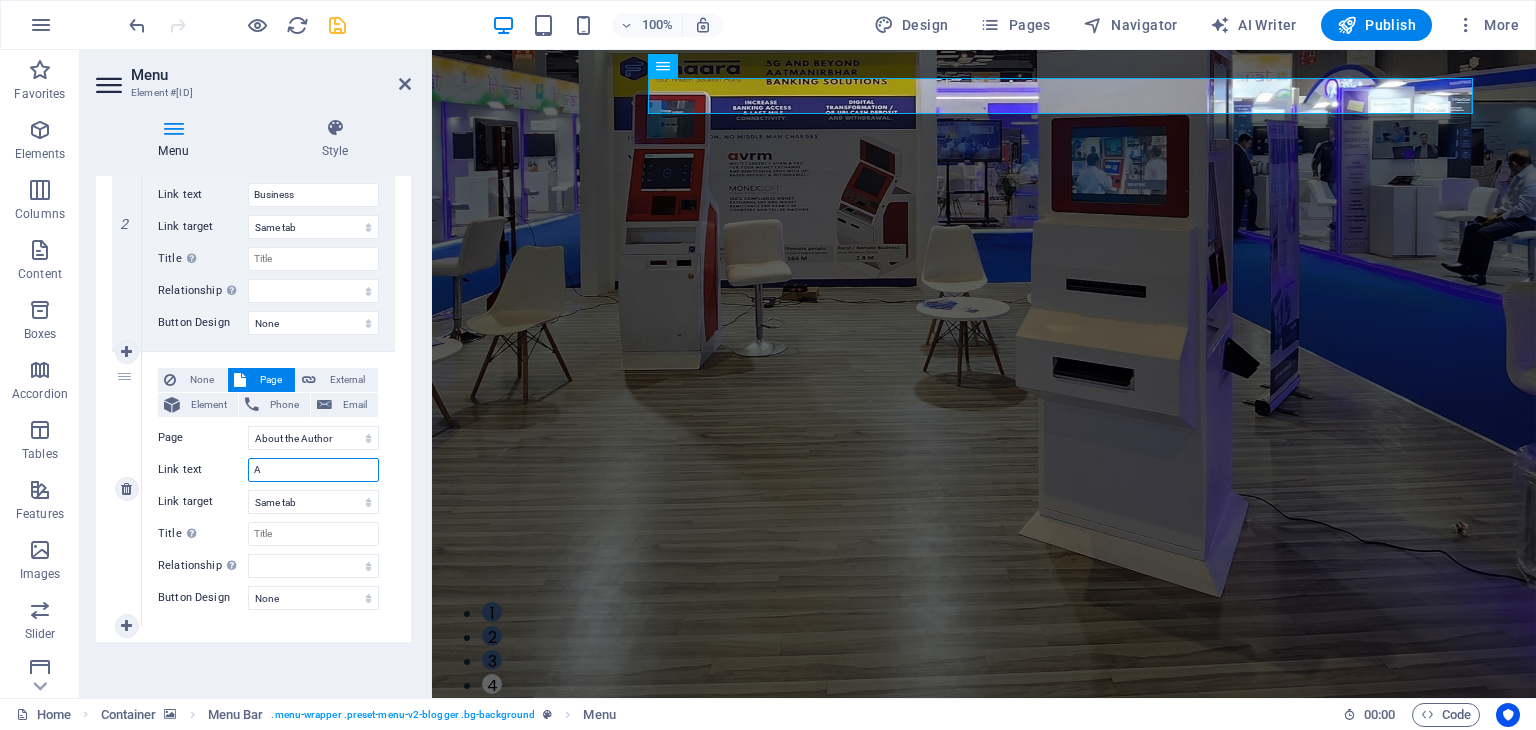 type 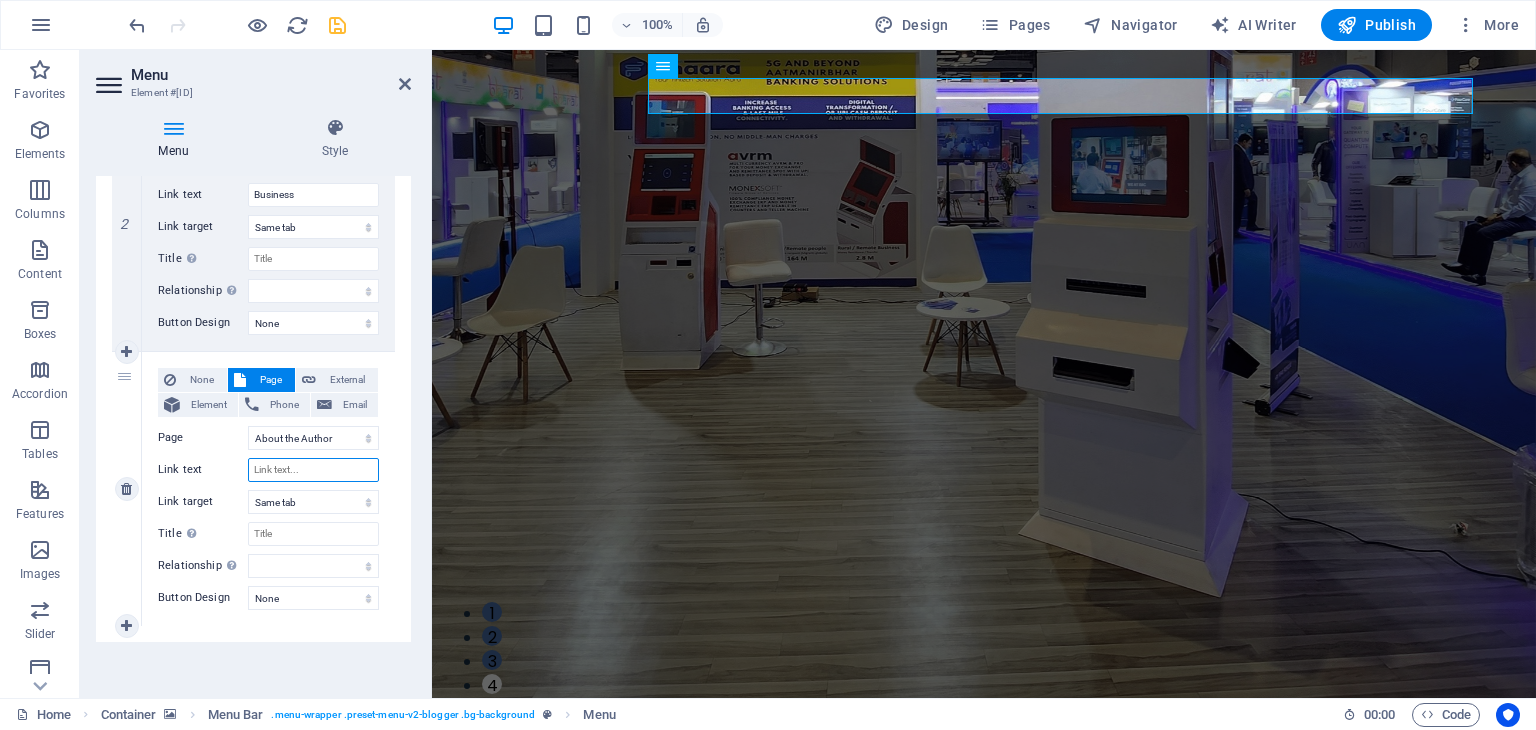 select 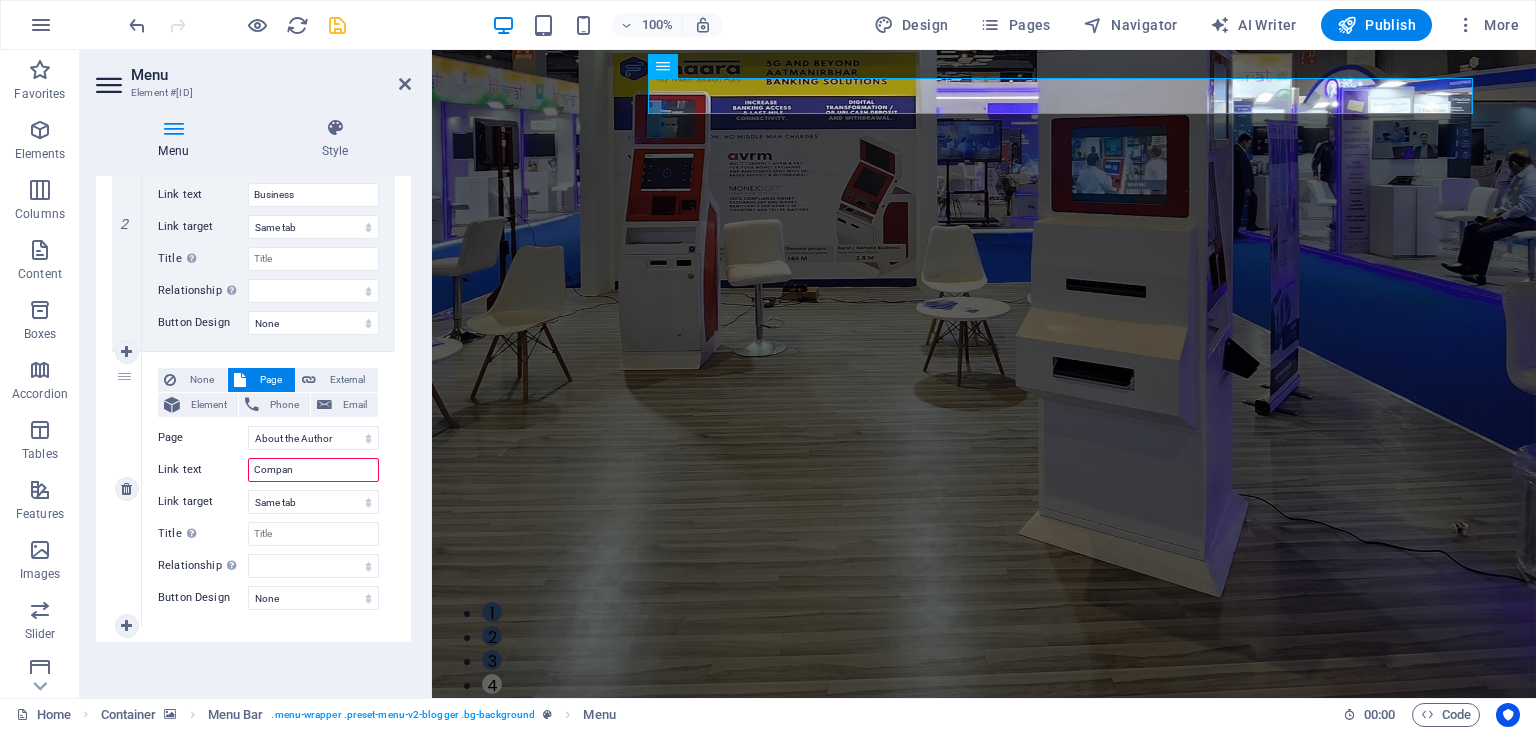 type on "Company" 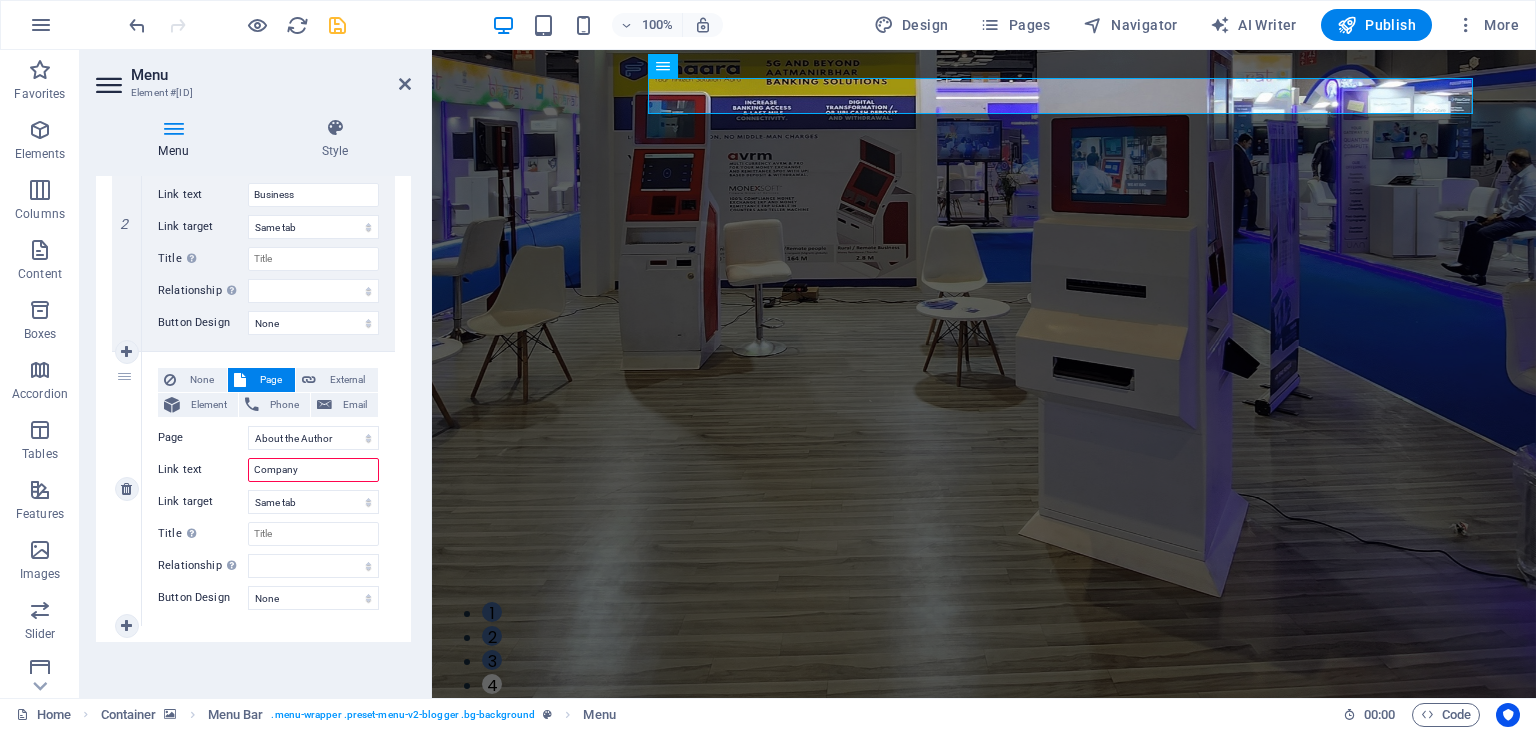 select 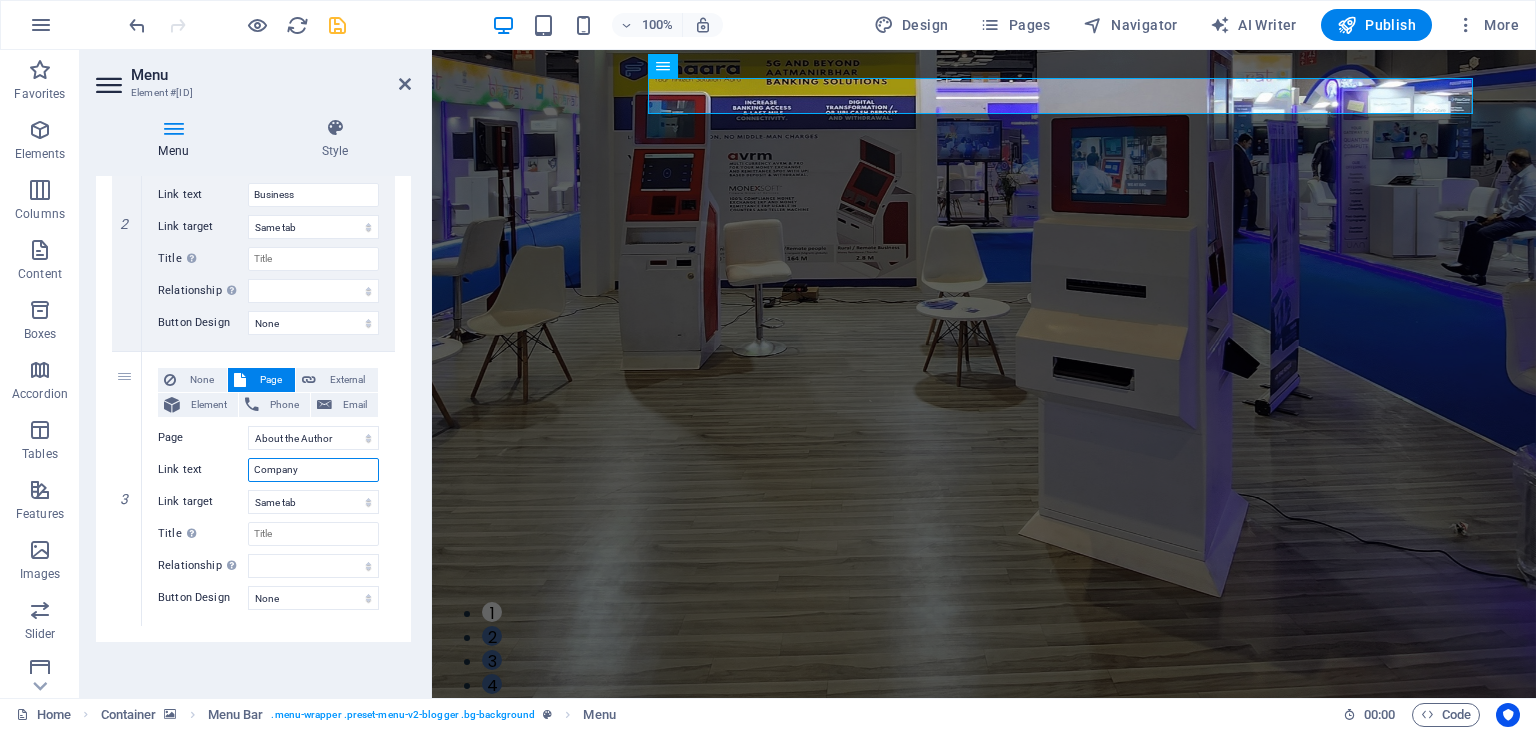 type on "Company" 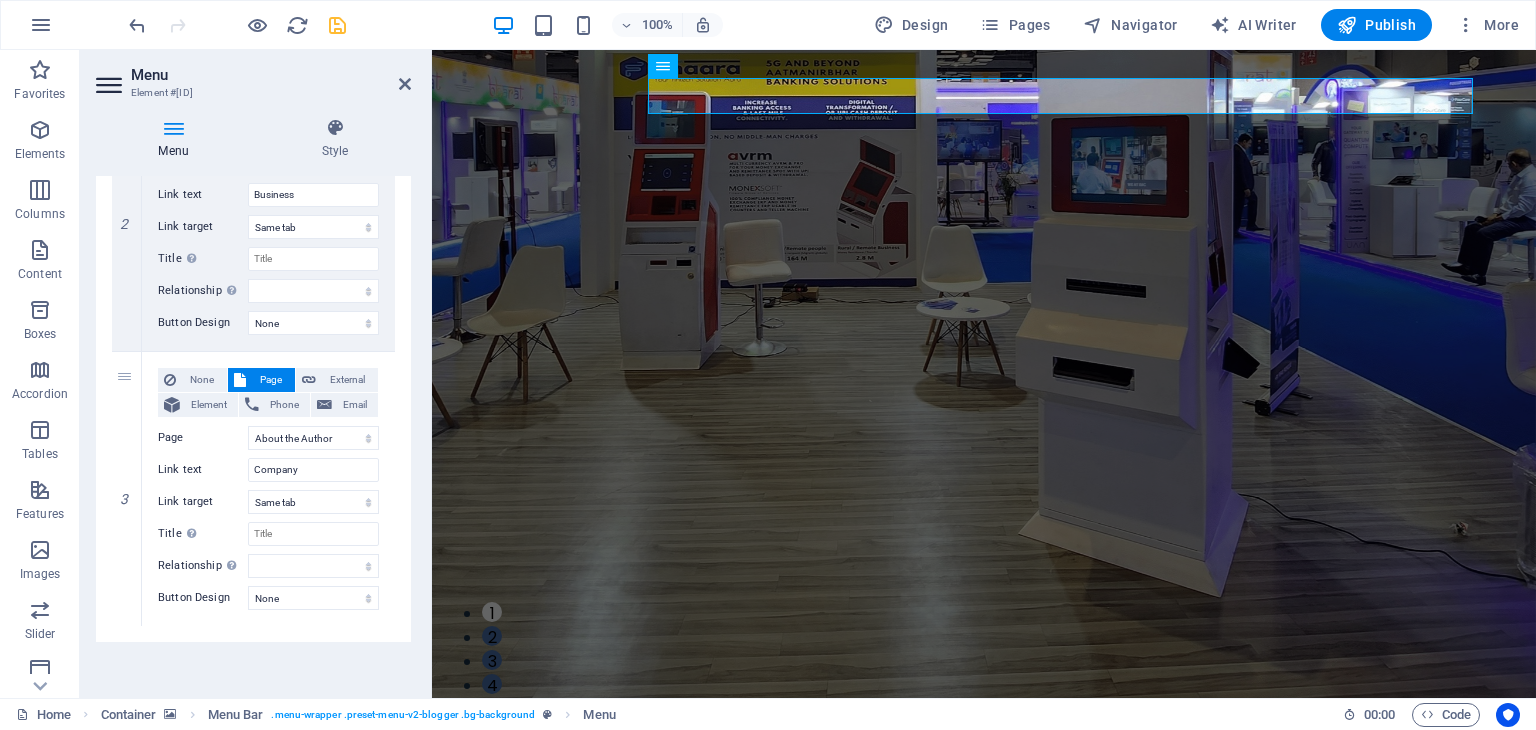 click on "1 None Page External Element Phone Email Page Home About the Author Contact Legal Notice Privacy Element
URL Phone Email Link text Private Link target New tab Same tab Overlay Title Additional link description, should not be the same as the link text. The title is most often shown as a tooltip text when the mouse moves over the element. Leave empty if uncertain. Private customer Relationship Sets the  relationship of this link to the link target . For example, the value "nofollow" instructs search engines not to follow the link. Can be left empty. alternate author bookmark external help license next nofollow noreferrer noopener prev search tag Button Design None Default Primary Secondary 2 None Page External Element Phone Email Page Home About the Author Contact Legal Notice Privacy Element
URL Phone Email Link text Business Link target New tab Same tab Overlay Title Relationship Sets the  relationship of this link to the link target alternate author bookmark 3" at bounding box center (253, 214) 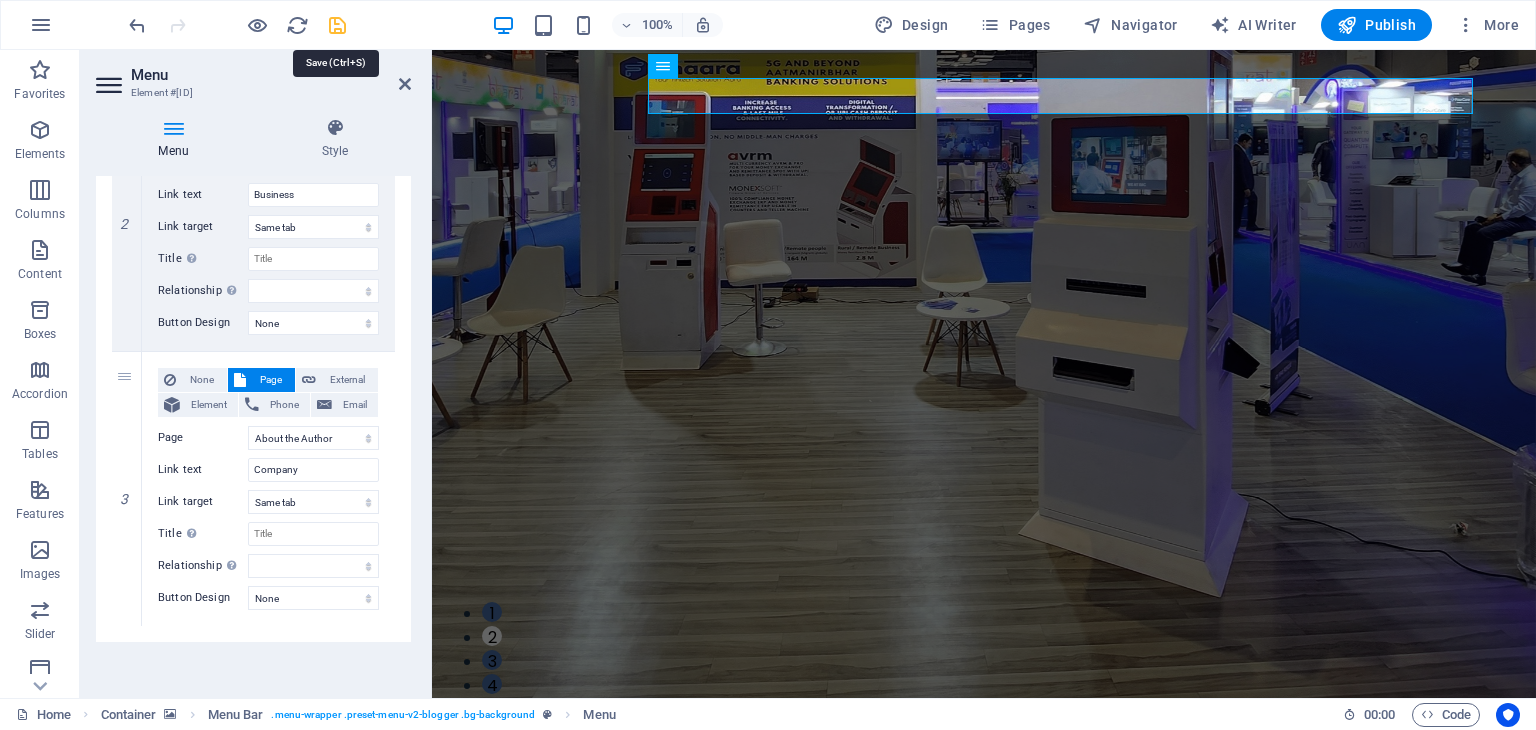 click at bounding box center [337, 25] 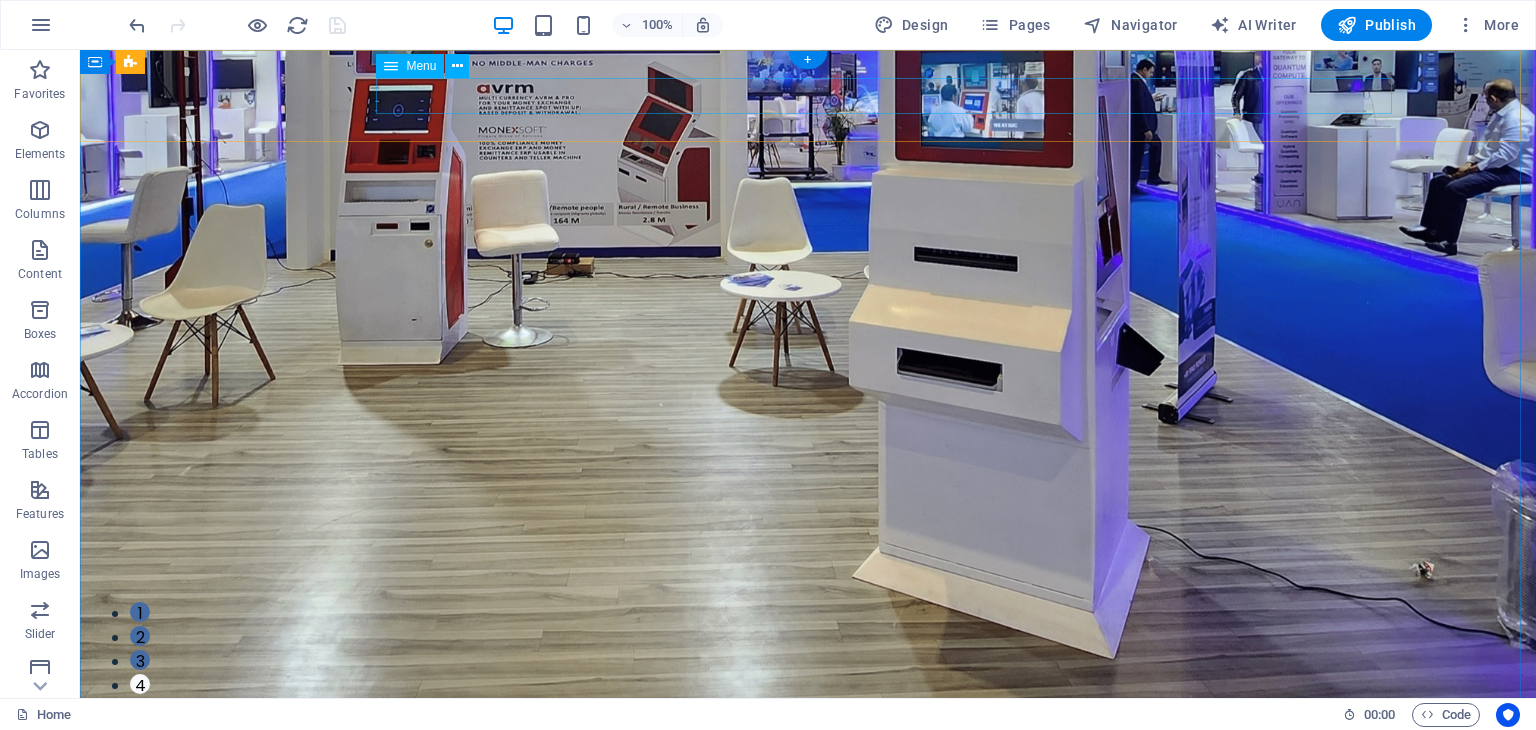 click on "Private Business Company" at bounding box center [792, 818] 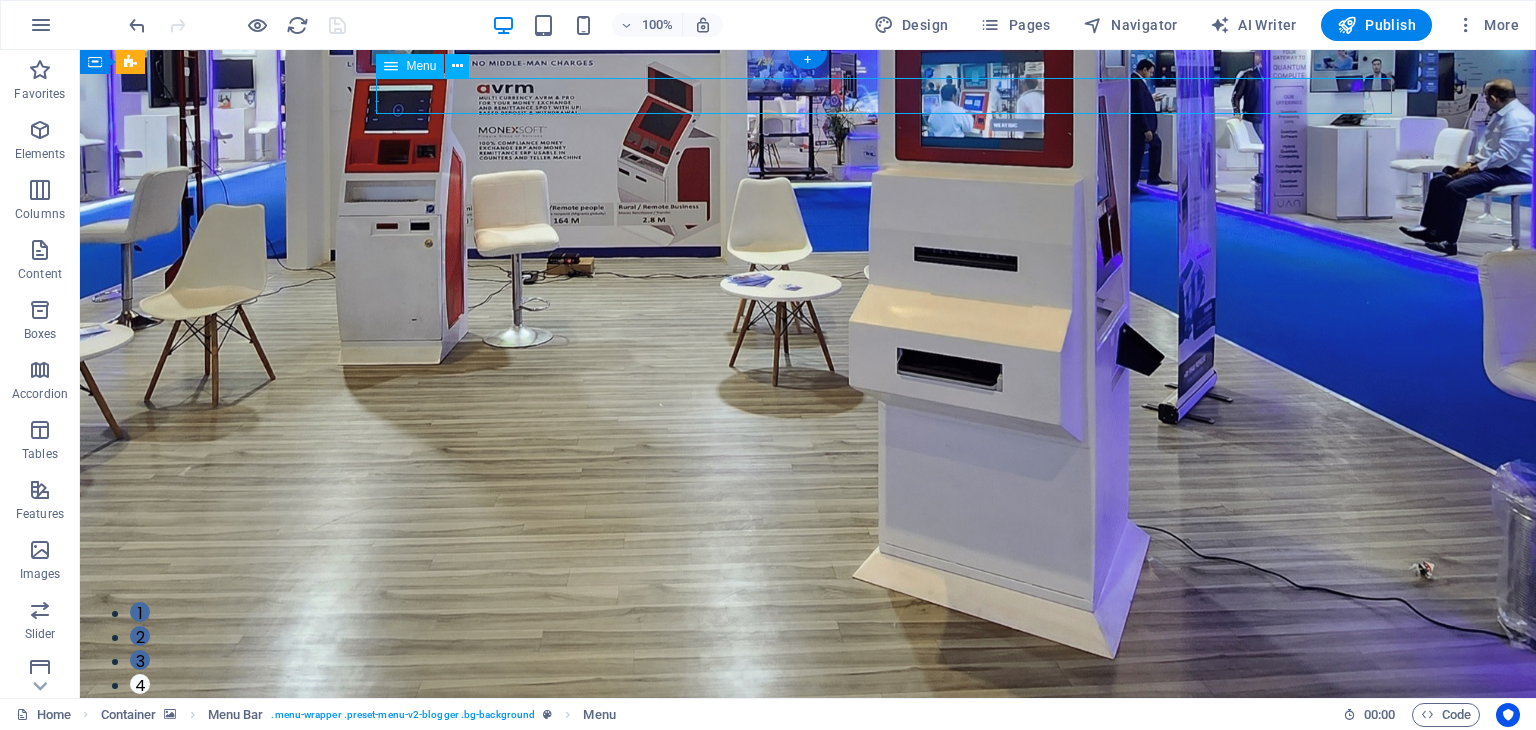 click on "Private Business Company" at bounding box center (792, 818) 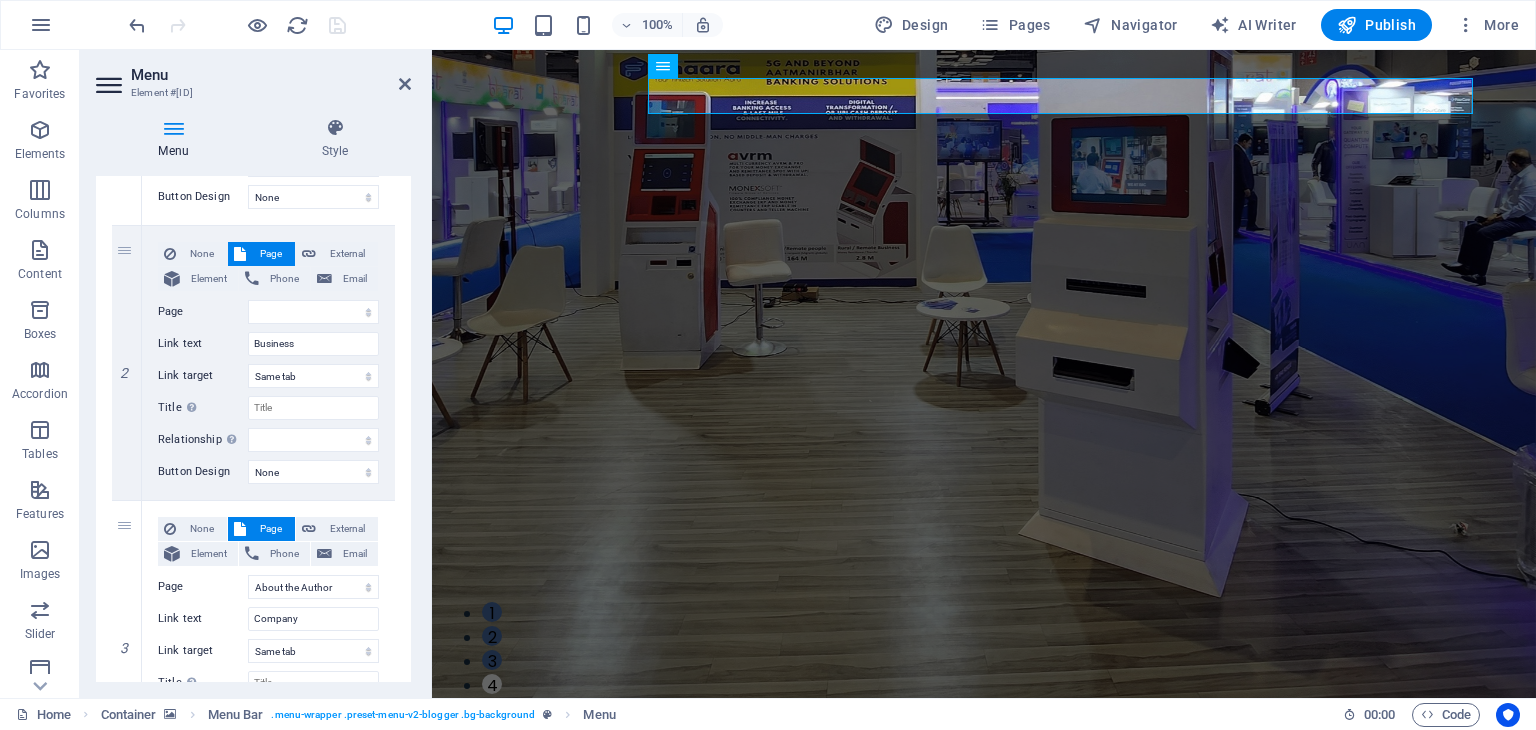 scroll, scrollTop: 416, scrollLeft: 0, axis: vertical 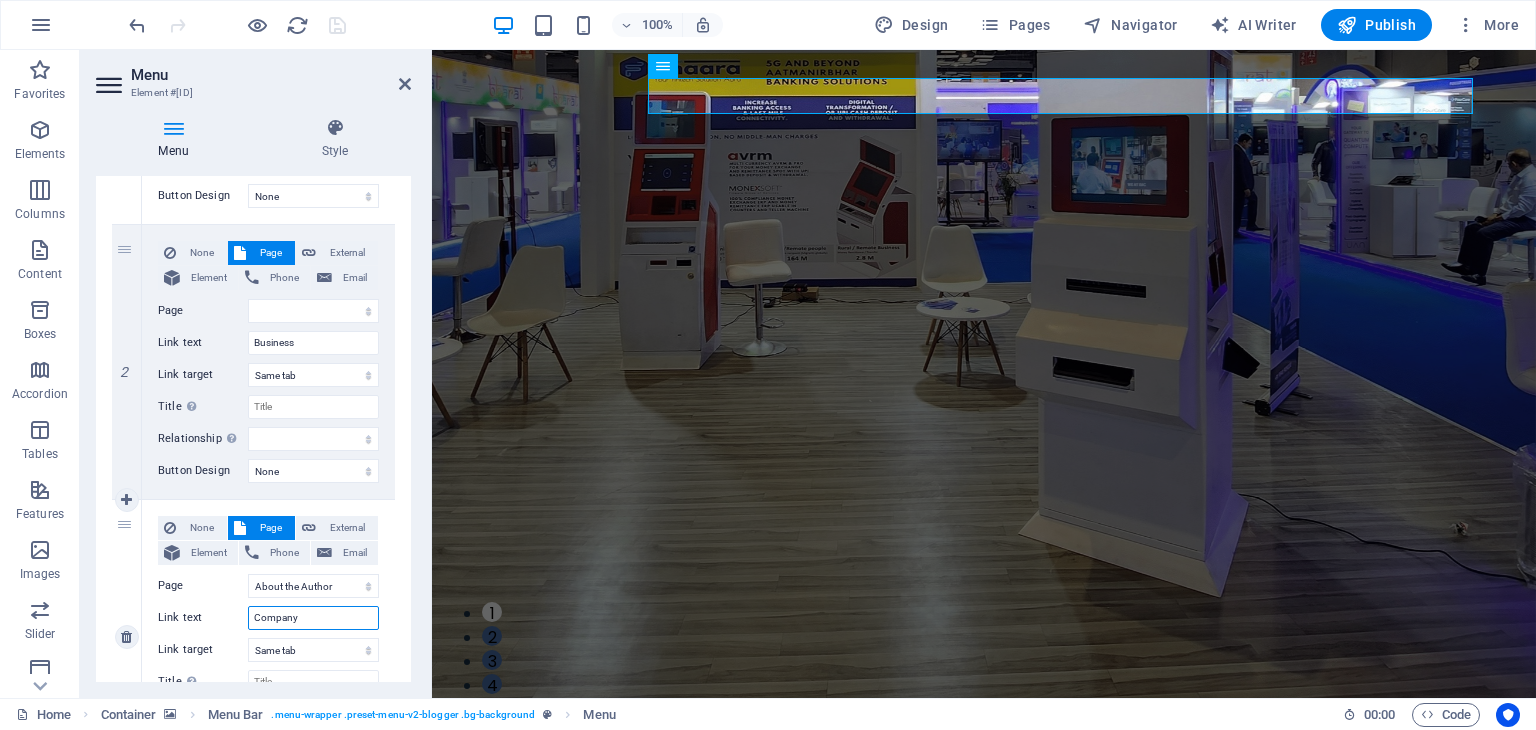click on "Company" at bounding box center [313, 618] 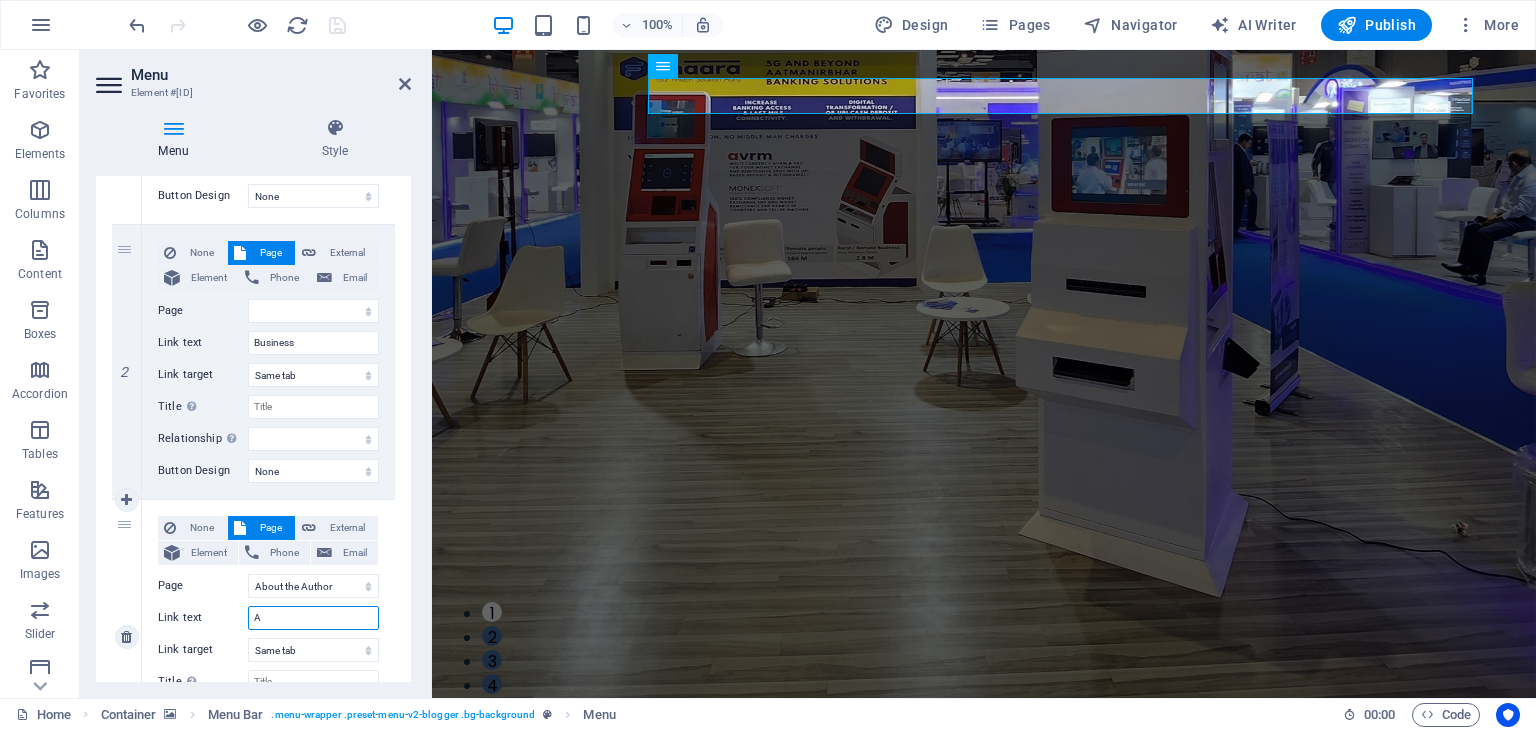 select 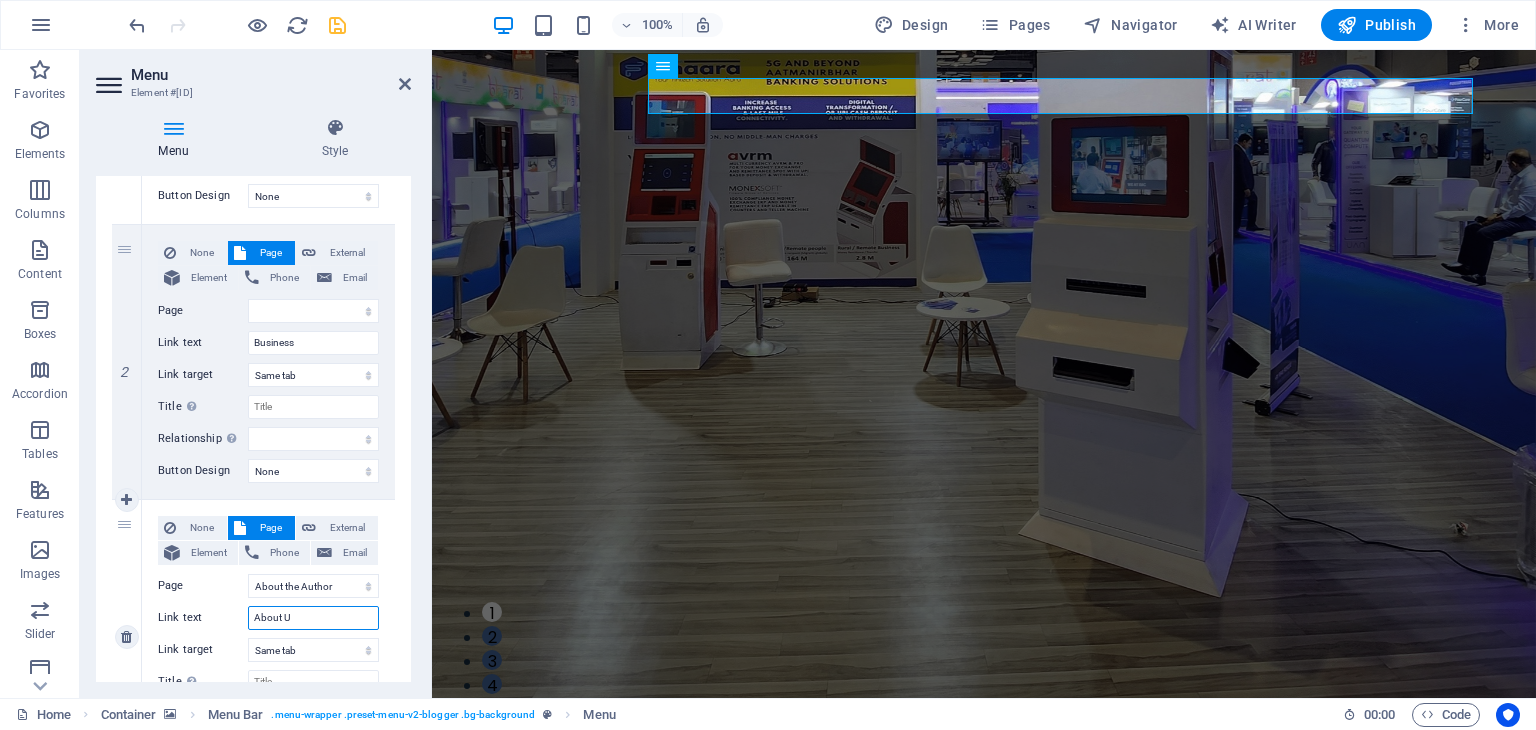 type on "About Us" 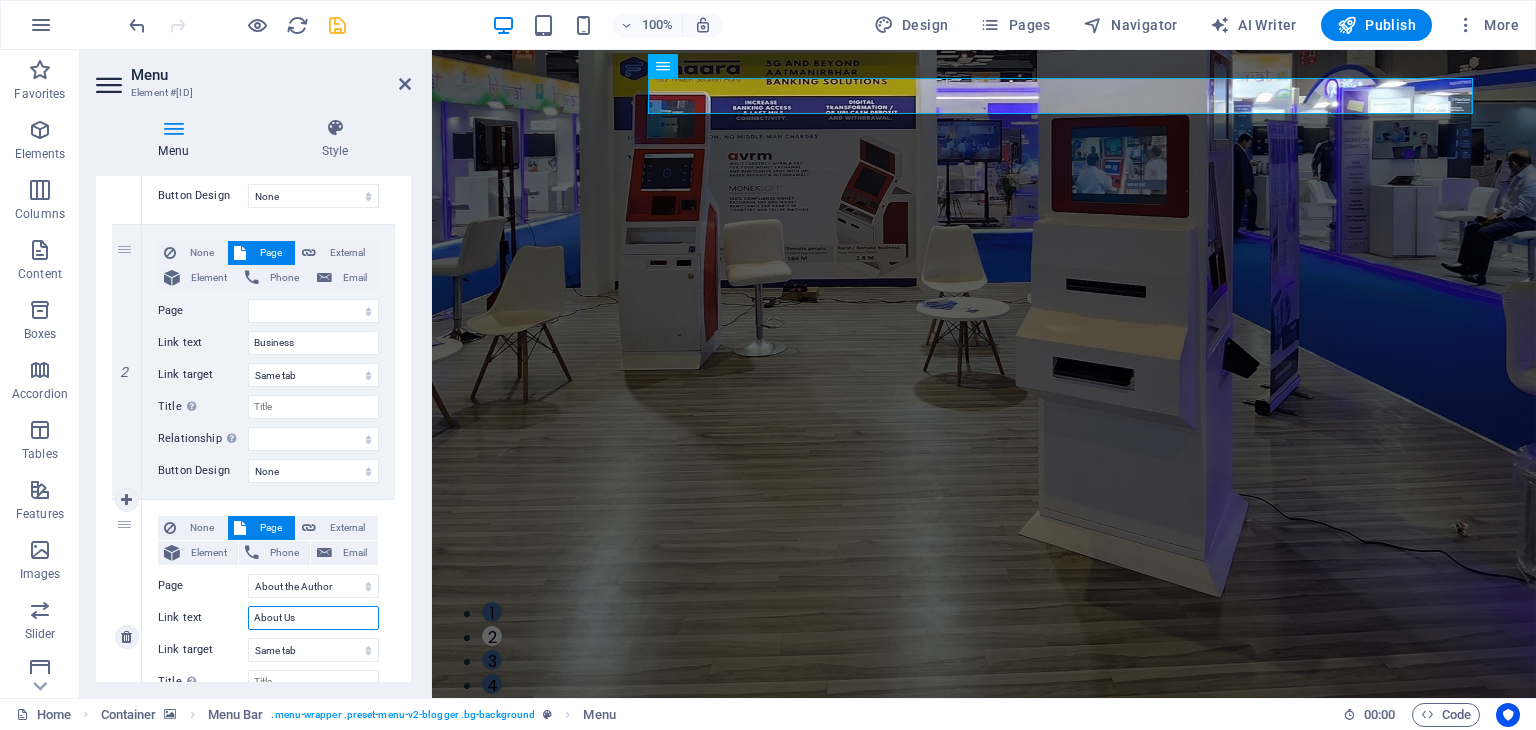 select 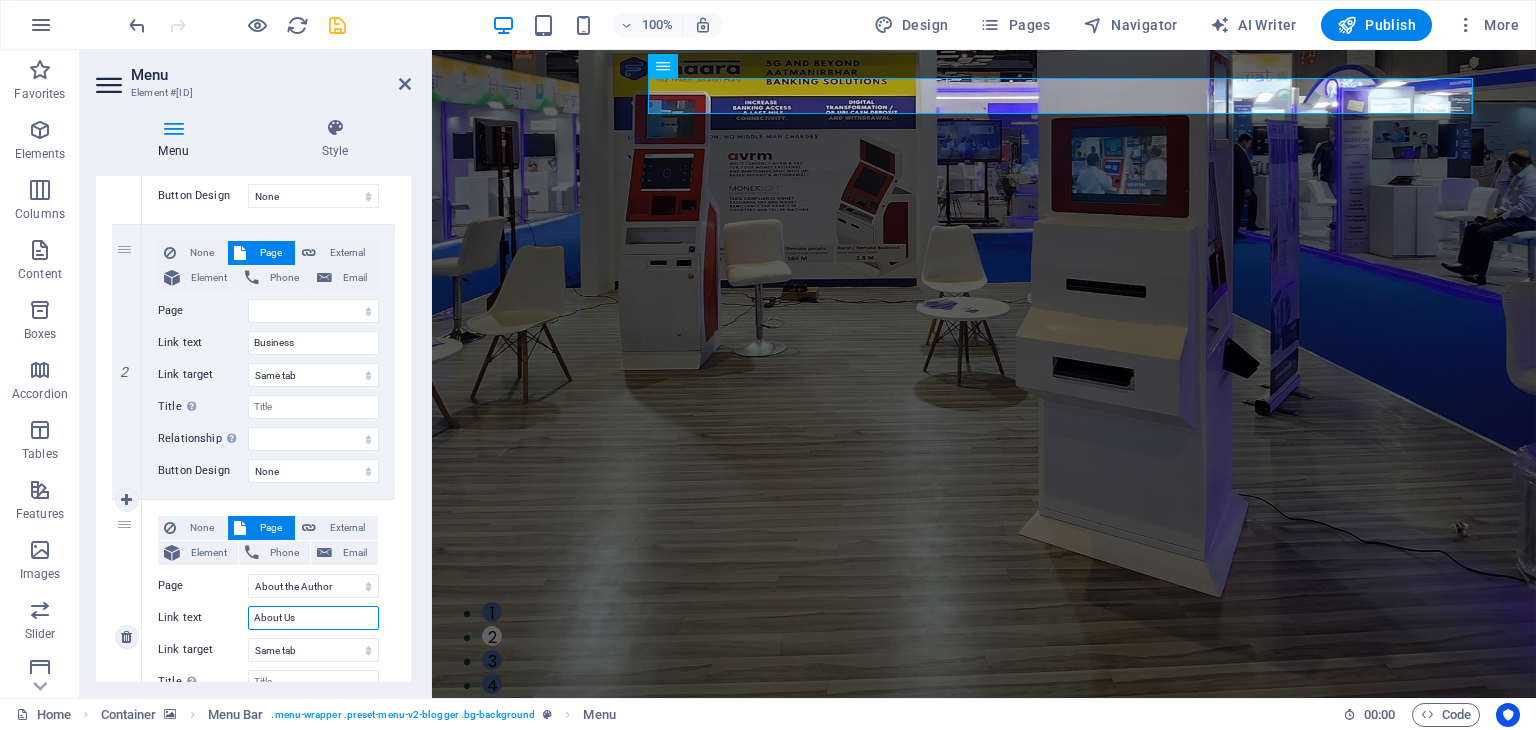 type on "About Us" 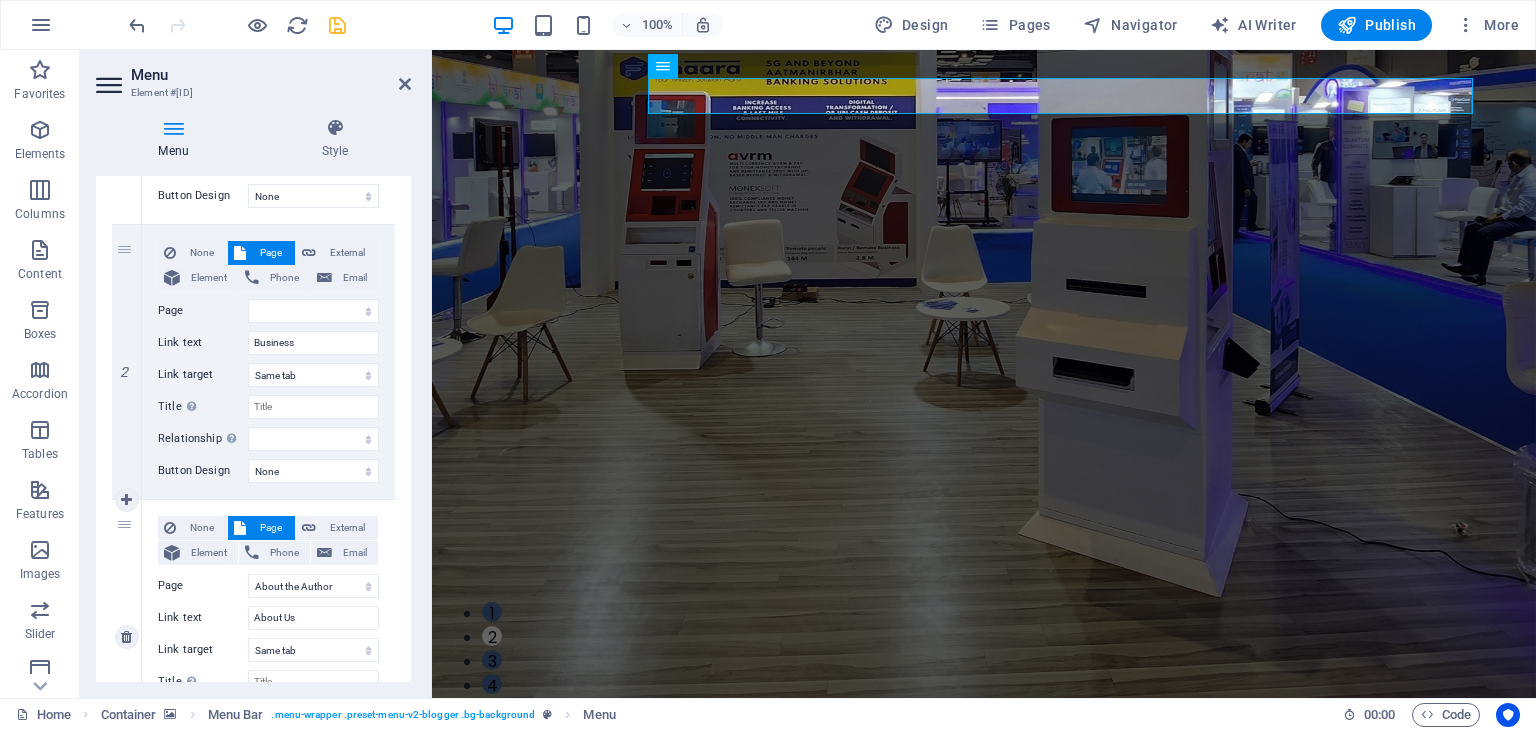 click on "3" at bounding box center (127, 637) 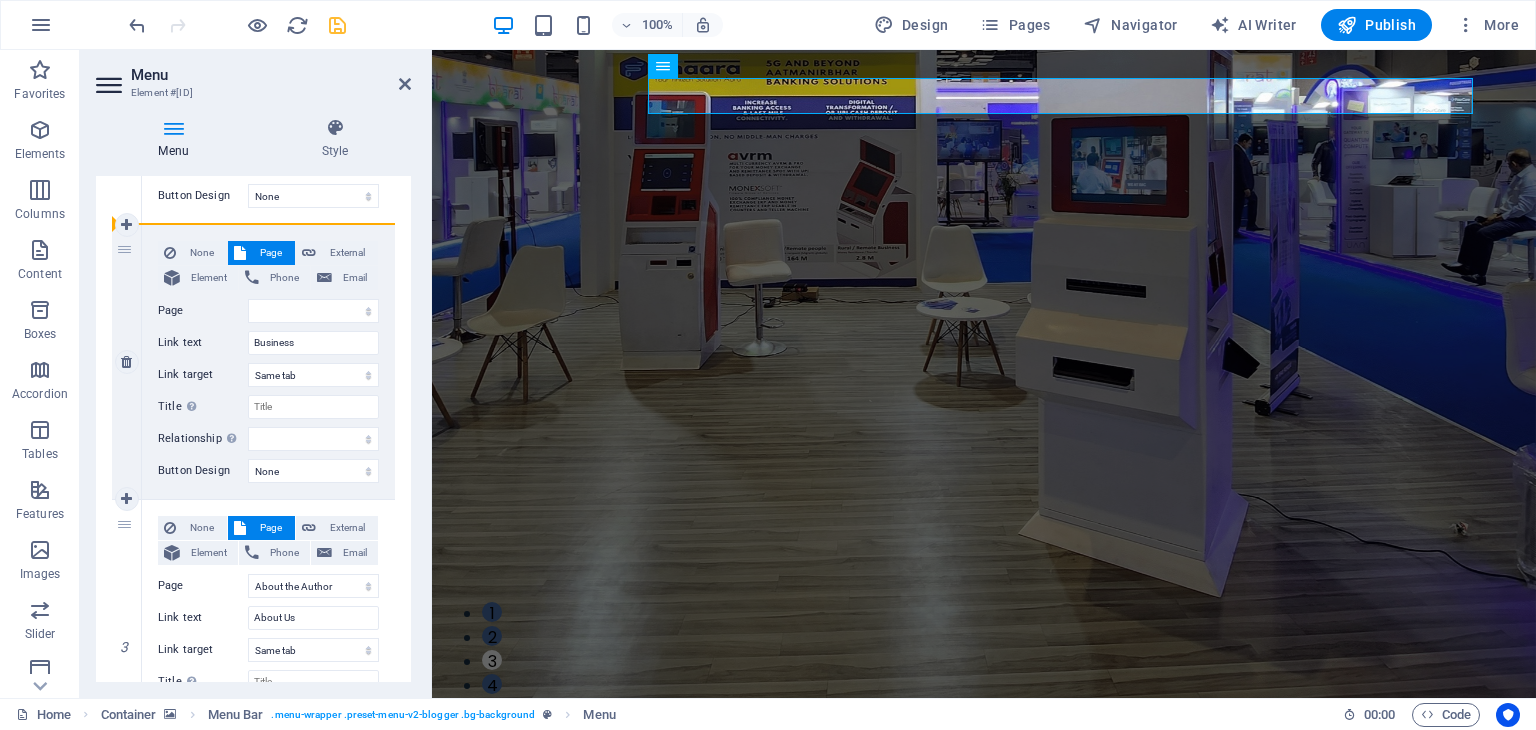 drag, startPoint x: 126, startPoint y: 524, endPoint x: 140, endPoint y: 245, distance: 279.35104 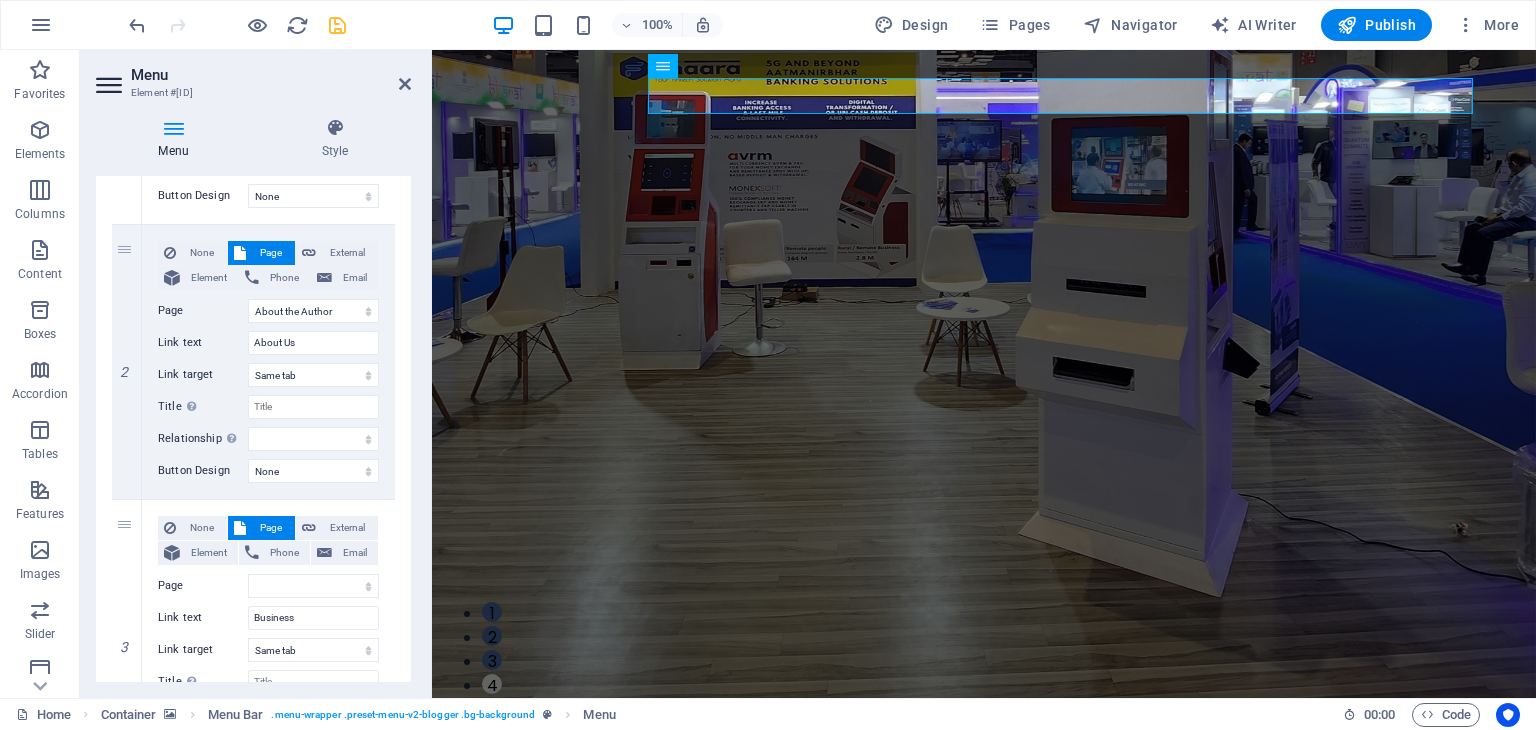 click on "1 None Page External Element Phone Email Page Home About the Author Contact Legal Notice Privacy Element
URL Phone Email Link text Private Link target New tab Same tab Overlay Title Additional link description, should not be the same as the link text. The title is most often shown as a tooltip text when the mouse moves over the element. Leave empty if uncertain. Private customer Relationship Sets the  relationship of this link to the link target . For example, the value "nofollow" instructs search engines not to follow the link. Can be left empty. alternate author bookmark external help license next nofollow noreferrer noopener prev search tag Button Design None Default Primary Secondary 2 None Page External Element Phone Email Page Home About the Author Contact Legal Notice Privacy Element
URL /15892480 Phone Email Link text About Us Link target New tab Same tab Overlay Title Relationship Sets the  relationship of this link to the link target alternate author 3" at bounding box center [253, 362] 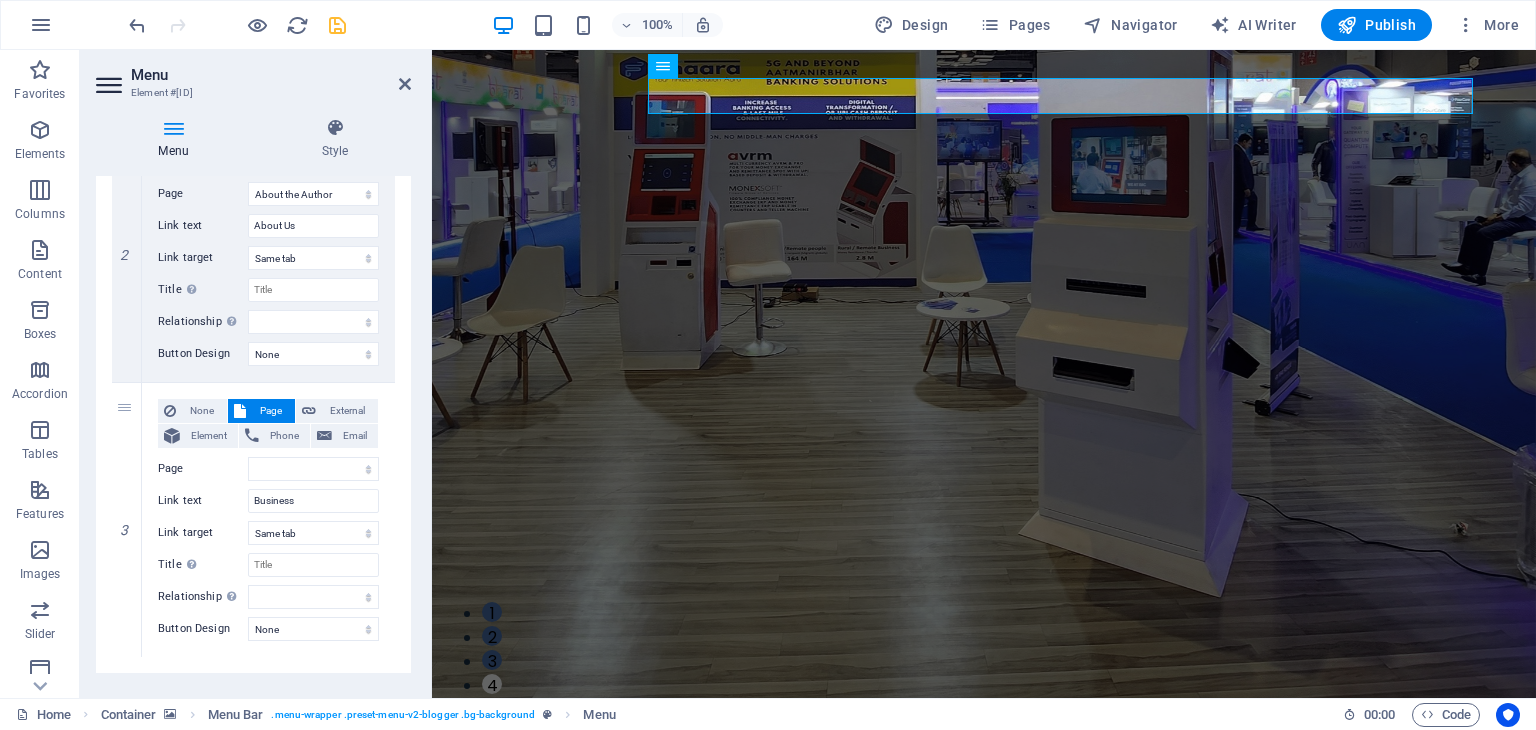 scroll, scrollTop: 564, scrollLeft: 0, axis: vertical 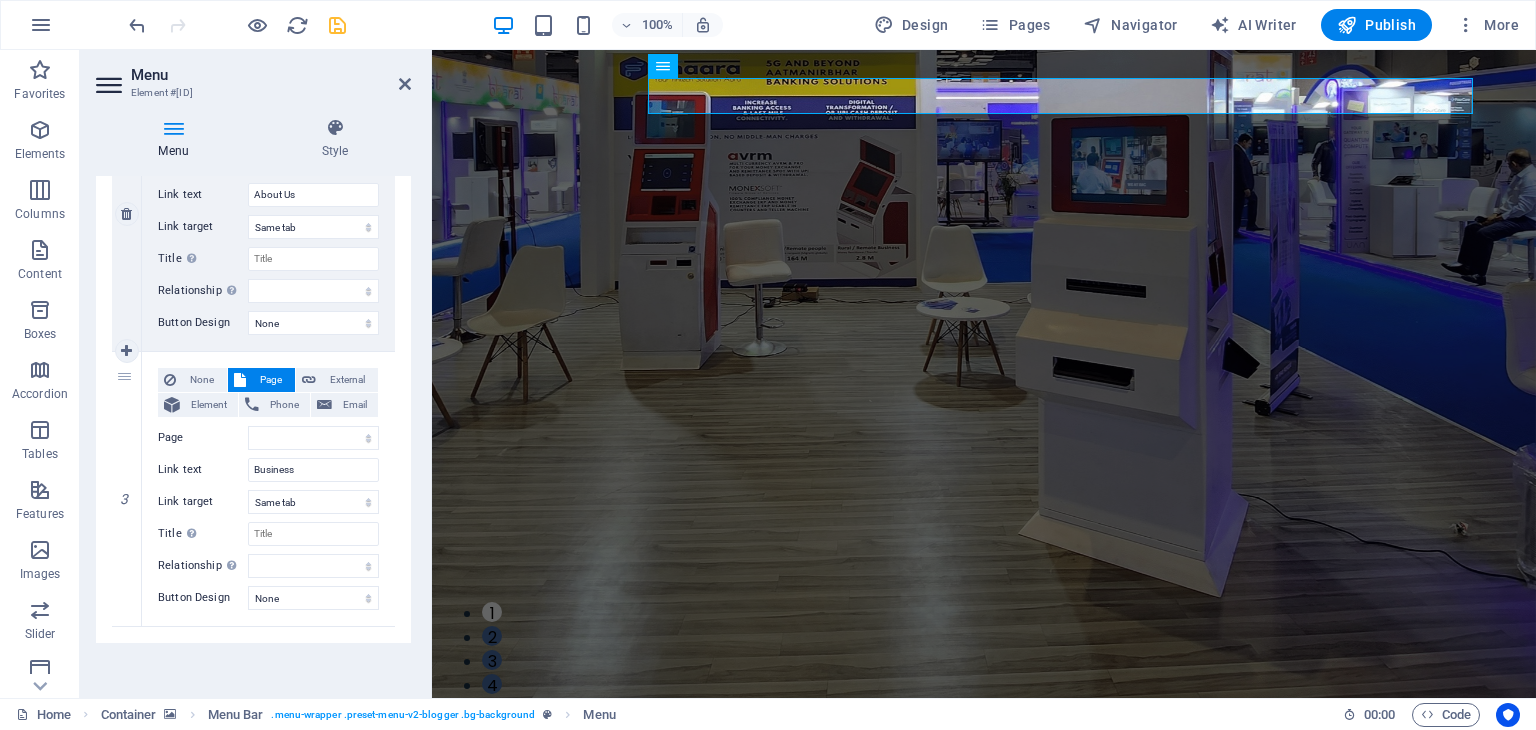 drag, startPoint x: 124, startPoint y: 378, endPoint x: 137, endPoint y: 201, distance: 177.47676 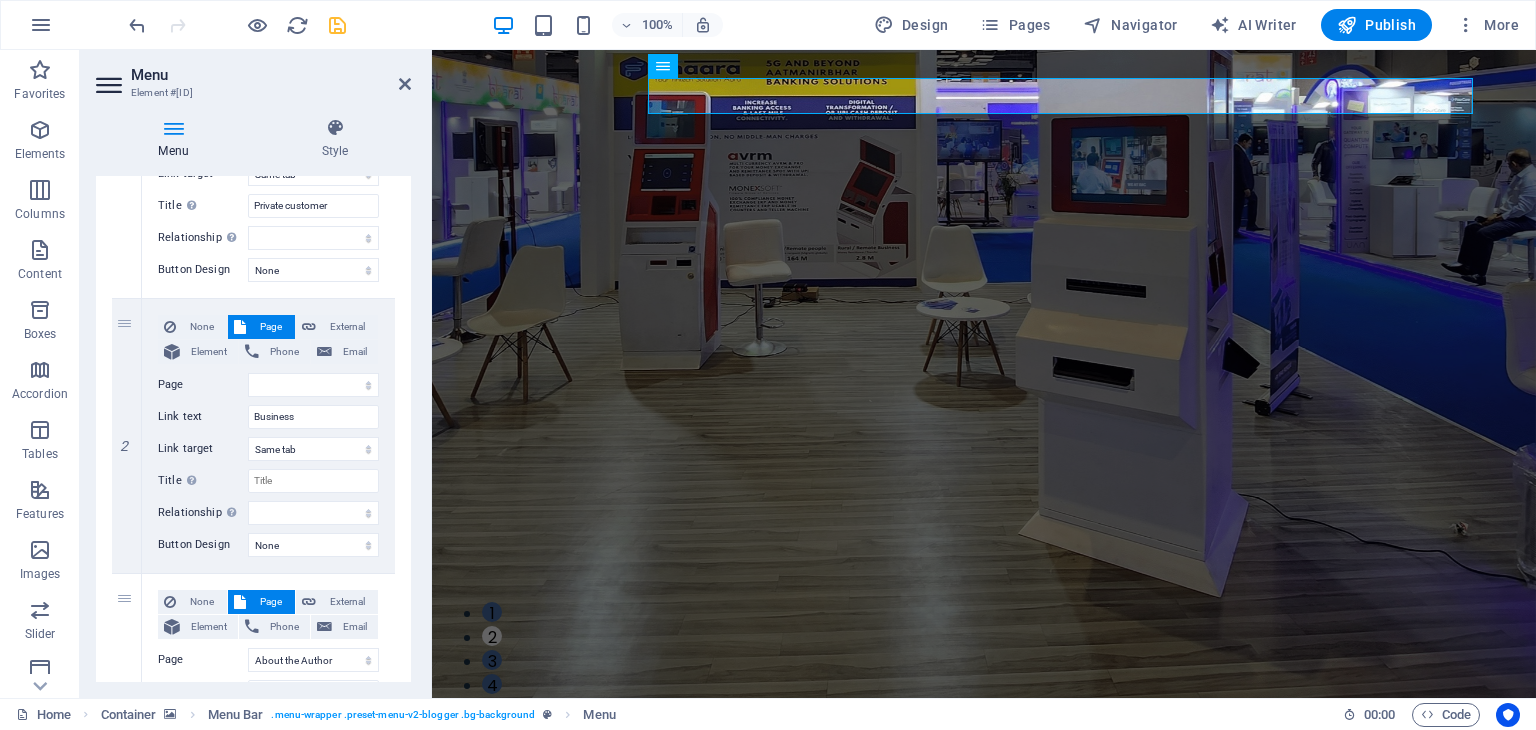 scroll, scrollTop: 337, scrollLeft: 0, axis: vertical 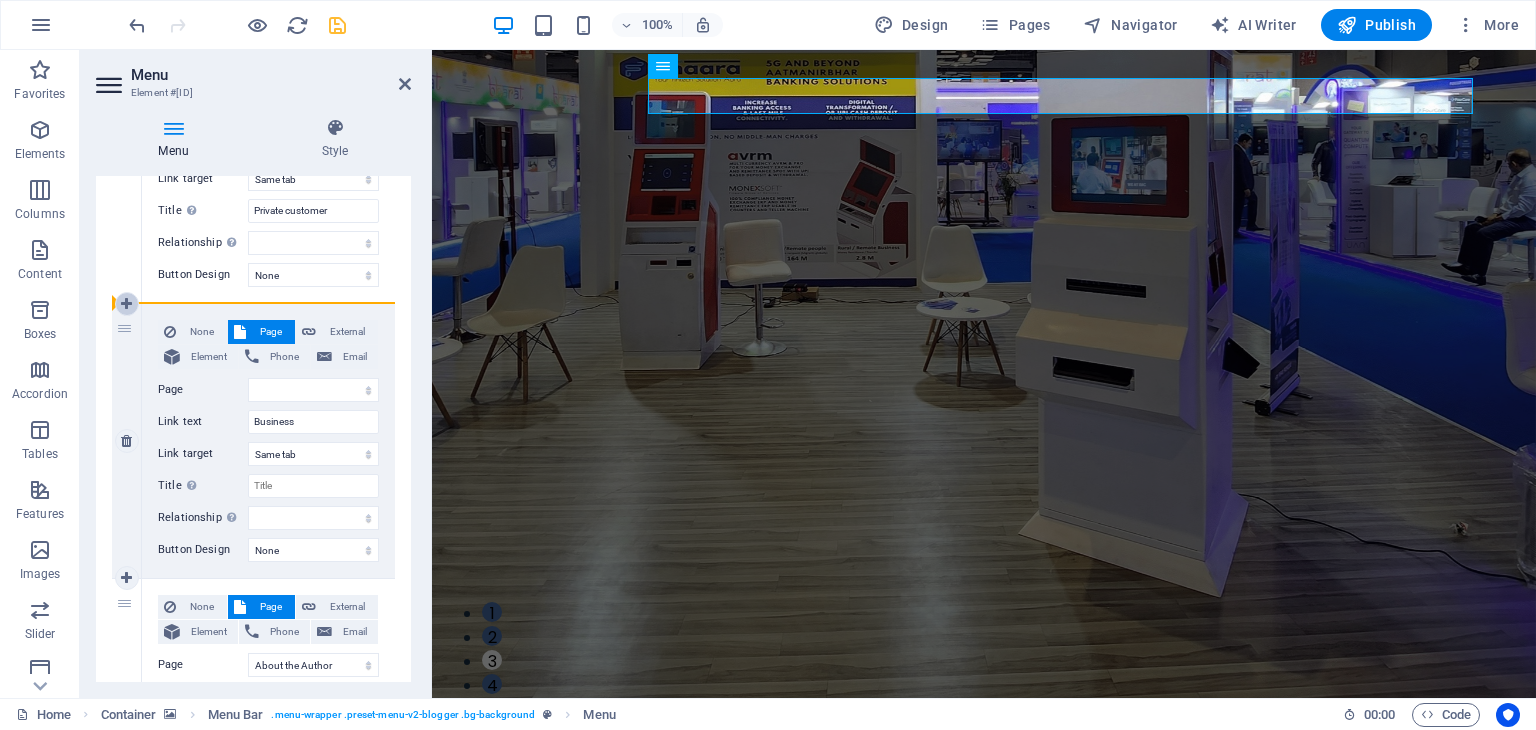 drag, startPoint x: 122, startPoint y: 604, endPoint x: 121, endPoint y: 294, distance: 310.00162 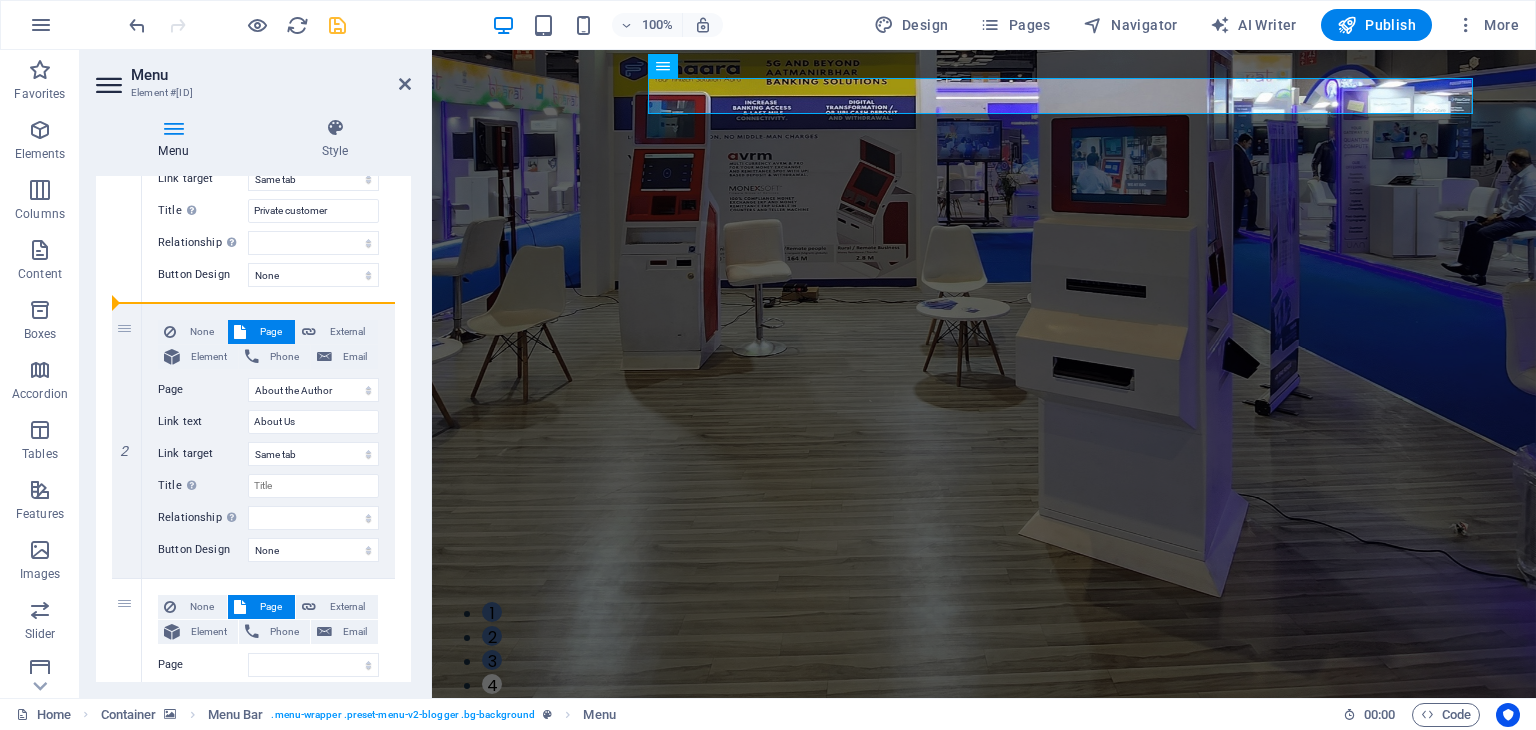drag, startPoint x: 120, startPoint y: 325, endPoint x: 105, endPoint y: 657, distance: 332.33868 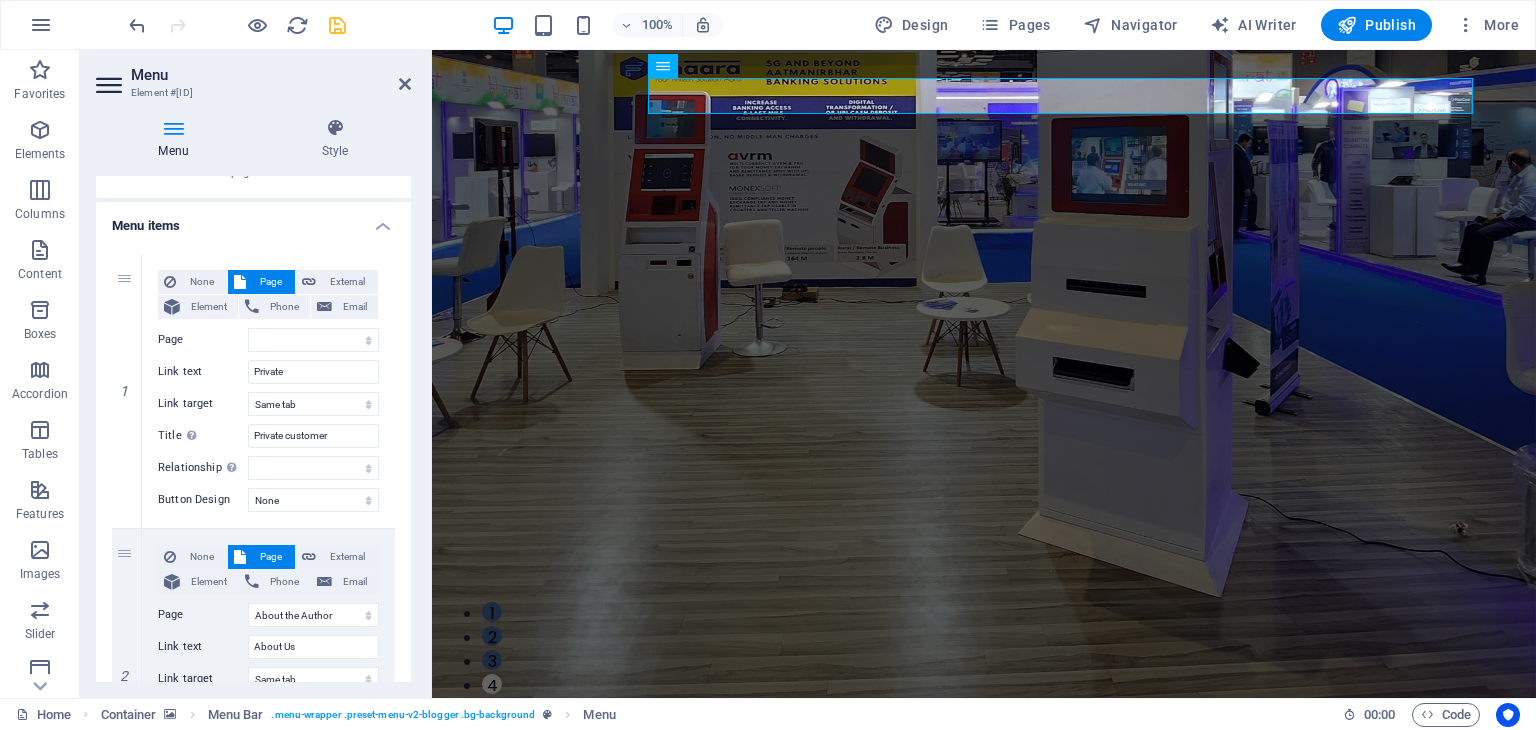 scroll, scrollTop: 109, scrollLeft: 0, axis: vertical 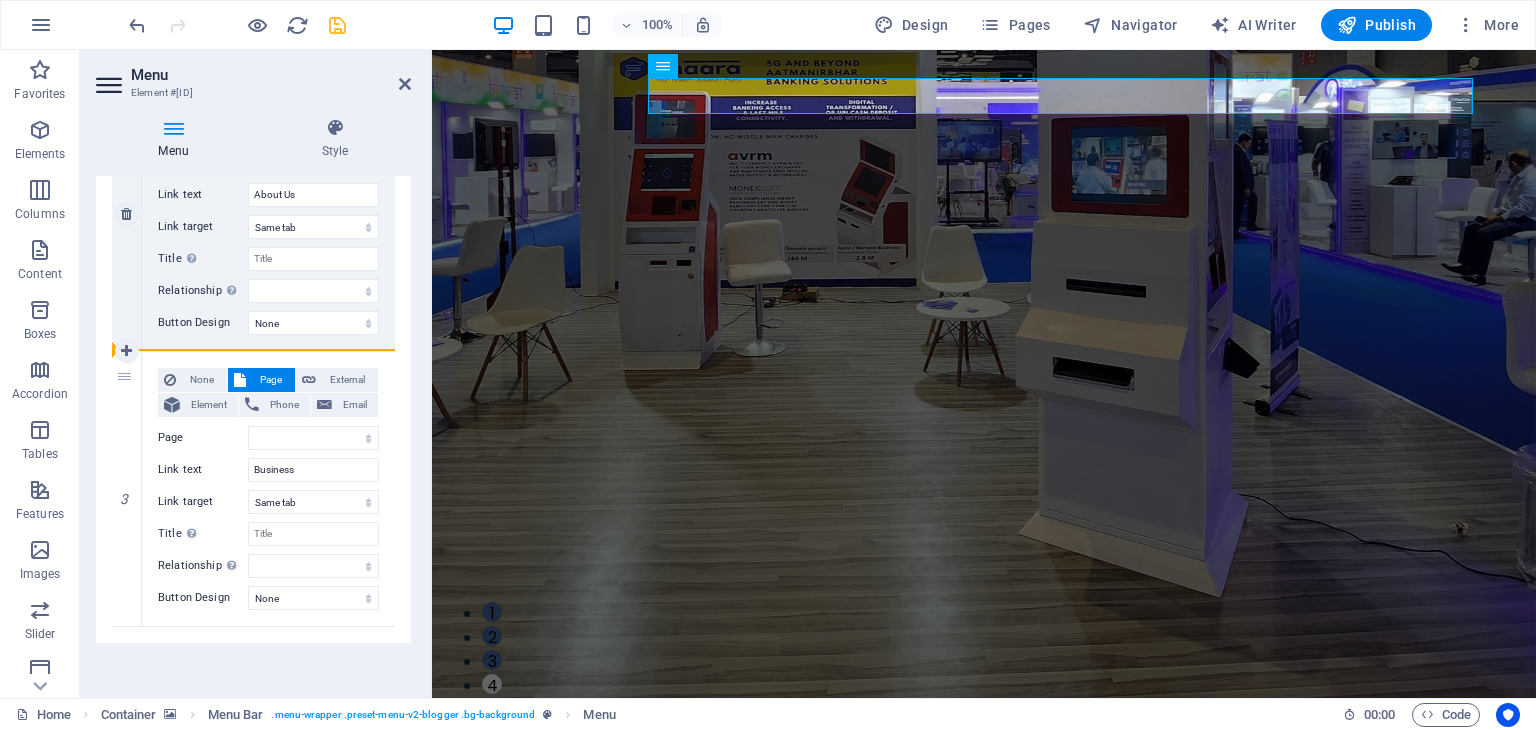 drag, startPoint x: 124, startPoint y: 375, endPoint x: 144, endPoint y: 342, distance: 38.587563 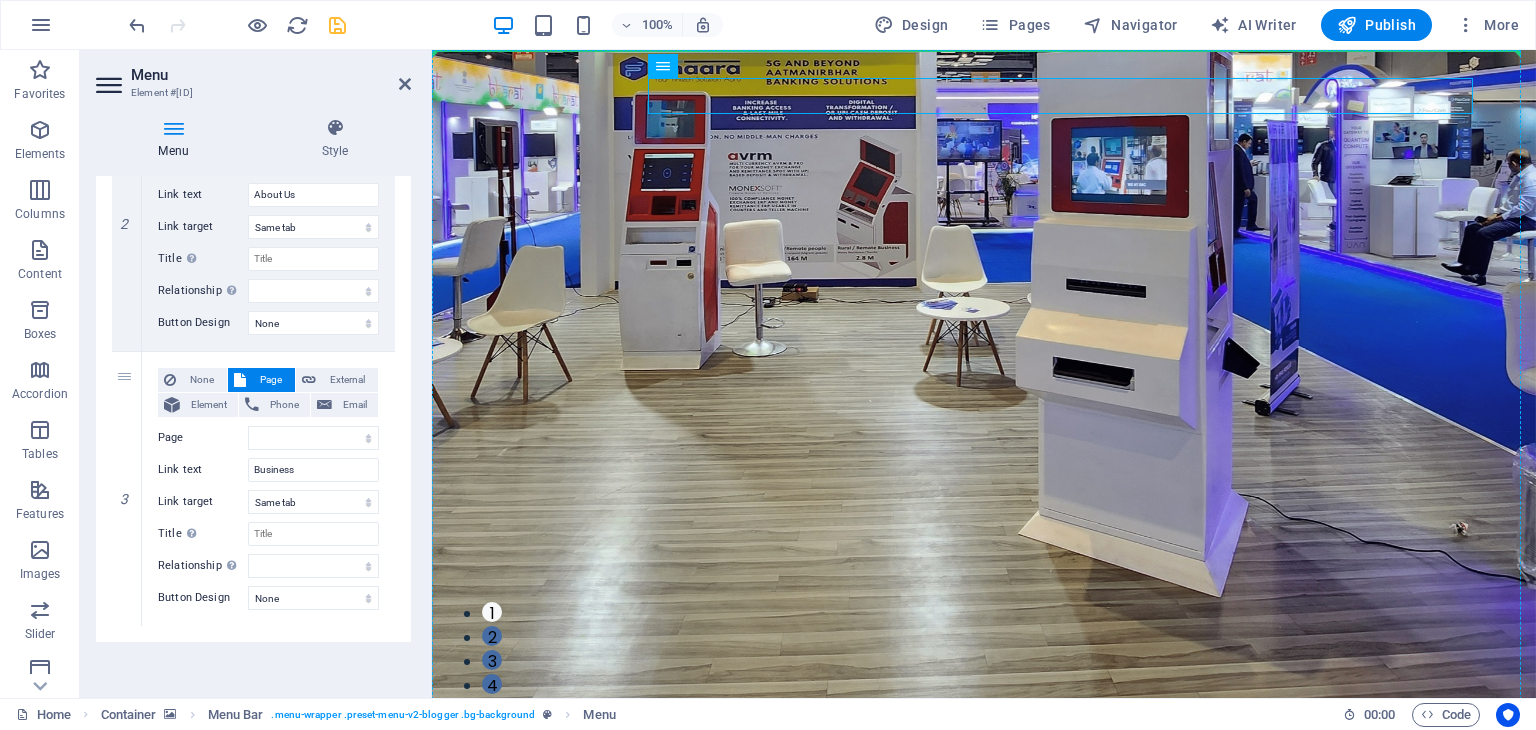drag, startPoint x: 672, startPoint y: 105, endPoint x: 1100, endPoint y: 108, distance: 428.01053 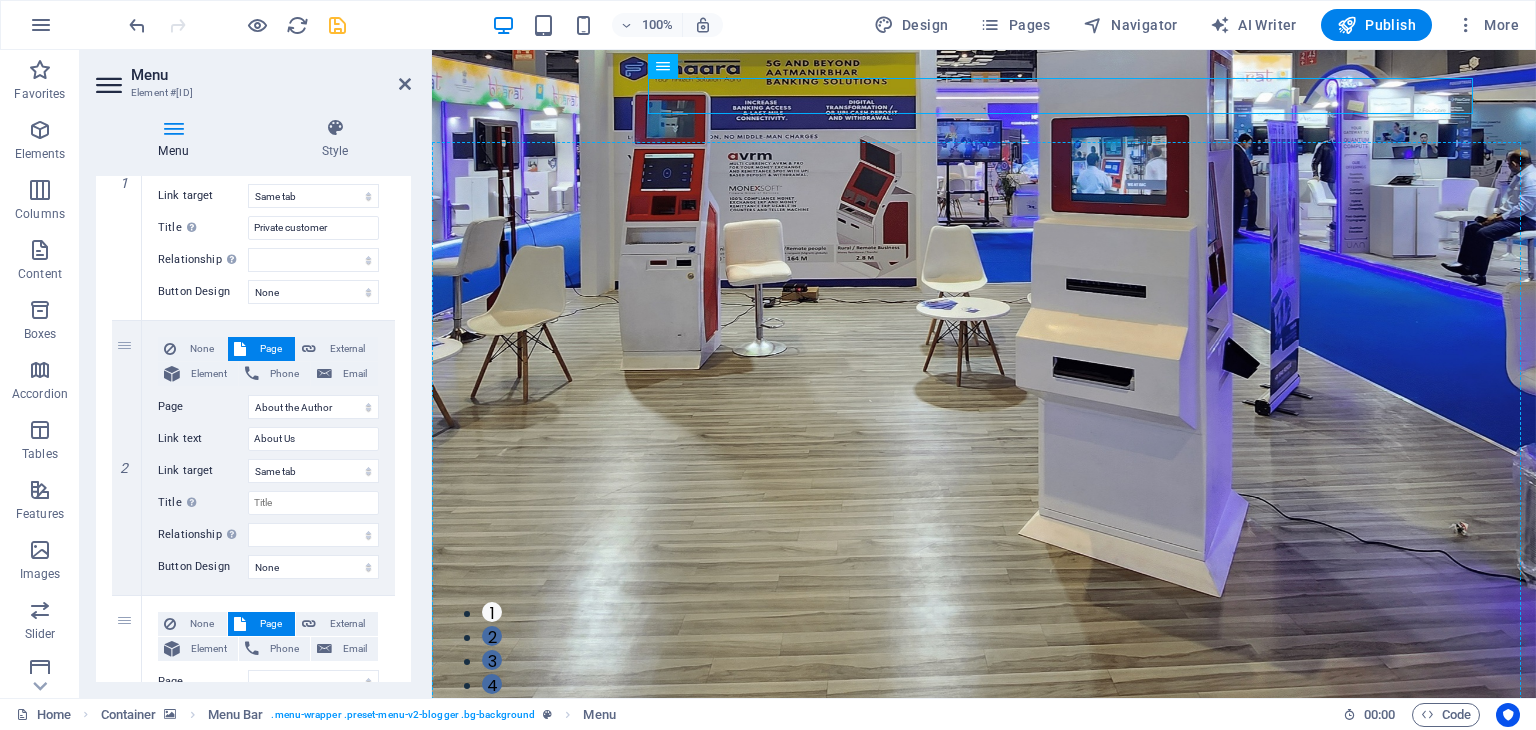 scroll, scrollTop: 321, scrollLeft: 0, axis: vertical 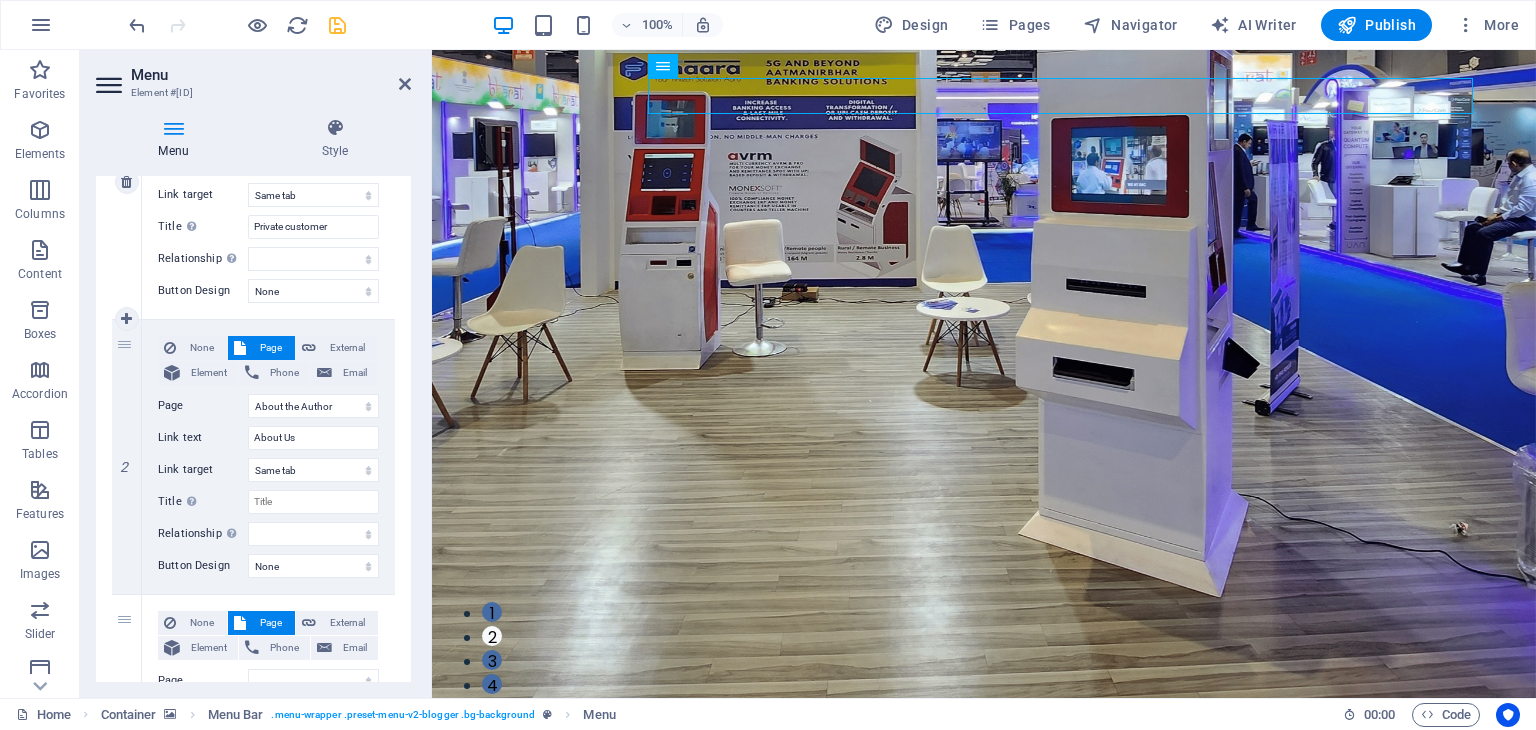 click on "1" at bounding box center [127, 182] 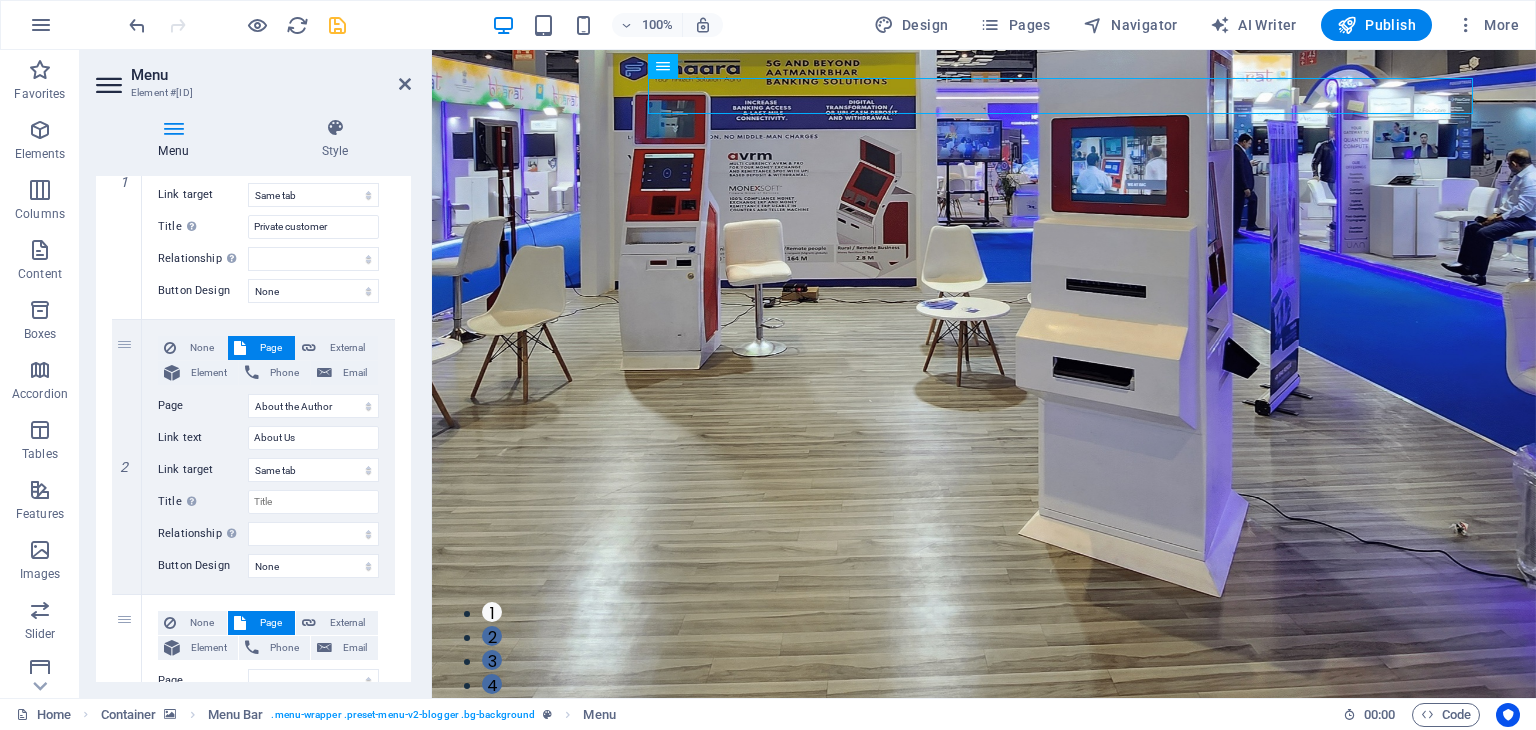 click on "1 None Page External Element Phone Email Page Home About the Author Contact Legal Notice Privacy Element
URL Phone Email Link text Private Link target New tab Same tab Overlay Title Additional link description, should not be the same as the link text. The title is most often shown as a tooltip text when the mouse moves over the element. Leave empty if uncertain. Private customer Relationship Sets the  relationship of this link to the link target . For example, the value "nofollow" instructs search engines not to follow the link. Can be left empty. alternate author bookmark external help license next nofollow noreferrer noopener prev search tag Button Design None Default Primary Secondary 2 None Page External Element Phone Email Page Home About the Author Contact Legal Notice Privacy Element
URL /15892480 Phone Email Link text About Us Link target New tab Same tab Overlay Title Relationship Sets the  relationship of this link to the link target alternate author 3" at bounding box center (253, 457) 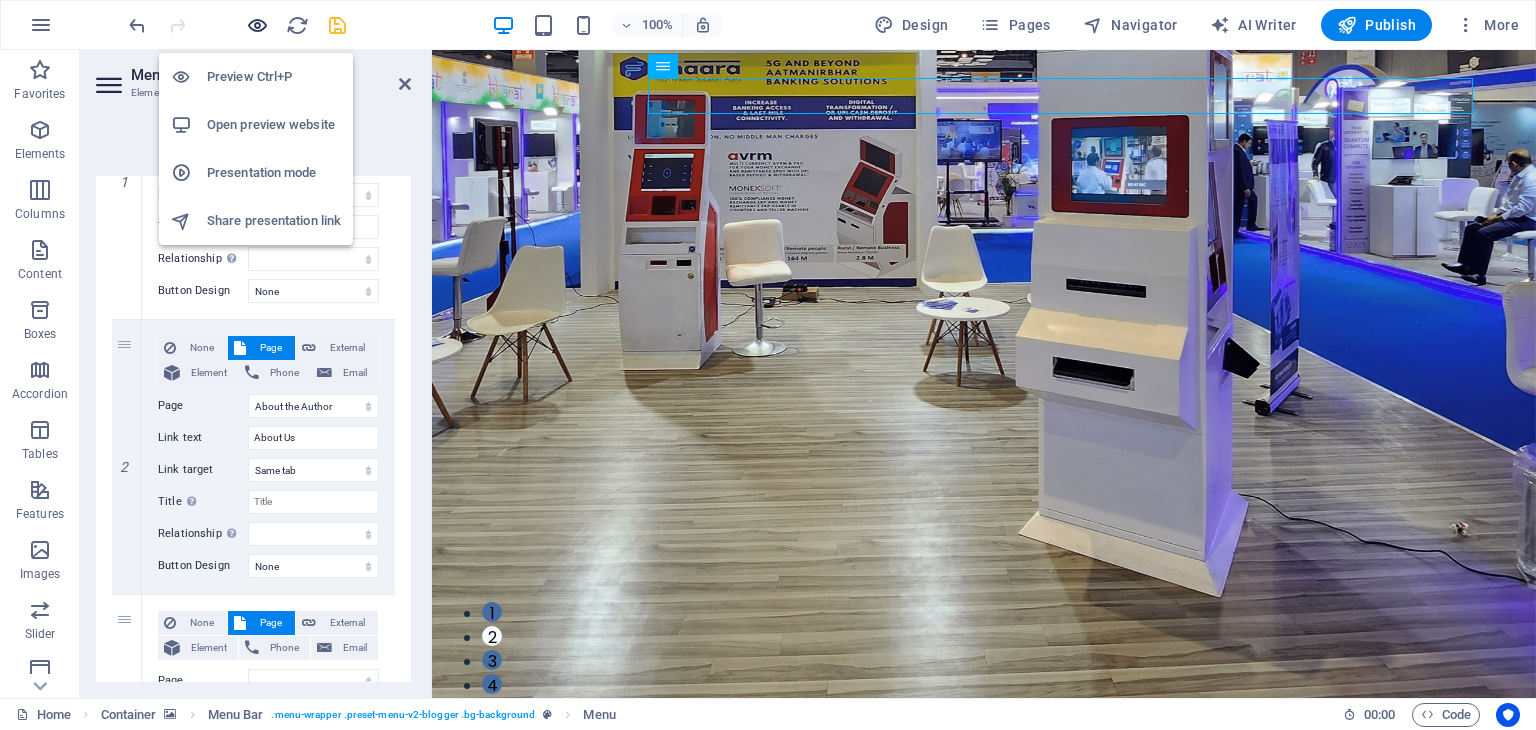 click at bounding box center [257, 25] 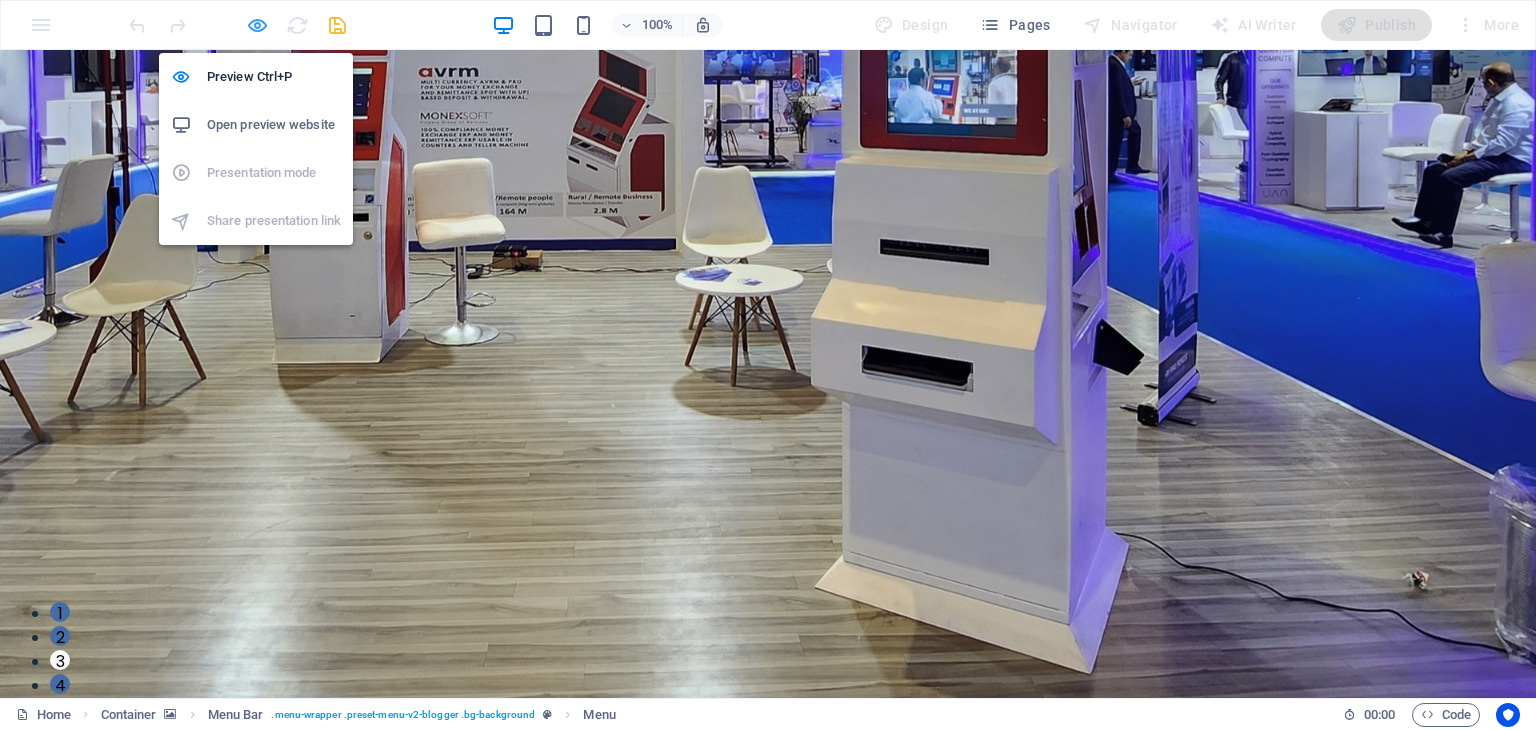 click at bounding box center [257, 25] 